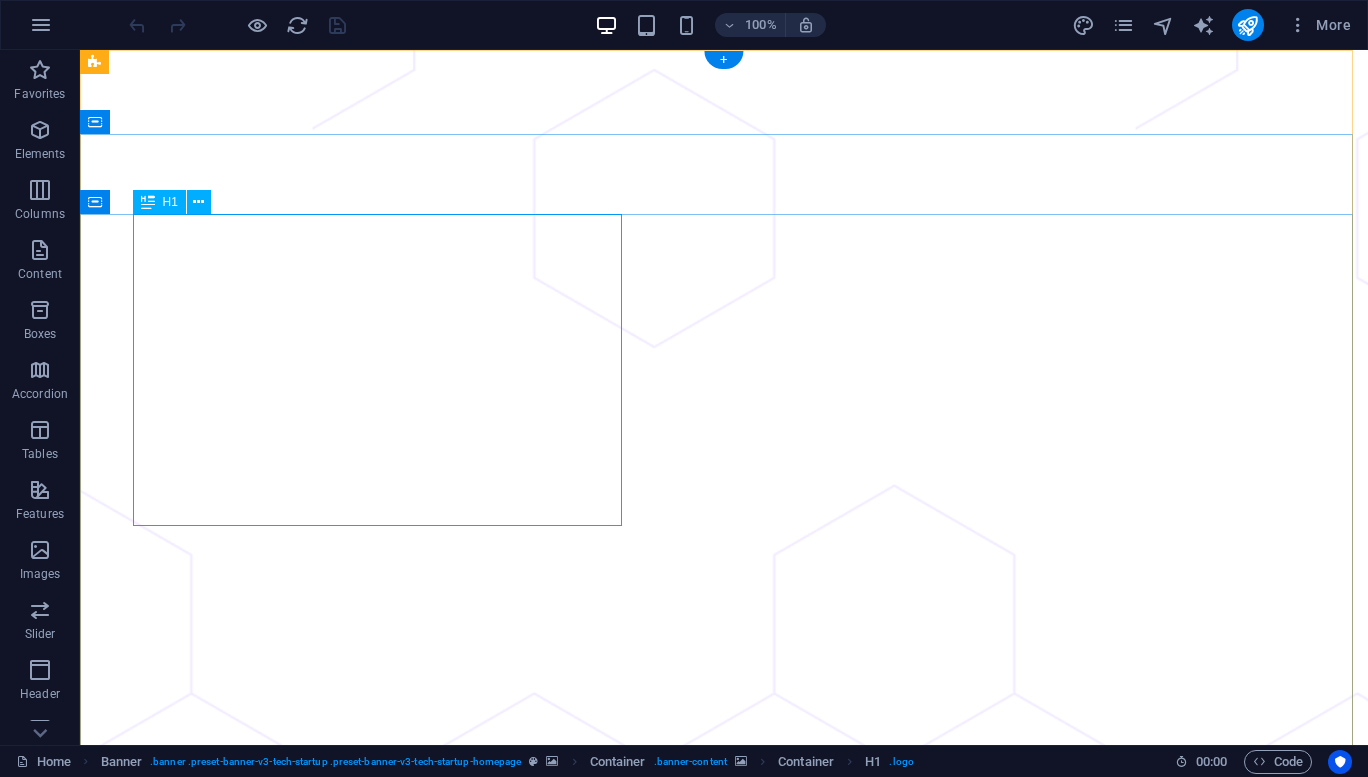 scroll, scrollTop: 0, scrollLeft: 0, axis: both 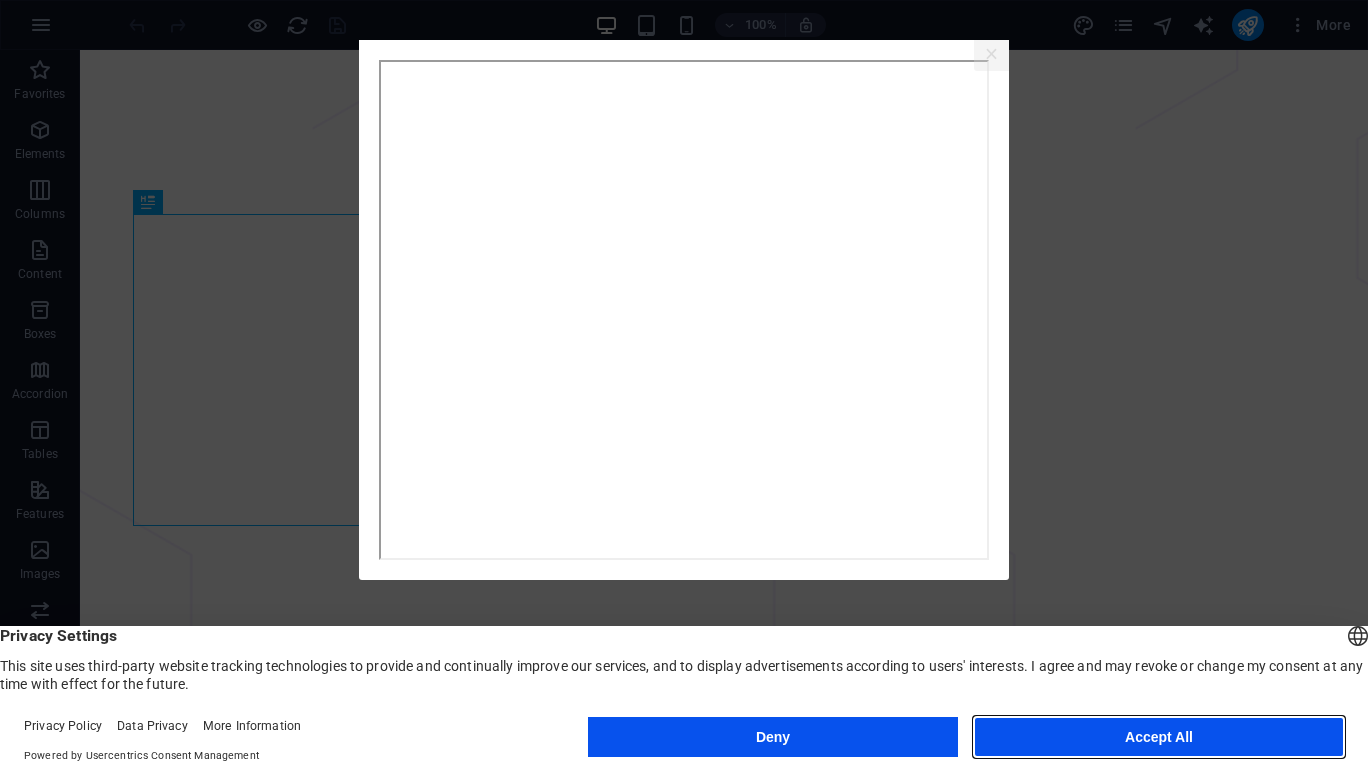 click on "Accept All" at bounding box center [1159, 737] 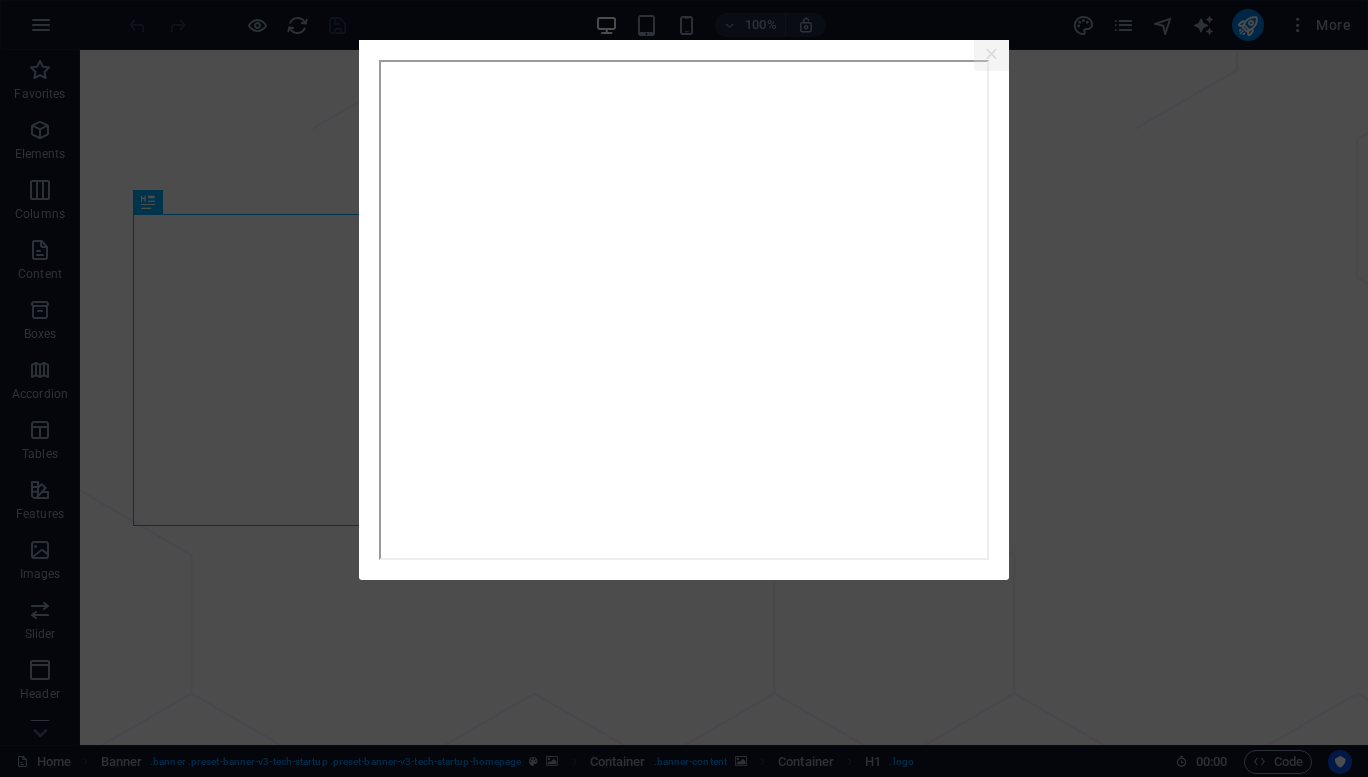 click on "×" 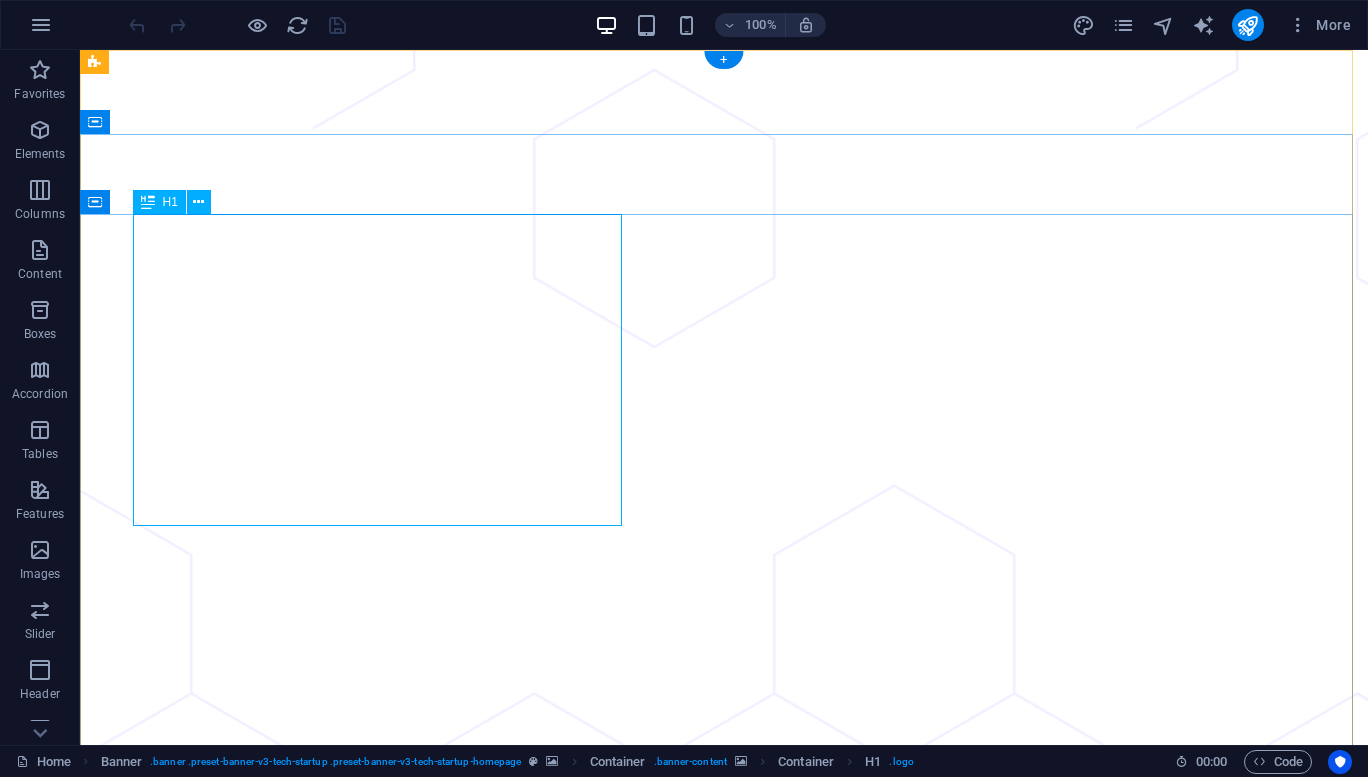 click on "Let your  communications be direct  and secure, with the Mail Engineers." at bounding box center [724, 2138] 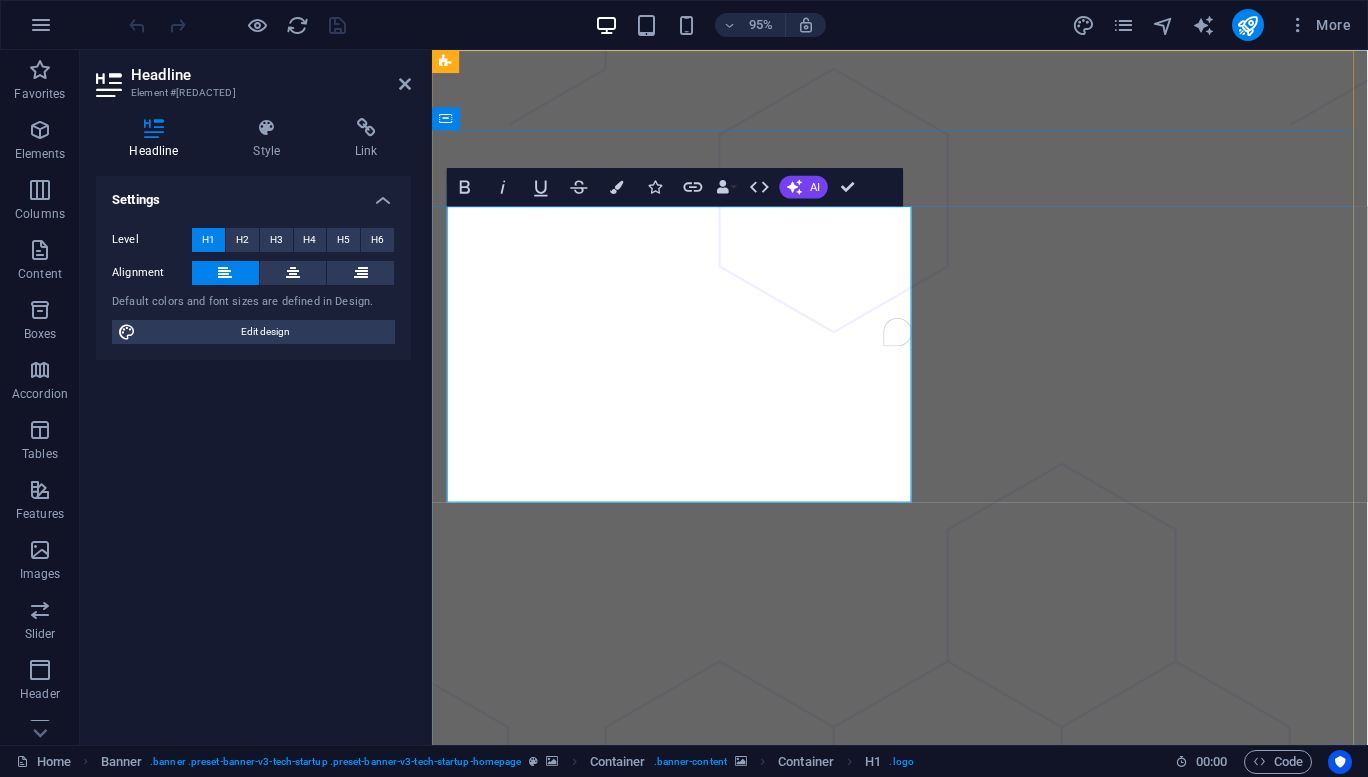 click on "communications be direct" at bounding box center [915, 2107] 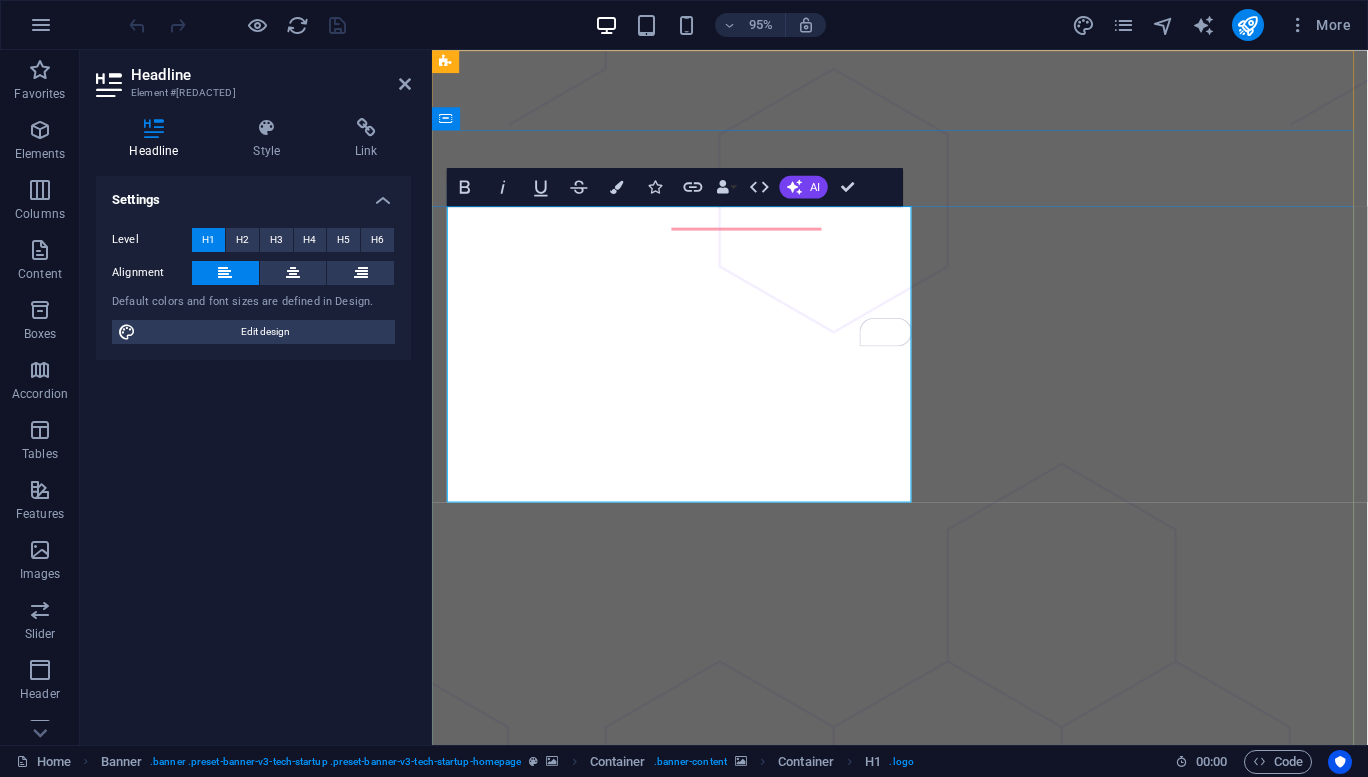 click on "Let your  communications be direct  and secure, with the Mail Engineers." at bounding box center [924, 2138] 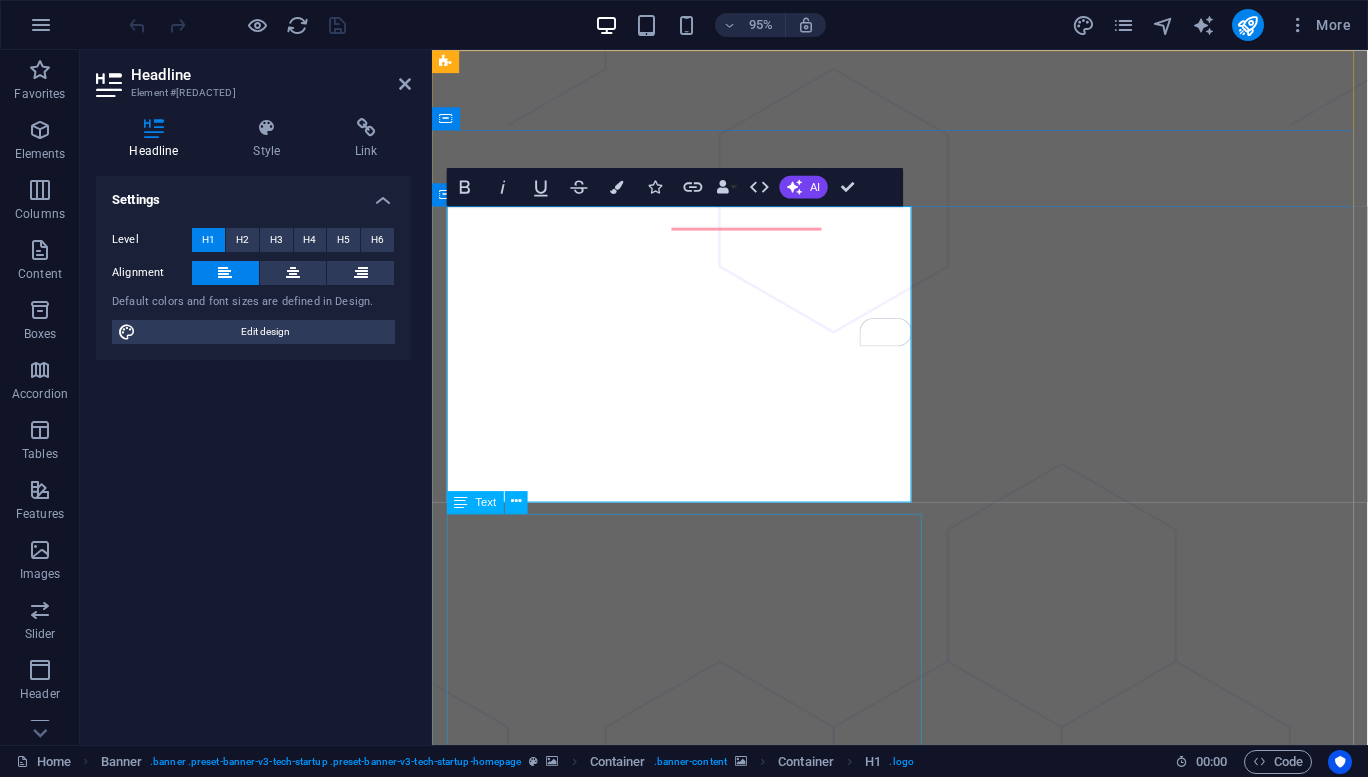 drag, startPoint x: 904, startPoint y: 508, endPoint x: 905, endPoint y: 652, distance: 144.00348 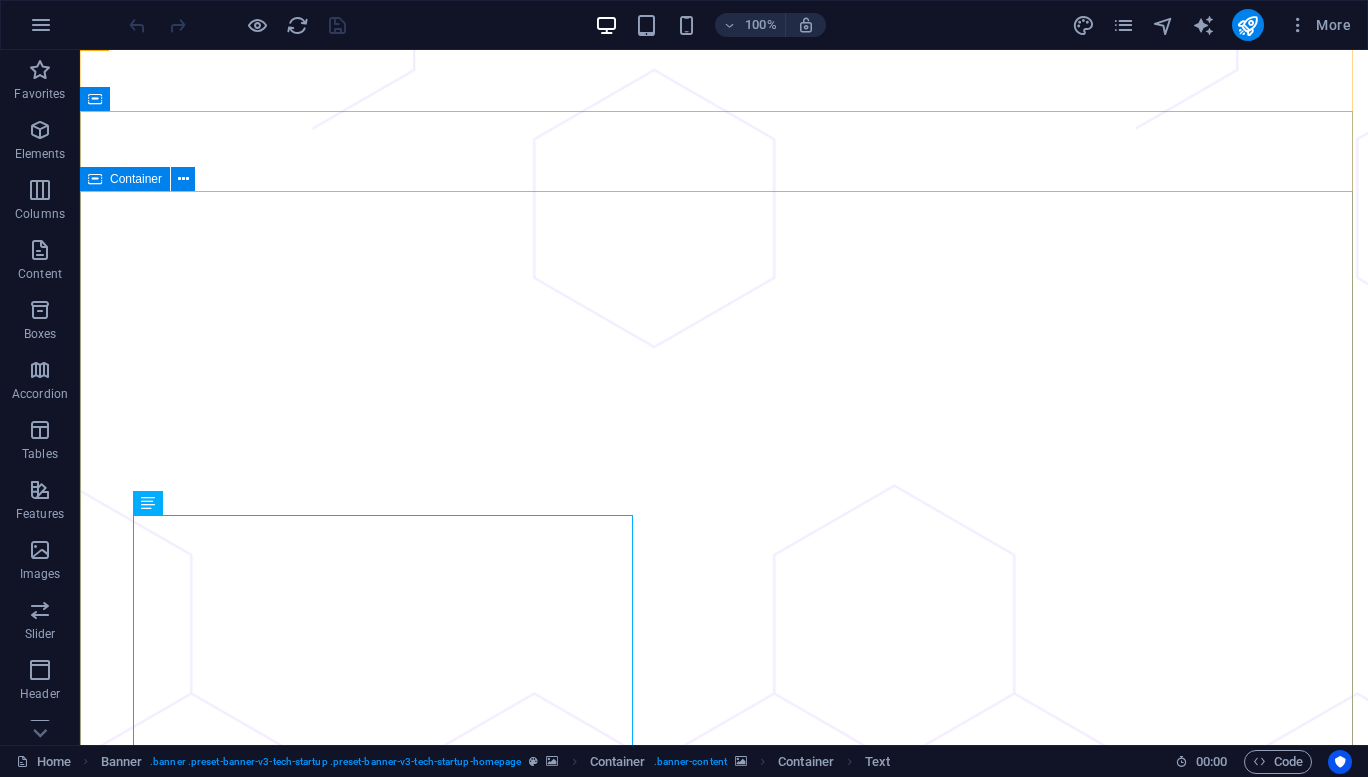 scroll, scrollTop: 23, scrollLeft: 0, axis: vertical 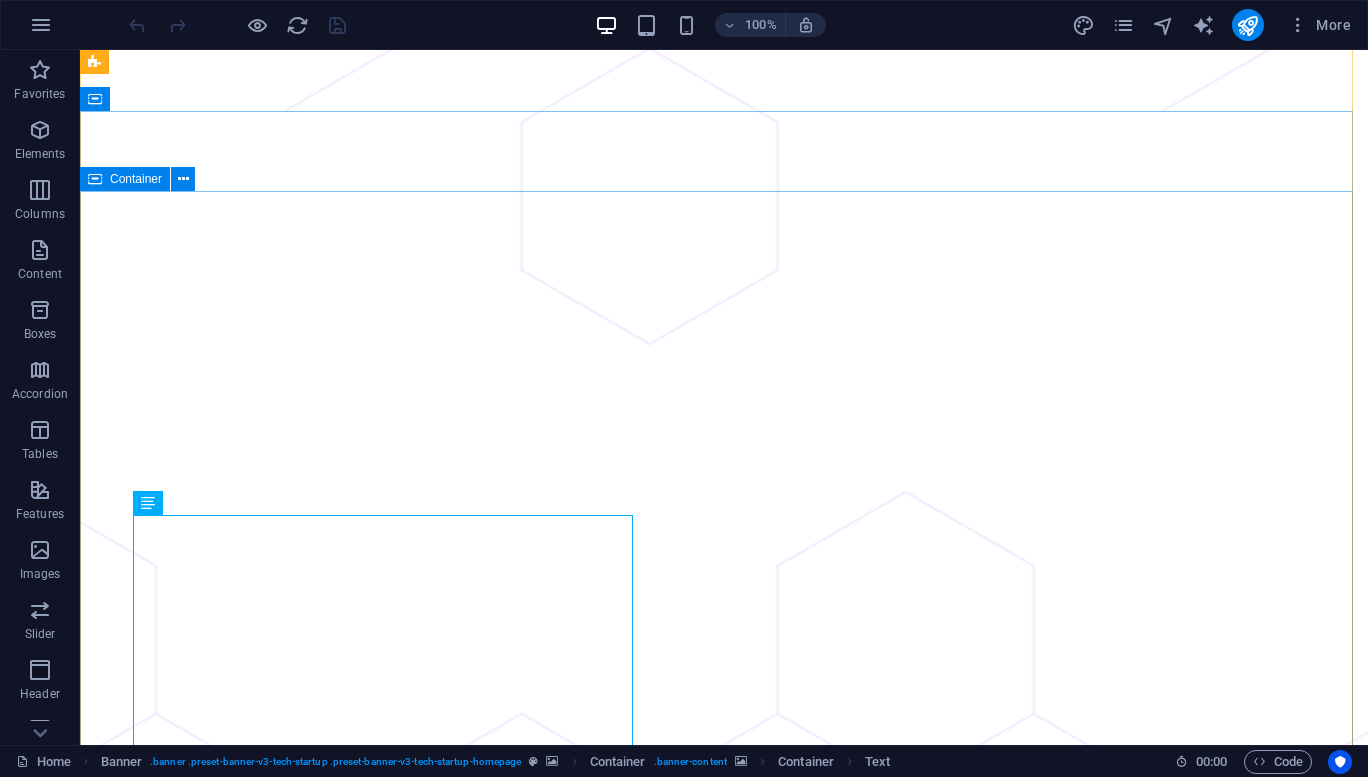 click on "Let your  communications be direct  and secure, with the Mail Engineers. Our philosophy is to empower effective communication through reliable, secure, and user-friendly email solutions.  We believe that email is more than just a tool; it's the backbone of modern communication.  That's why we're committed to: Reliability:  Providing a stable and dependable platform you can always count on. Security:  Protecting your data and privacy with advanced security measures. User Experience:  Creating an intuitive and efficient email experience for everyone. Innovation:  Continuously improving and adapting to the evolving needs of our users. Get Started Now" at bounding box center (724, 2374) 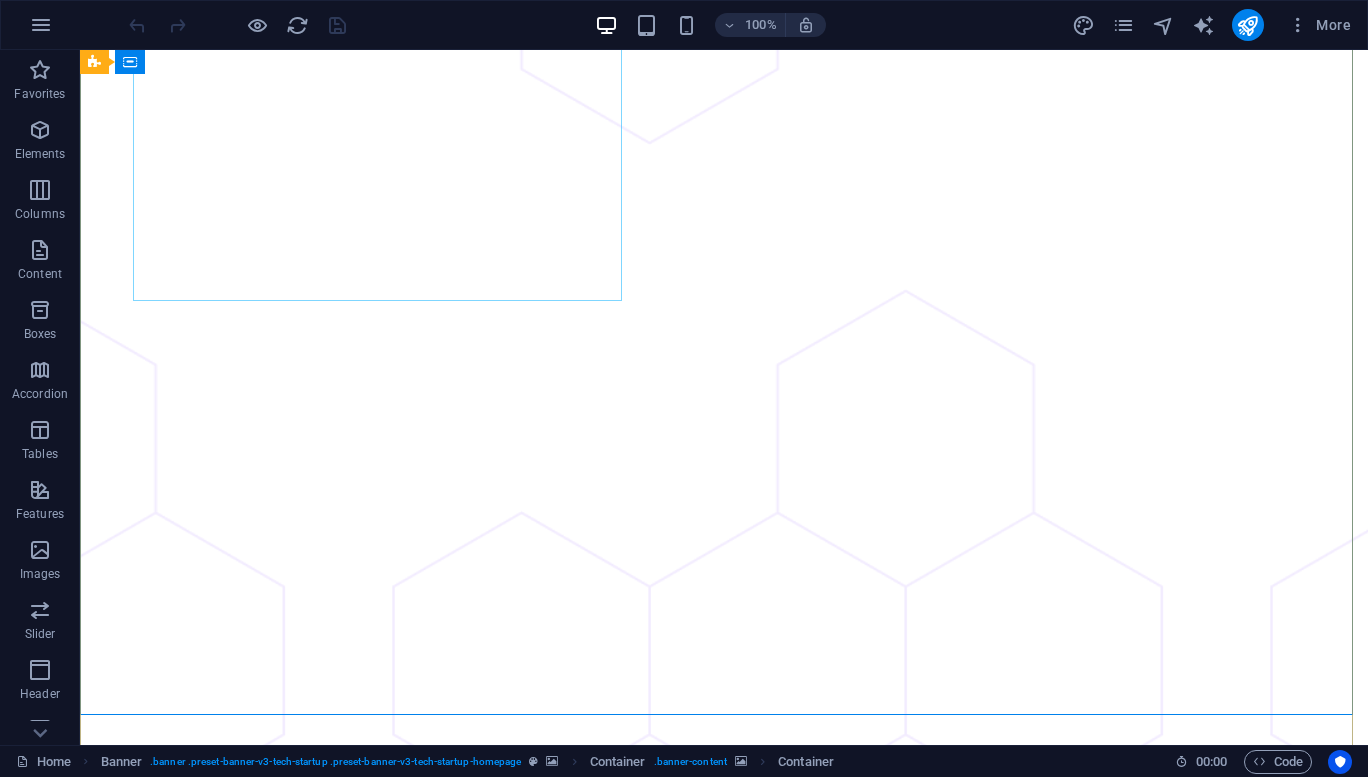 scroll, scrollTop: 226, scrollLeft: 0, axis: vertical 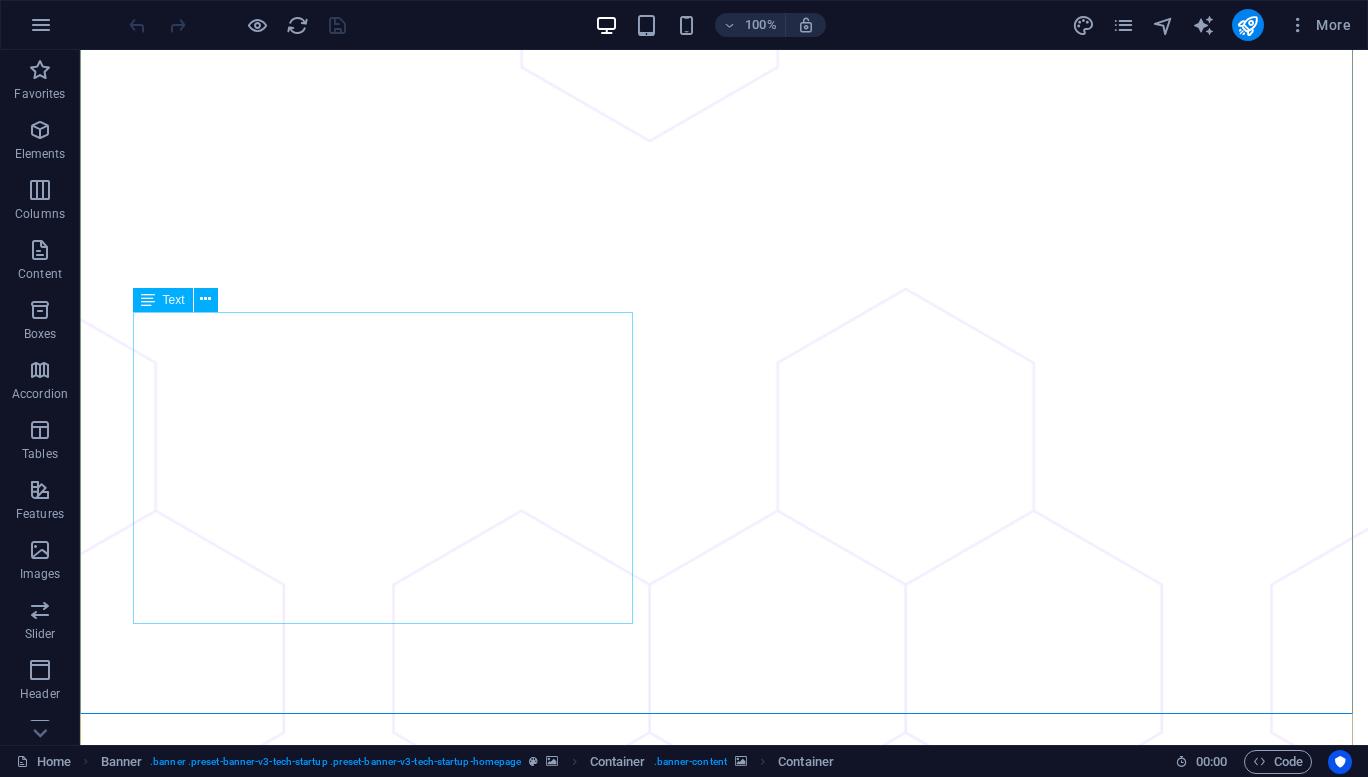 click on "Our philosophy is to empower effective communication through reliable, secure, and user-friendly email solutions.  We believe that email is more than just a tool; it's the backbone of modern communication.  That's why we're committed to: Reliability:  Providing a stable and dependable platform you can always count on. Security:  Protecting your data and privacy with advanced security measures. User Experience:  Creating an intuitive and efficient email experience for everyone. Innovation:  Continuously improving and adapting to the evolving needs of our users." at bounding box center [724, 2195] 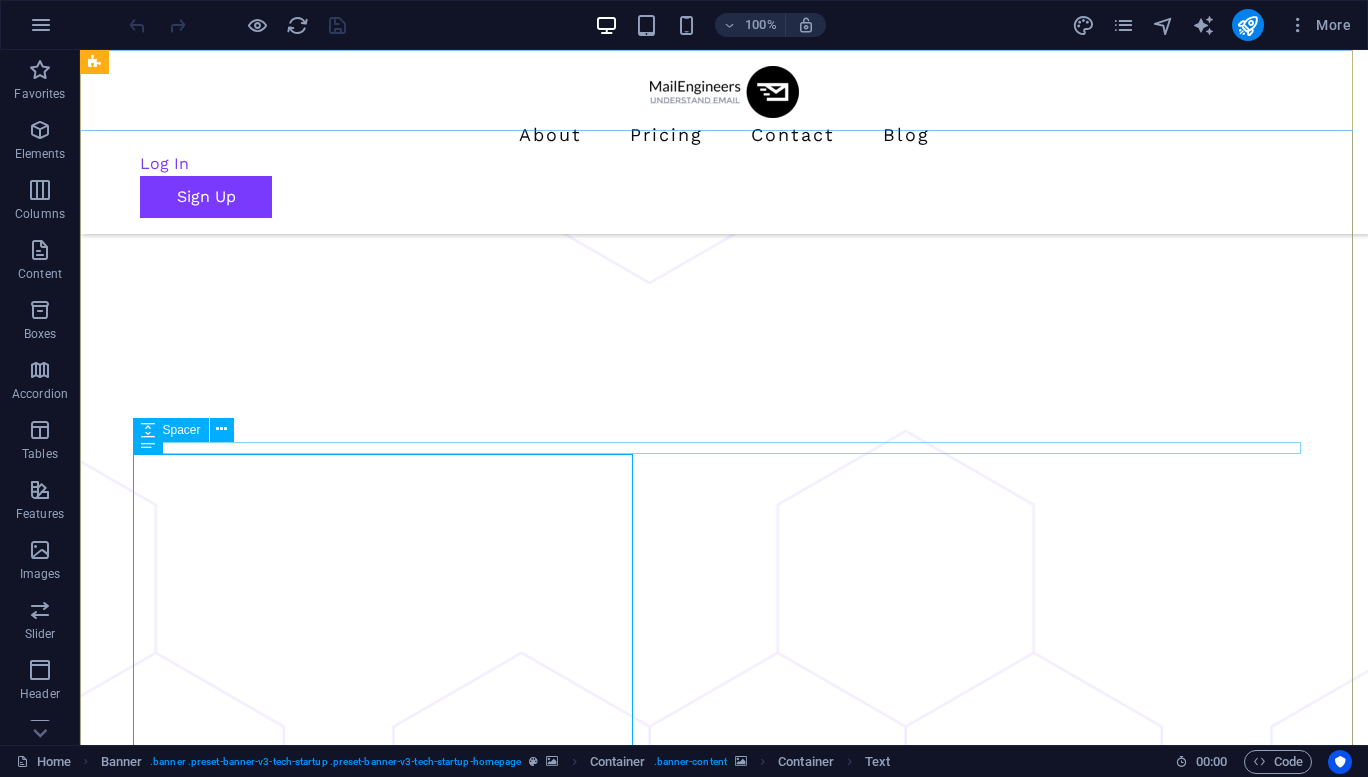 scroll, scrollTop: 0, scrollLeft: 0, axis: both 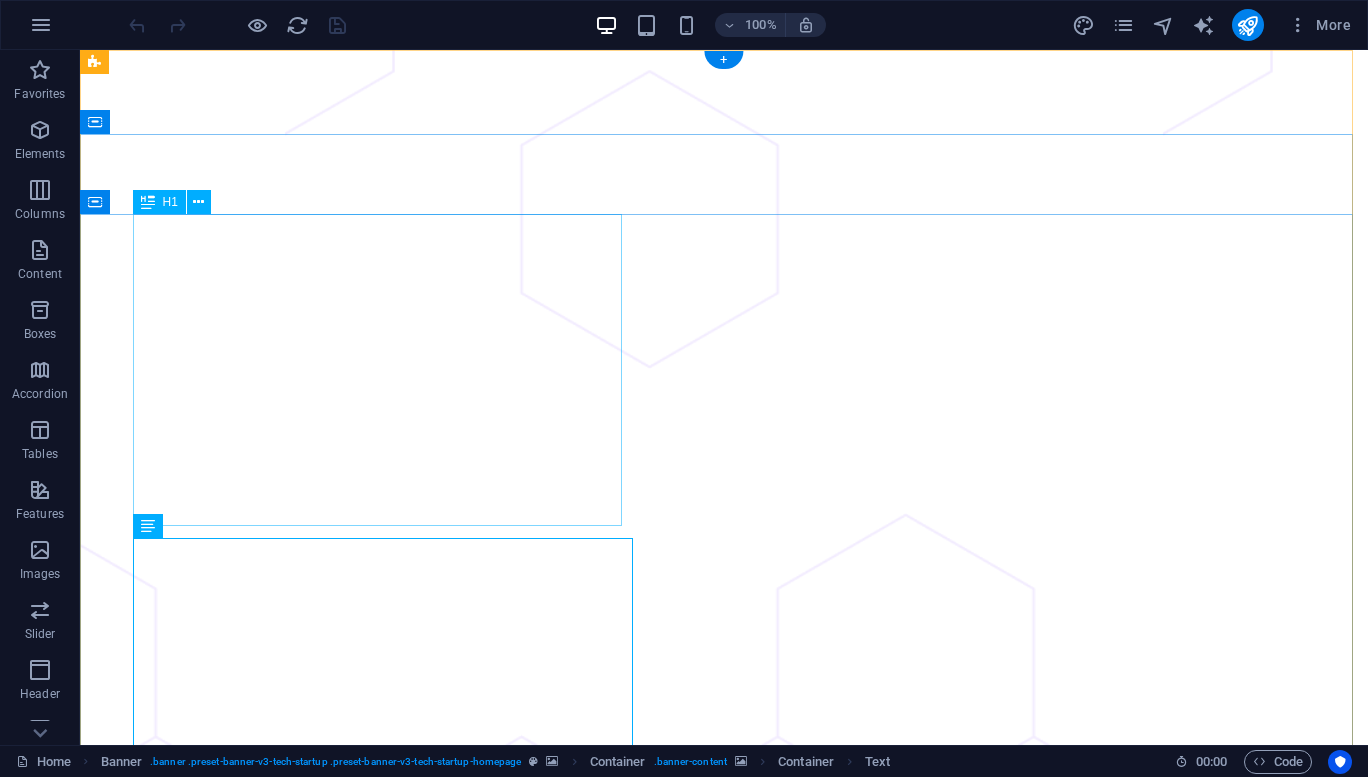 click on "Let your  communications be direct  and secure, with the Mail Engineers." at bounding box center (724, 2262) 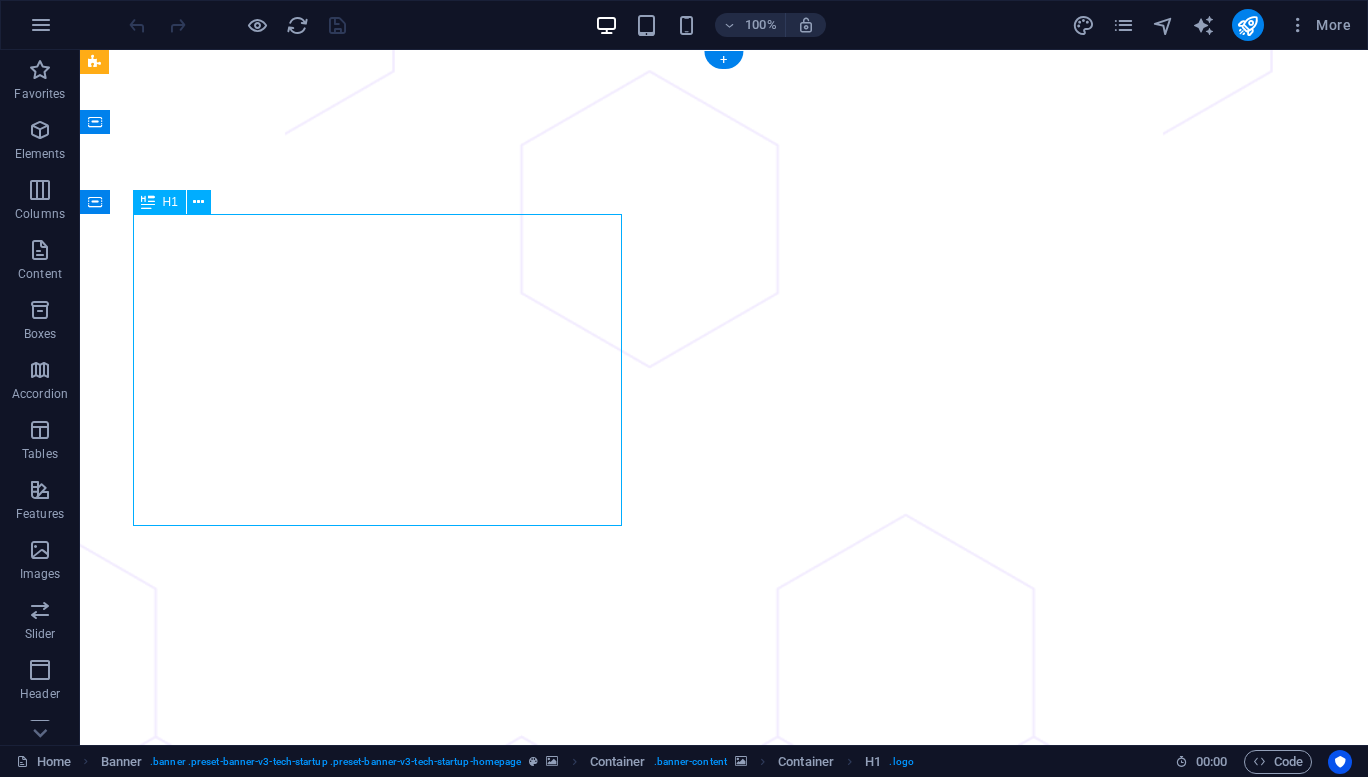 click on "Let your  communications be direct  and secure, with the Mail Engineers." at bounding box center [724, 2262] 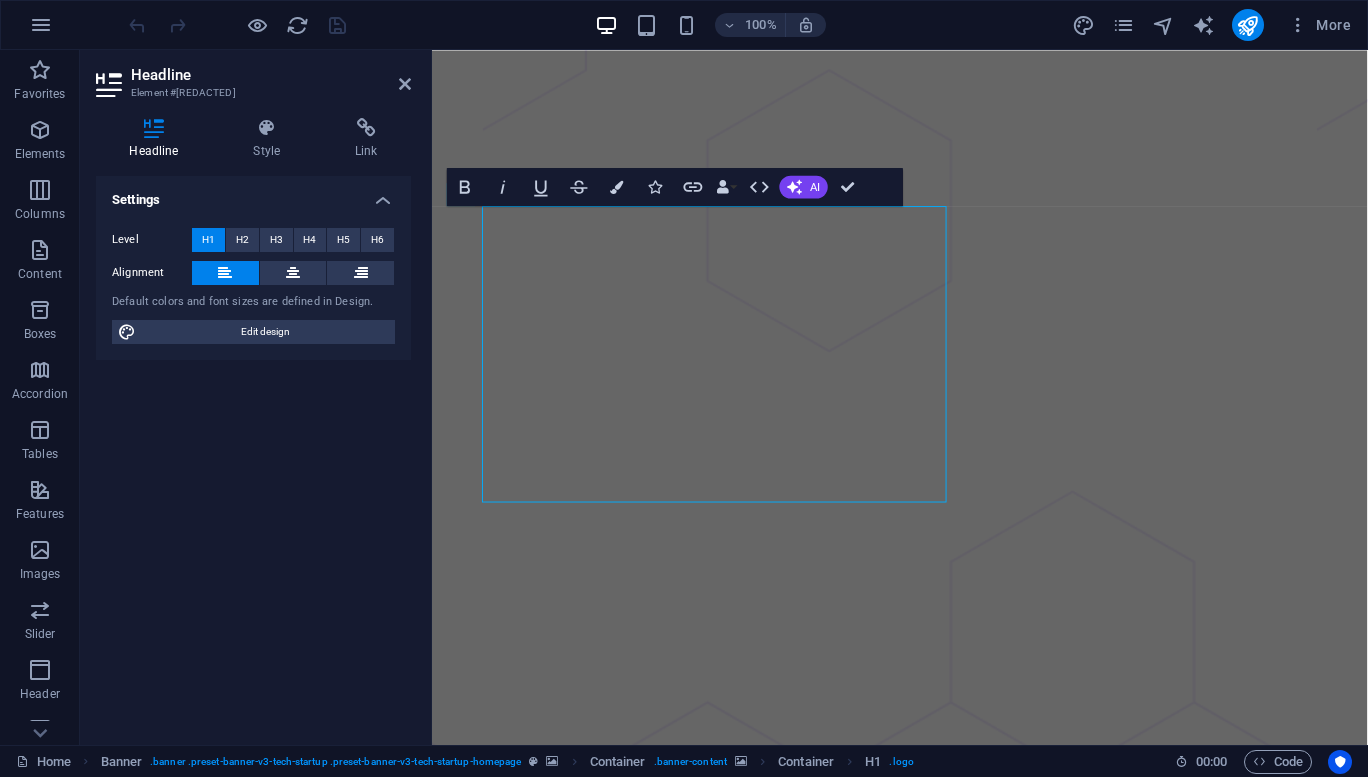 click on "Settings Level H1 H2 H3 H4 H5 H6 Alignment Default colors and font sizes are defined in Design. Edit design" at bounding box center [253, 452] 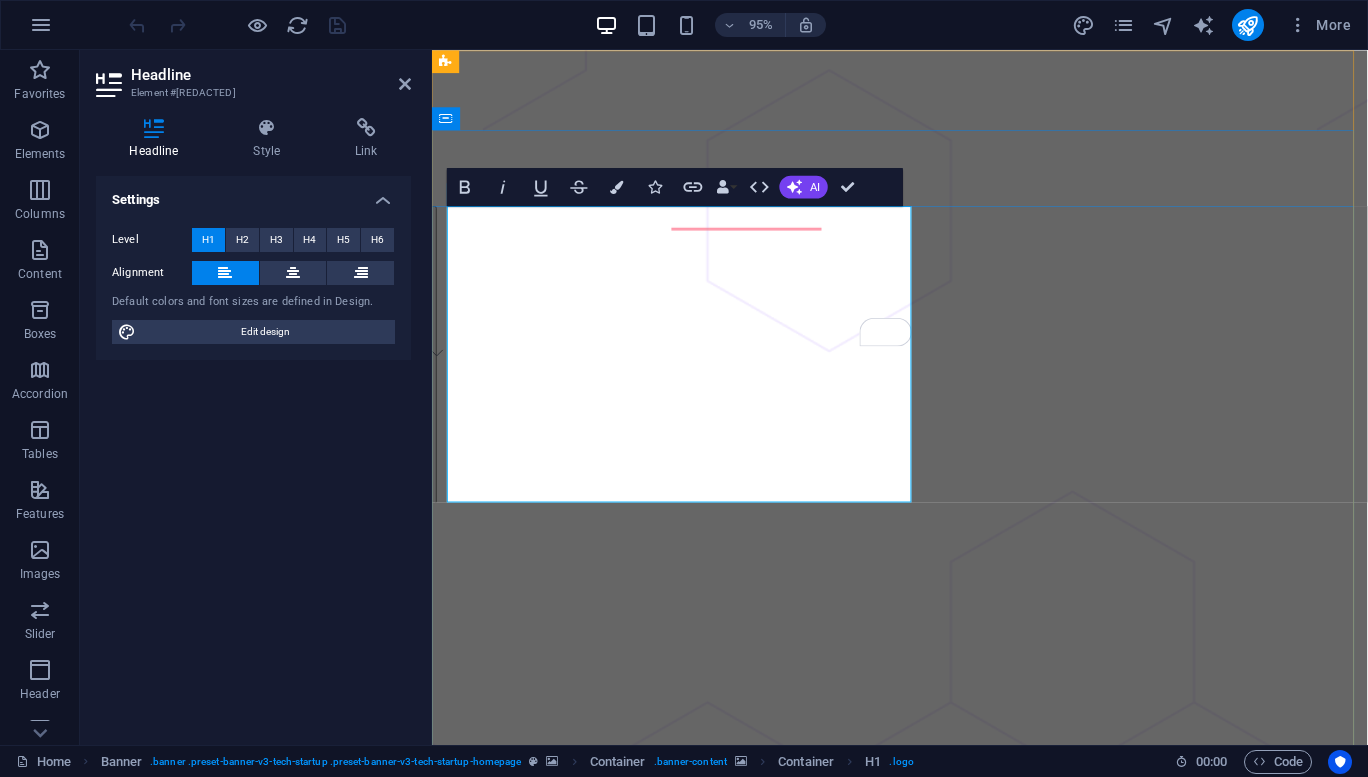 click on "communications be direct" at bounding box center (915, 2231) 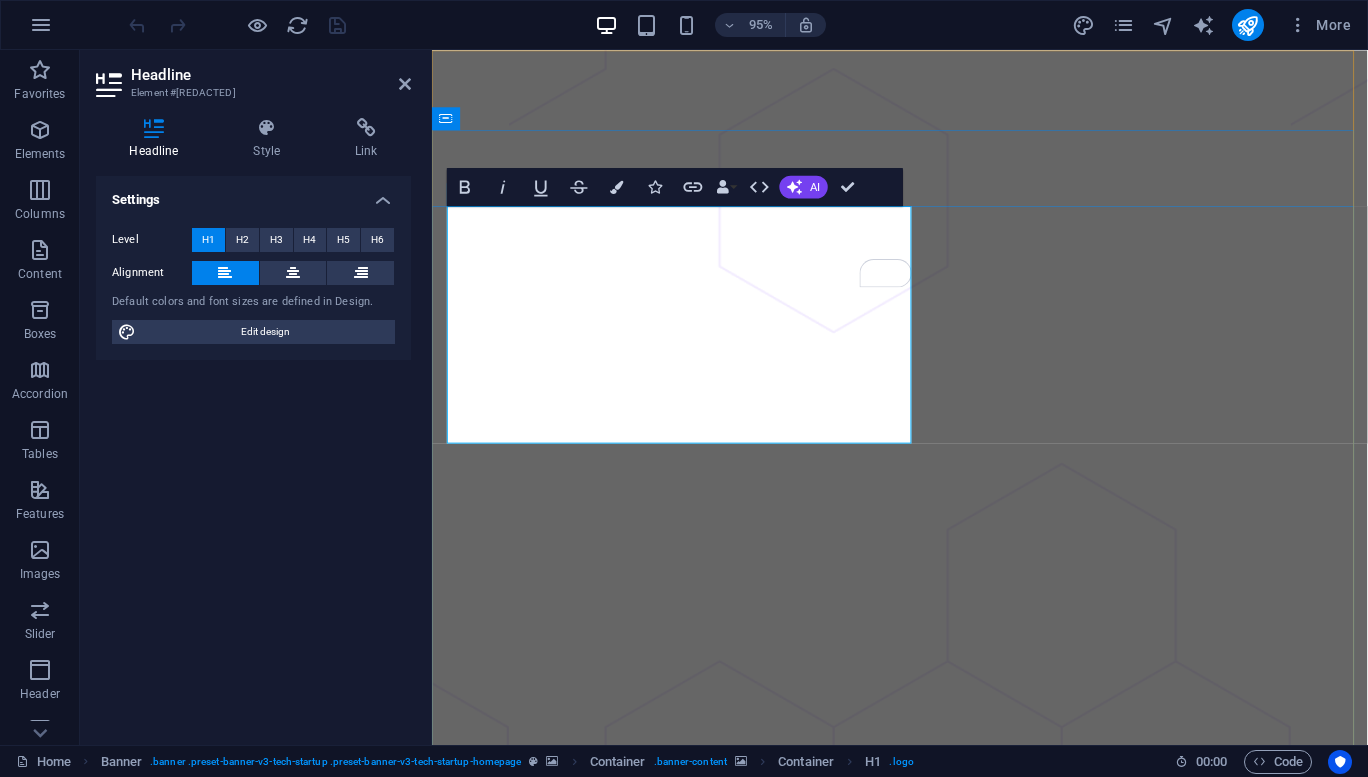 drag, startPoint x: 672, startPoint y: 255, endPoint x: 566, endPoint y: 265, distance: 106.47065 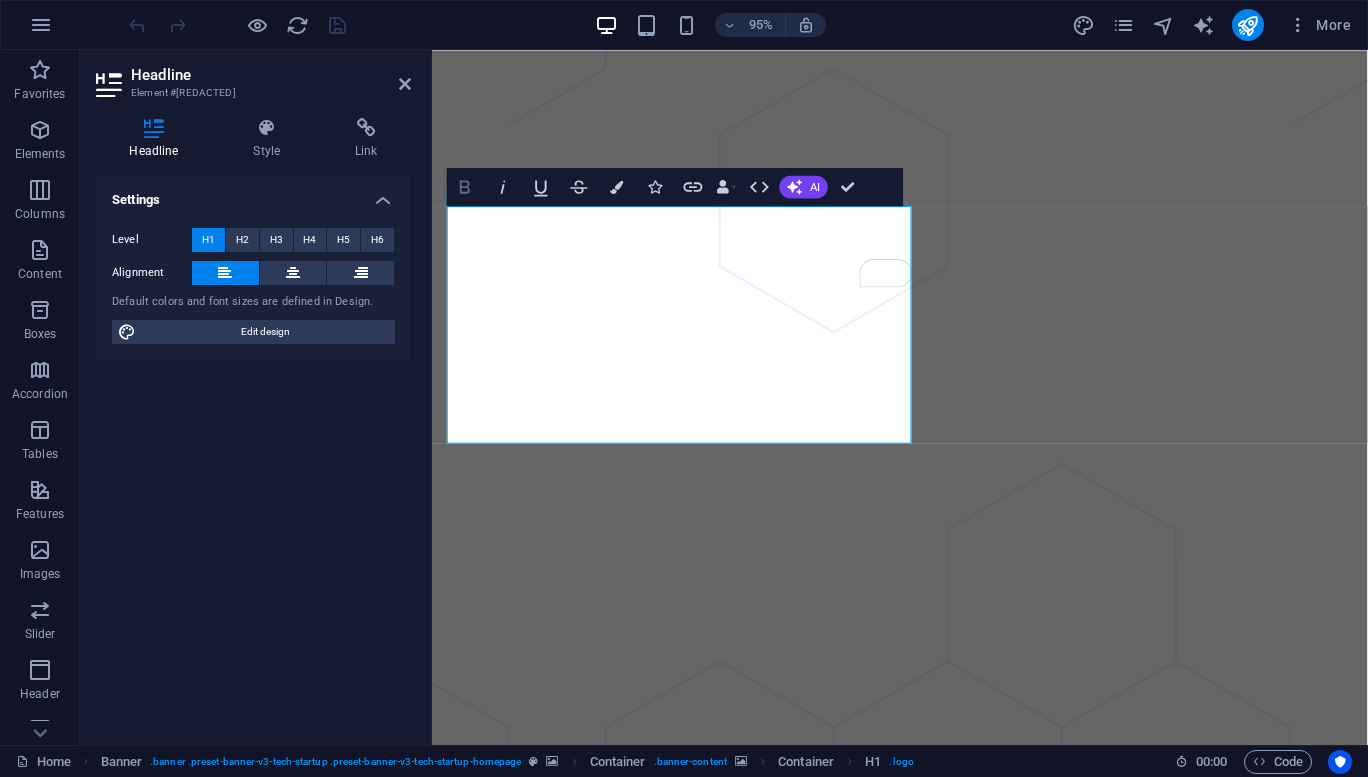 click 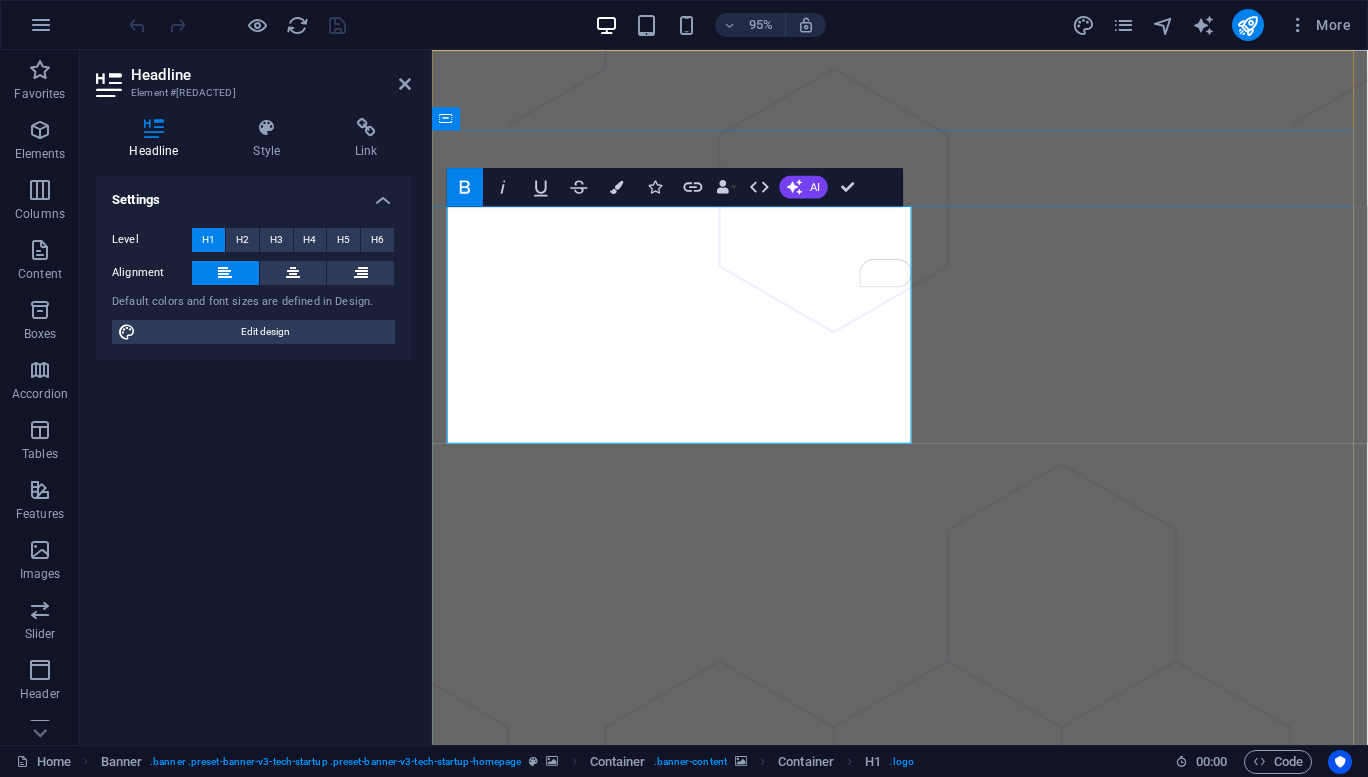 click on "Over  90%  of threats are distributed via email. Be secure with MailEngineers" at bounding box center [924, 2138] 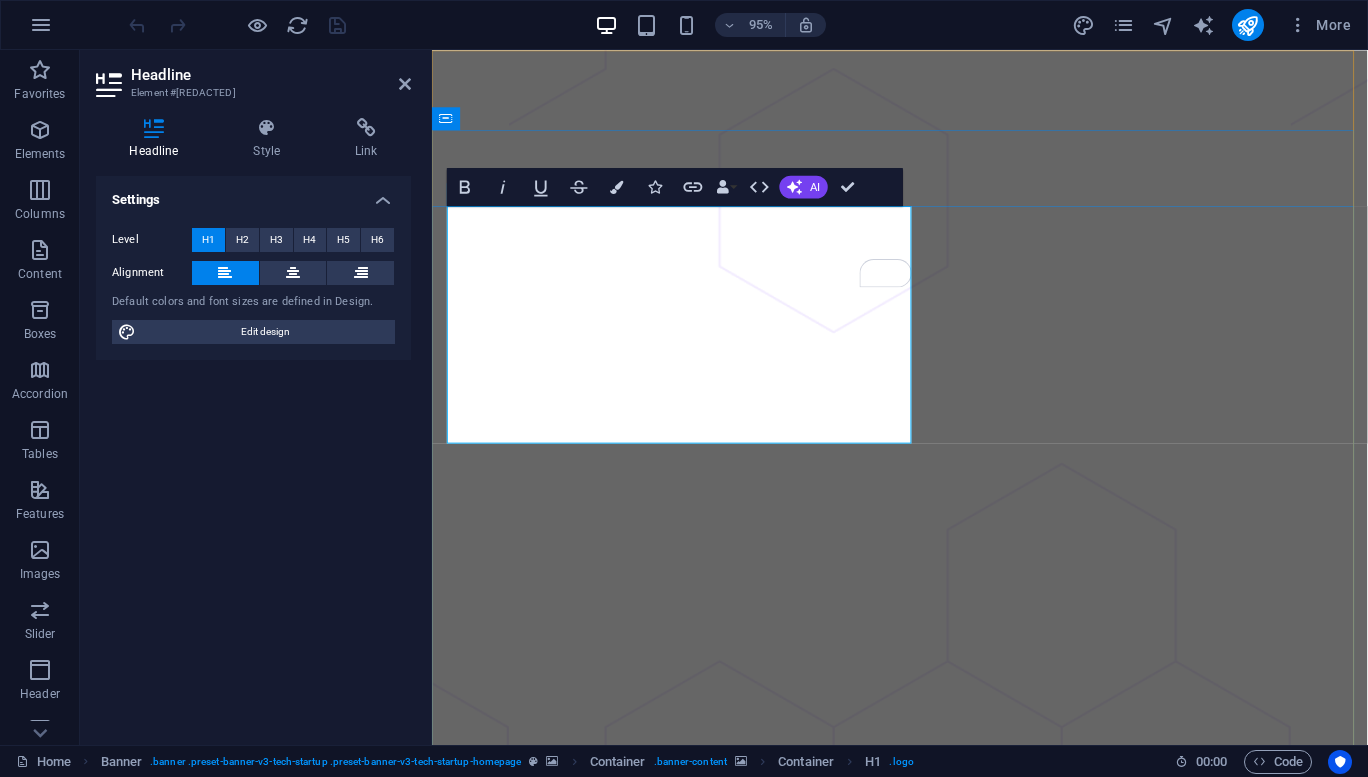 drag, startPoint x: 565, startPoint y: 257, endPoint x: 683, endPoint y: 261, distance: 118.06778 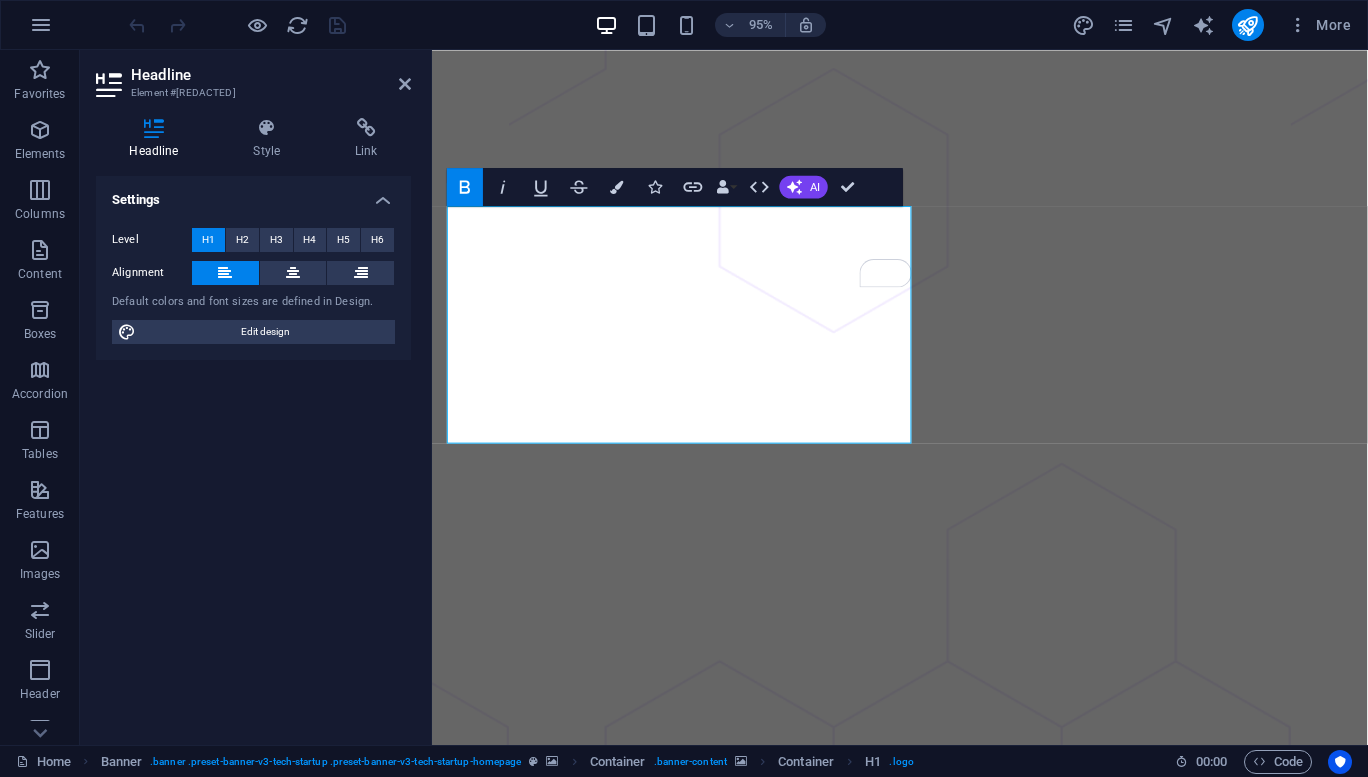click on "Bold" at bounding box center [465, 187] 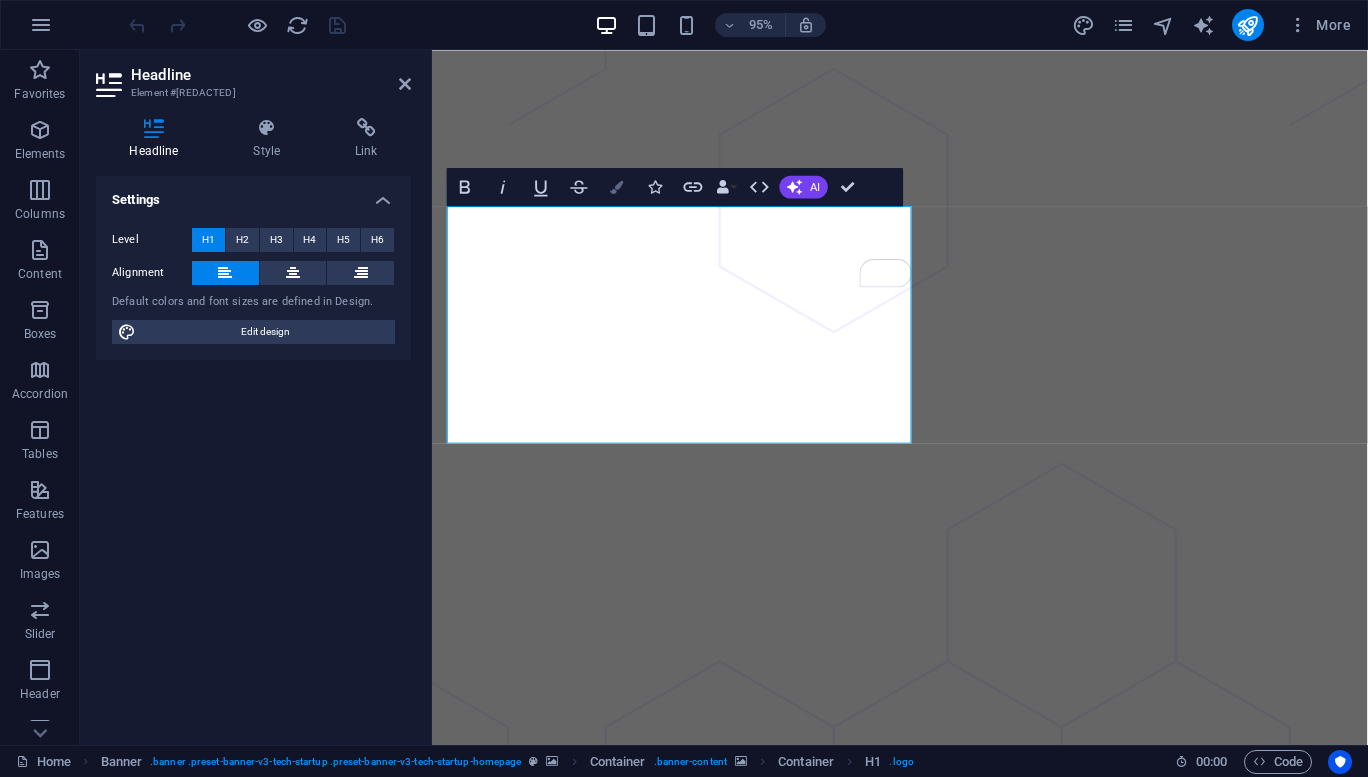 click at bounding box center (617, 186) 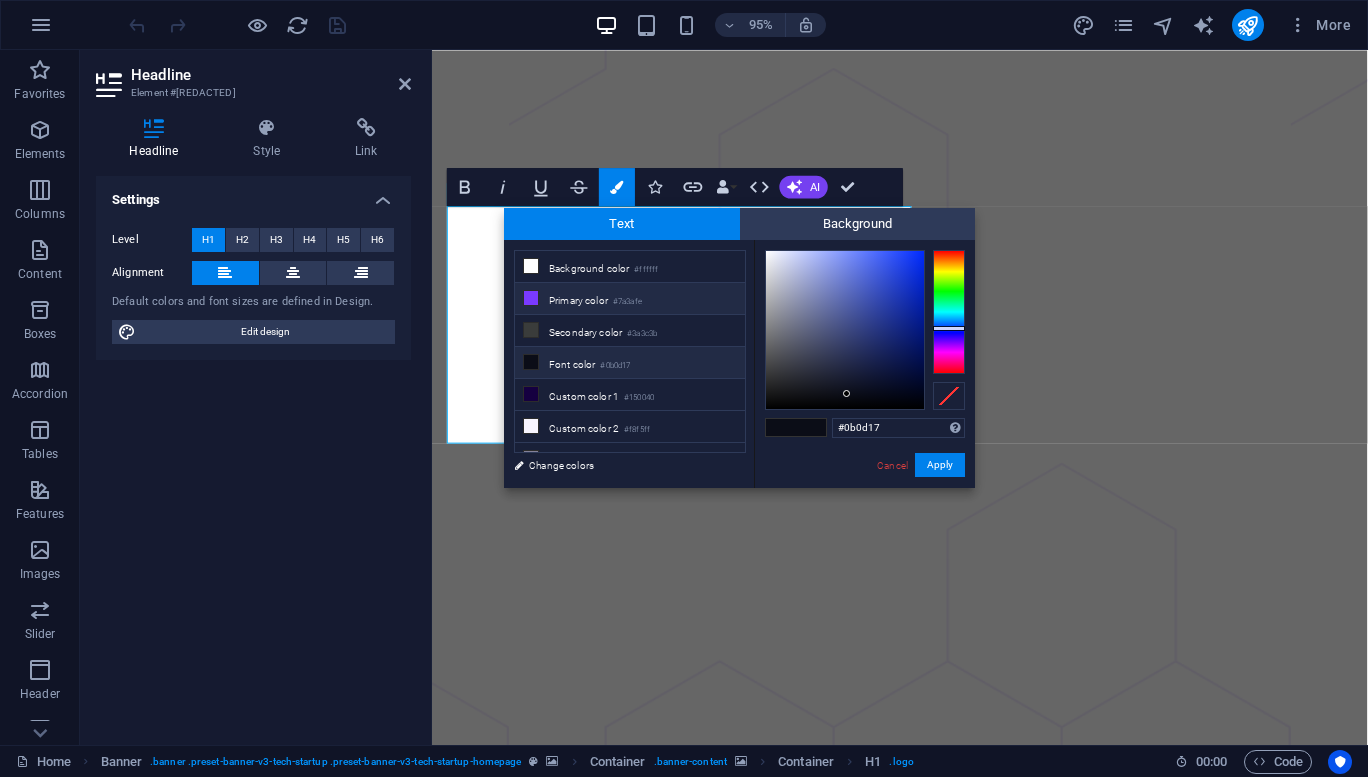 click on "Primary color
#7a3afe" at bounding box center (630, 299) 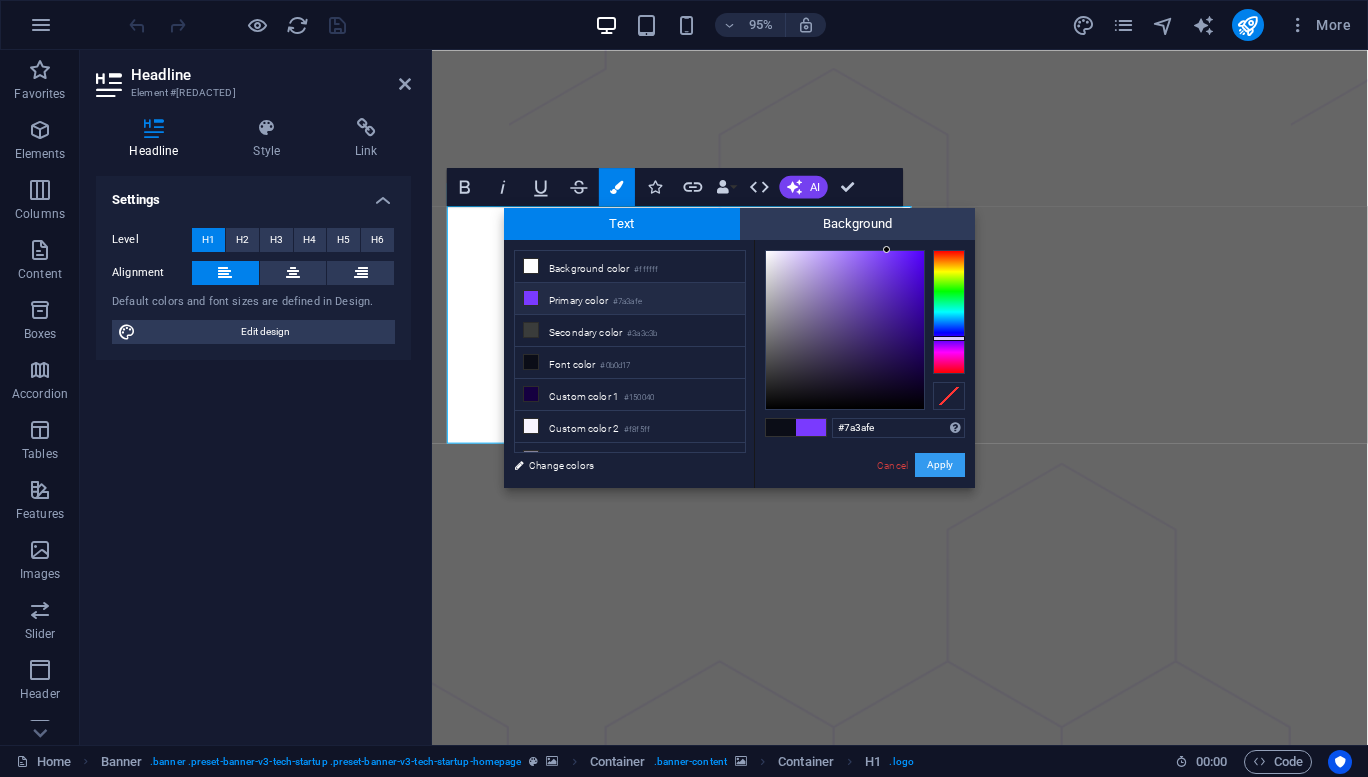 click on "Apply" at bounding box center (940, 465) 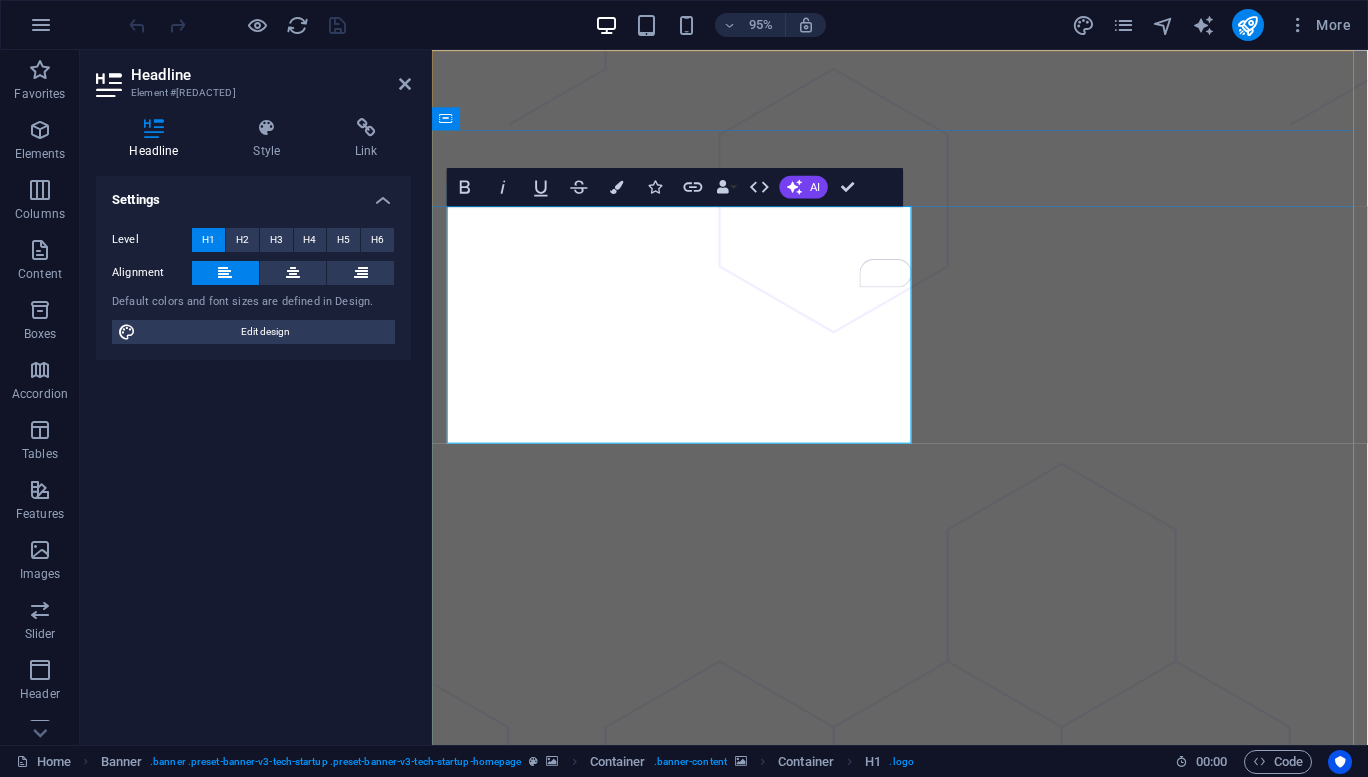 click on "Over  90%  of threats are distributed via email. Be secure with MailEngineers" at bounding box center [924, 2138] 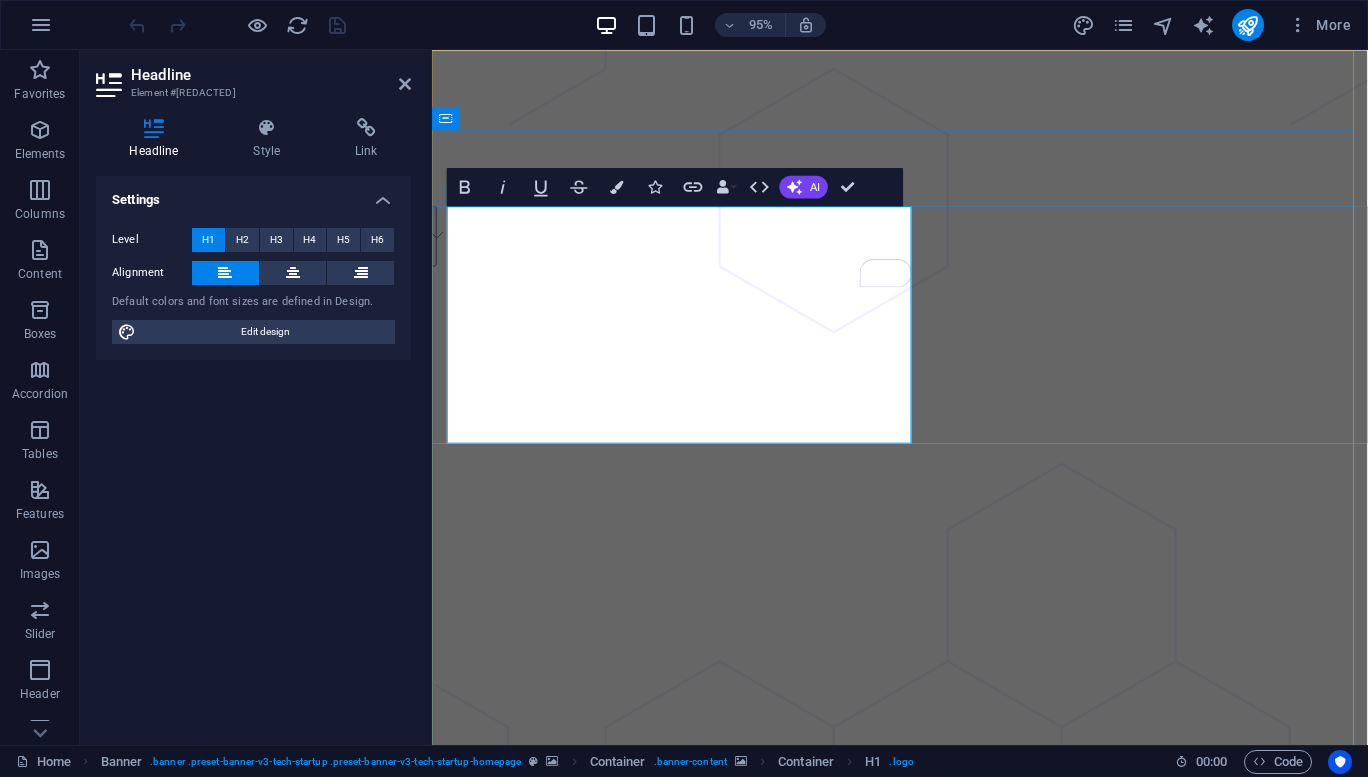 drag, startPoint x: 590, startPoint y: 376, endPoint x: 810, endPoint y: 360, distance: 220.58105 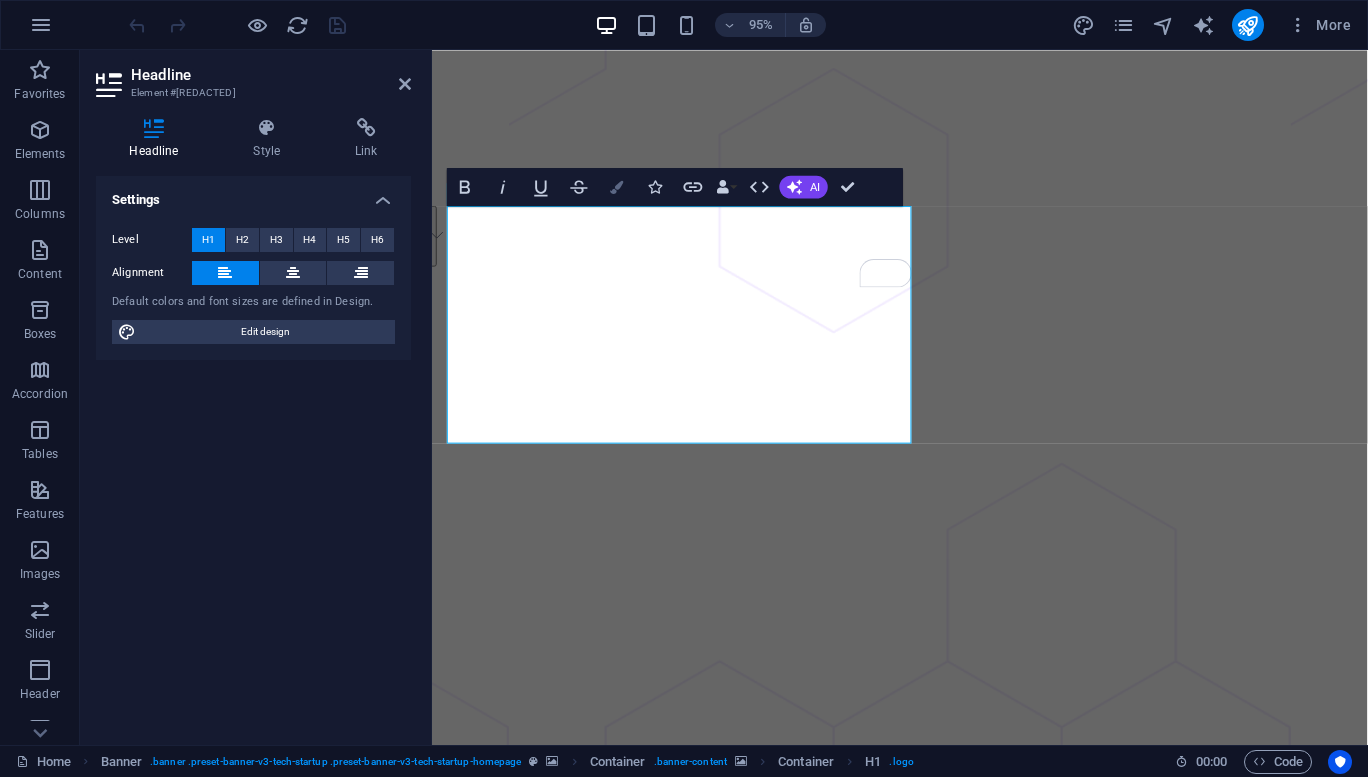 click at bounding box center [617, 186] 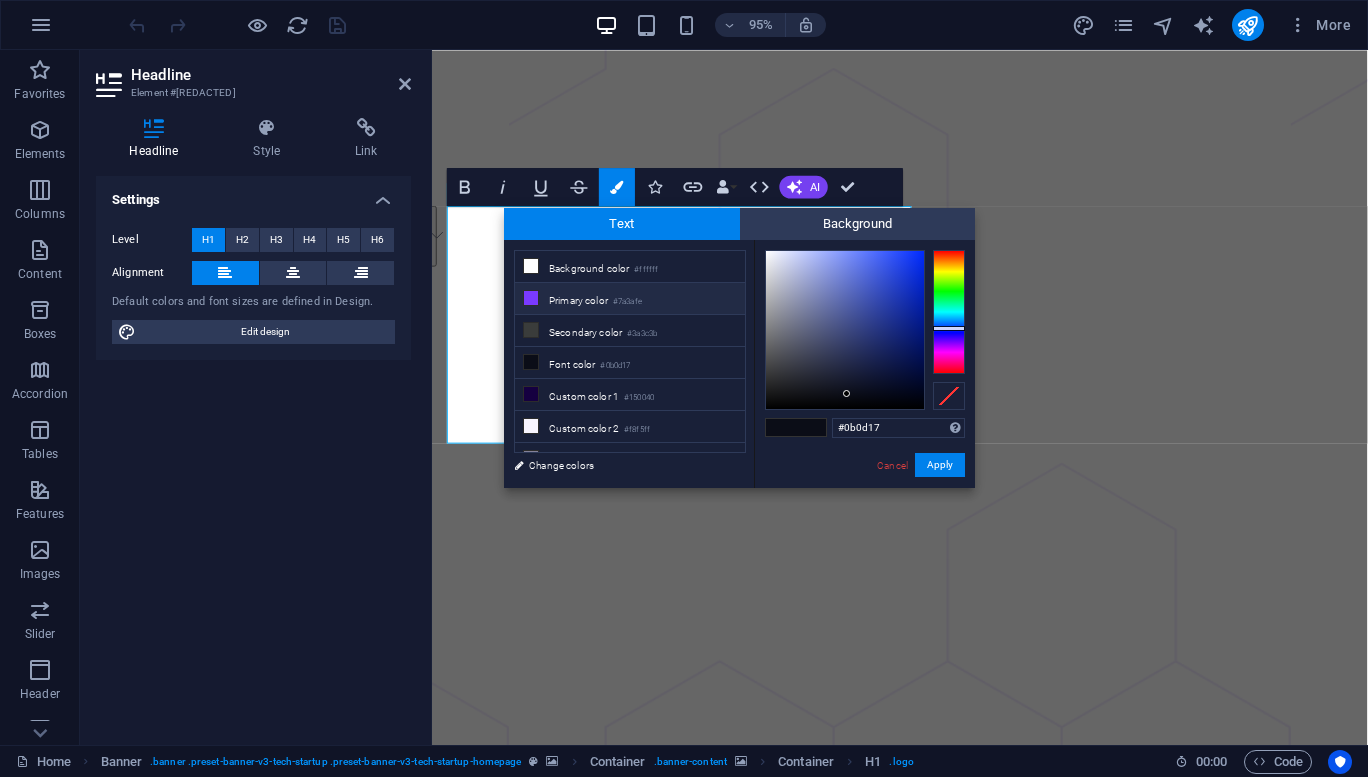 click on "Primary color
#7a3afe" at bounding box center [630, 299] 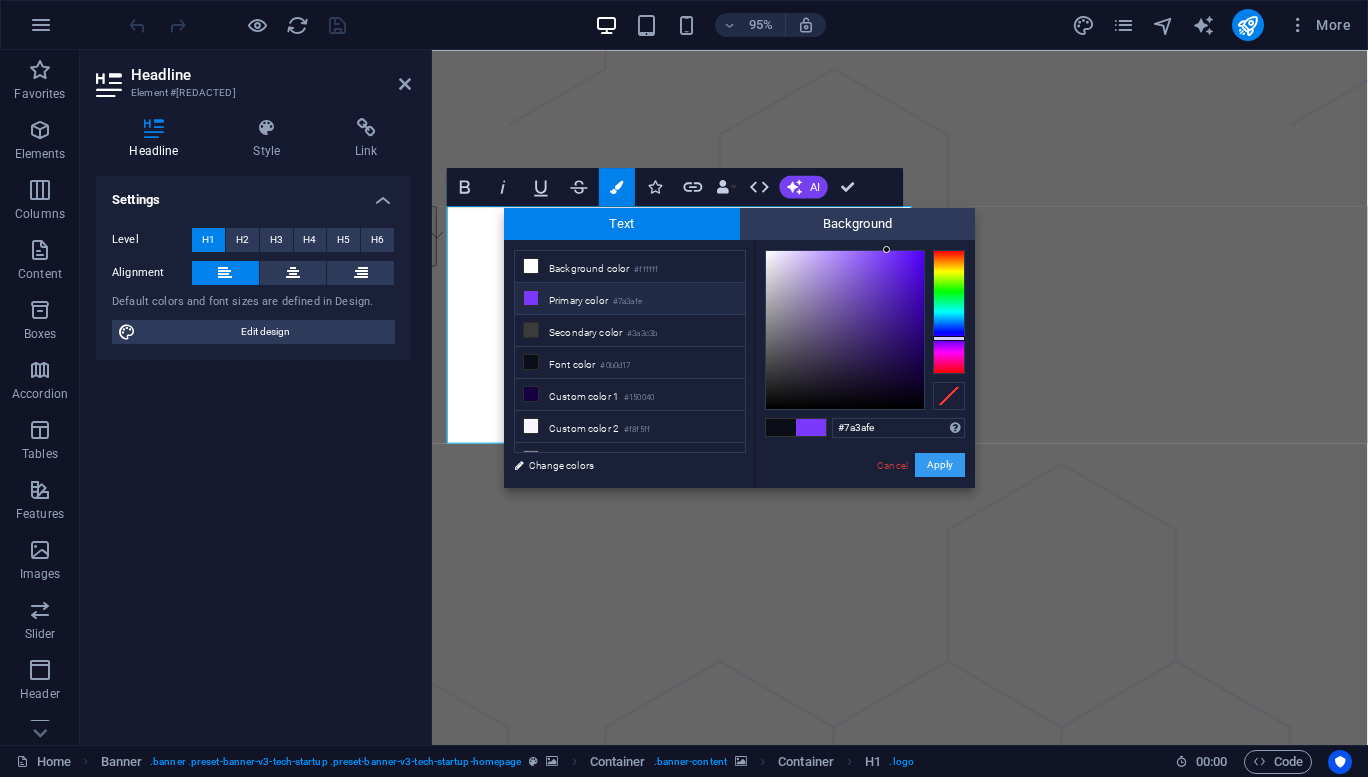 click on "Apply" at bounding box center (940, 465) 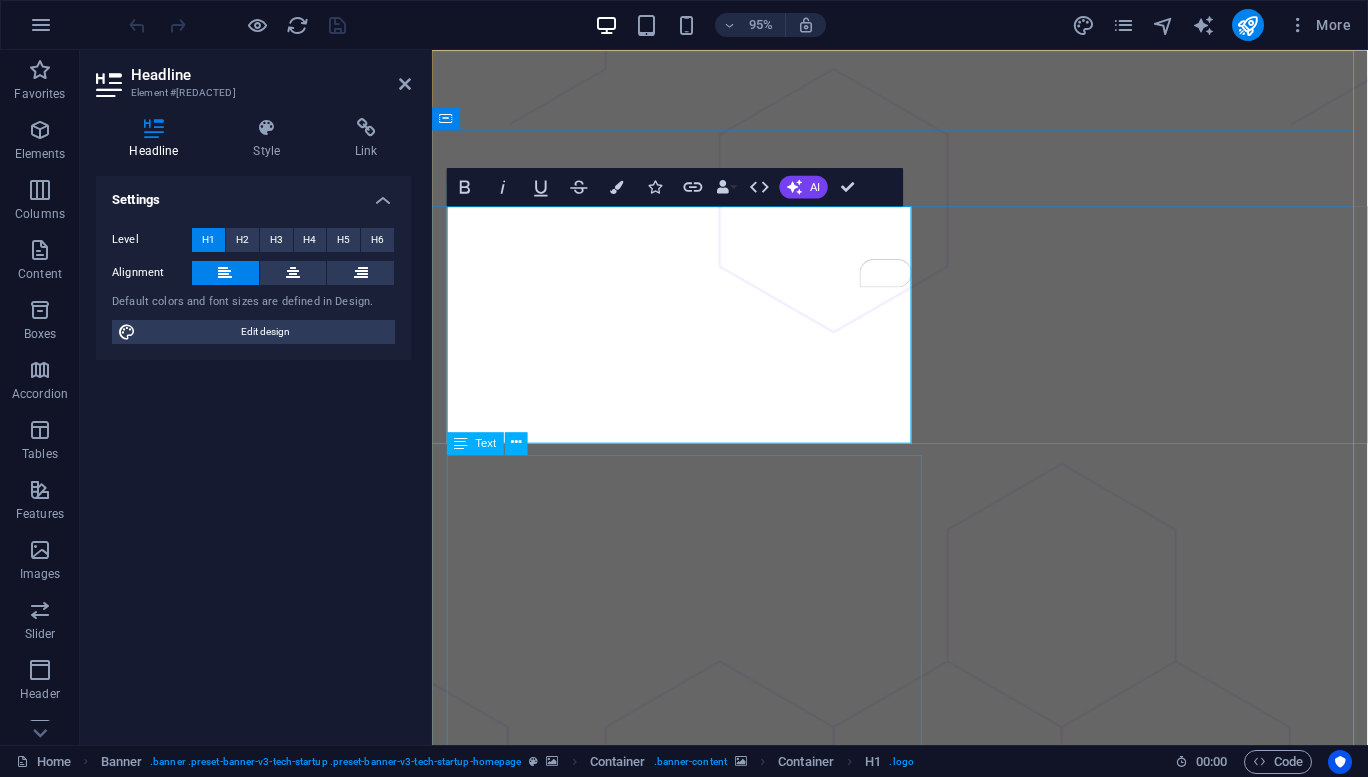 click on "Our philosophy is to empower effective communication through reliable, secure, and user-friendly email solutions.  We believe that email is more than just a tool; it's the backbone of modern communication.  That's why we're committed to: Reliability:  Providing a stable and dependable platform you can always count on. Security:  Protecting your data and privacy with advanced security measures. User Experience:  Creating an intuitive and efficient email experience for everyone. Innovation:  Continuously improving and adapting to the evolving needs of our users." at bounding box center (924, 2297) 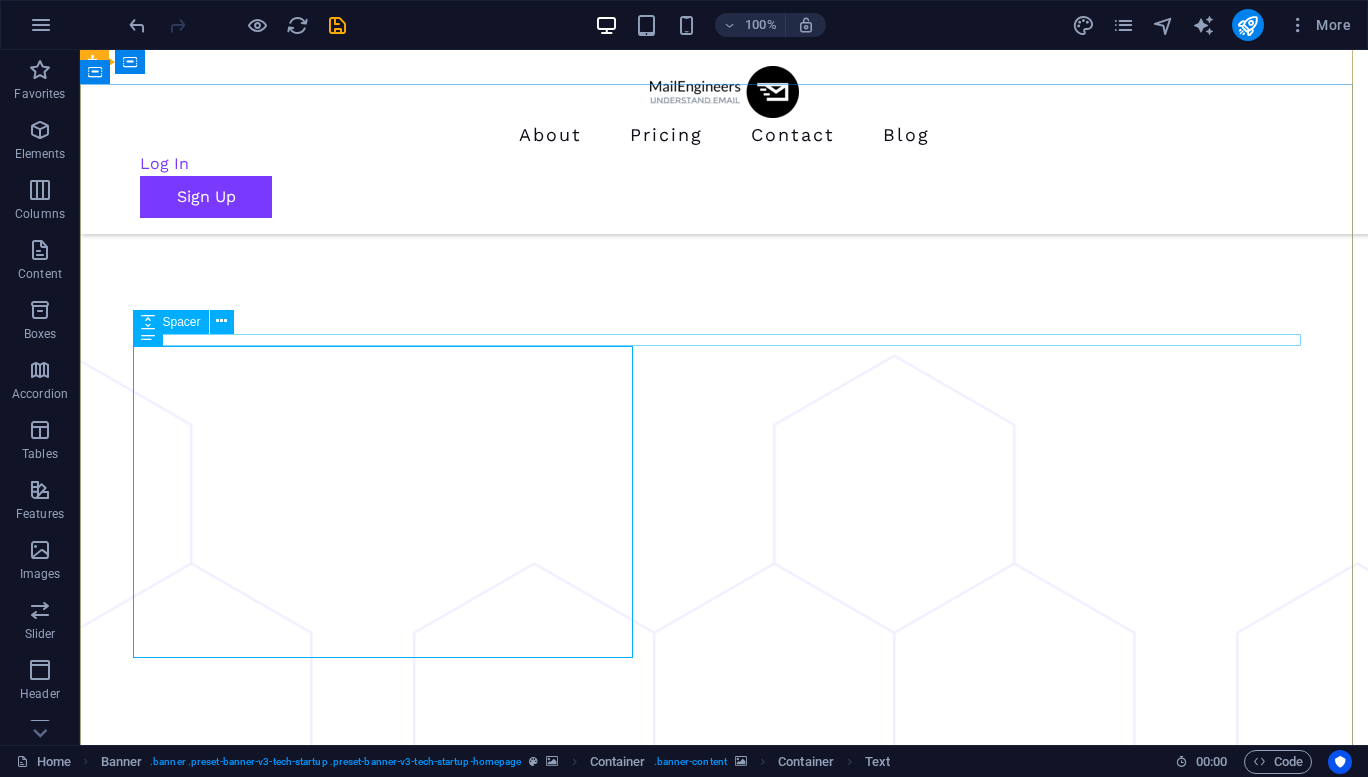 scroll, scrollTop: 214, scrollLeft: 0, axis: vertical 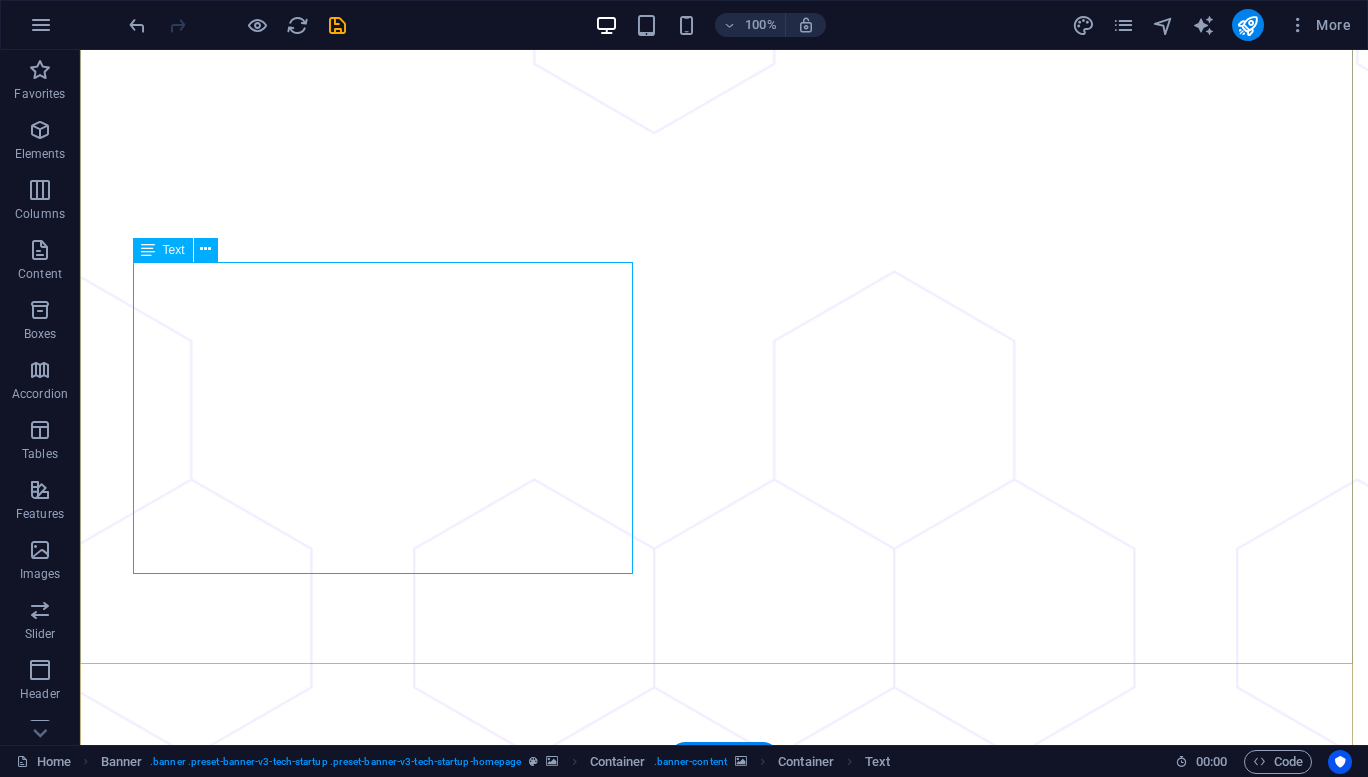 click on "Our philosophy is to empower effective communication through reliable, secure, and user-friendly email solutions.  We believe that email is more than just a tool; it's the backbone of modern communication.  That's why we're committed to: Reliability:  Providing a stable and dependable platform you can always count on. Security:  Protecting your data and privacy with advanced security measures. User Experience:  Creating an intuitive and efficient email experience for everyone. Innovation:  Continuously improving and adapting to the evolving needs of our users." at bounding box center [724, 2083] 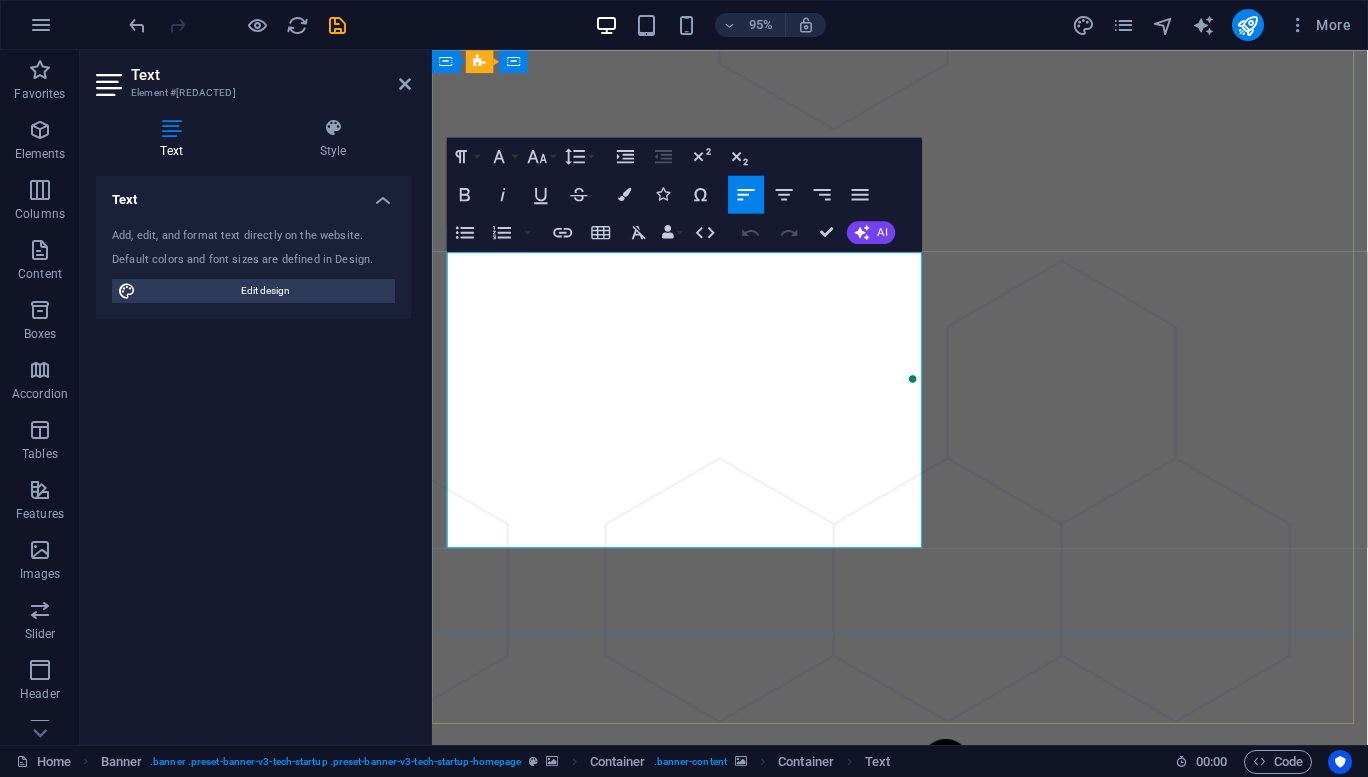 click on "That's why we're committed to:" at bounding box center (924, 2059) 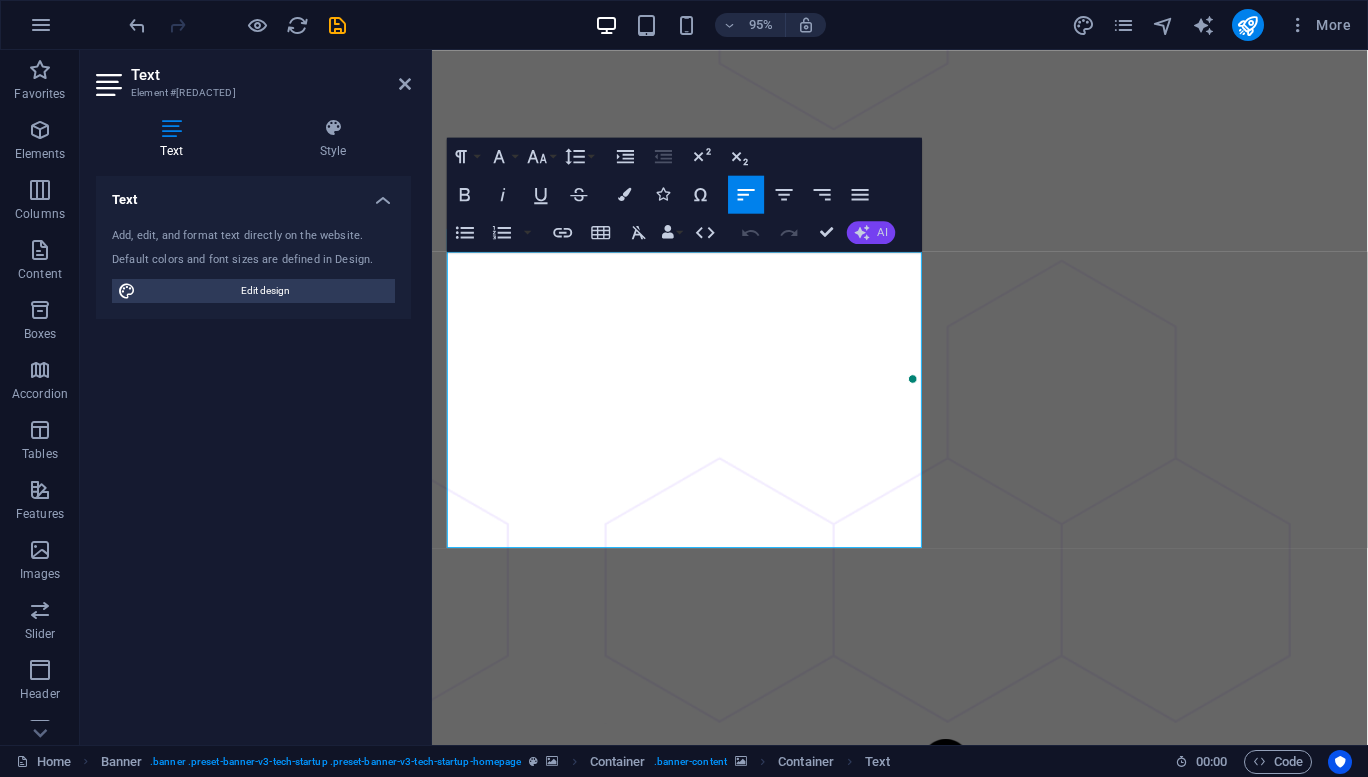 click 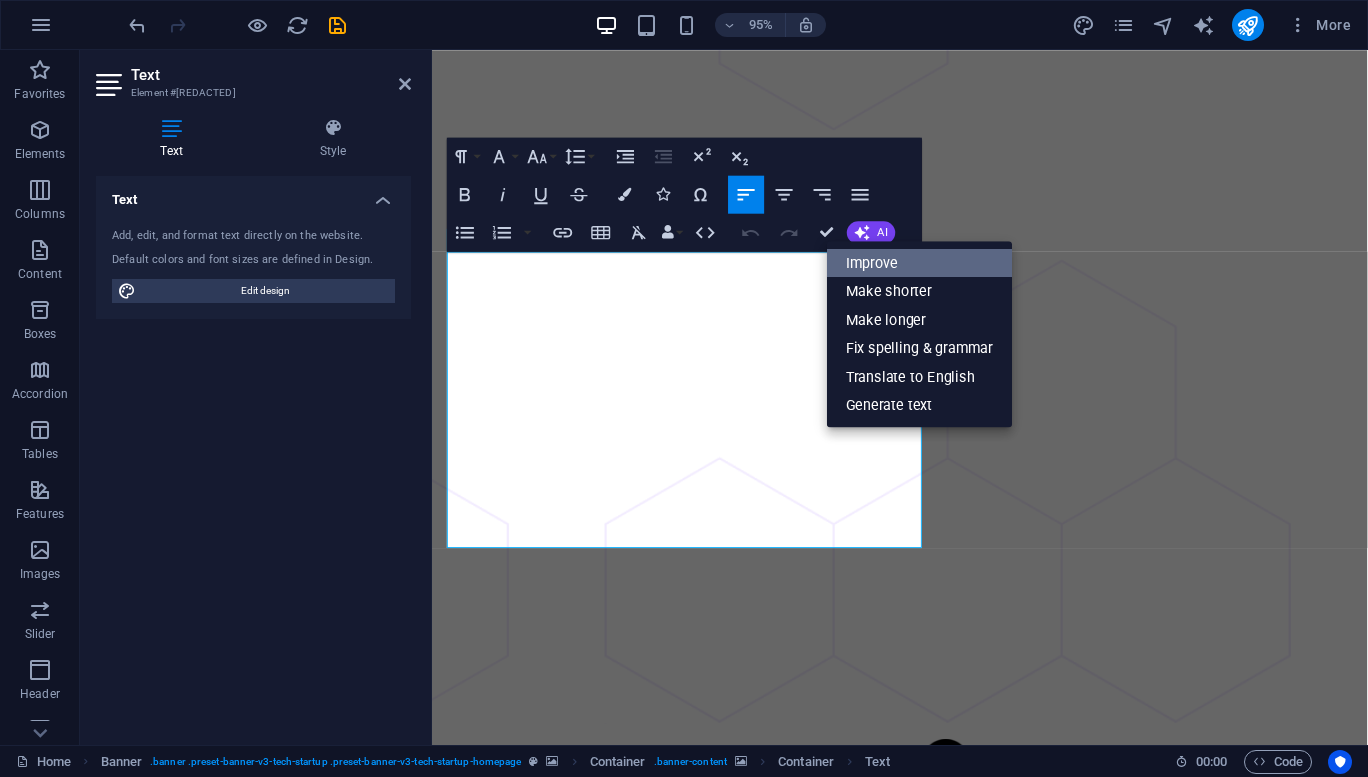 click on "Improve" at bounding box center [919, 263] 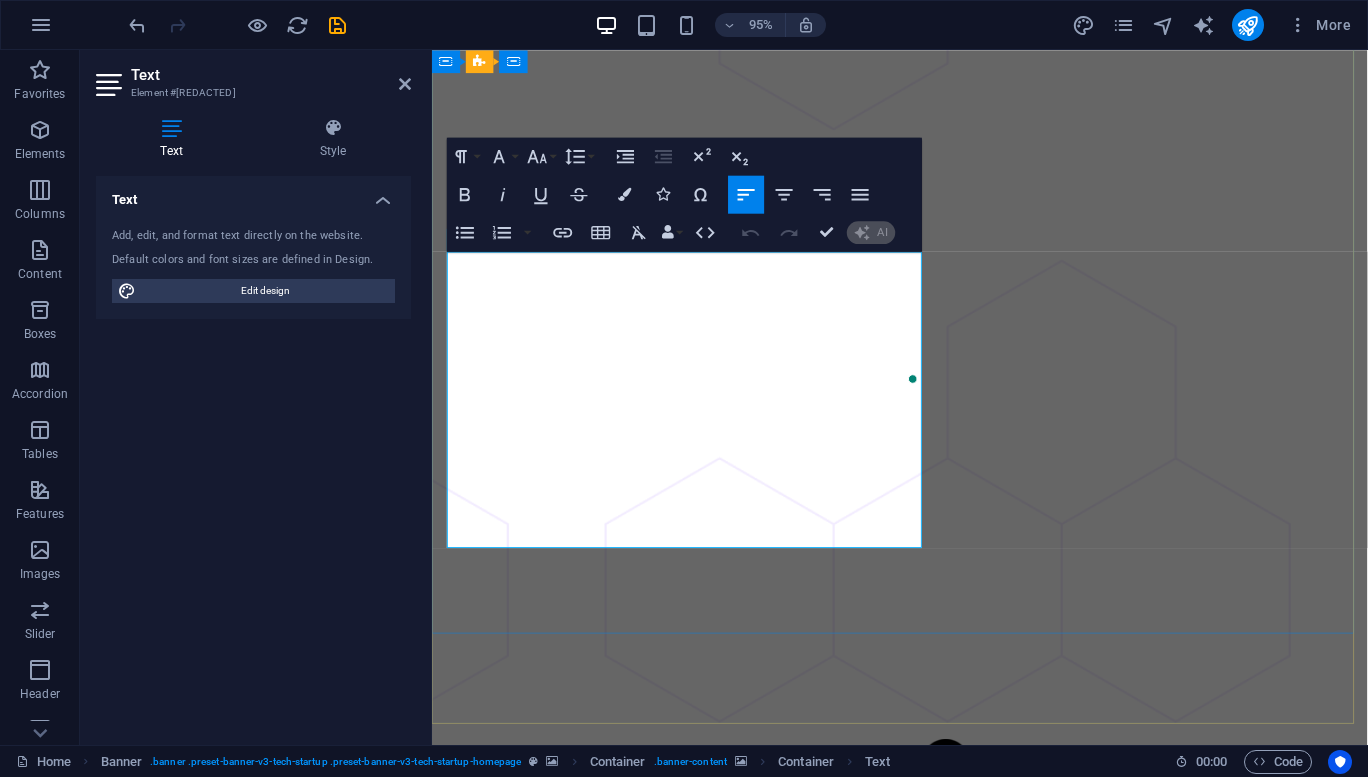 type 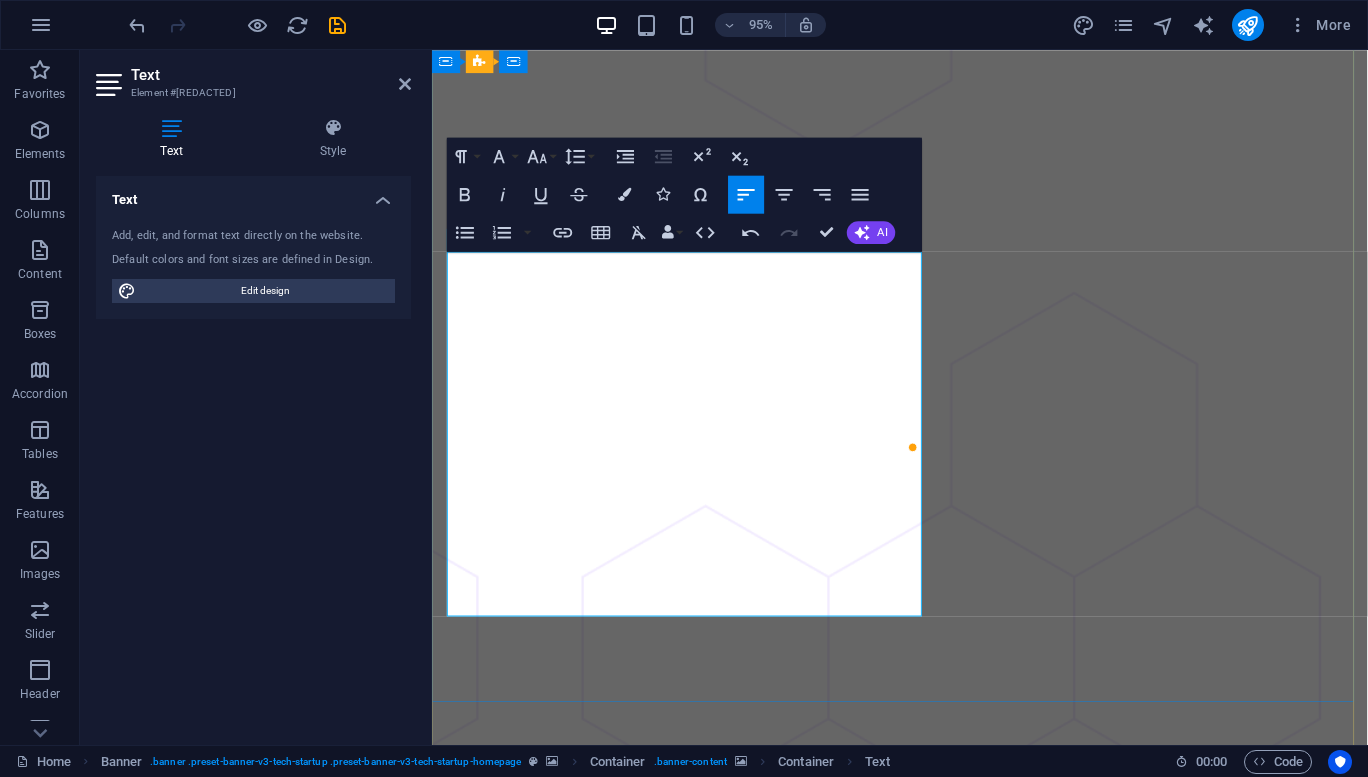 click on "Our philosophy centres on fostering effective communication through dependable, secure, and user-friendly email solutions. We believe that email transcends being merely a tool; it serves as the backbone of modern communication. That’s why we are dedicated to: Reliability: Ensuring a stable and trustworthy platform you can always depend on.   Security: Safeguarding your data and privacy with cutting-edge security measures.   User Experience: Crafting an intuitive and efficient email experience for all users.   Innovation: Continuously evolving and enhancing our services to meet the changing needs of our users." at bounding box center (924, 2275) 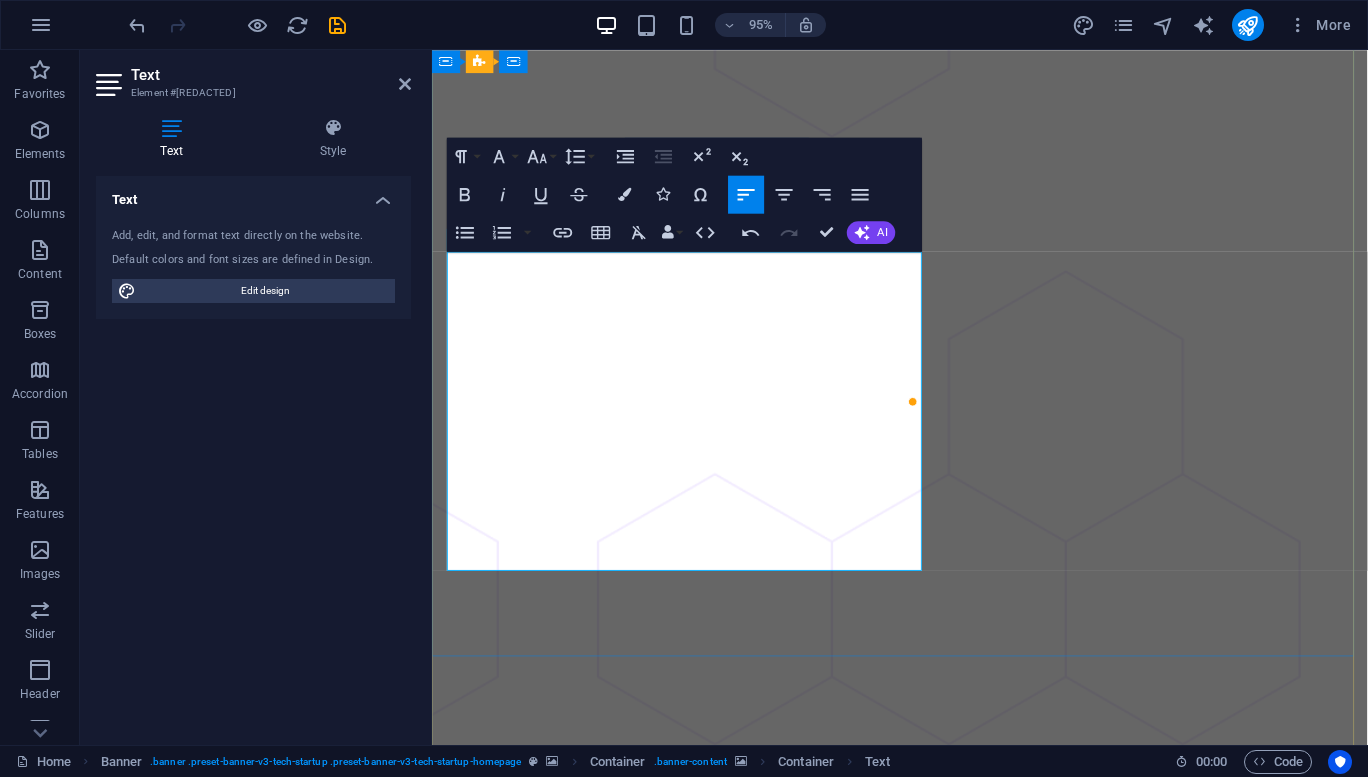 click on "Our philosophy is that when y We believe that email transcends being merely a tool; it serves as the backbone of modern communication. That’s why we are dedicated to: Reliability: Ensuring a stable and trustworthy platform you can always depend on.   Security: Safeguarding your data and privacy with cutting-edge security measures.   User Experience: Crafting an intuitive and efficient email experience for all users.   Innovation: Continuously evolving and enhancing our services to meet the changing needs of our users." at bounding box center (924, 2155) 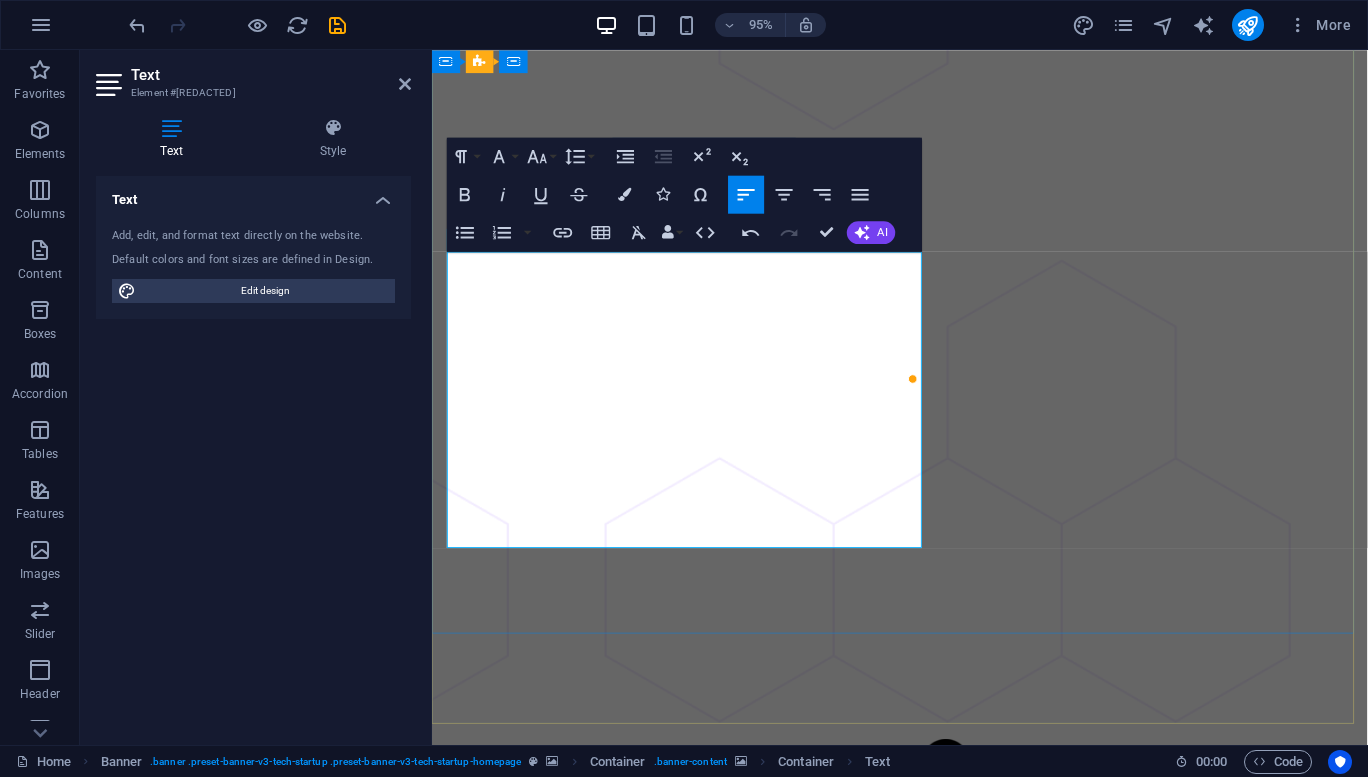 click on "Our philosophy is that when y We believe that email transcends being merely a tool; it serves as the backbone of modern communication. That’s why we are dedicated to: Reliability: Ensuring a stable and trustworthy platform you can always depend on.   Security: Safeguarding your data and privacy with cutting-edge security measures.   User Experience: Crafting an intuitive and efficient email experience for all users.   Innovation: Continuously evolving and enhancing our services to meet the changing needs of our users." at bounding box center (924, 2095) 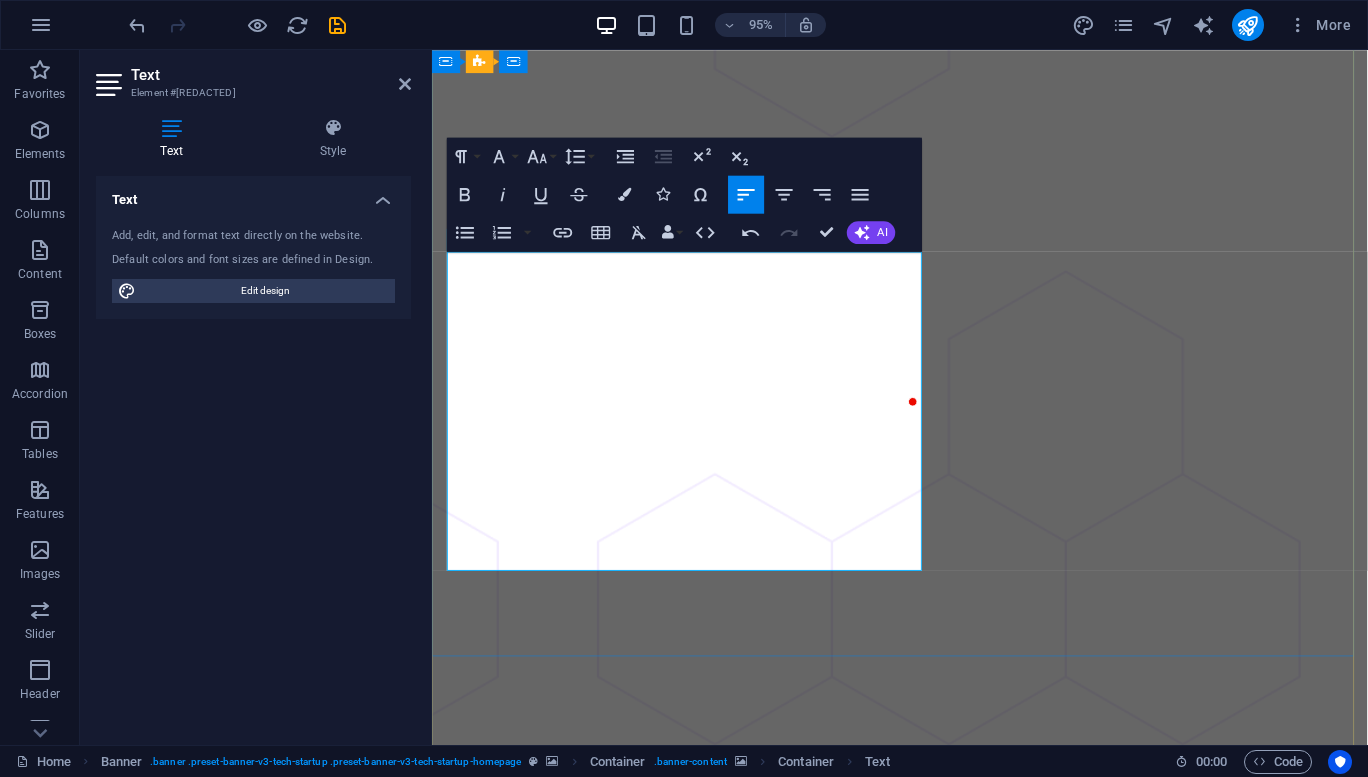 click on "Our philosophy is that when we are doing our job, you won't know we're there. We believe that email transcends being merely a tool; it serves as the backbone of modern communication. That’s why we are dedicated to: Reliability: Ensuring a stable and trustworthy platform you can always depend on.   Security: Safeguarding your data and privacy with cutting-edge security measures.   User Experience: Crafting an intuitive and efficient email experience for all users.   Innovation: Continuously evolving and enhancing our services to meet the changing needs of our users." at bounding box center [924, 2143] 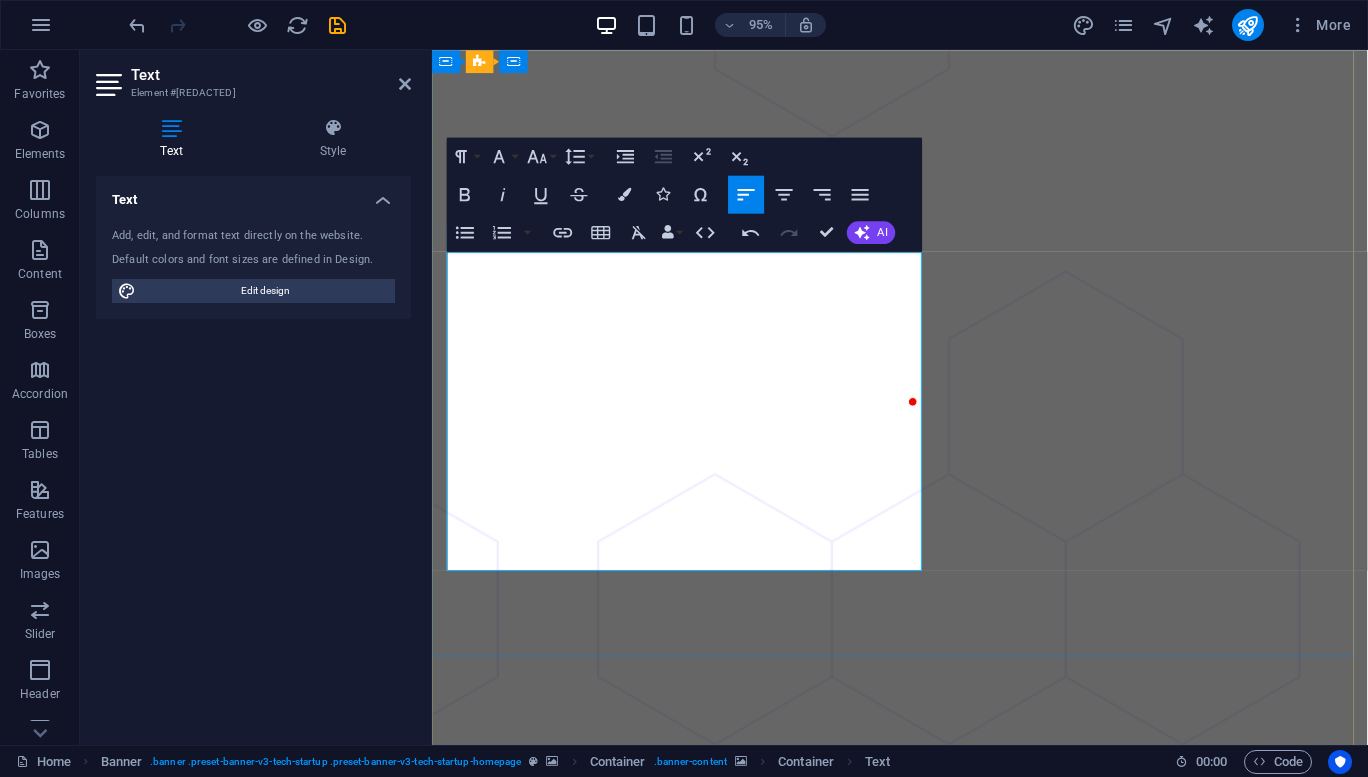click on "Our philosophy is that when we are doing our job, you won't know we're there. We believe that email transcends being merely a tool; it serves as the backbone of modern communication. That’s why we are dedicated to: Reliability: Ensuring a stable and trustworthy platform you can always depend on.   Security: Safeguarding your data and privacy with cutting-edge security measures.   User Experience: Crafting an intuitive and efficient email experience for all users.   Innovation: Continuously evolving and enhancing our services to meet the changing needs of our users." at bounding box center (924, 2143) 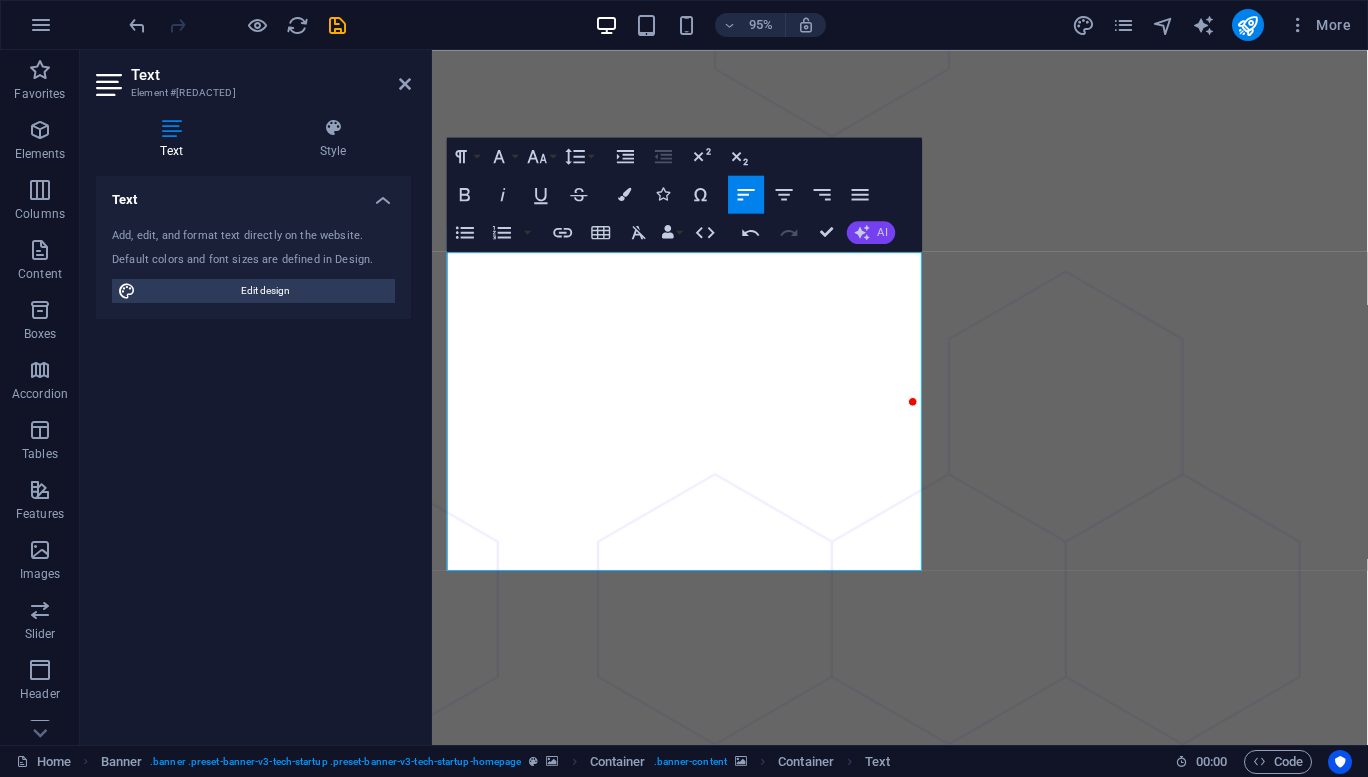 click 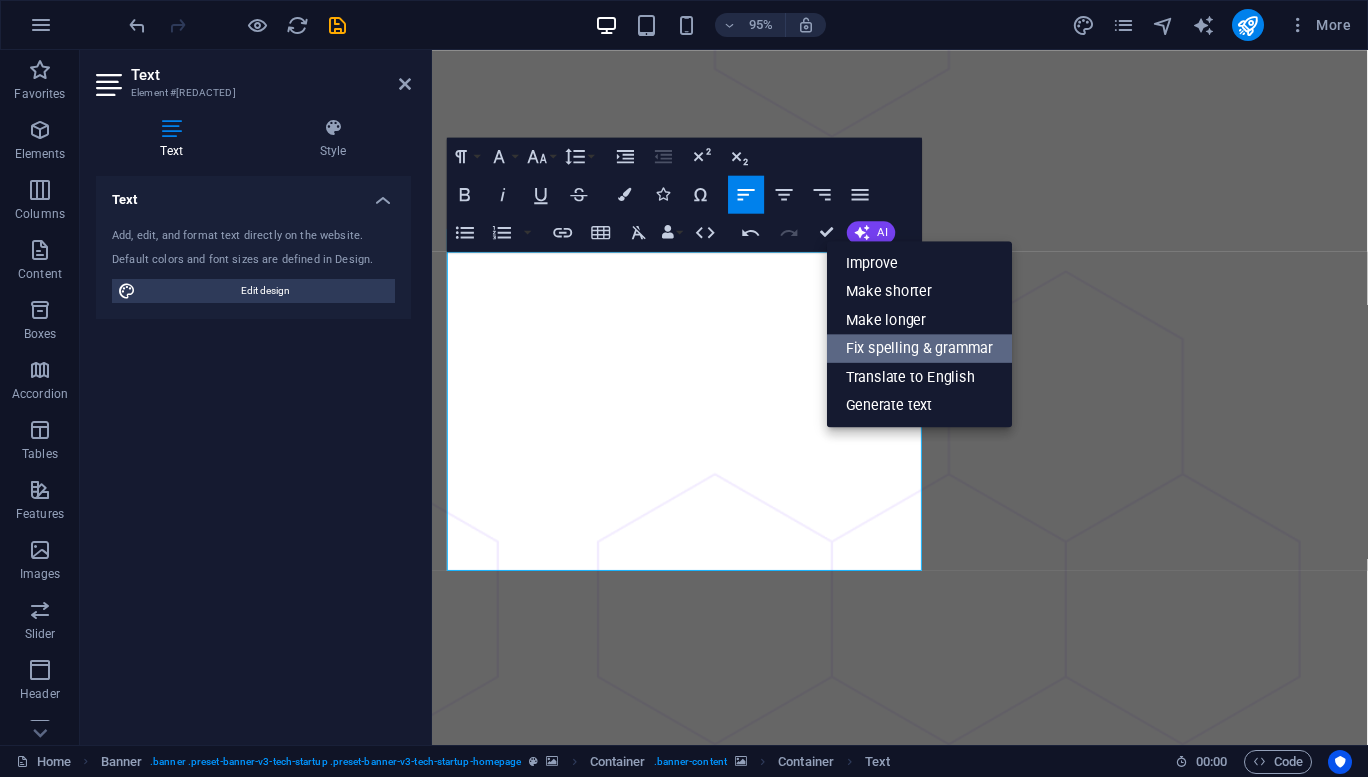 click on "Fix spelling & grammar" at bounding box center (919, 348) 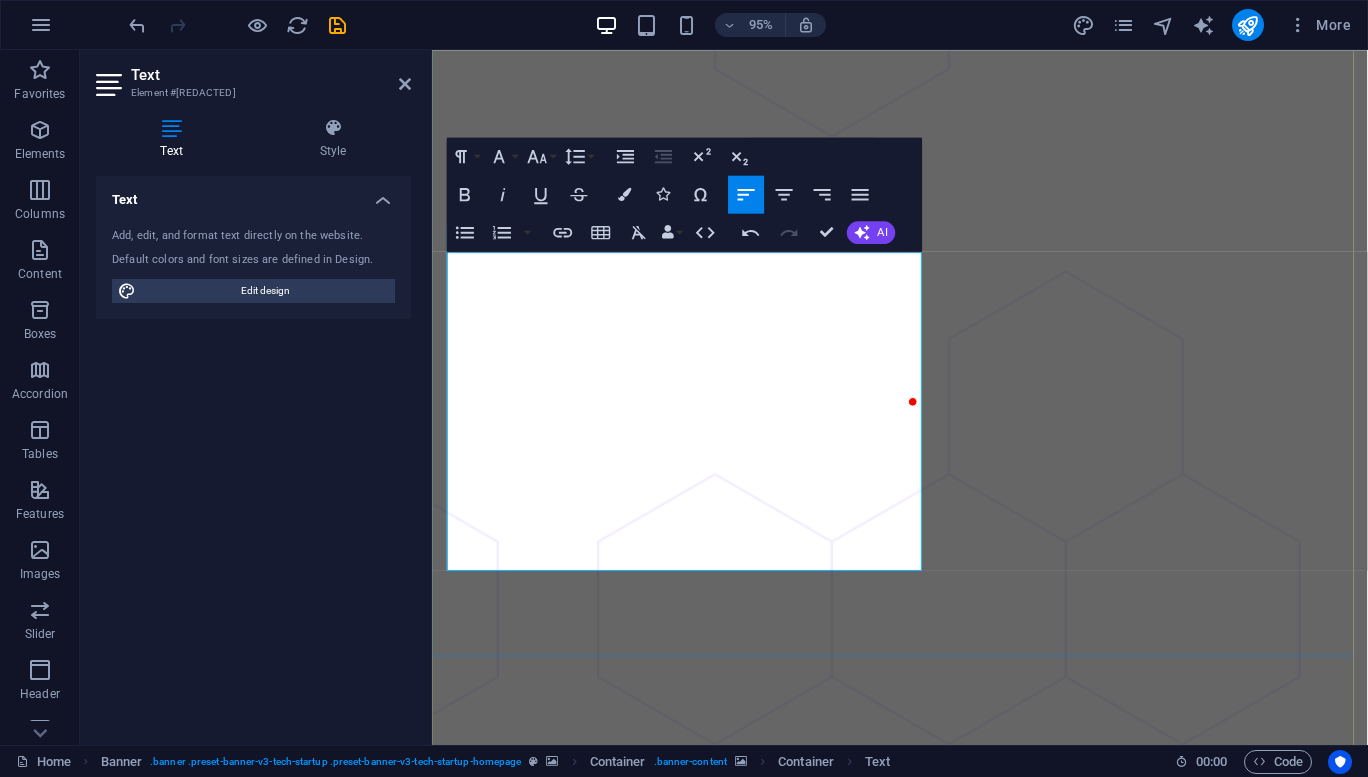 scroll, scrollTop: 135, scrollLeft: 0, axis: vertical 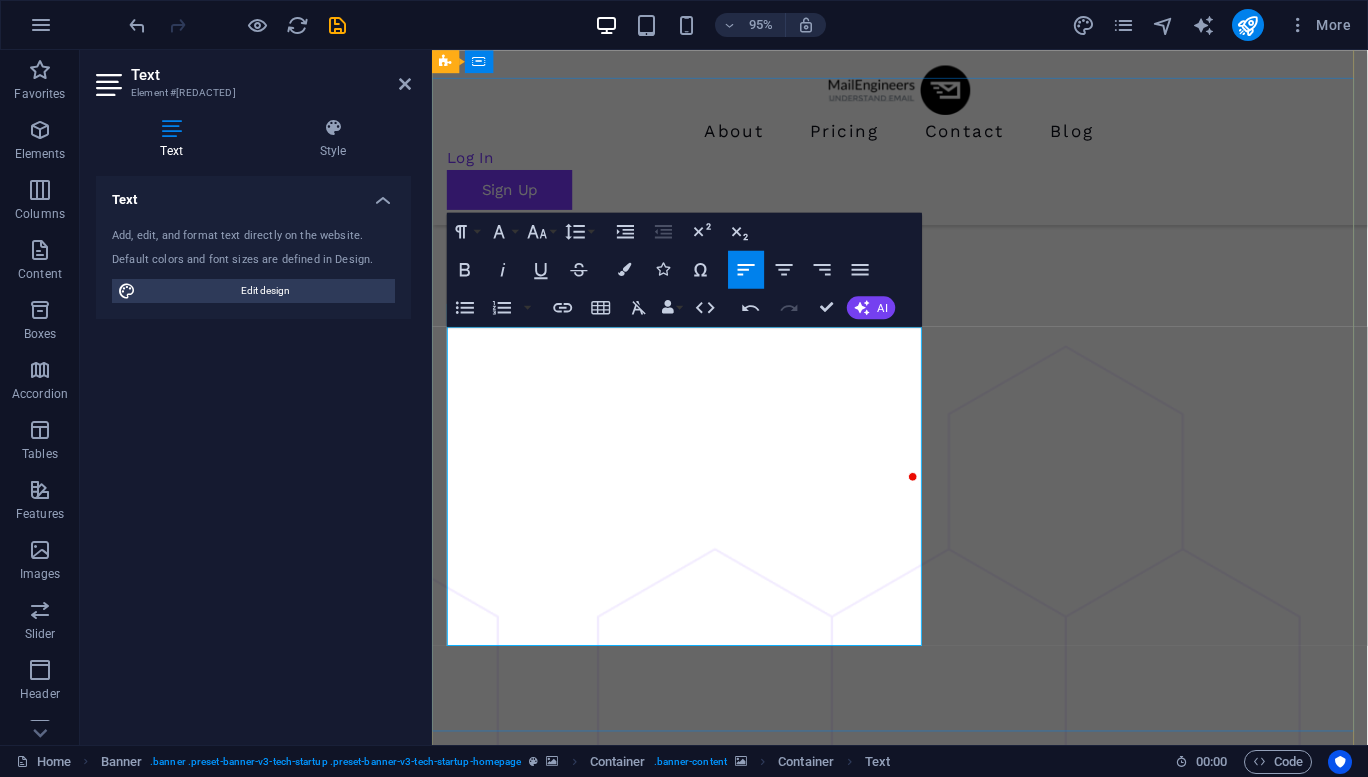 click on "Our philosophy is that when we are doing our job, you won't know we're there. We believe that email transcends being merely a tool; it serves as the backbone of modern communication.  That’s why we are dedicated to:  Reliability: Ensuring a stable and trustworthy platform you can always depend on.  Security: Safeguarding your data and privacy with cutting-edge security measures.  User Experience: Crafting an intuitive and efficient email experience for all users.  Innovation: Continuously evolving and enhancing our services to meet the changing needs of our users." at bounding box center [924, 2122] 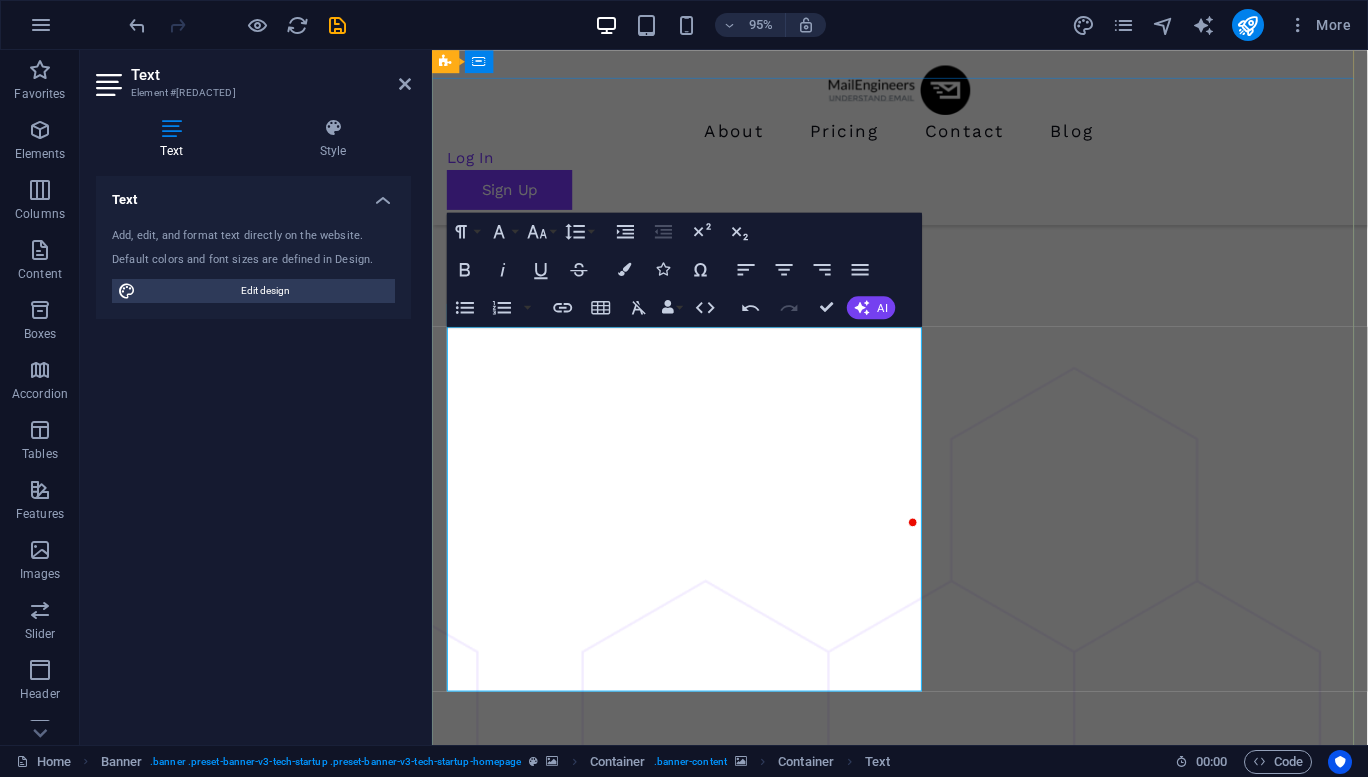 click on "​Email forms the backbone of  That’s why we are dedicated to:  Reliability: Ensuring a stable and trustworthy platform you can always depend on.  Security: Safeguarding your data and privacy with cutting-edge security measures.  User Experience: Crafting an intuitive and efficient email experience for all users.  Innovation: Continuously evolving and enhancing our services to meet the changing needs of our users." at bounding box center (924, 2278) 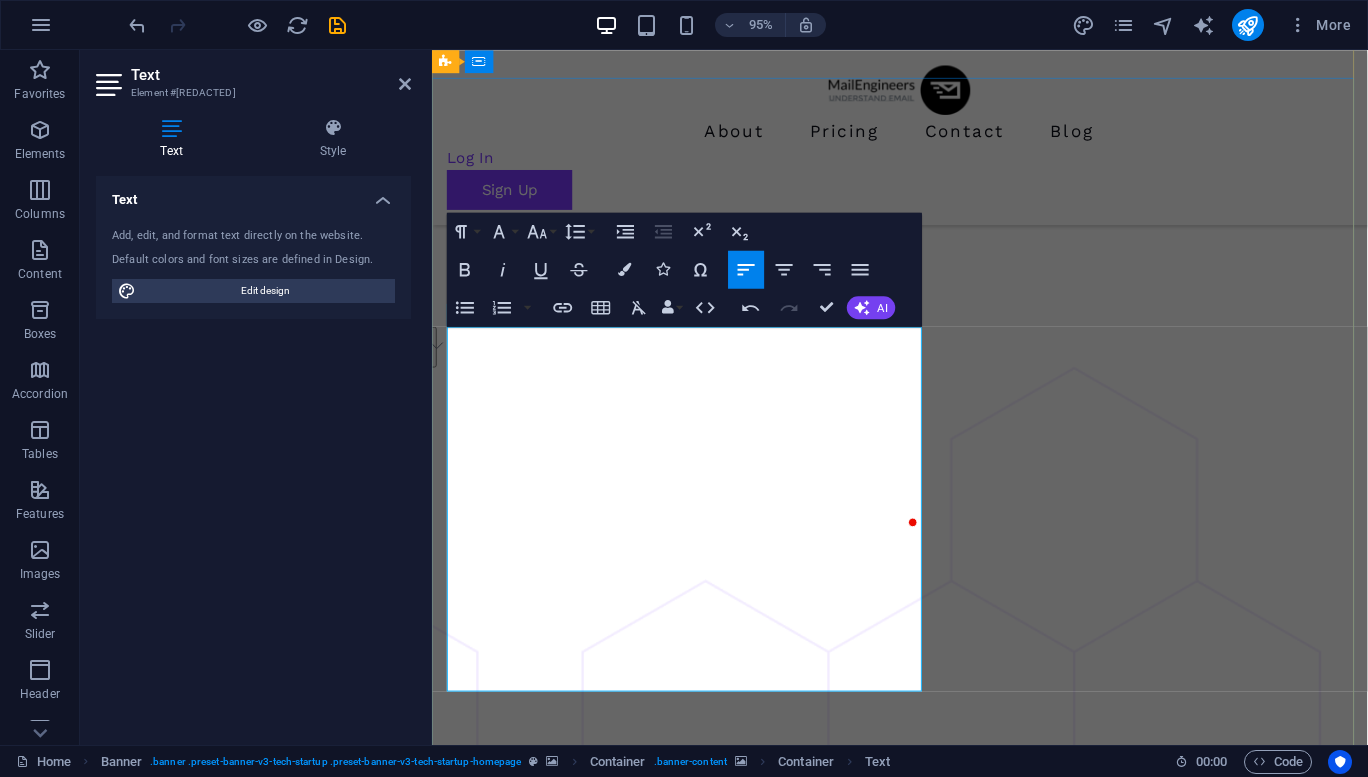 drag, startPoint x: 519, startPoint y: 599, endPoint x: 632, endPoint y: 618, distance: 114.58621 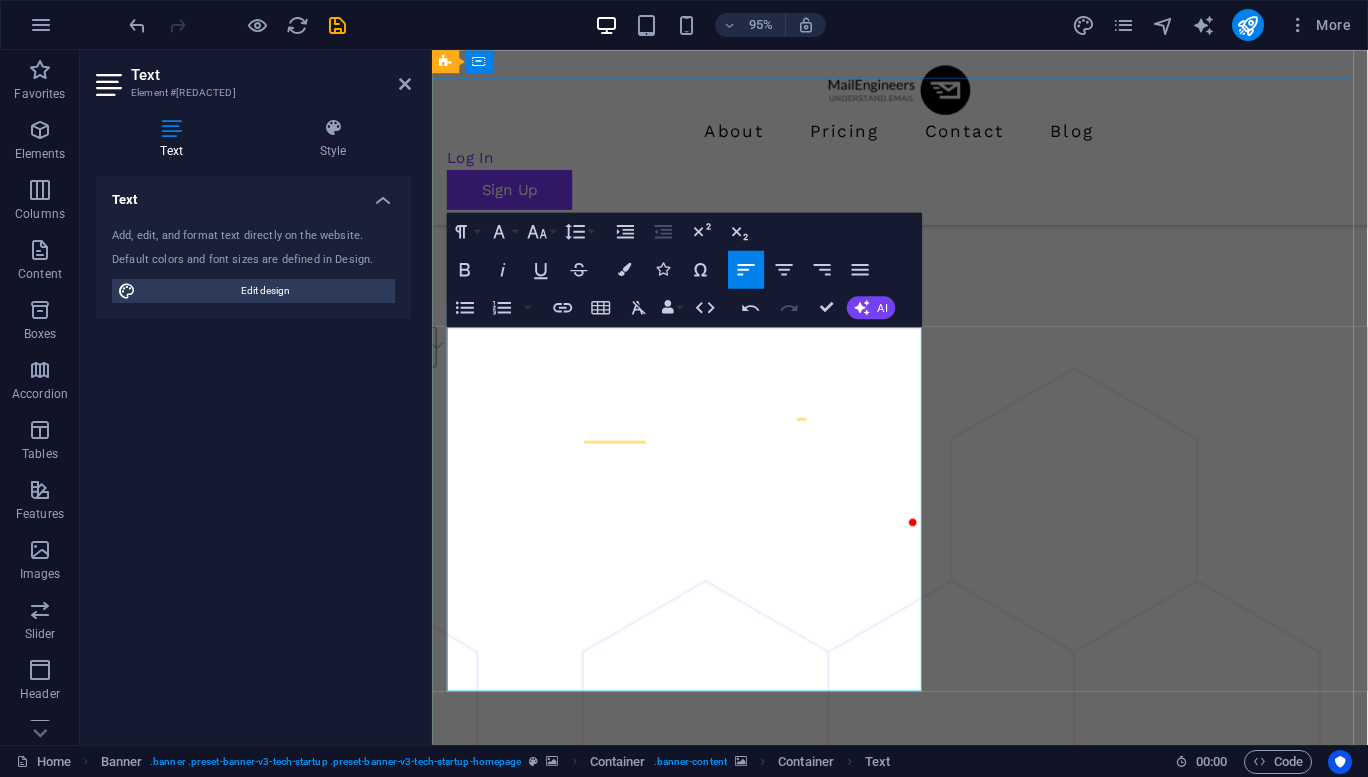 drag, startPoint x: 684, startPoint y: 661, endPoint x: 575, endPoint y: 638, distance: 111.40018 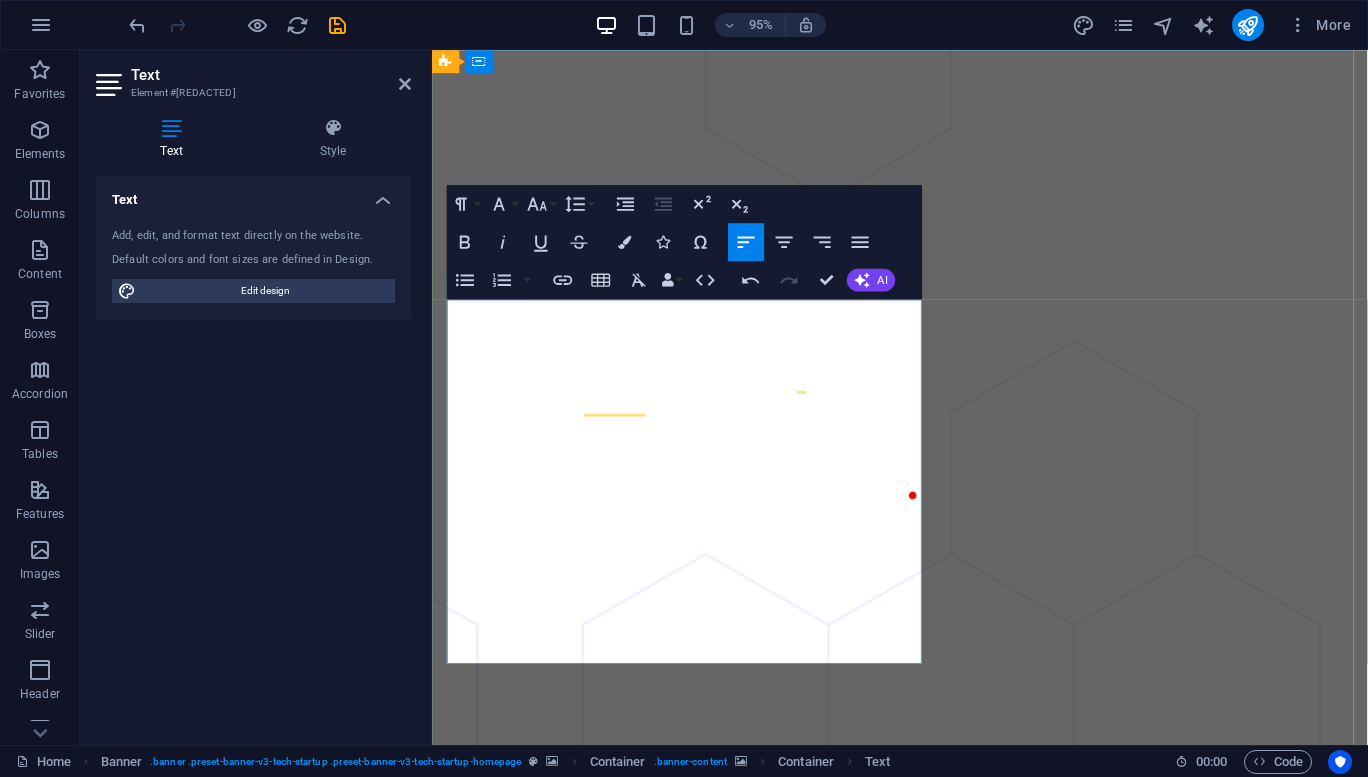 scroll, scrollTop: 164, scrollLeft: 0, axis: vertical 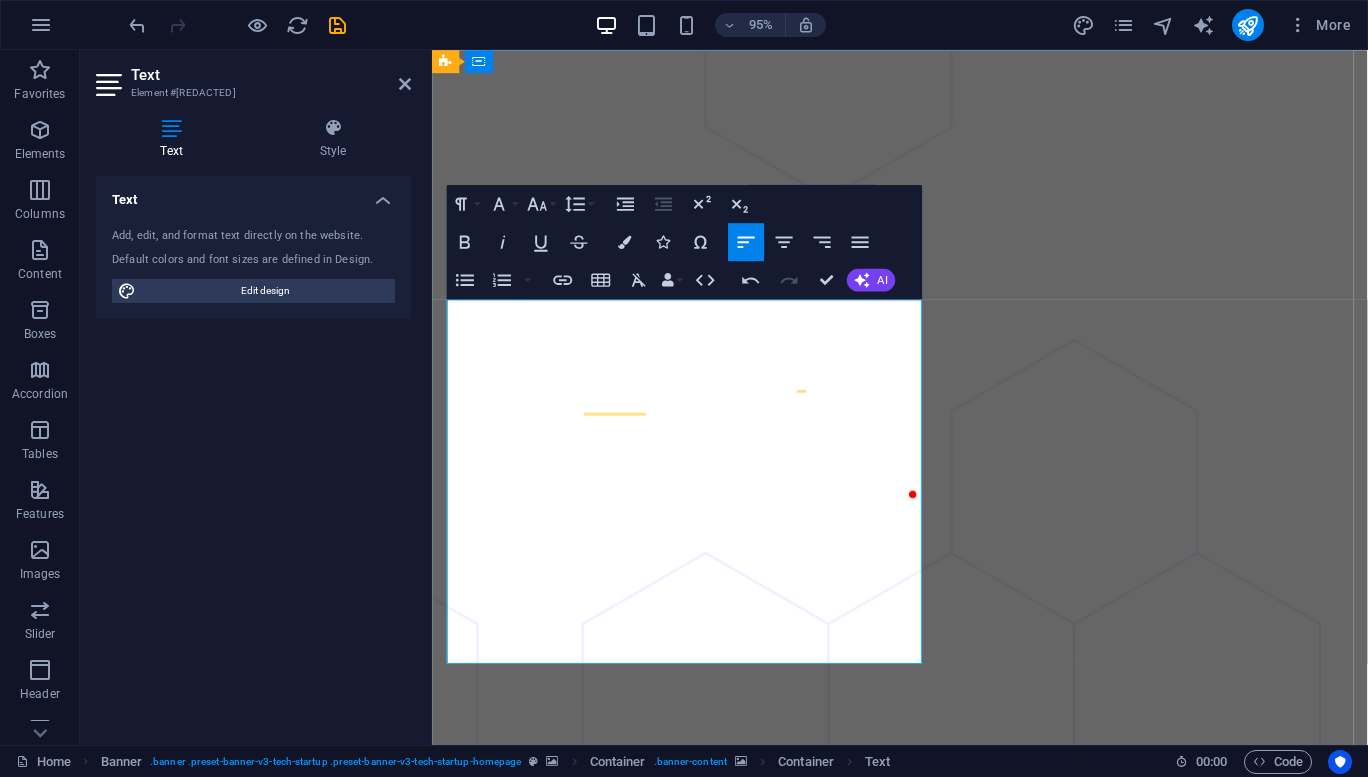 click on "​Email forms the backbone of modern society.  That’s why we are dedicated to:  Reliability: Ensuring a stable and trustworthy platform you can always depend on.  Security: Ensuring good messages are received, and bad messages are not received. User Experience: Crafting an intuitive and efficient email experience for all users.  Innovation: Continuously evolving and enhancing our services to meet the changing needs of our users." at bounding box center [924, 2349] 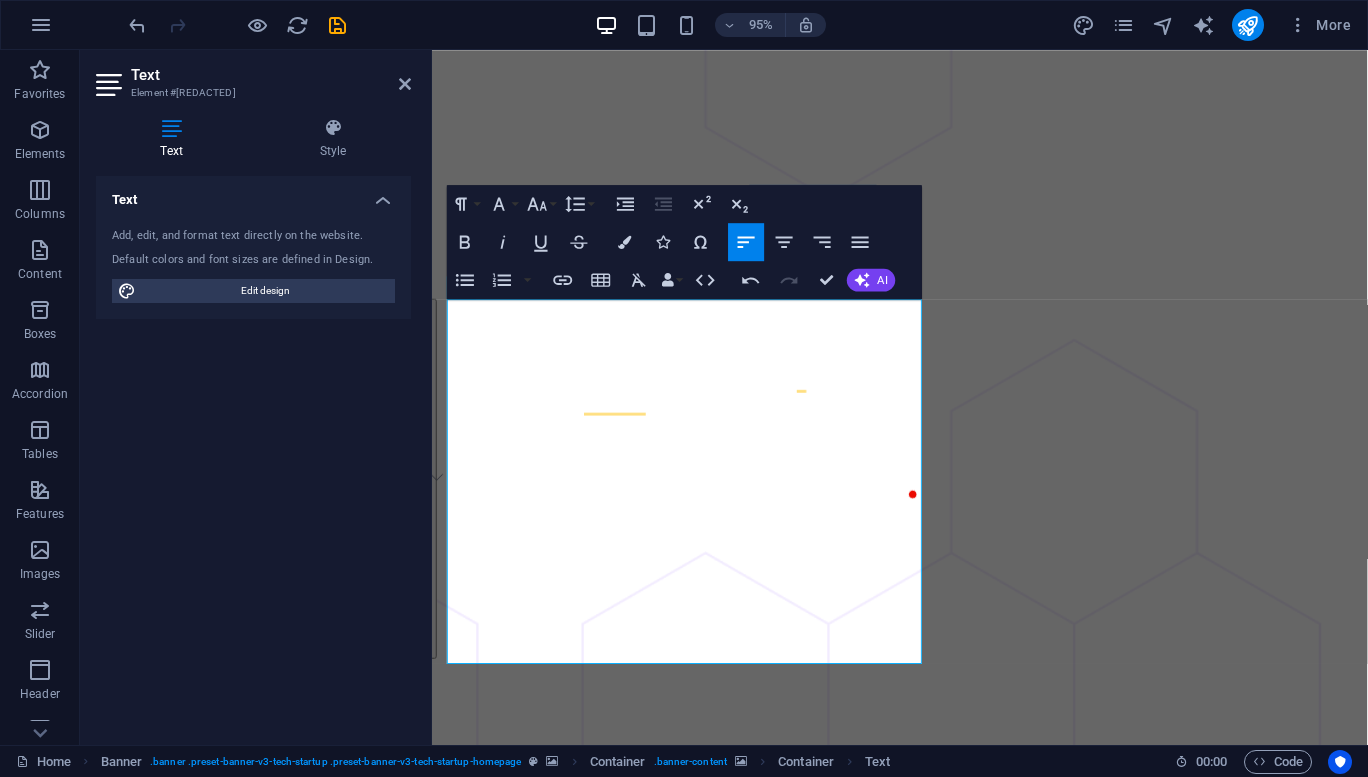 drag, startPoint x: 767, startPoint y: 690, endPoint x: 339, endPoint y: 117, distance: 715.20135 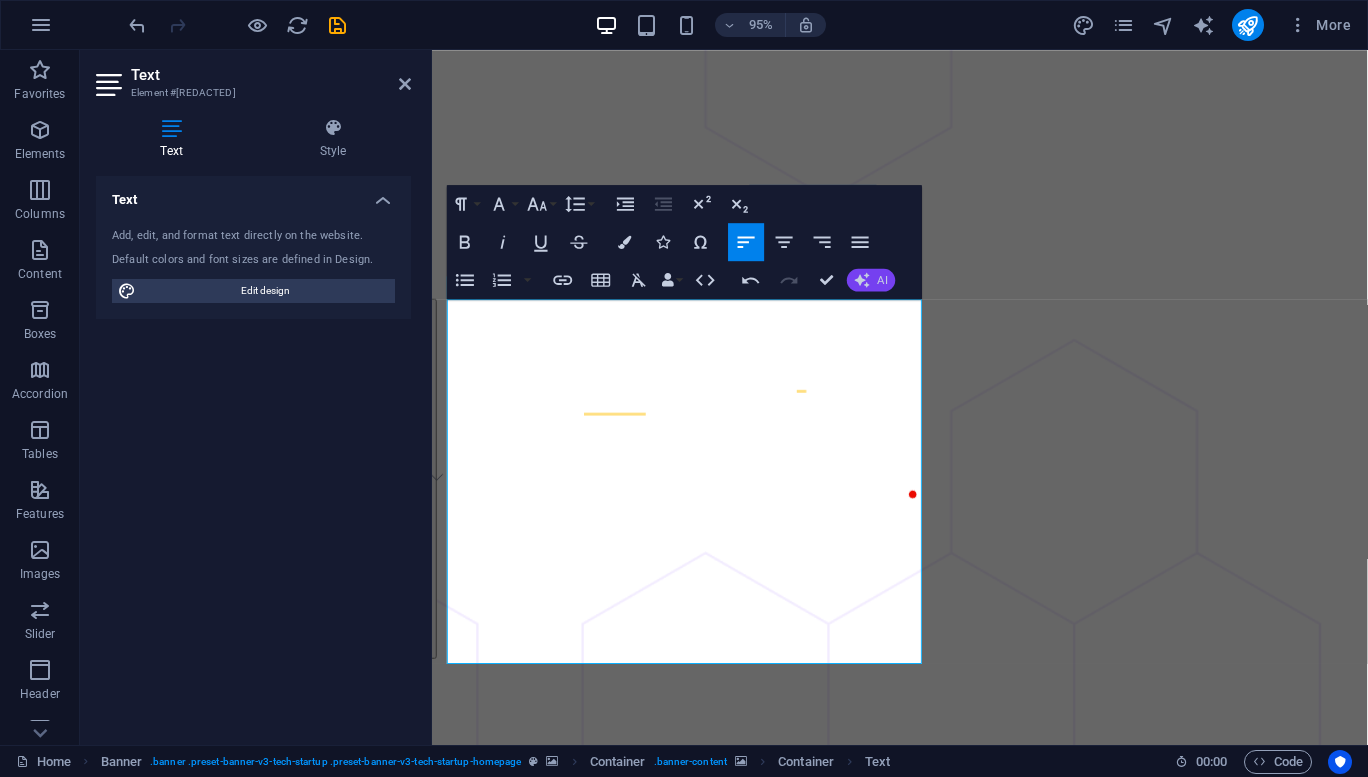 click 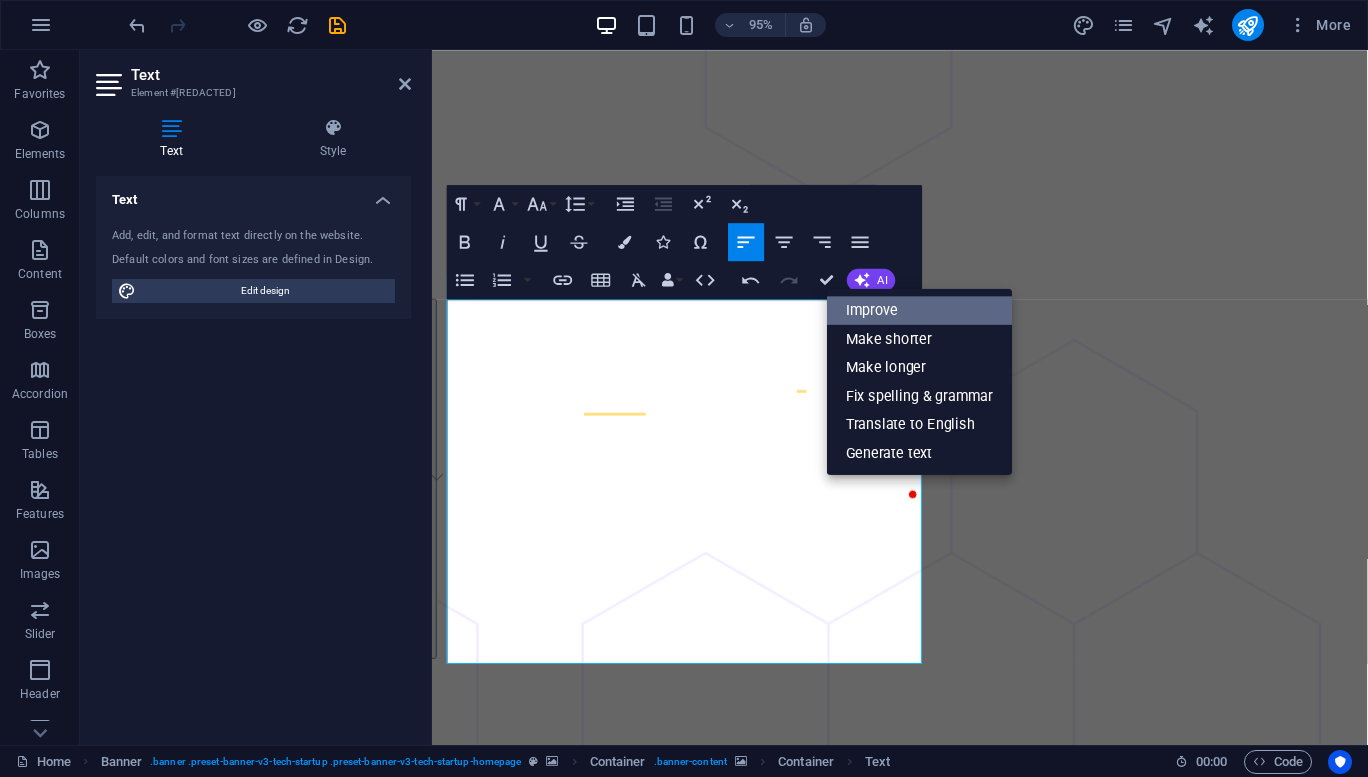 click on "Improve" at bounding box center [919, 310] 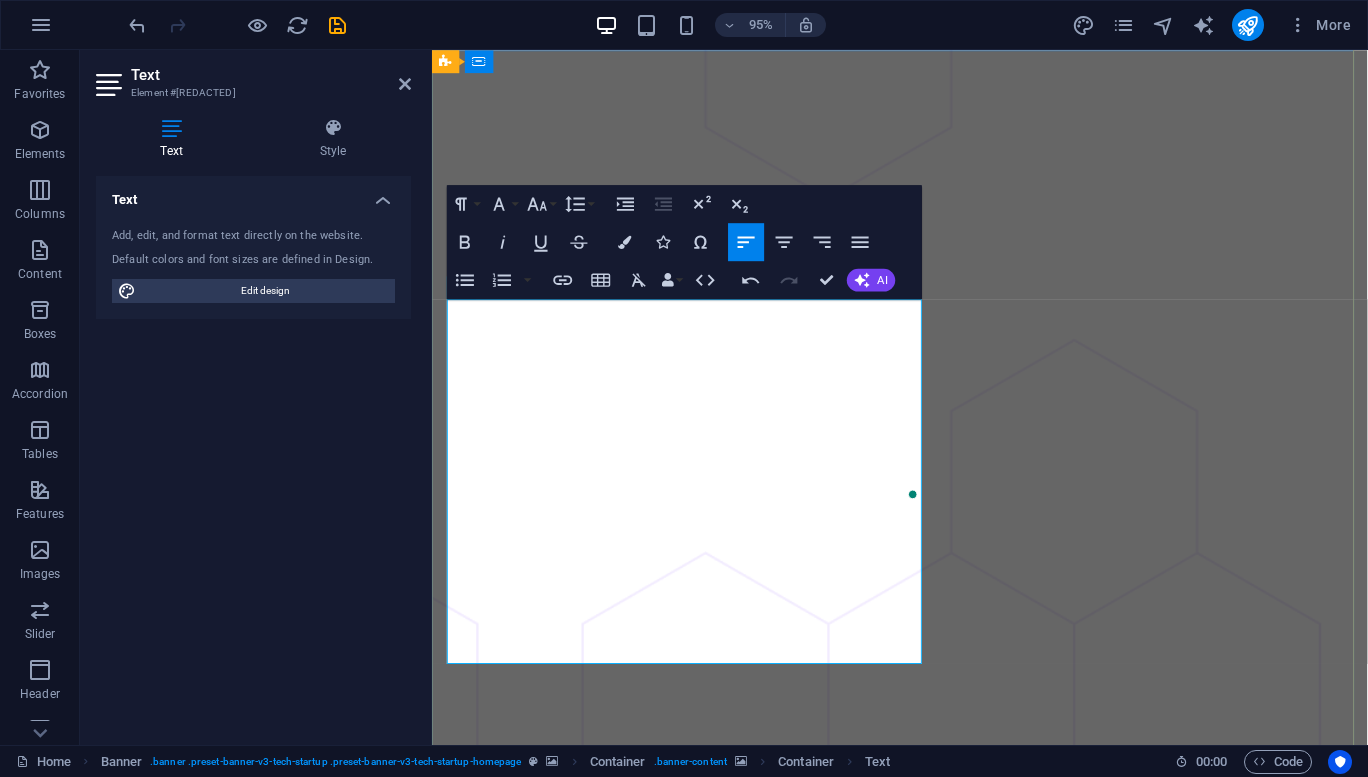 click on "Over  90%  of threats are distributed via email.  Be secure  with MailEngineers Our philosophy is simple: when we’re fulfilling our role, our presence will be undetected. We view email as more than just a tool; it is foundational to modern communication. Email is the cornerstone of contemporary society. That’s why we are committed to: Reliability: Providing a stable and trustworthy platform that you can always count on.   Security: Ensuring that good messages are delivered while blocking harmful ones.   User Experience: Creating an intuitive and efficient email experience for every user.   Innovation: Continuously evolving our services to adapt to the changing needs of our users. Get Started Now" at bounding box center [924, 2301] 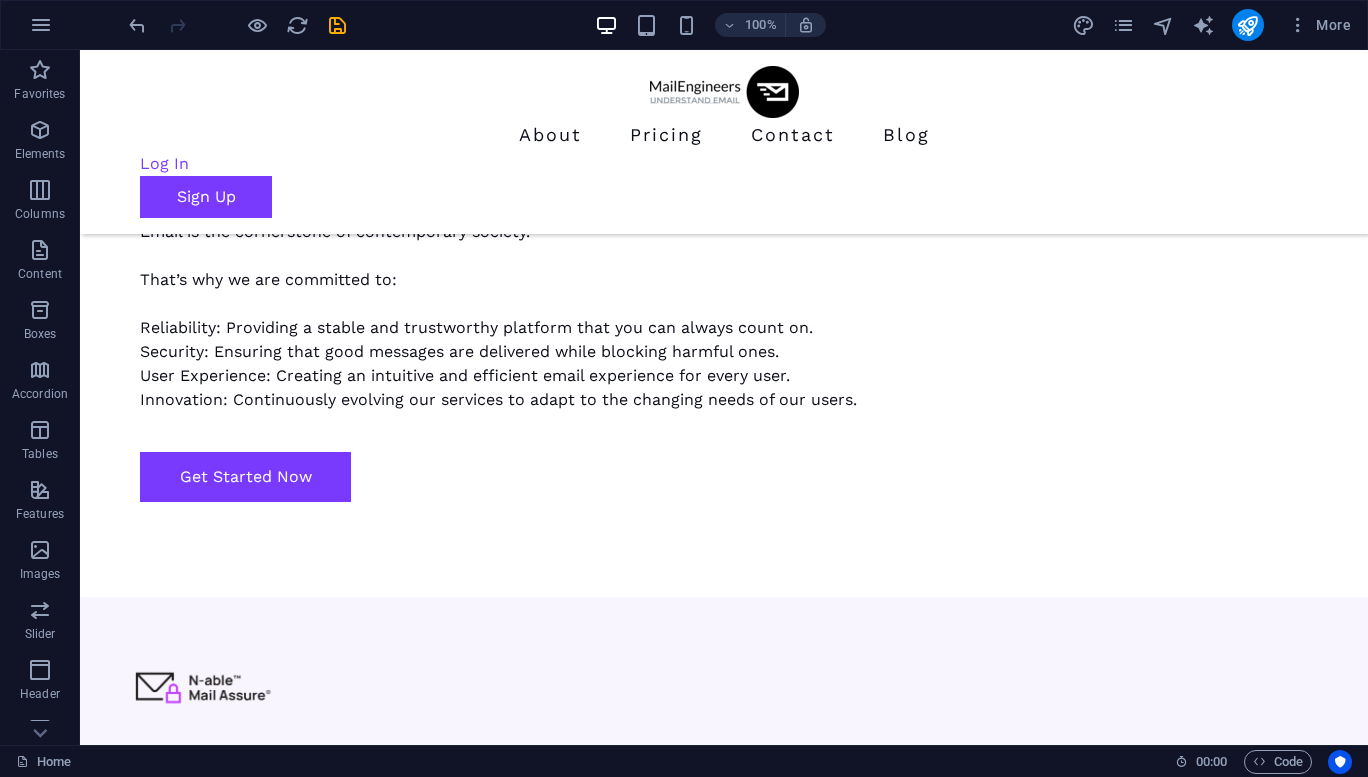 scroll, scrollTop: 2103, scrollLeft: 0, axis: vertical 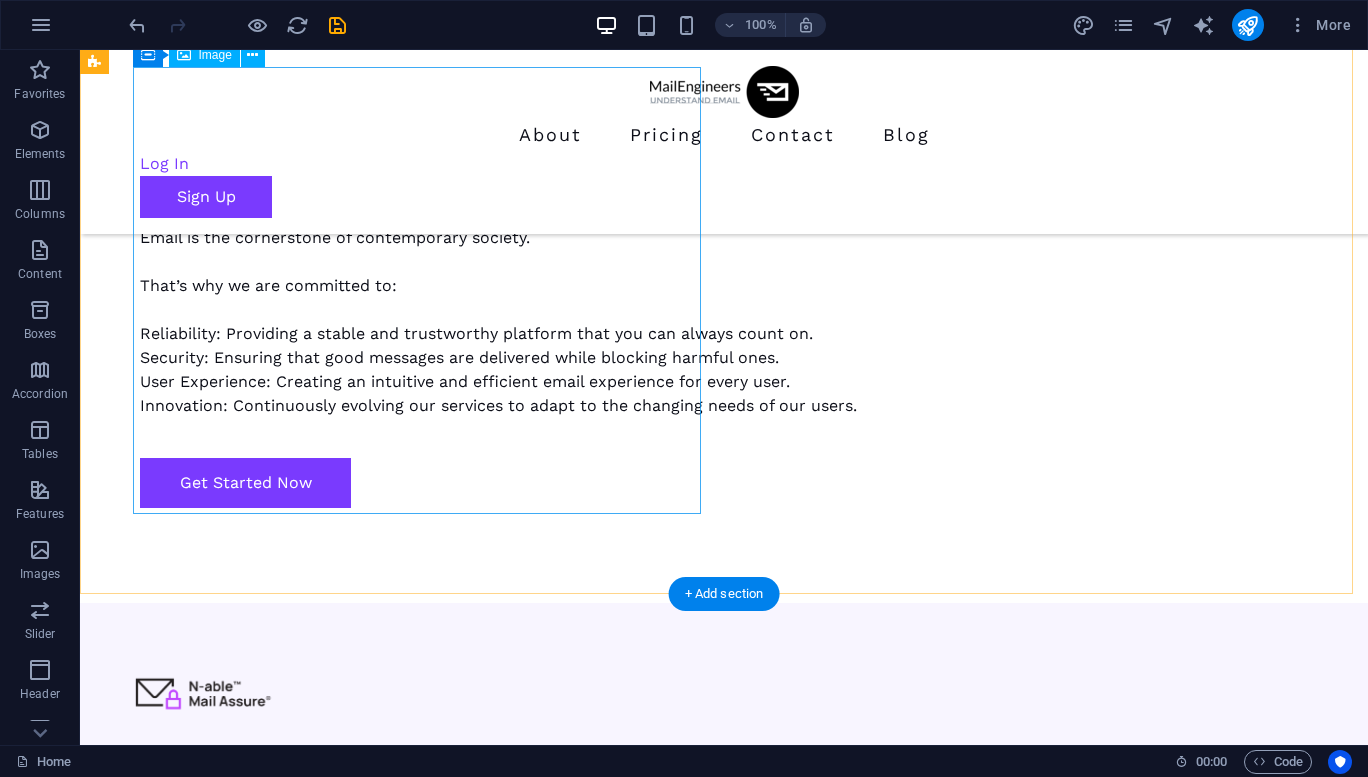 click at bounding box center [680, 4423] 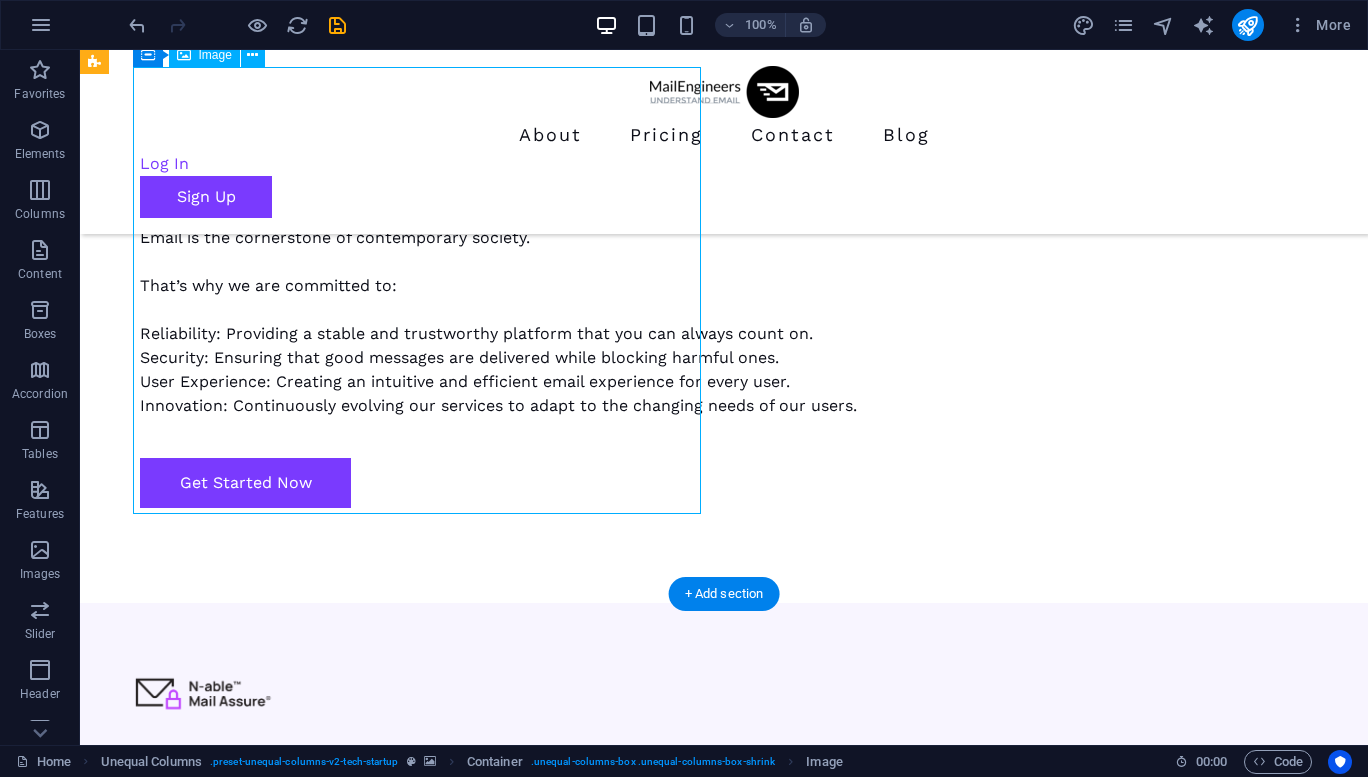 click at bounding box center [680, 4423] 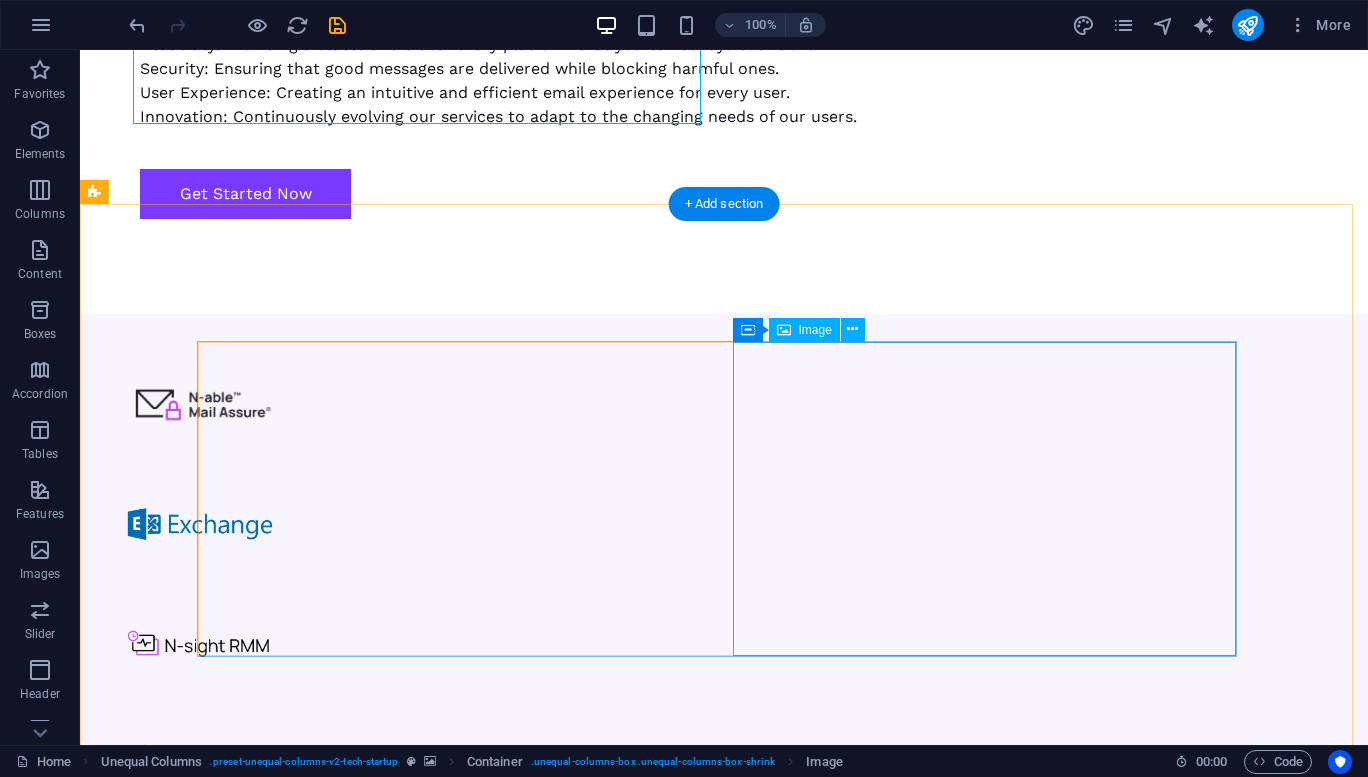scroll, scrollTop: 2493, scrollLeft: 0, axis: vertical 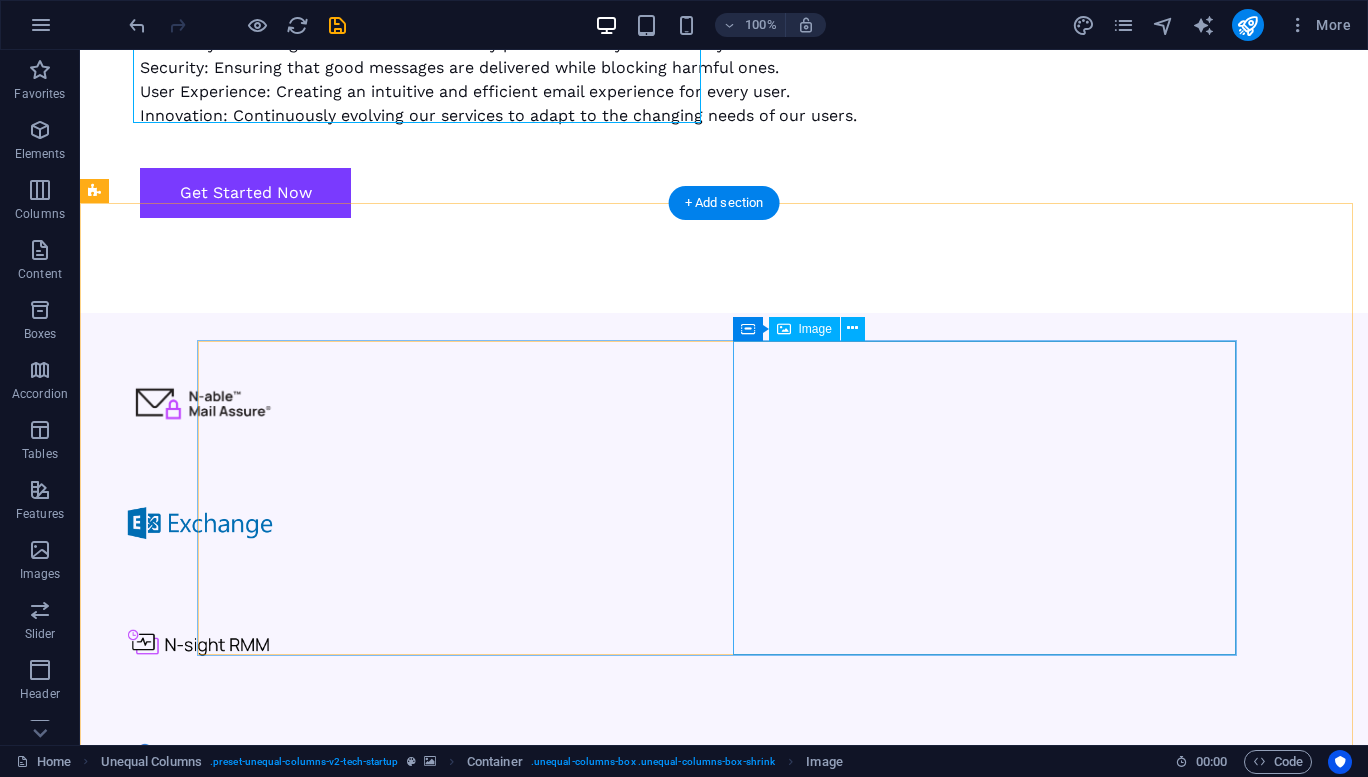click at bounding box center [682, 5394] 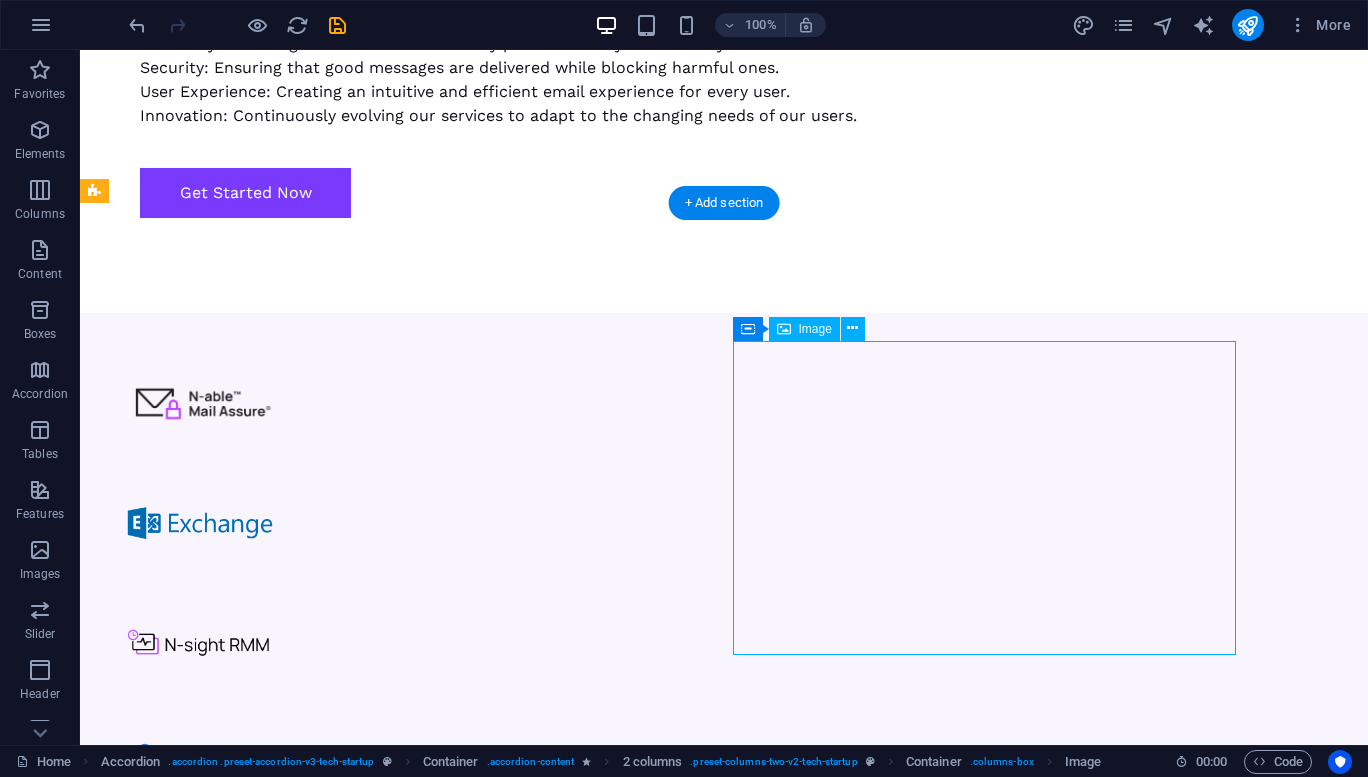 click at bounding box center (682, 5394) 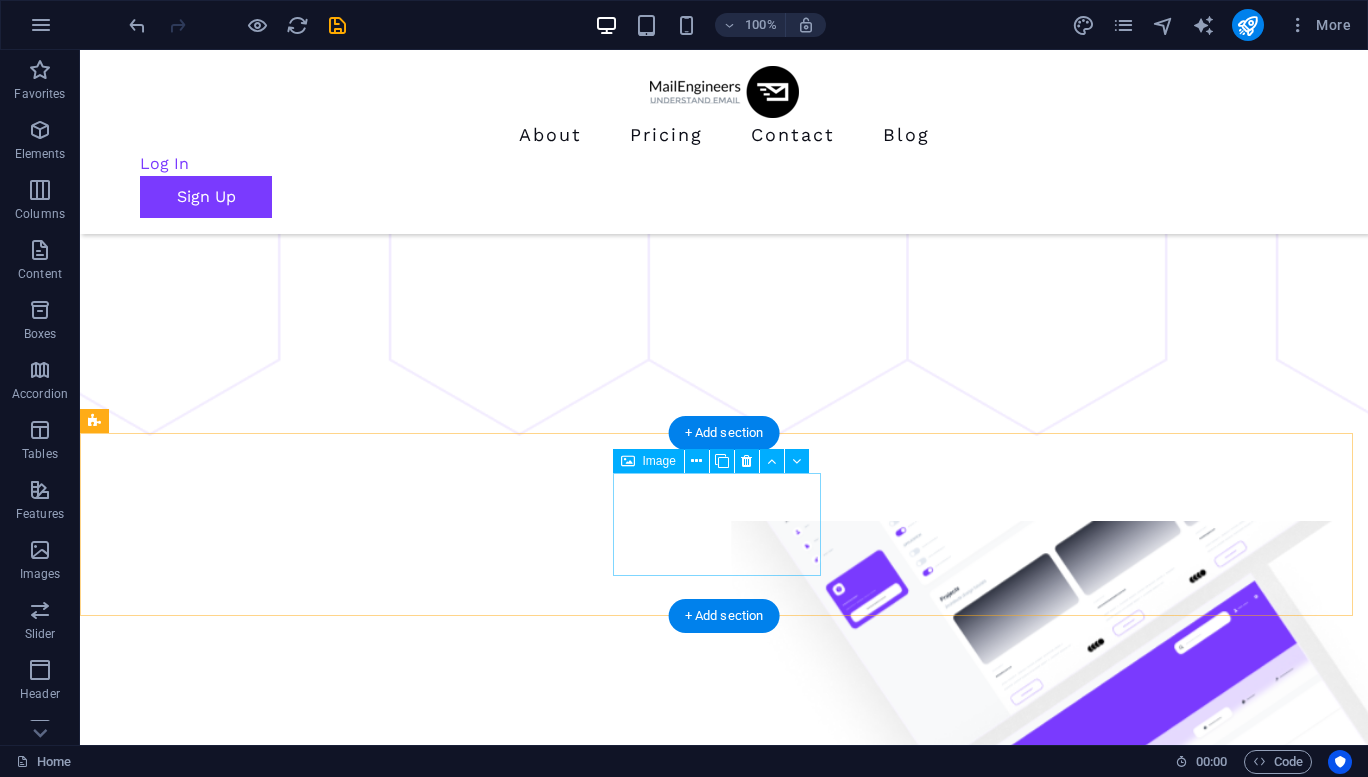 scroll, scrollTop: 607, scrollLeft: 0, axis: vertical 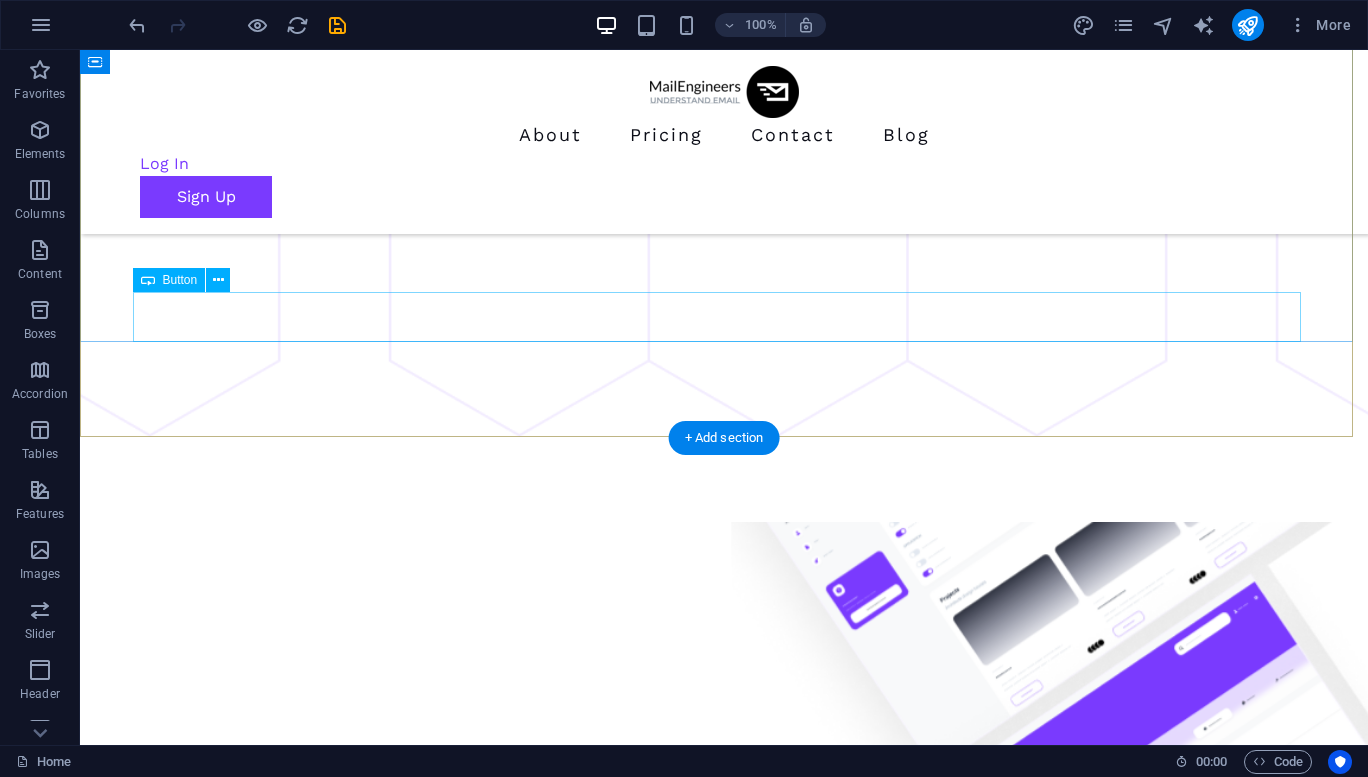 click on "Get Started Now" at bounding box center (724, 1979) 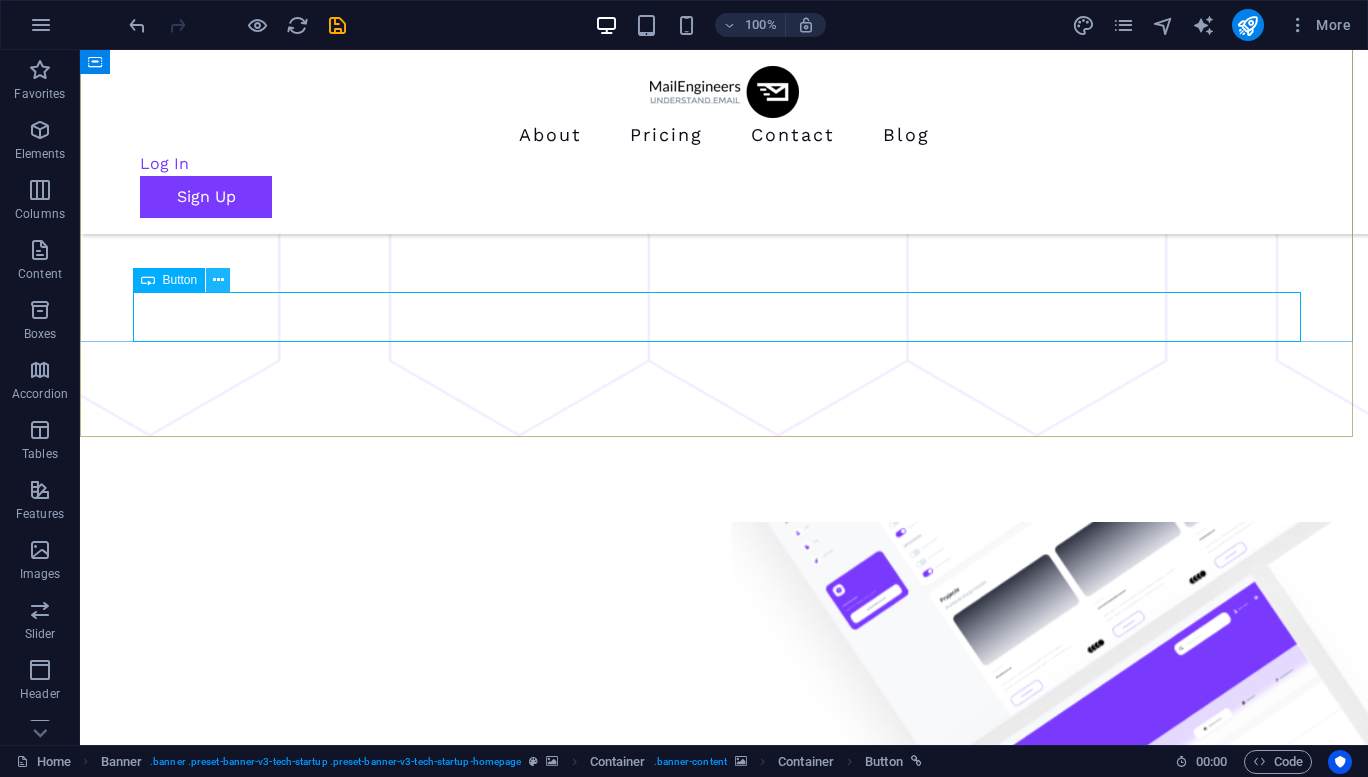 click at bounding box center [218, 280] 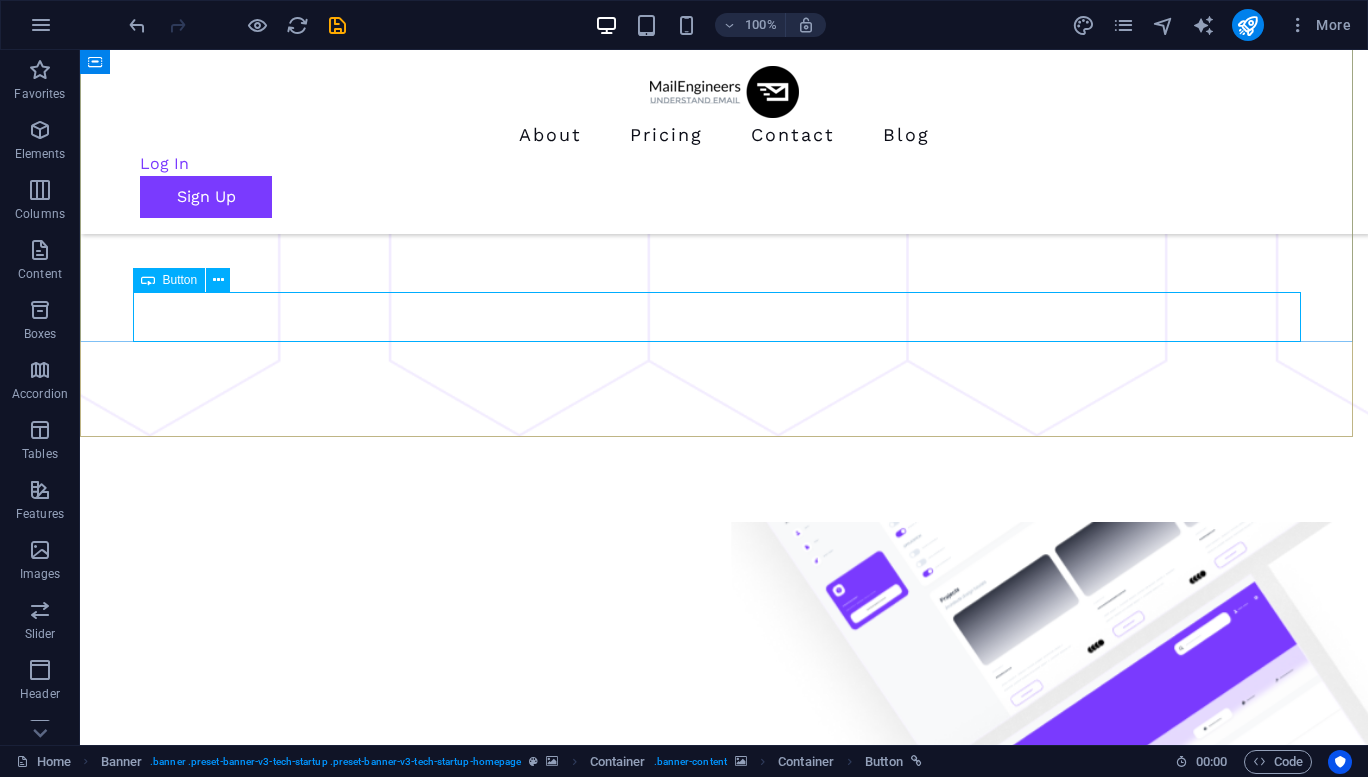 click on "Button" at bounding box center (180, 280) 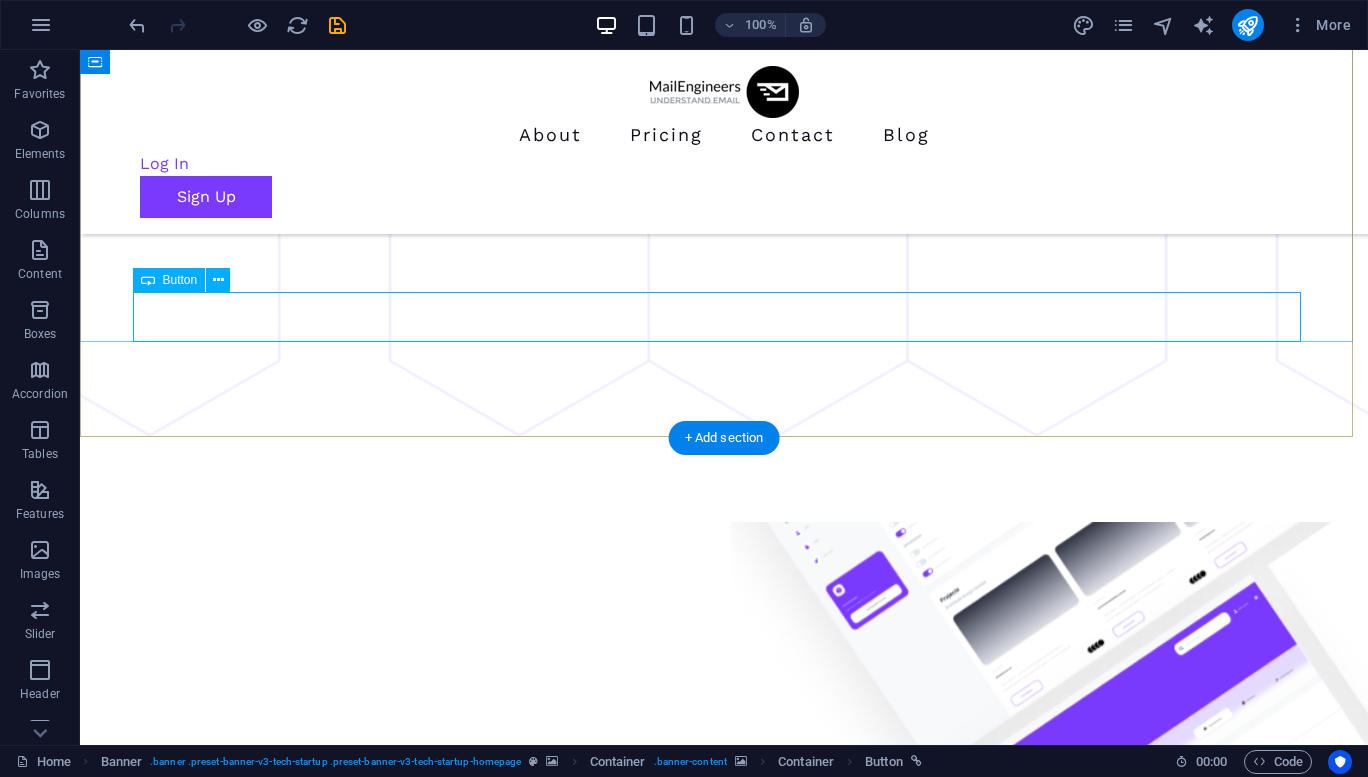 click on "Get Started Now" at bounding box center (724, 1979) 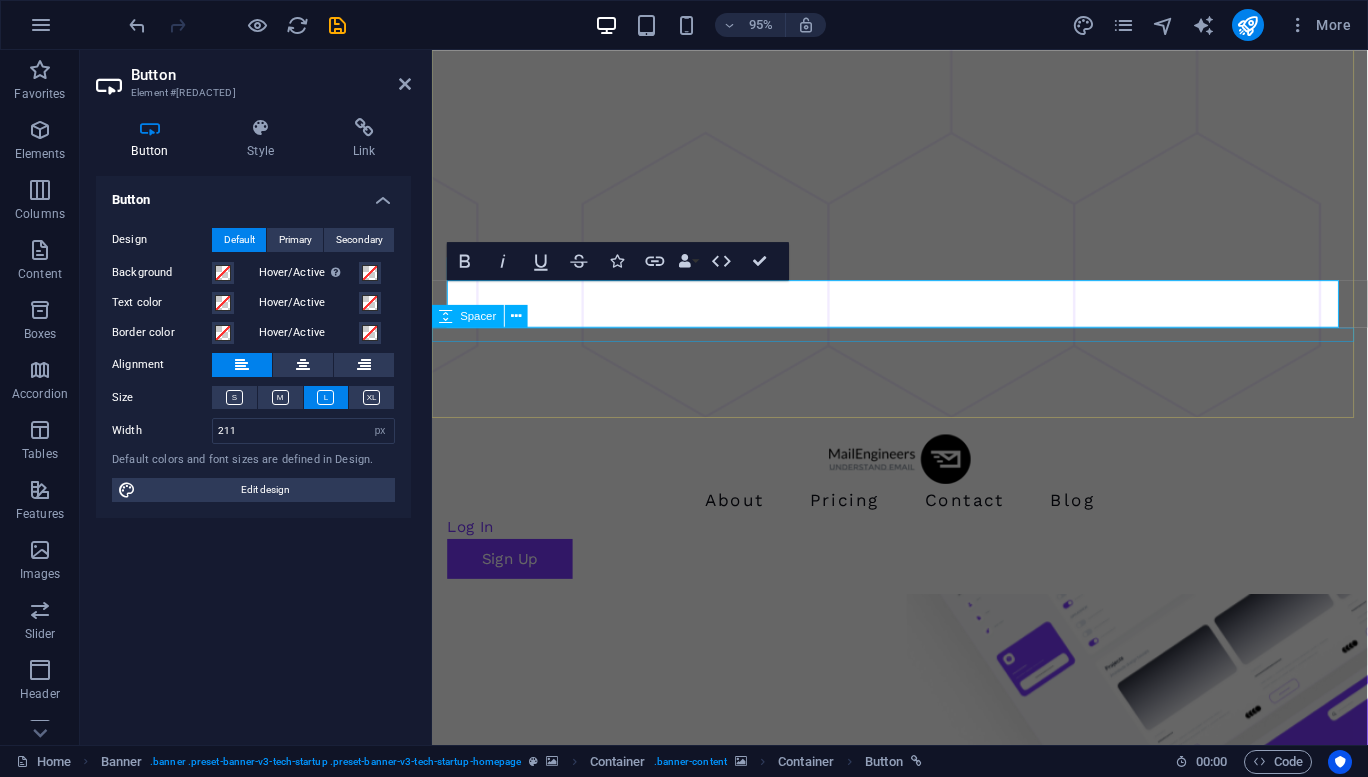 click at bounding box center (924, 2111) 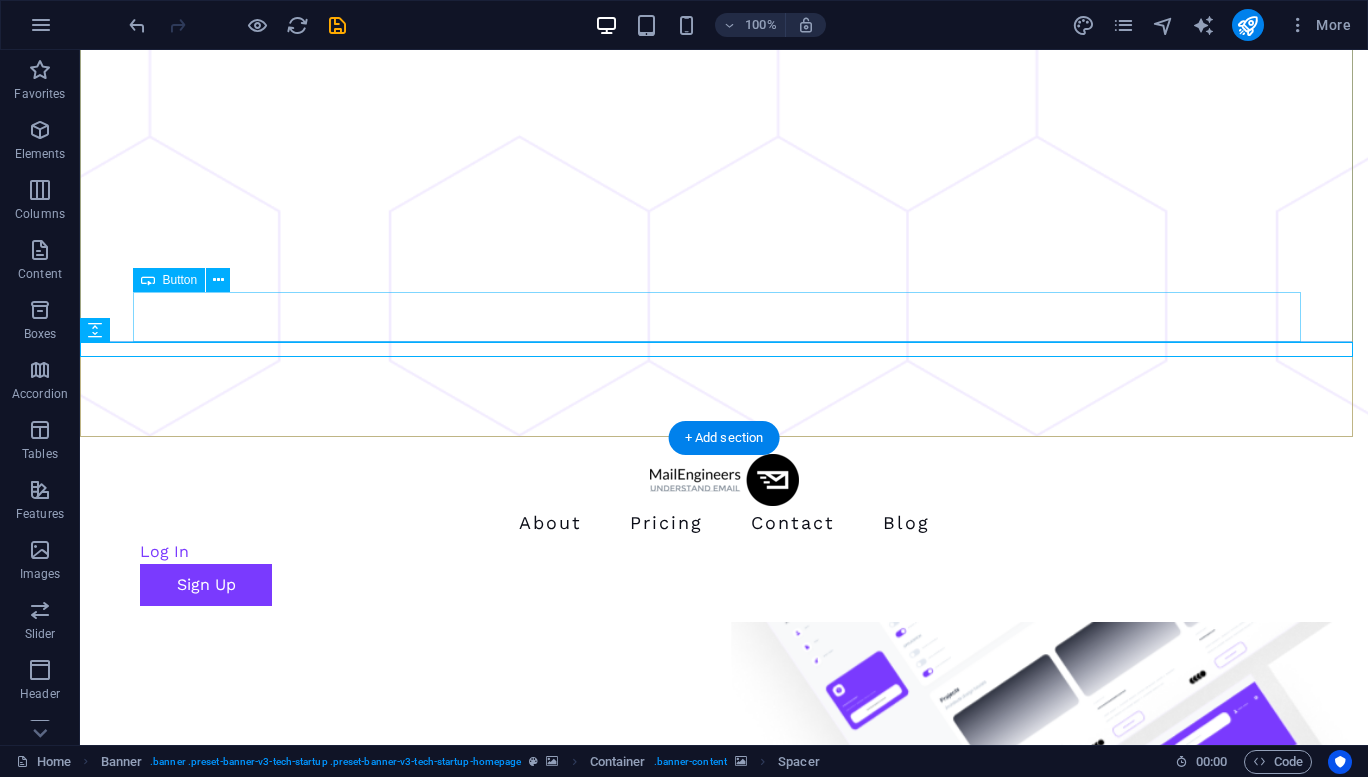 click on "Get Started Now" at bounding box center (724, 2079) 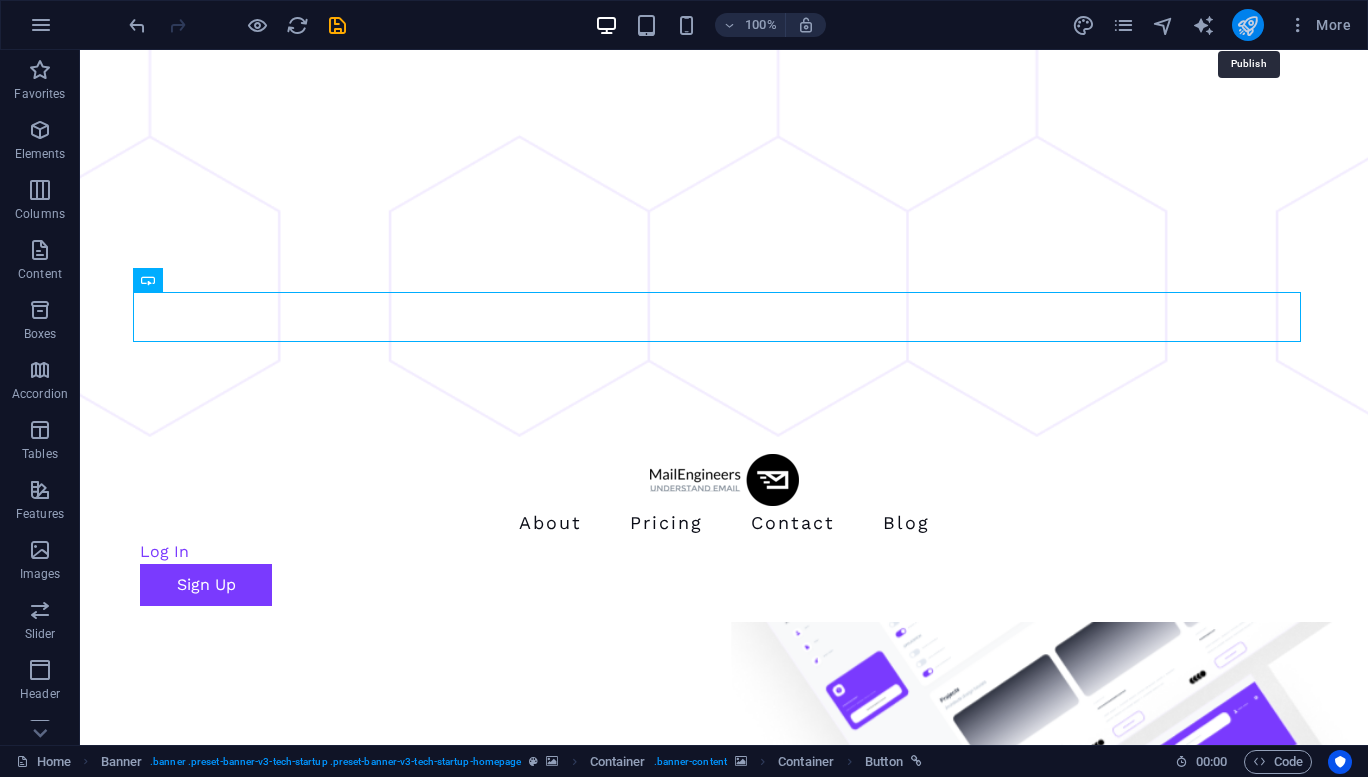 click at bounding box center [1247, 25] 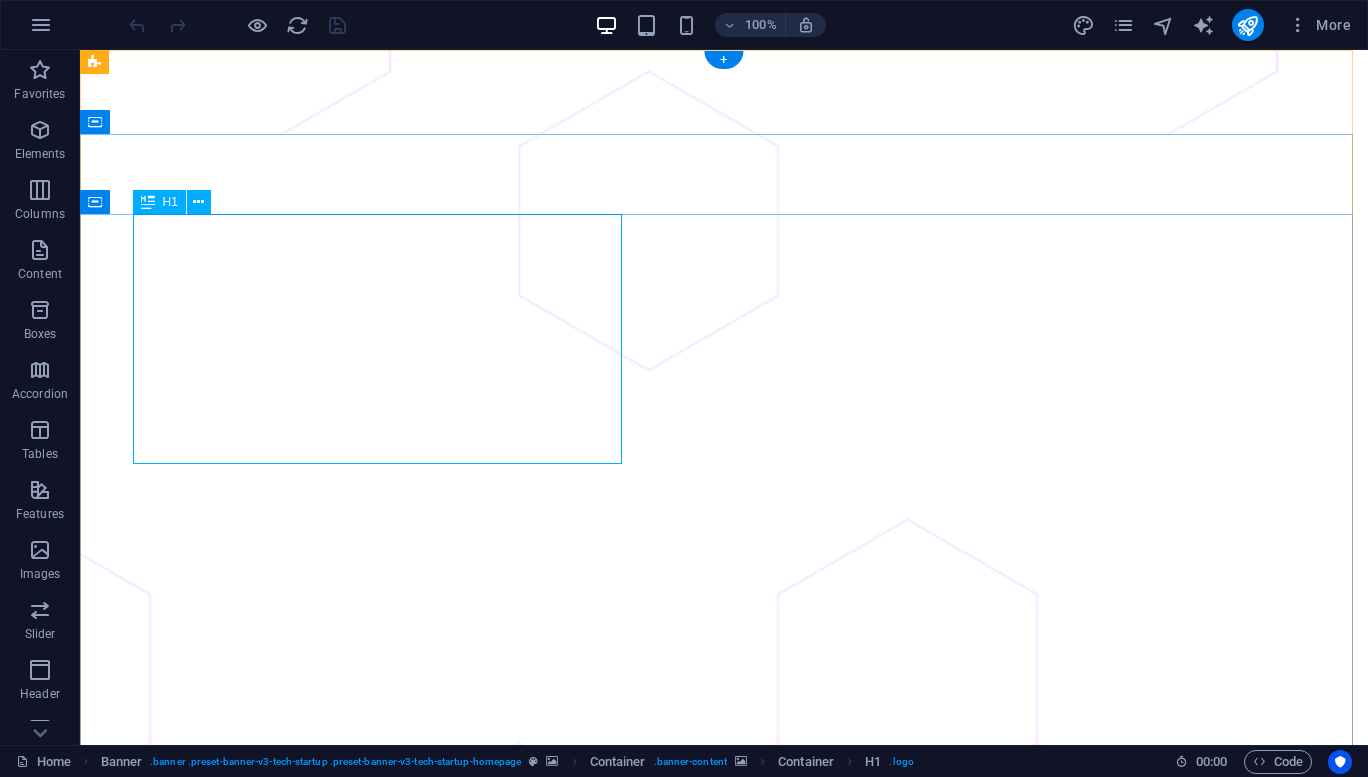scroll, scrollTop: 0, scrollLeft: 0, axis: both 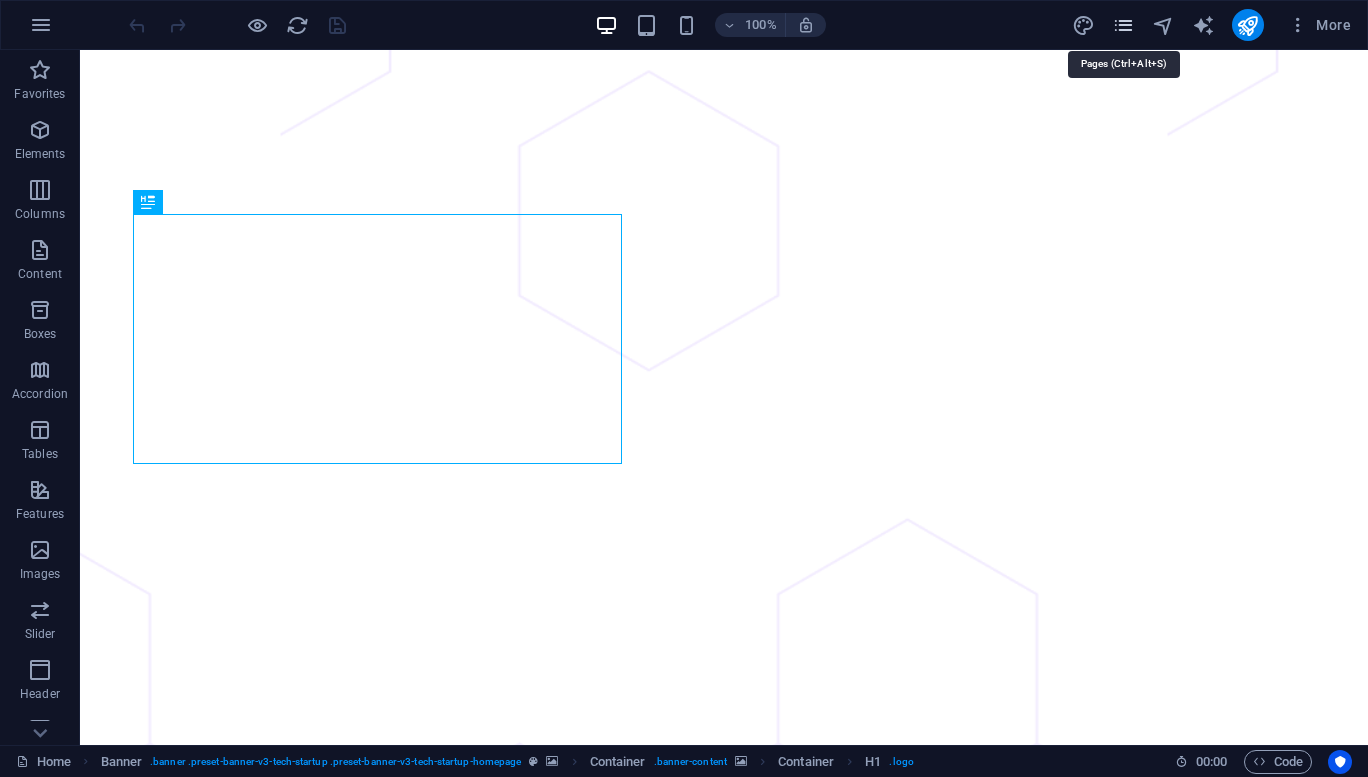 click at bounding box center [1123, 25] 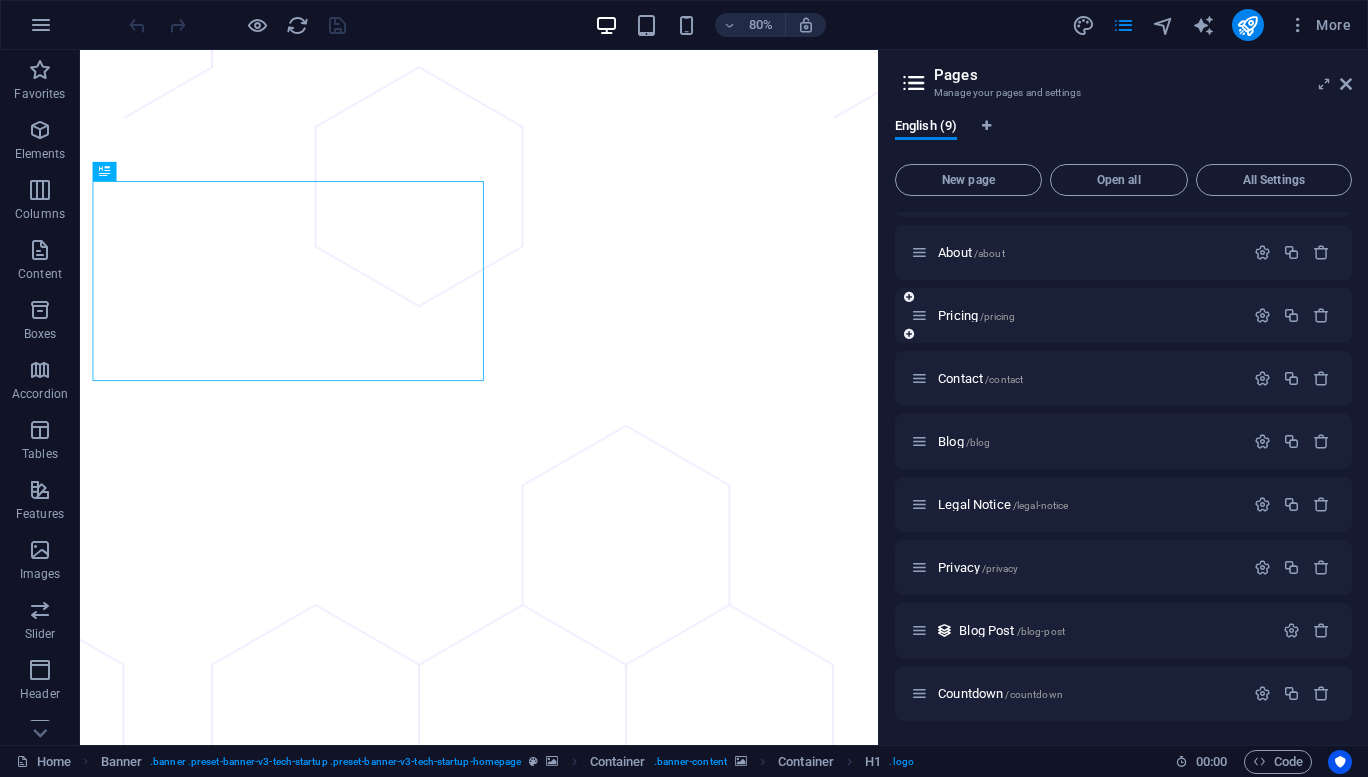 scroll, scrollTop: 0, scrollLeft: 0, axis: both 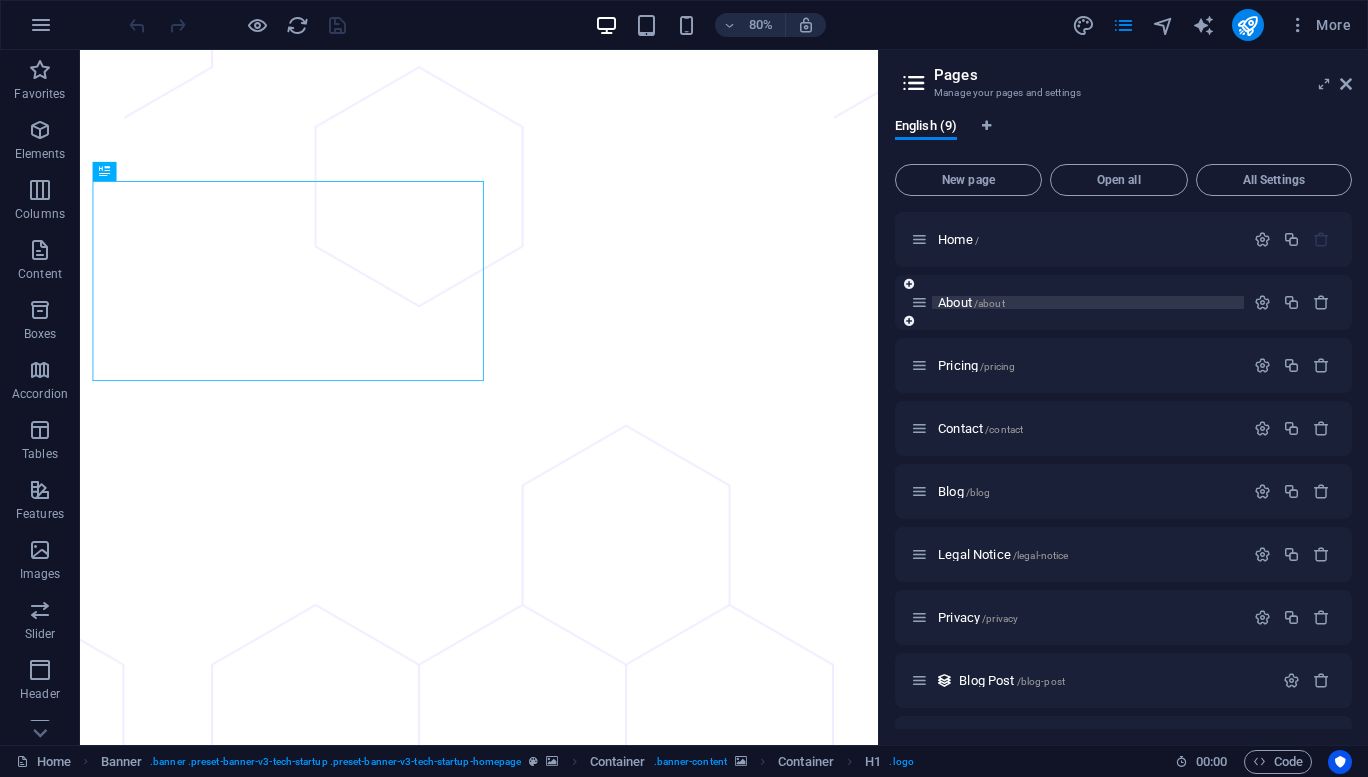 click on "About /about" at bounding box center (971, 302) 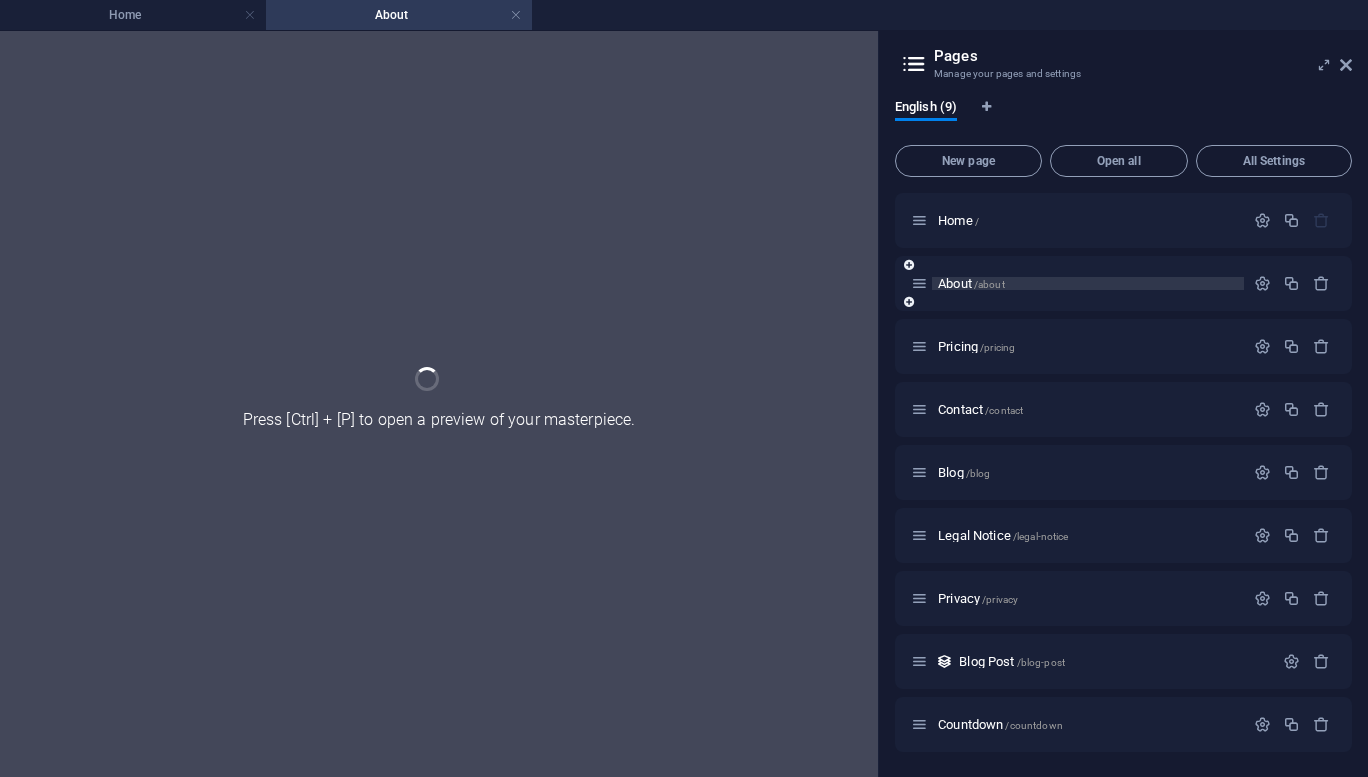 click on "About /about" at bounding box center (1123, 283) 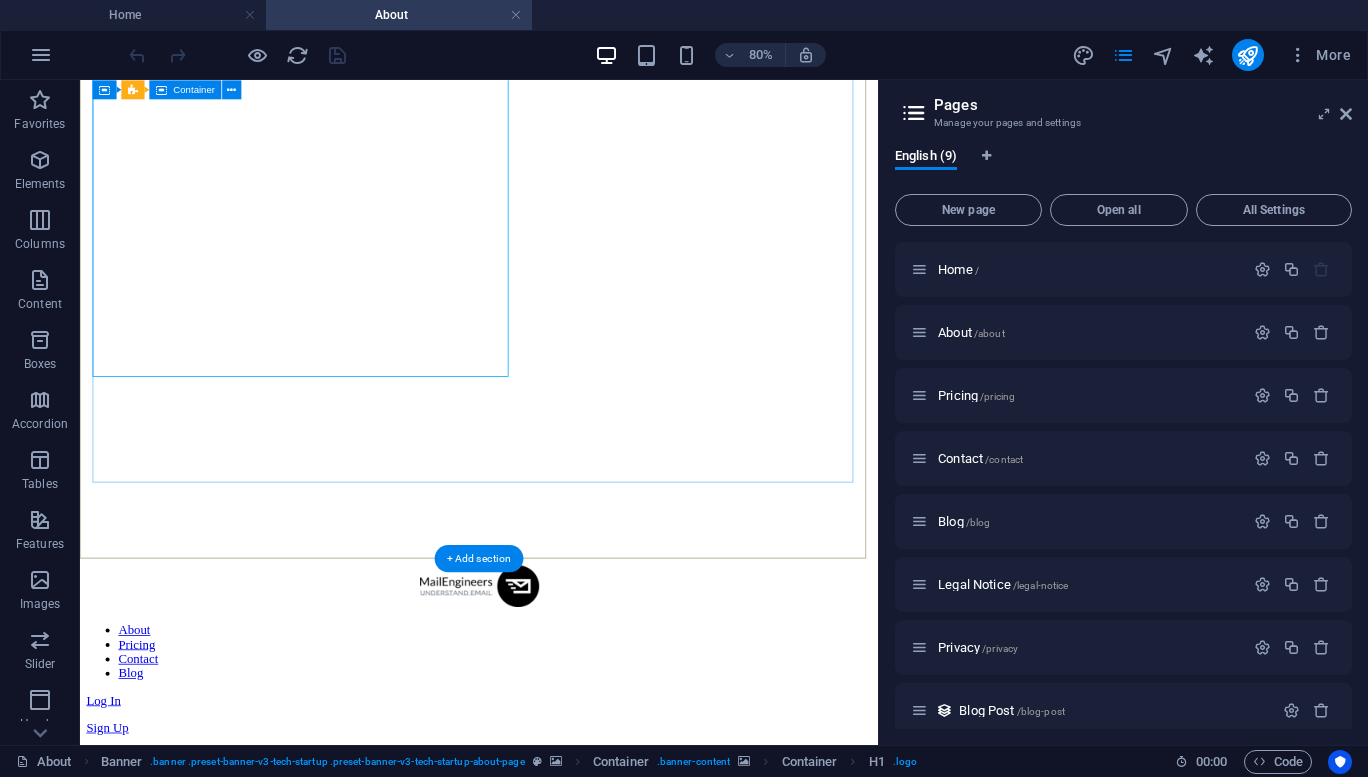 scroll, scrollTop: 164, scrollLeft: 0, axis: vertical 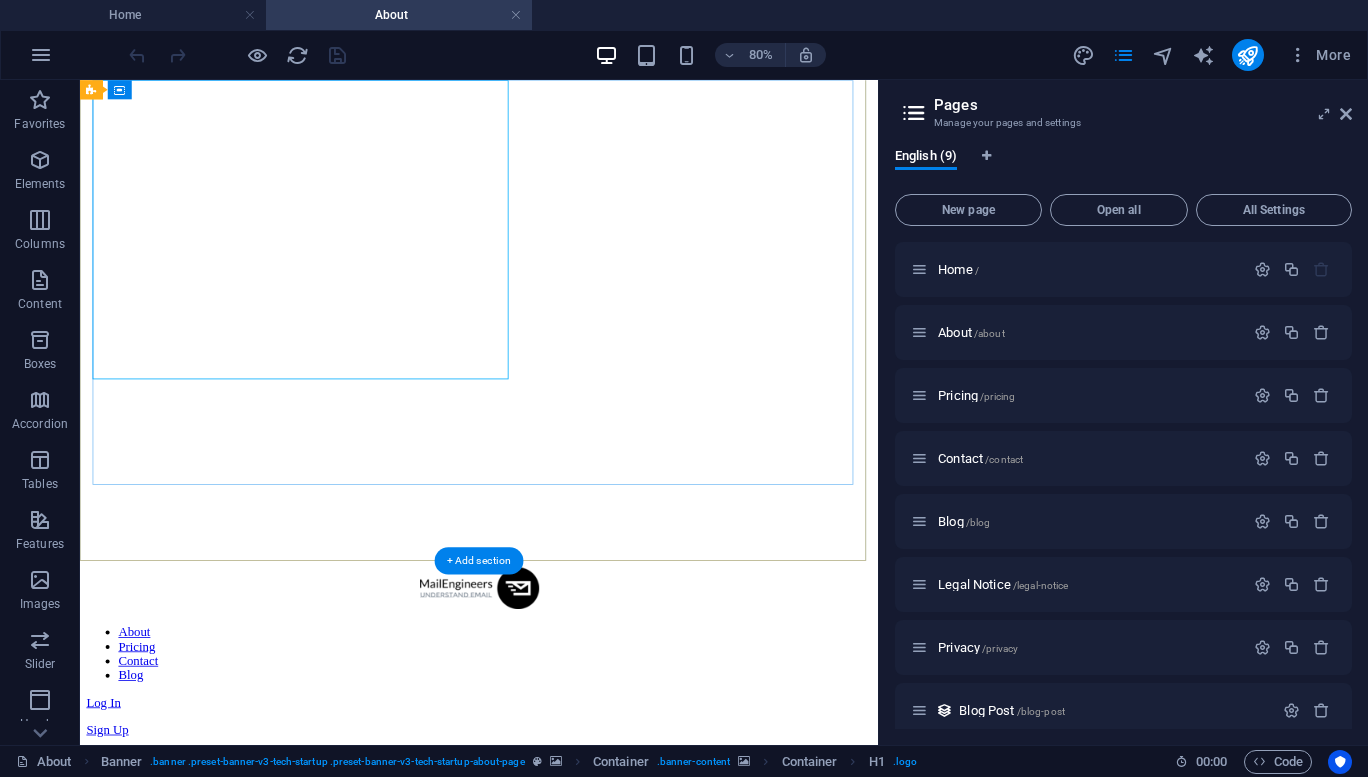 click on "At  Mail Engineers,  we are  passionate  about helping individuals and businesses  leverage the power  of email communication." at bounding box center (579, 1640) 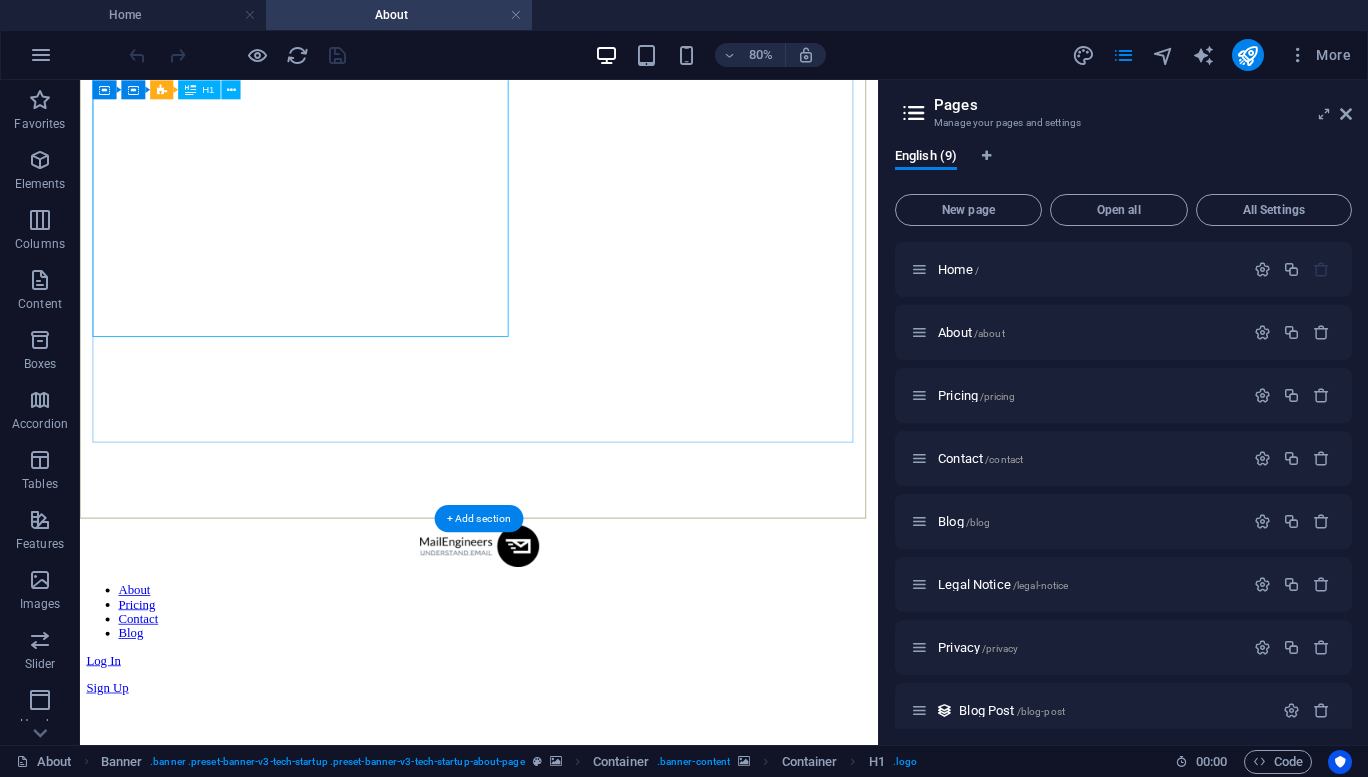 scroll, scrollTop: 217, scrollLeft: 0, axis: vertical 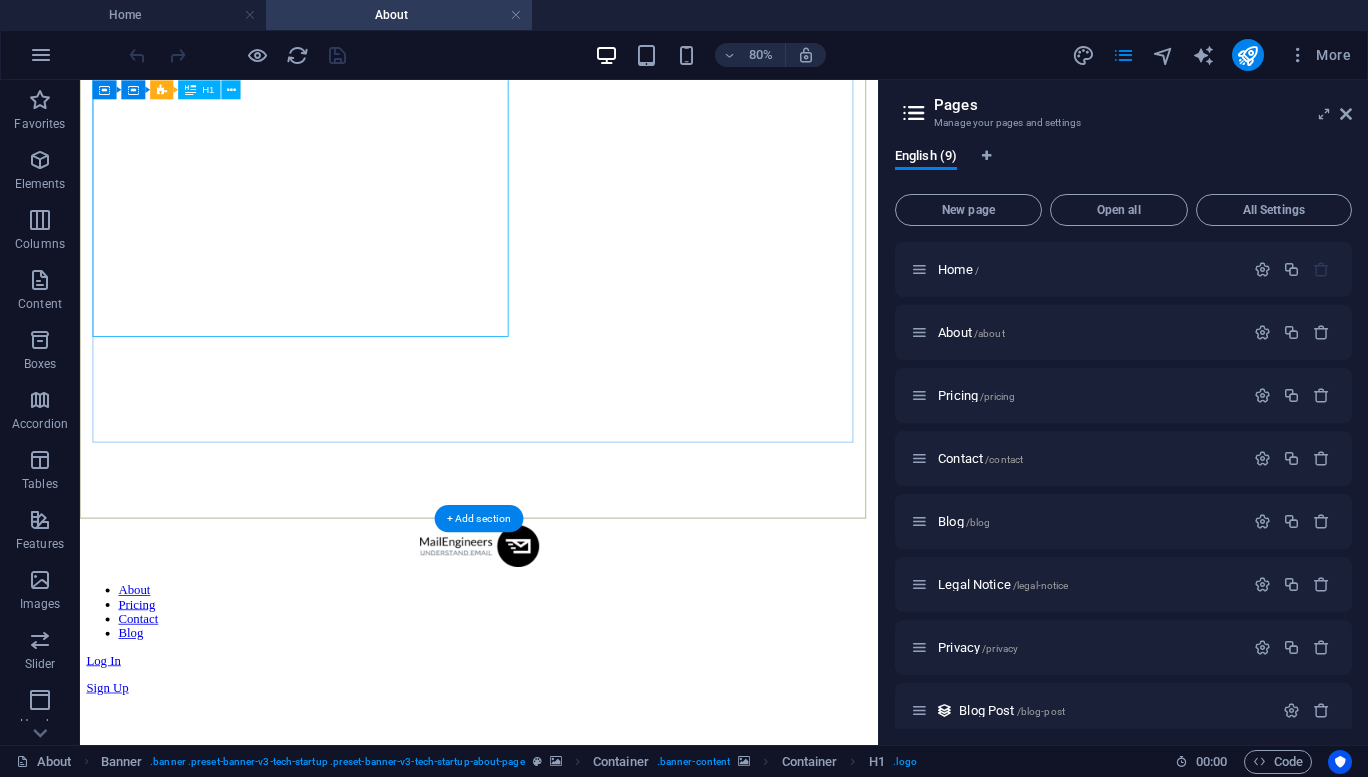 click on "At  Mail Engineers,  we are  passionate  about helping individuals and businesses  leverage the power  of email communication." at bounding box center (579, 1587) 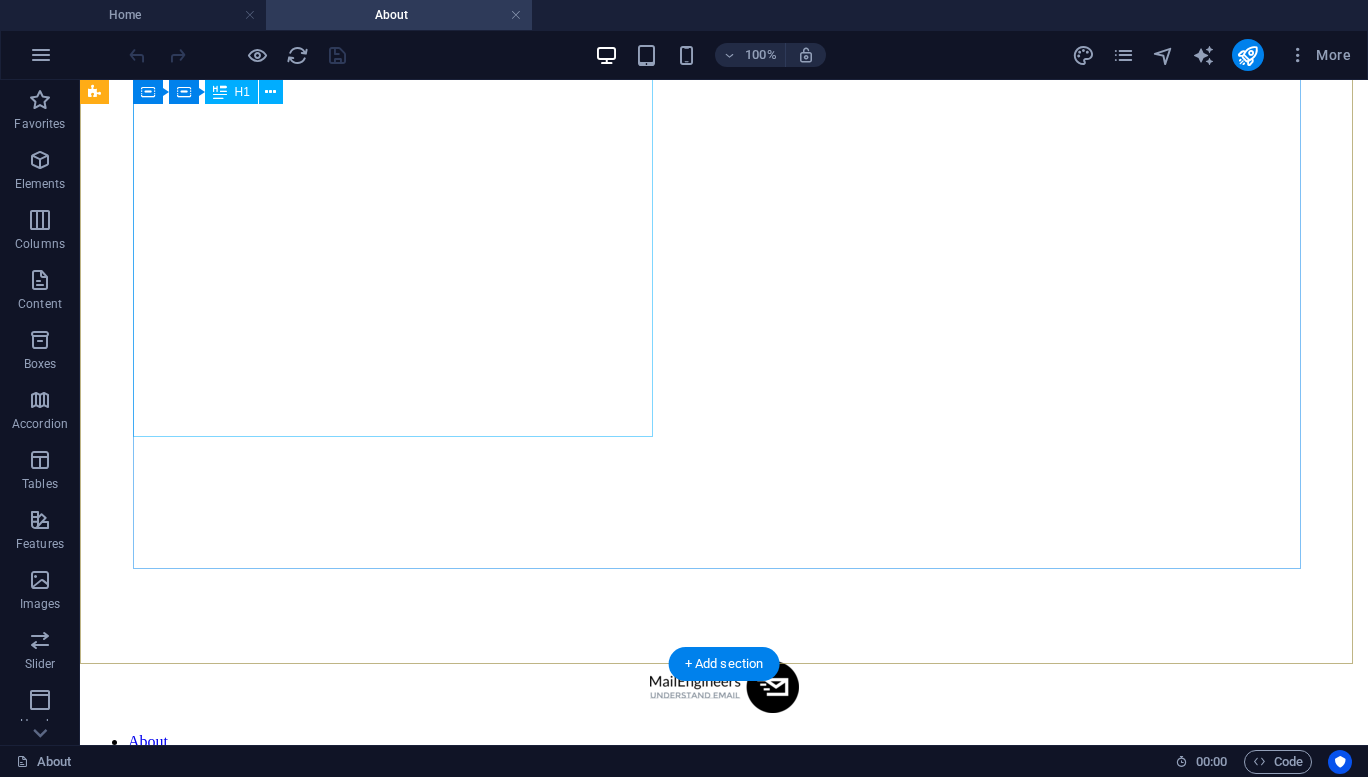 scroll, scrollTop: 179, scrollLeft: 0, axis: vertical 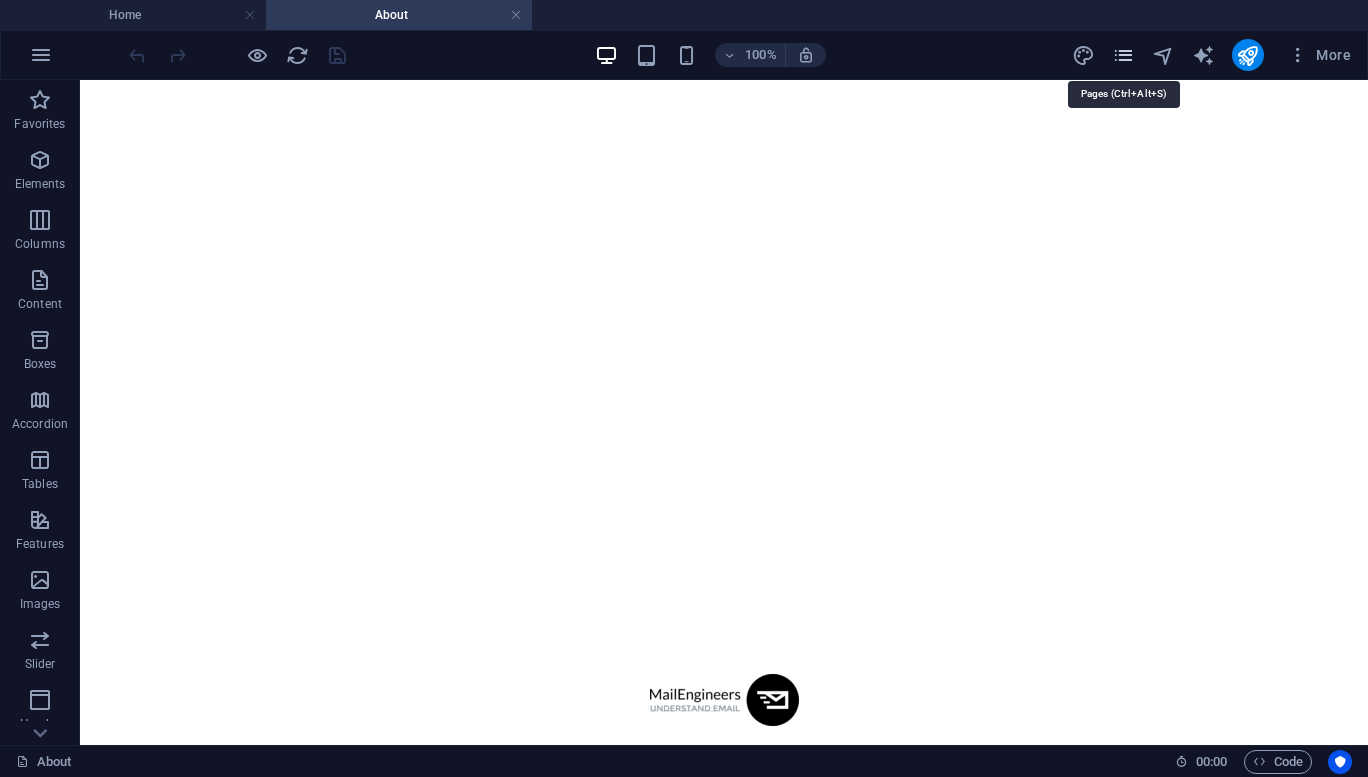 click at bounding box center [1123, 55] 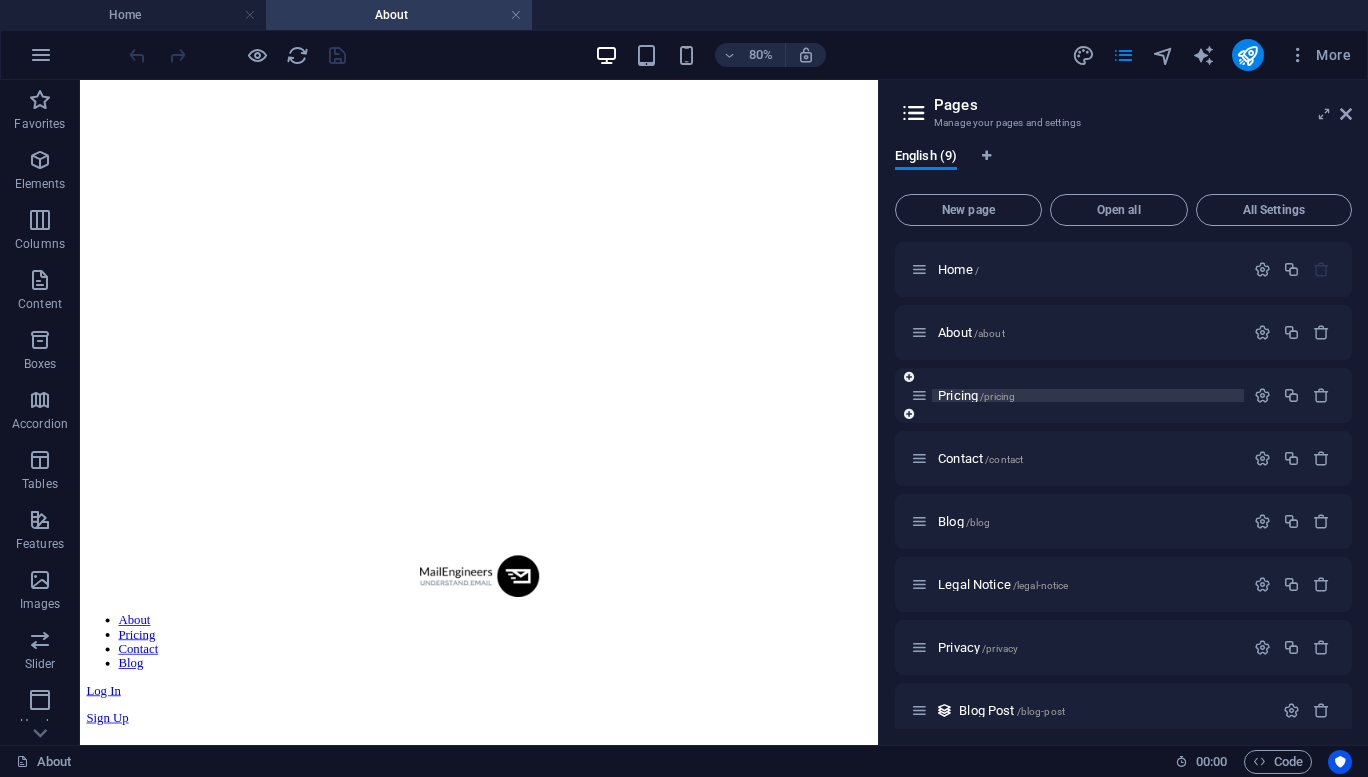 click on "Pricing /pricing" at bounding box center [976, 395] 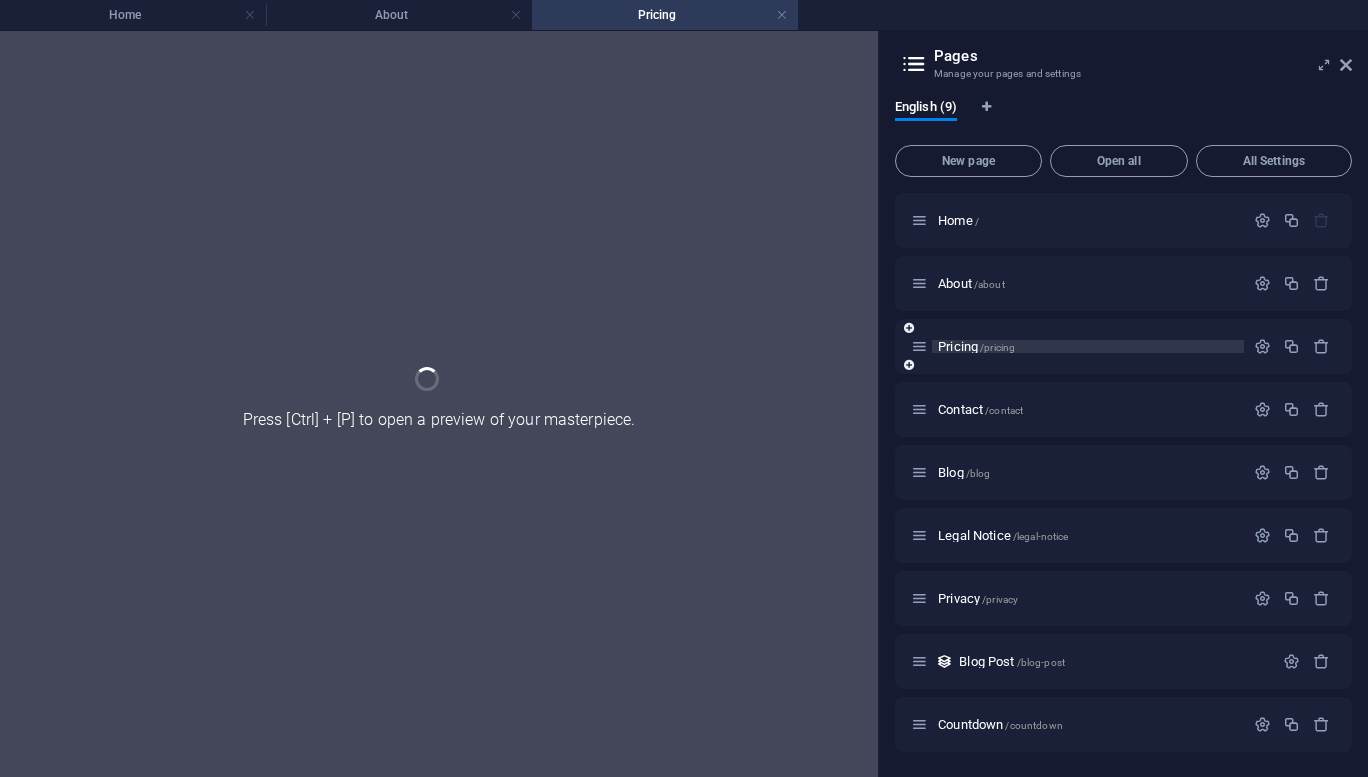 scroll, scrollTop: 0, scrollLeft: 0, axis: both 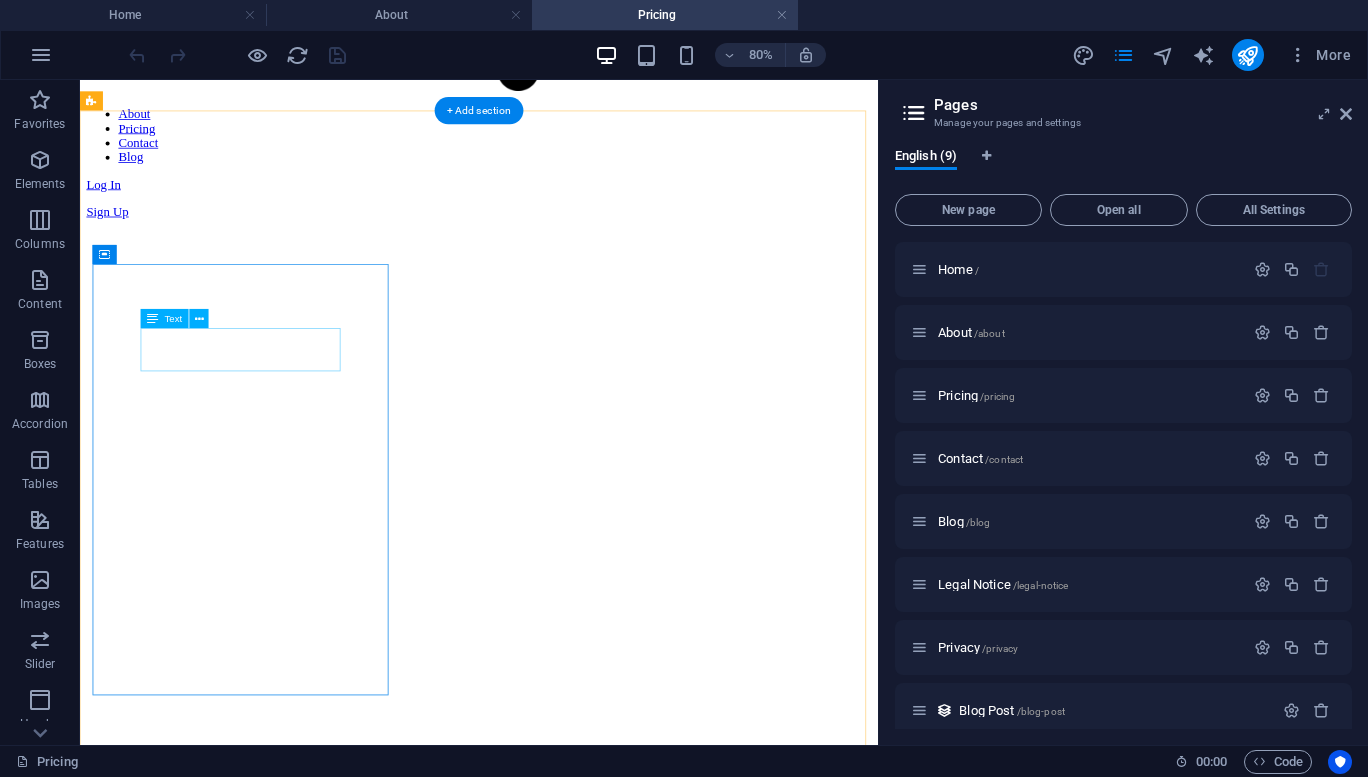 click on "$20   /month" at bounding box center [579, 1871] 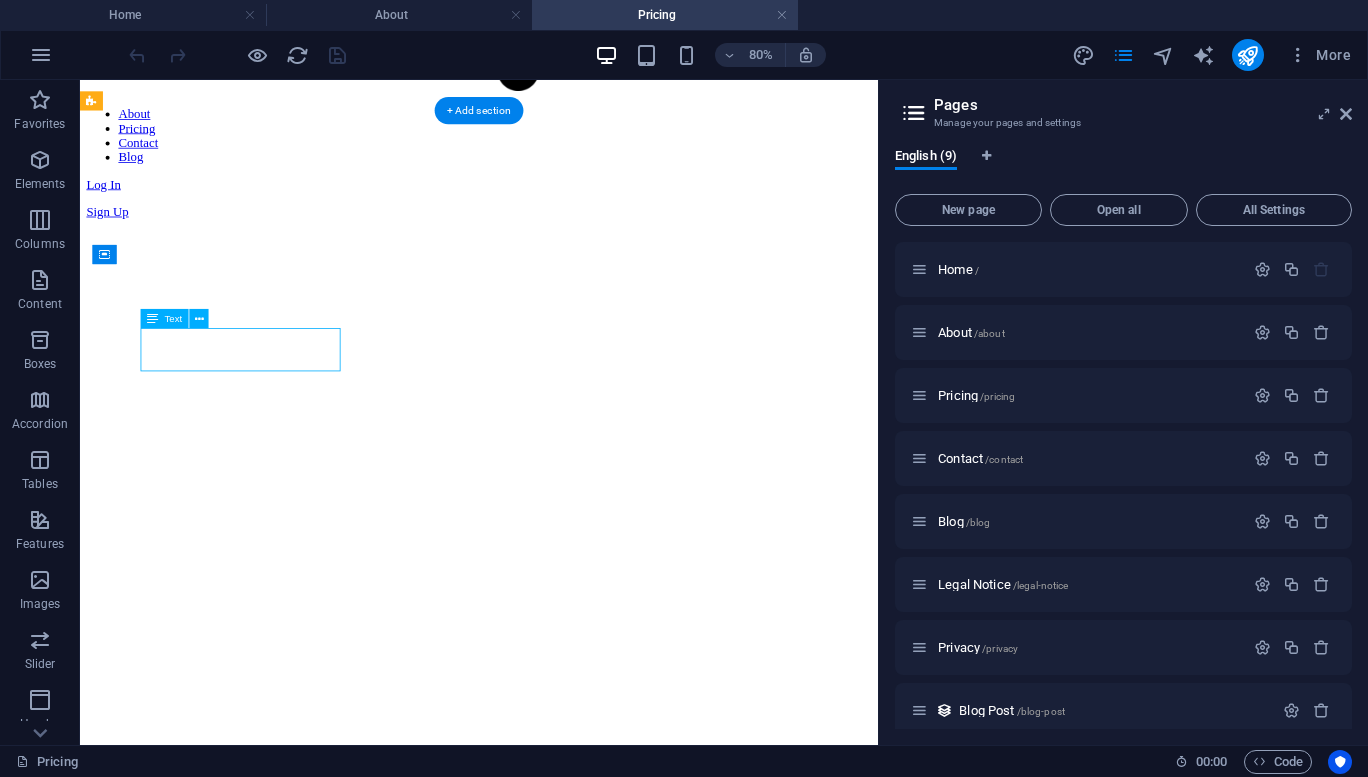 drag, startPoint x: 263, startPoint y: 425, endPoint x: 423, endPoint y: 392, distance: 163.36769 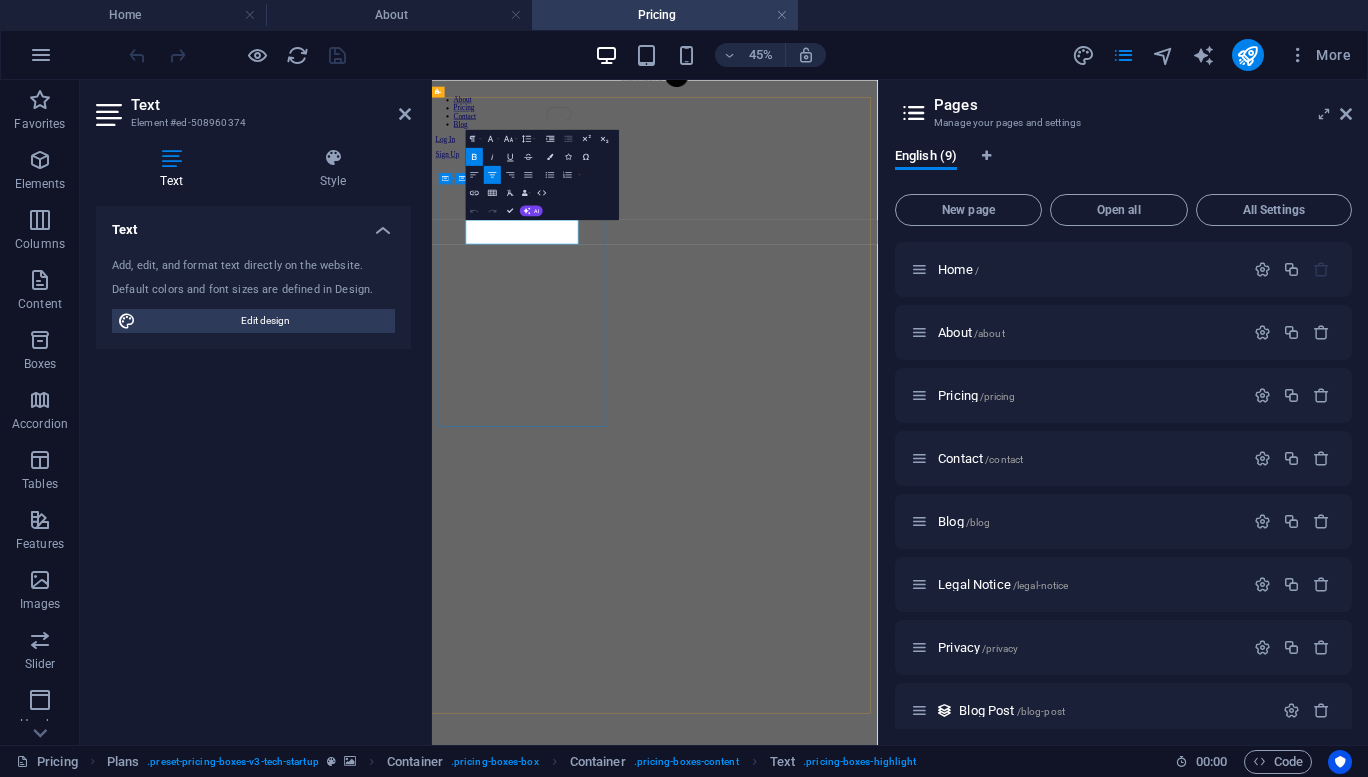 click on "$20" at bounding box center [900, 1871] 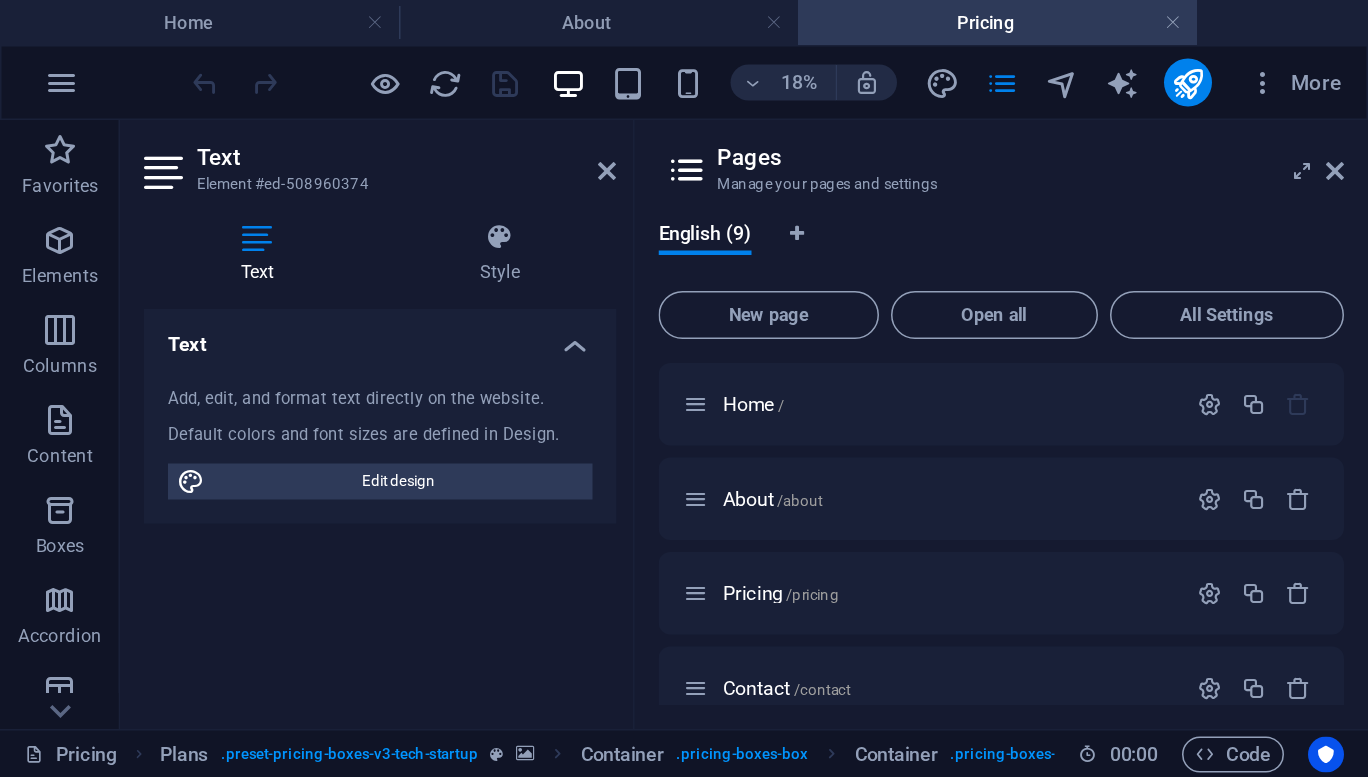 scroll, scrollTop: 0, scrollLeft: 0, axis: both 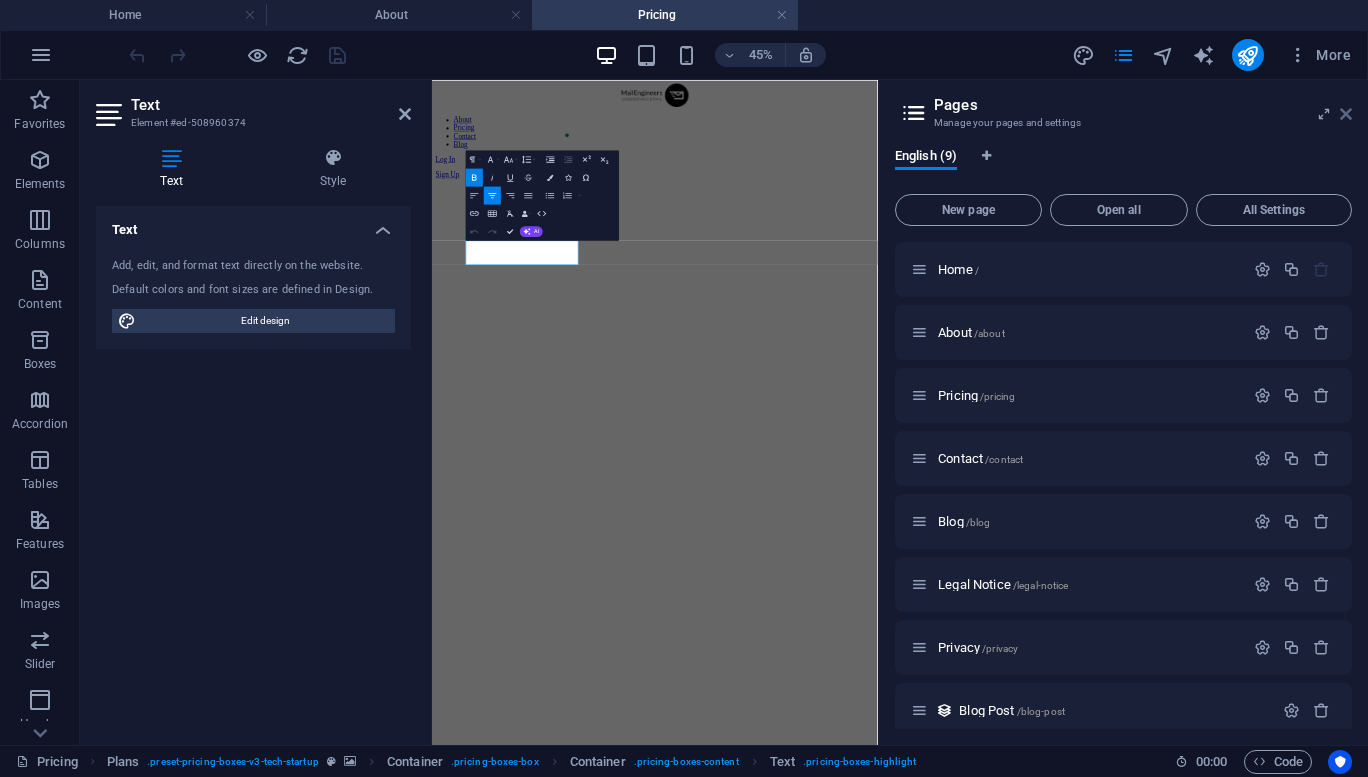 click at bounding box center [1346, 114] 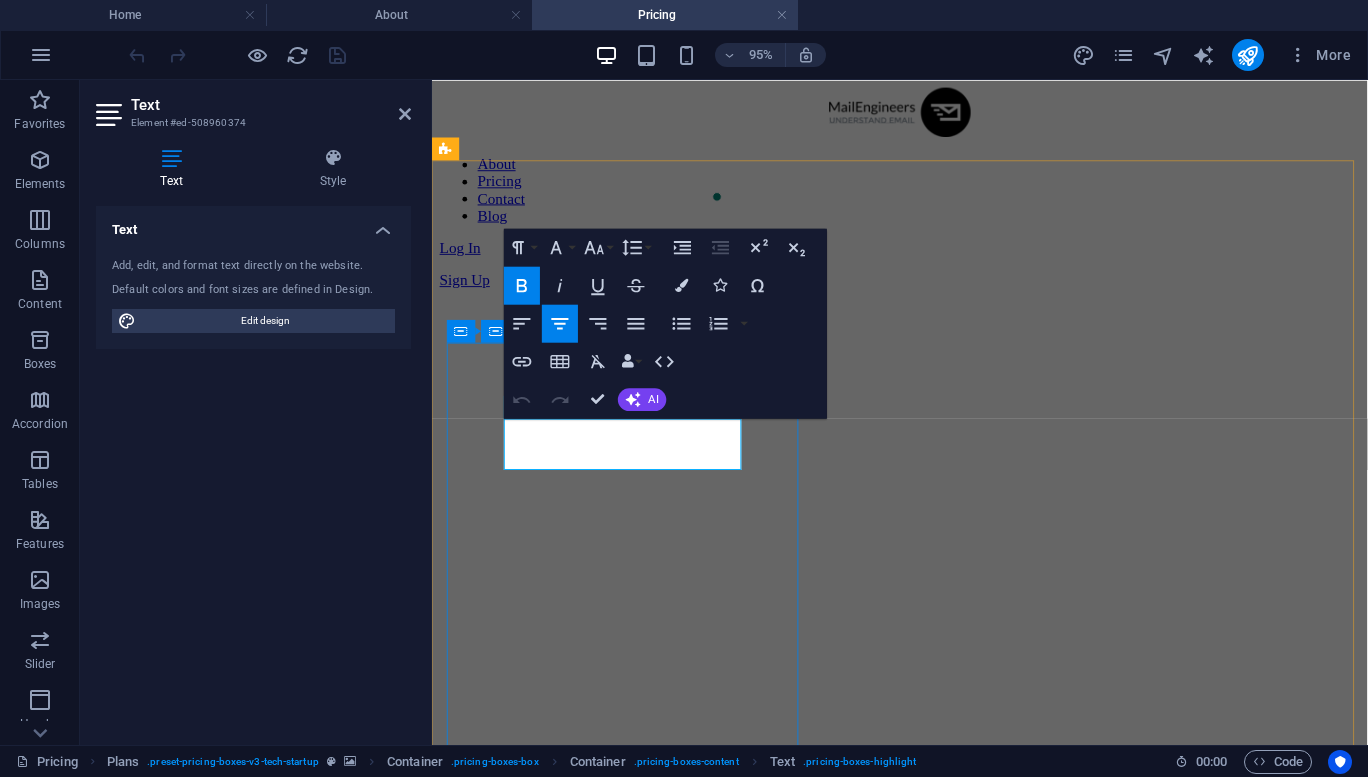 click on "$20" at bounding box center [897, 1917] 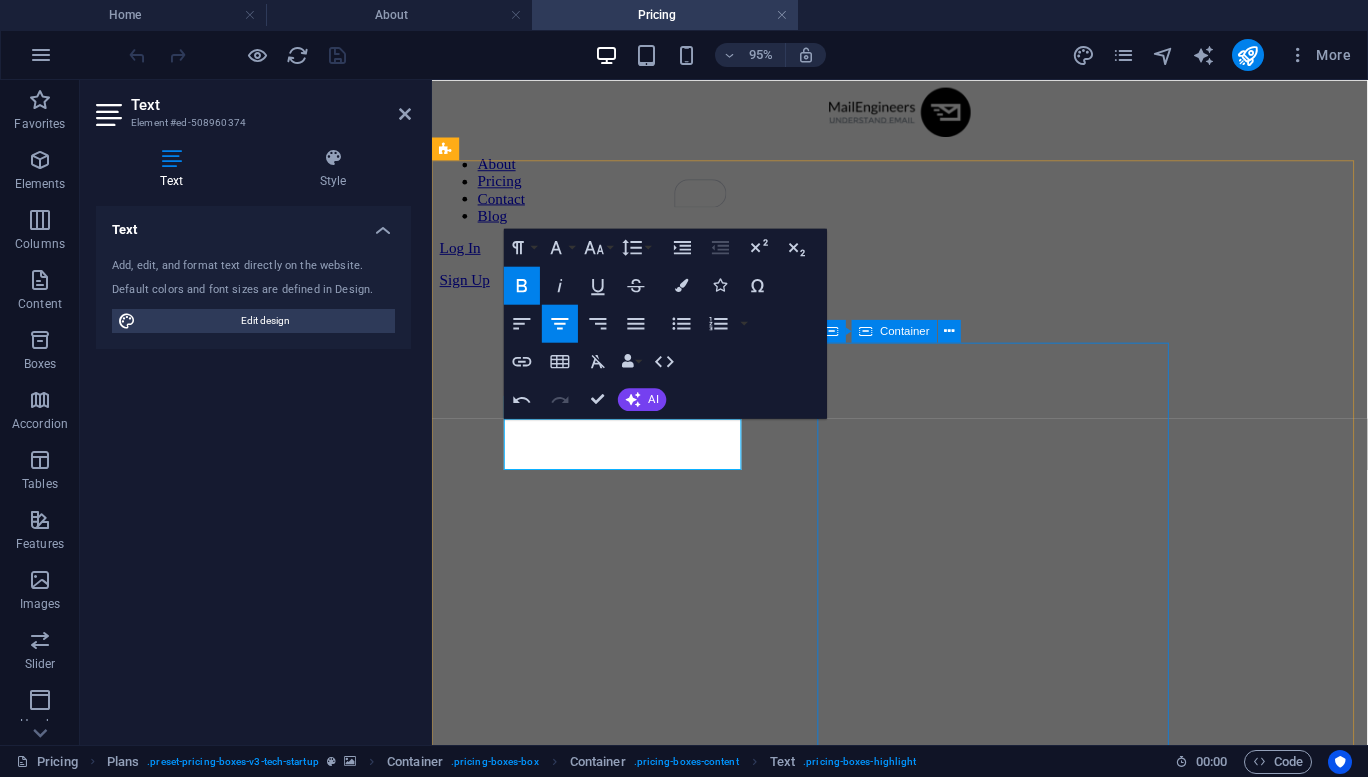 type 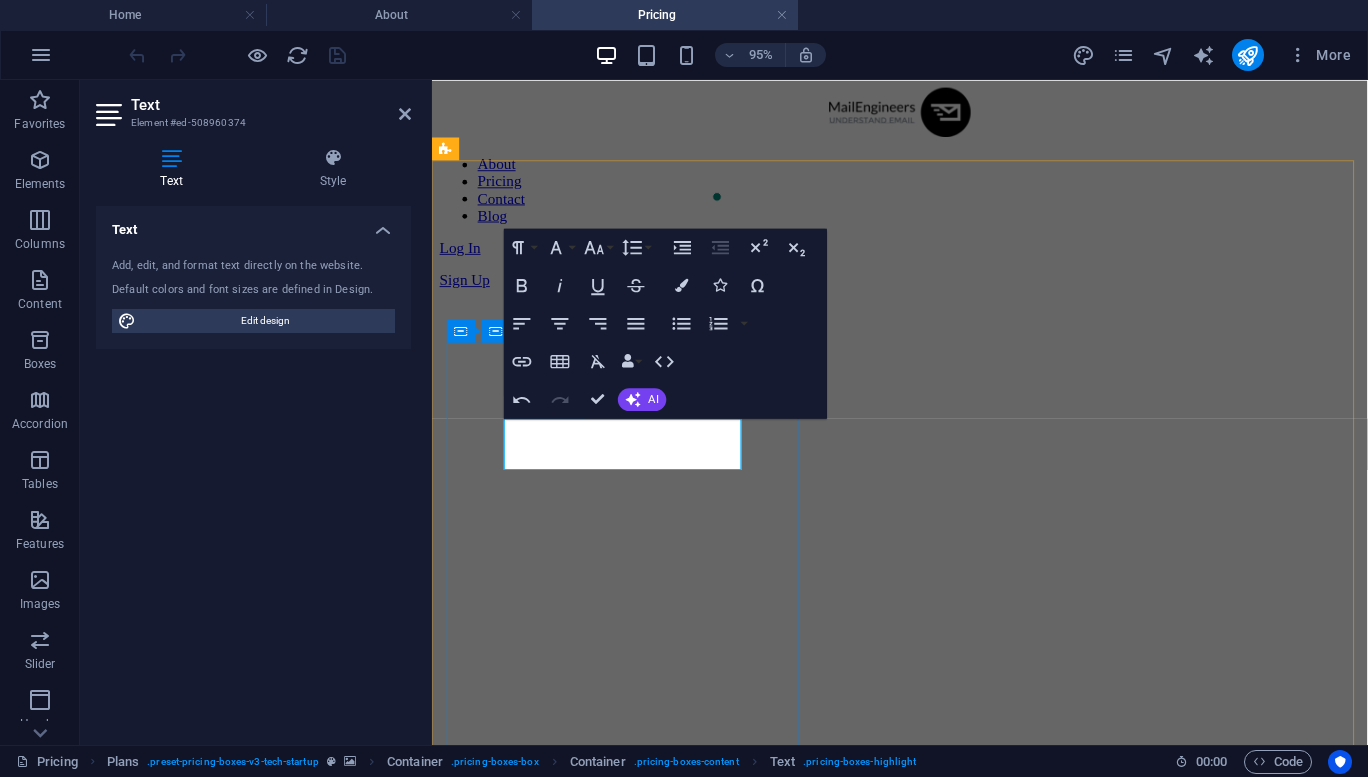click on "/mailbox/month" at bounding box center [944, 1923] 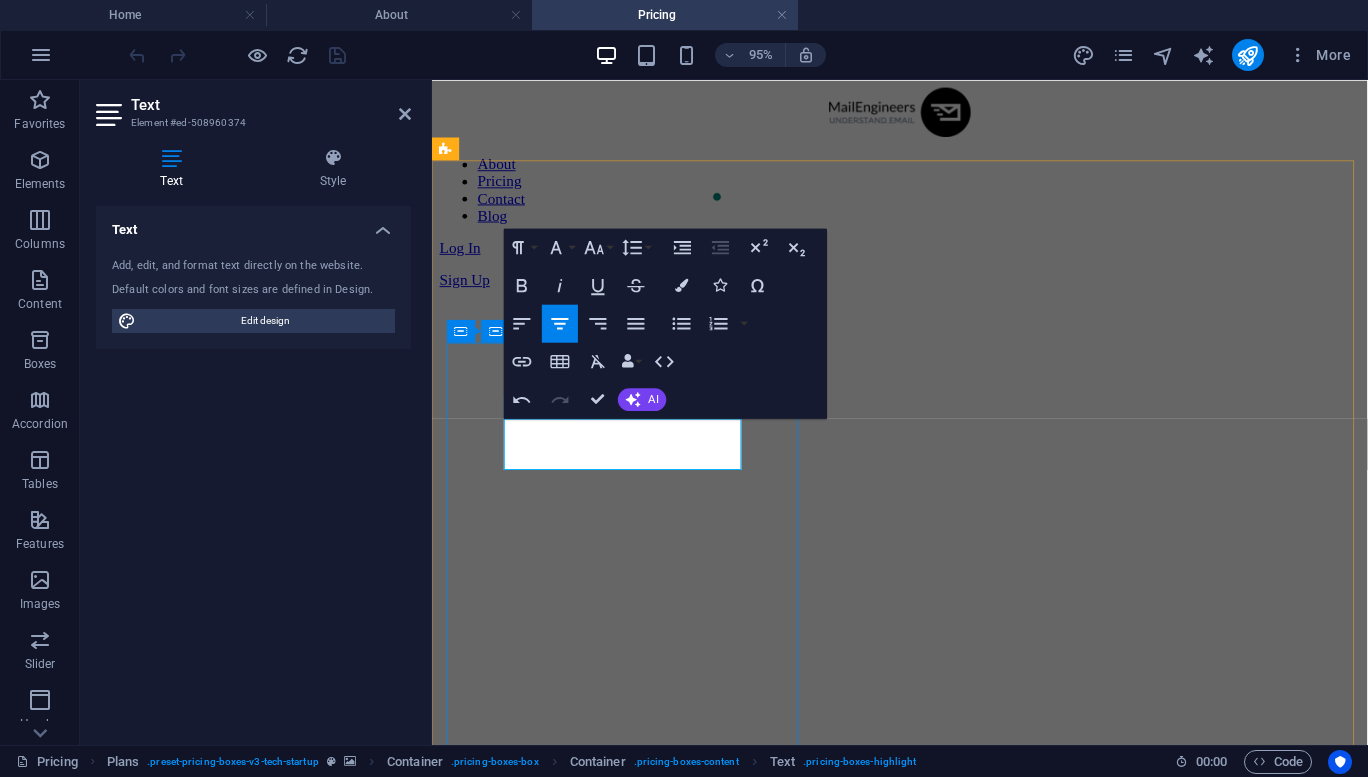 drag, startPoint x: 671, startPoint y: 463, endPoint x: 686, endPoint y: 484, distance: 25.806976 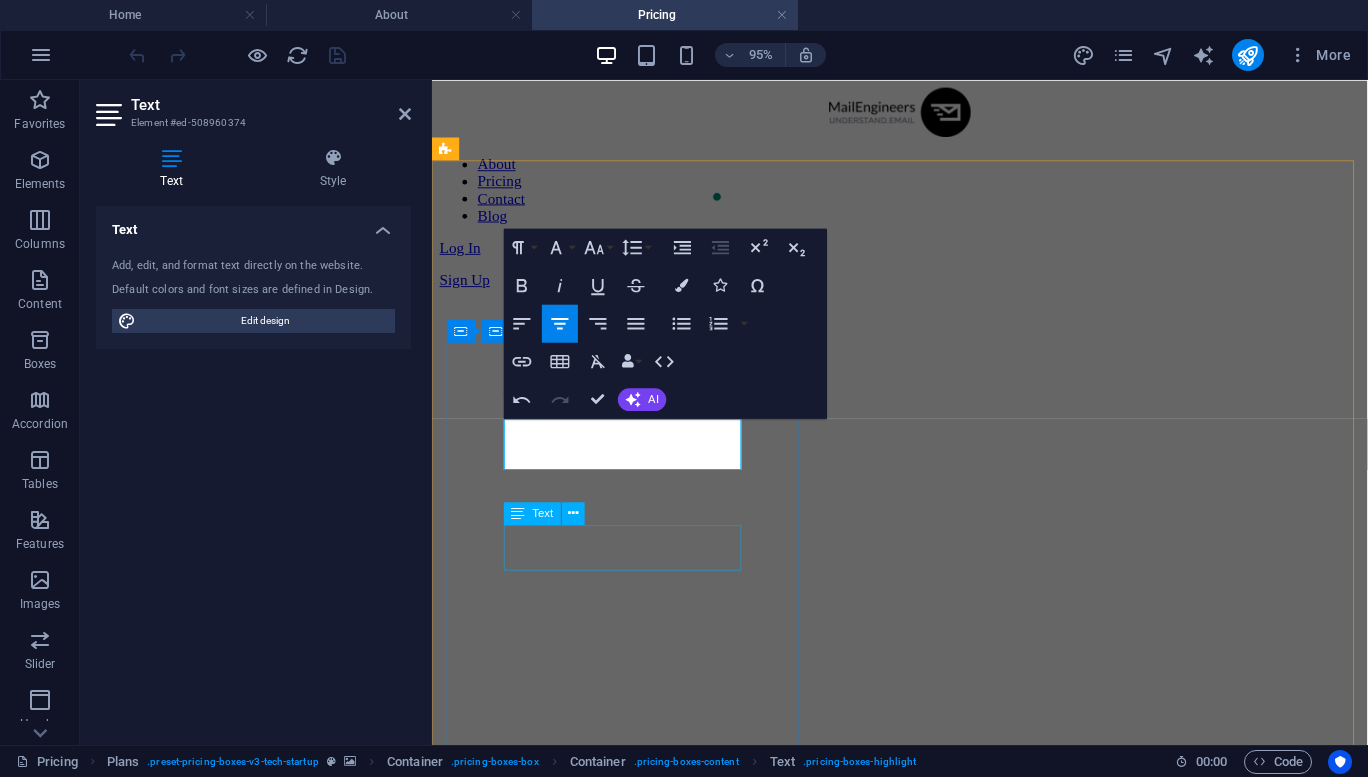 click on "For most businesses that want to otpimize web queries" at bounding box center [924, 2043] 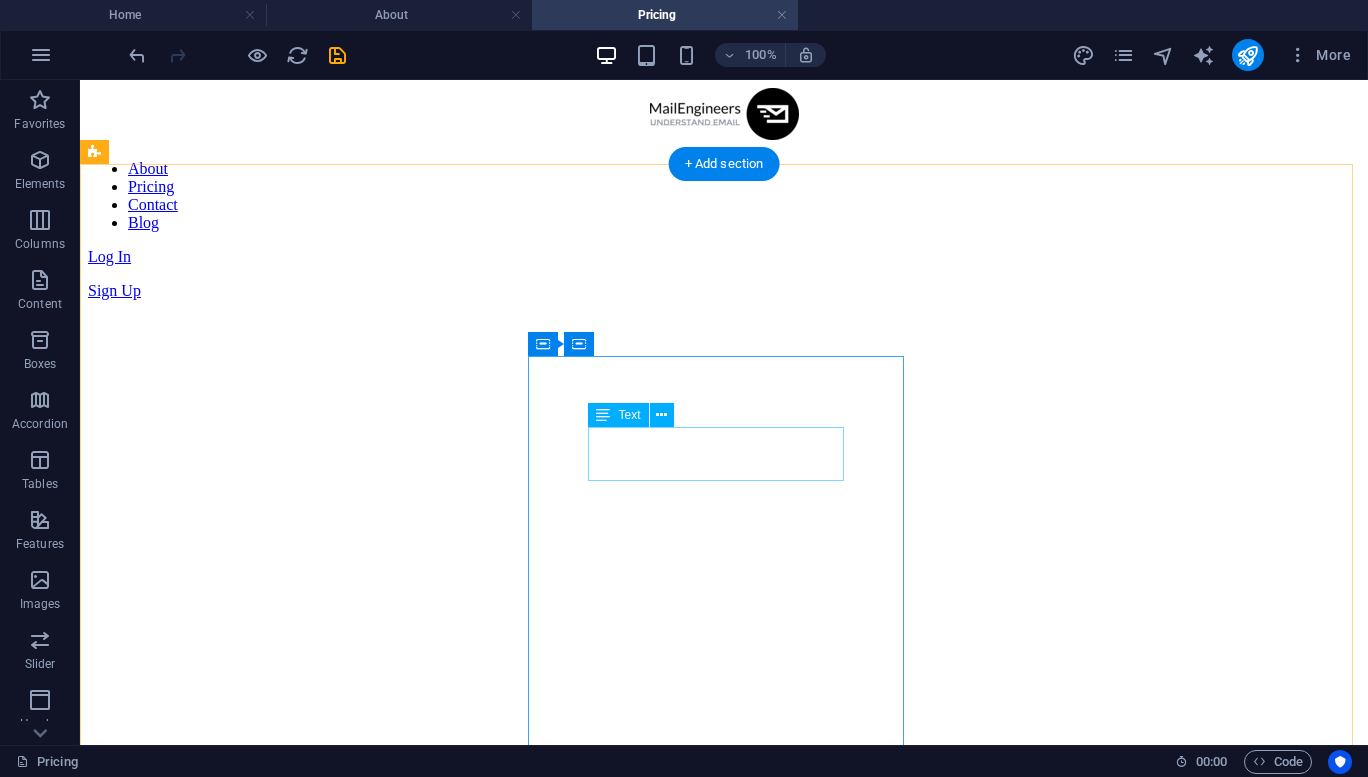 click on "$50   /month" at bounding box center [724, 1984] 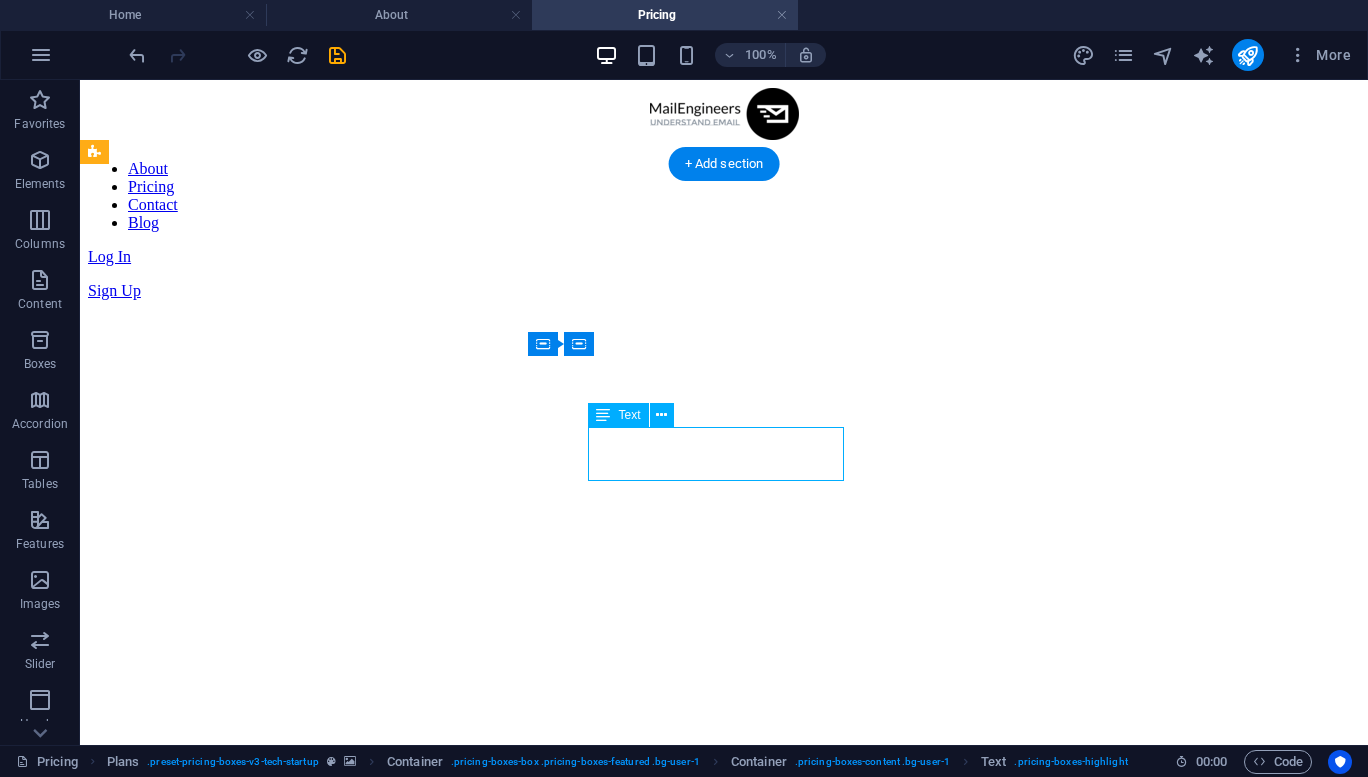 click on "$50   /month" at bounding box center [724, 1984] 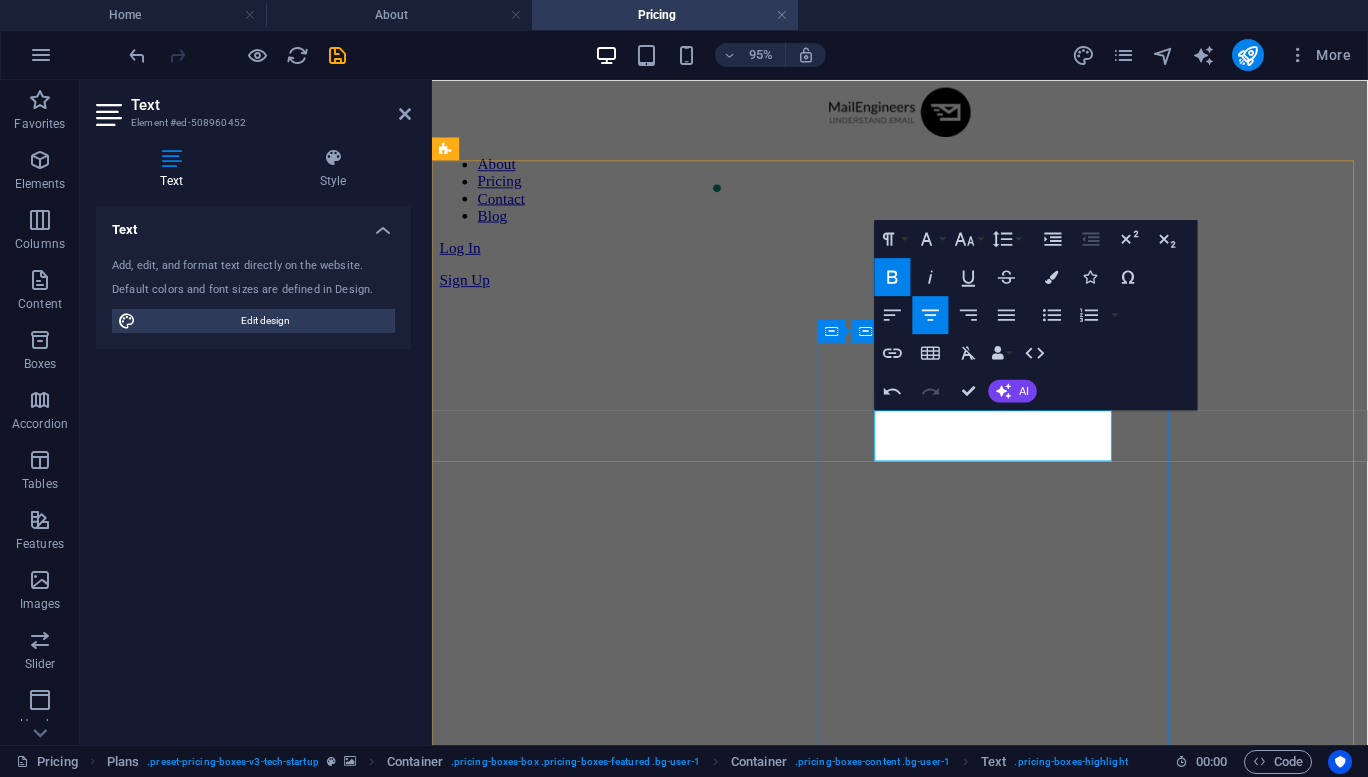type 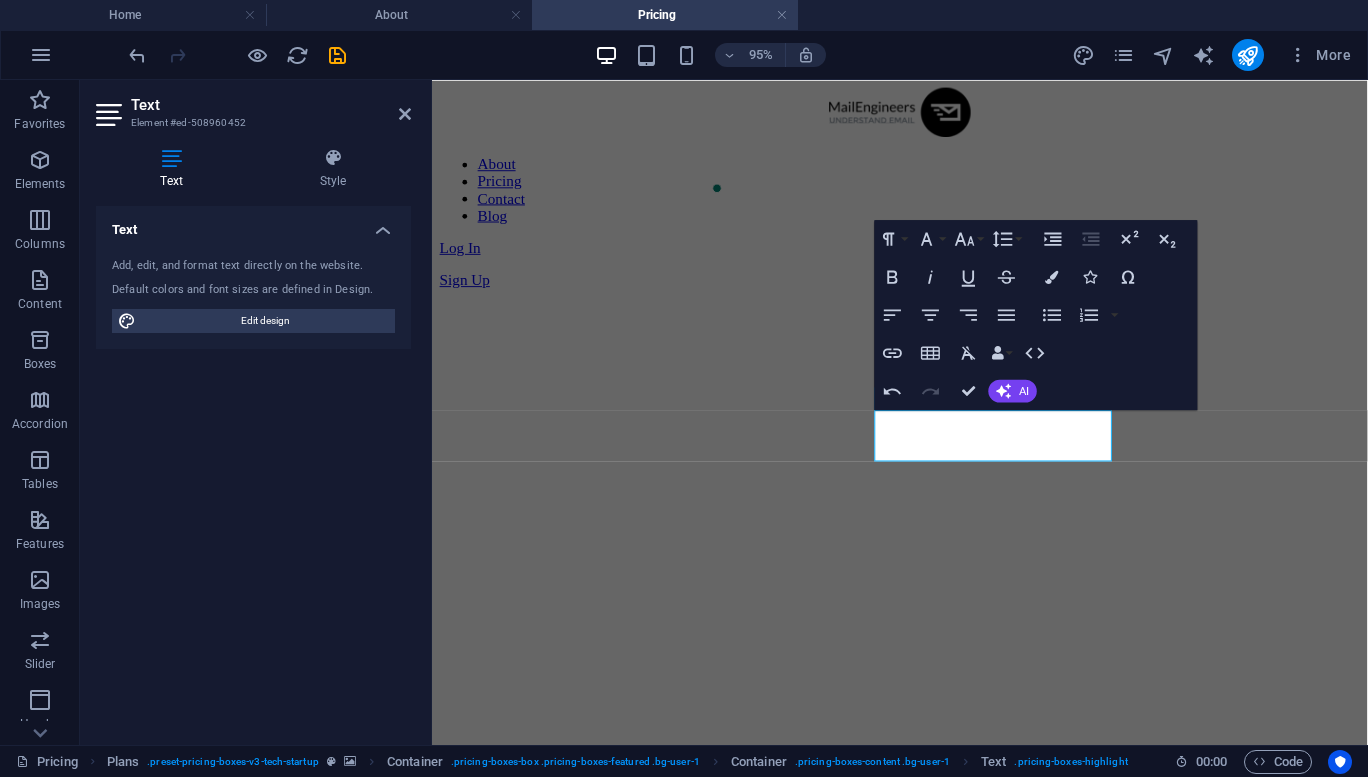 click at bounding box center [924, 300] 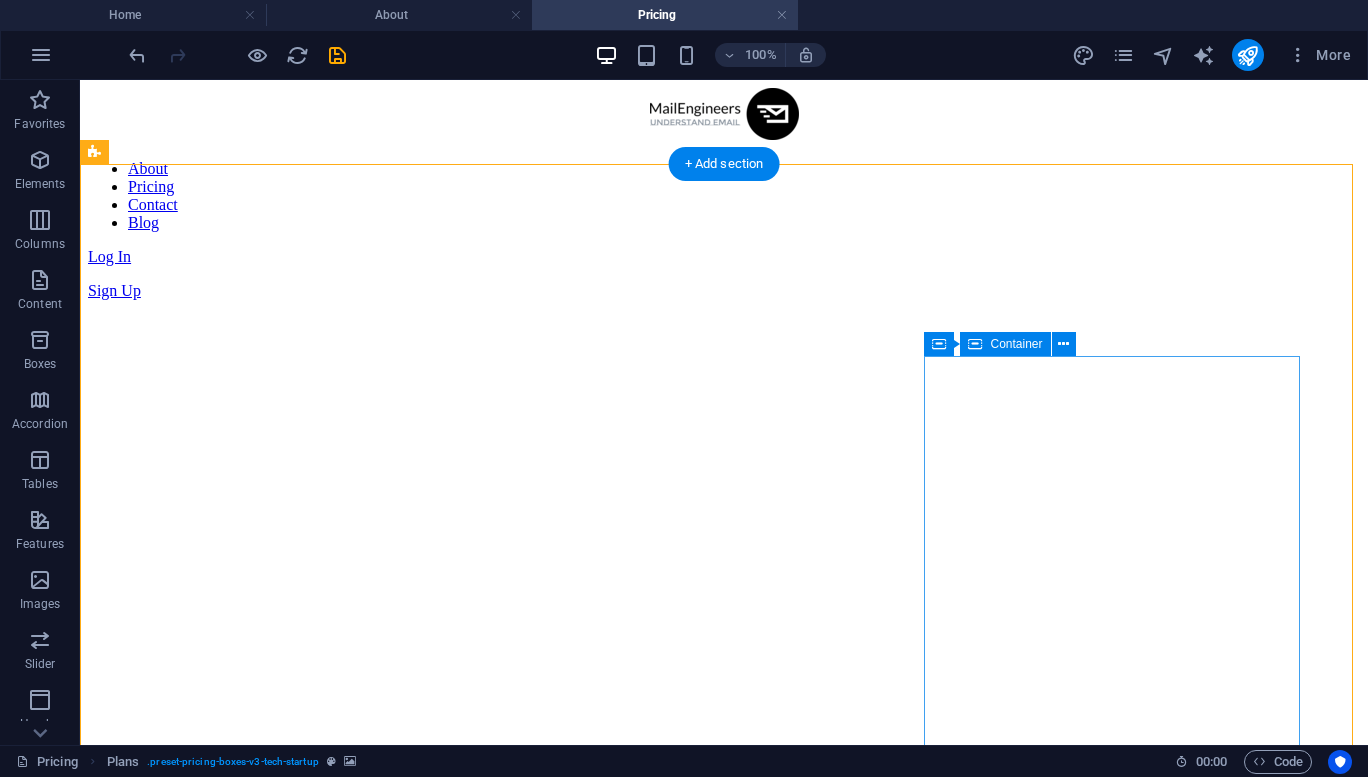 scroll, scrollTop: 82, scrollLeft: 0, axis: vertical 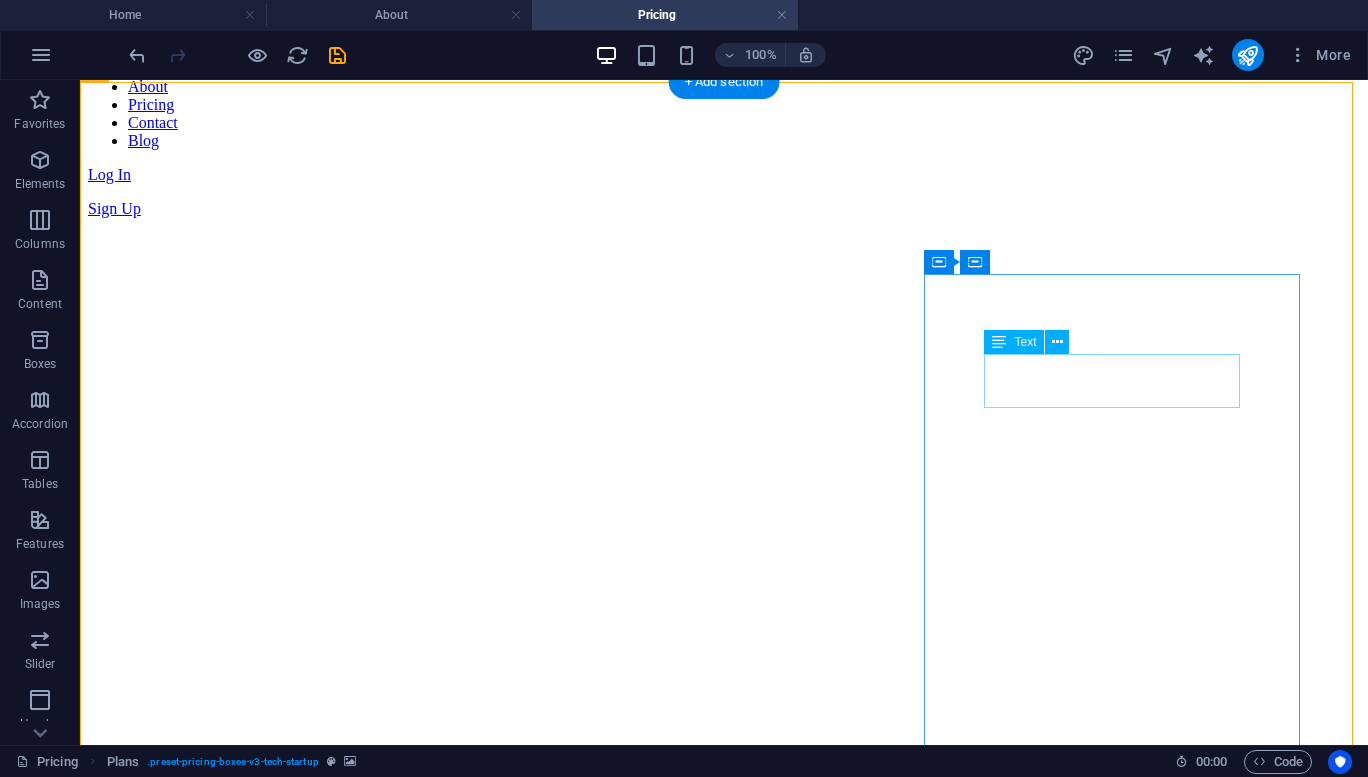 click on "$80   /month" at bounding box center (724, 2511) 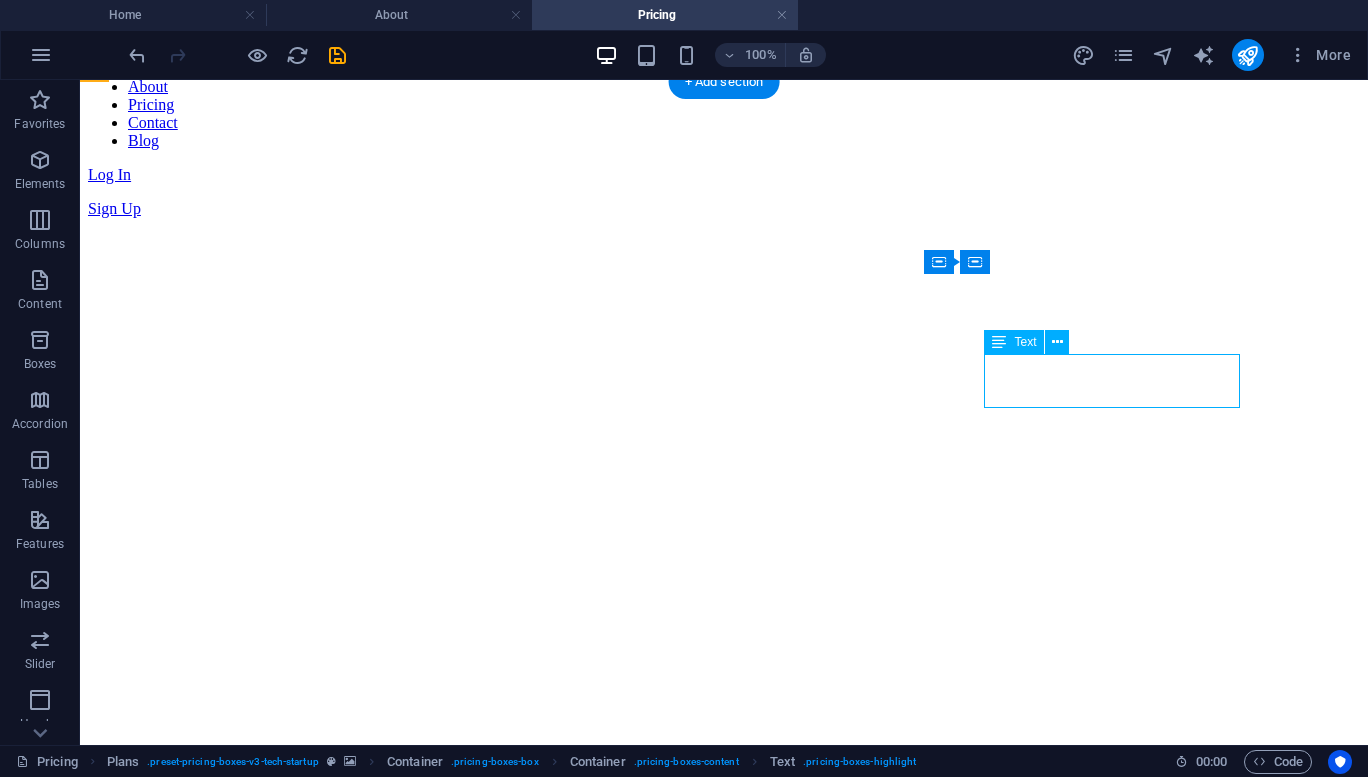 click on "$80   /month" at bounding box center (724, 2511) 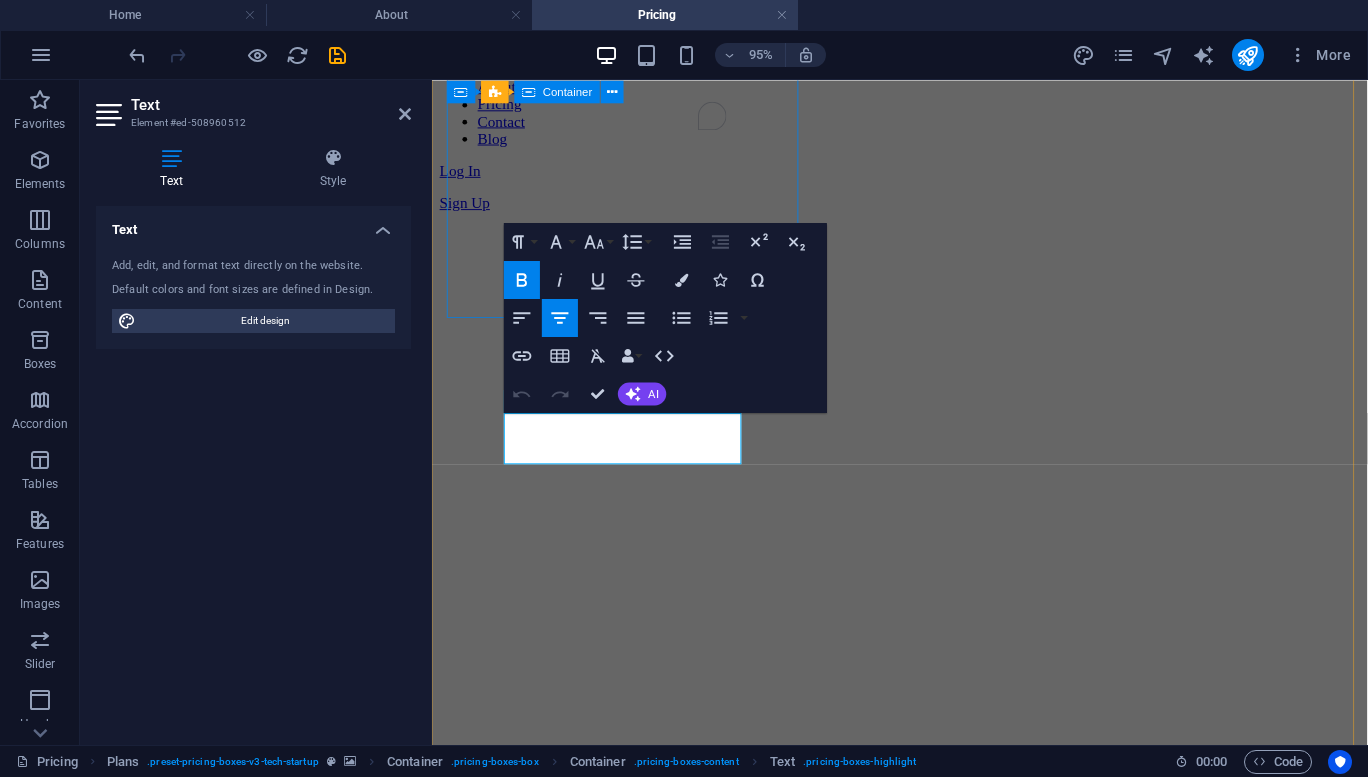 scroll, scrollTop: 565, scrollLeft: 0, axis: vertical 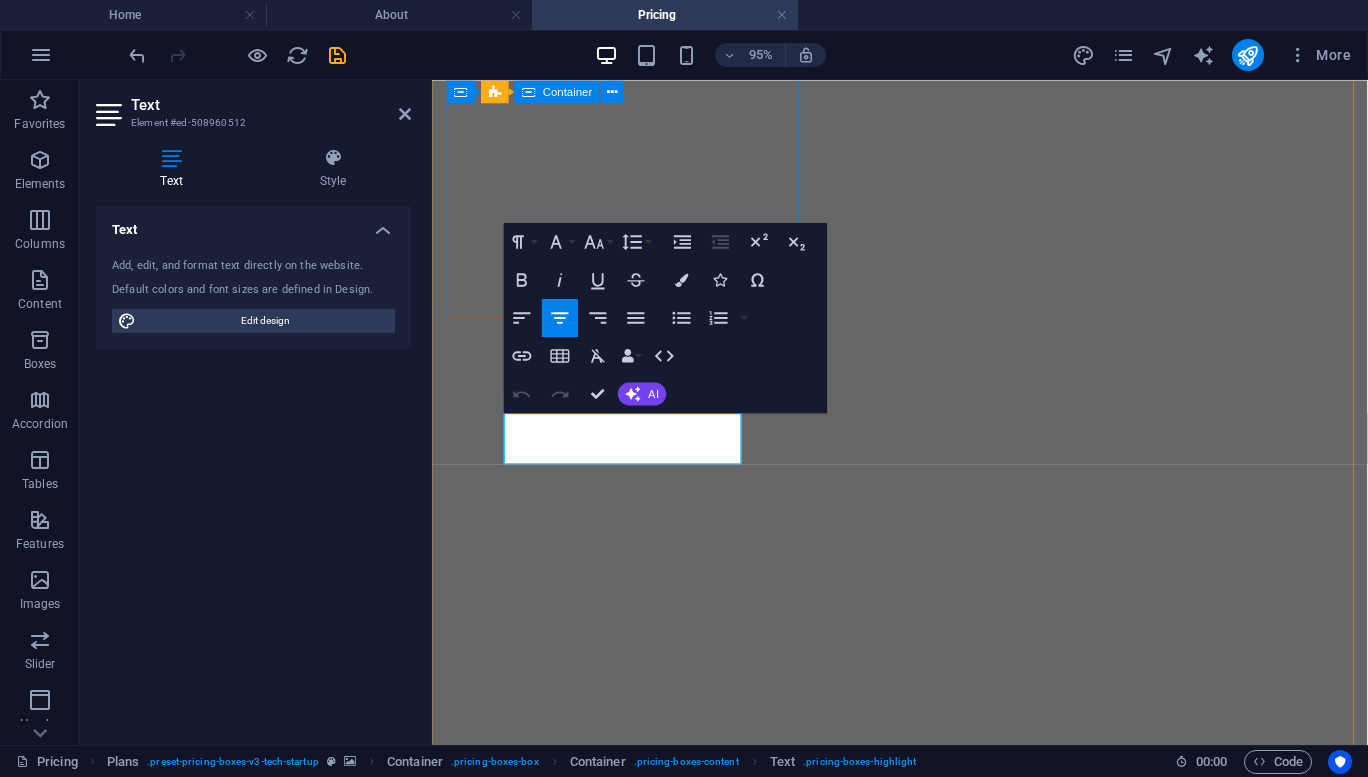 type 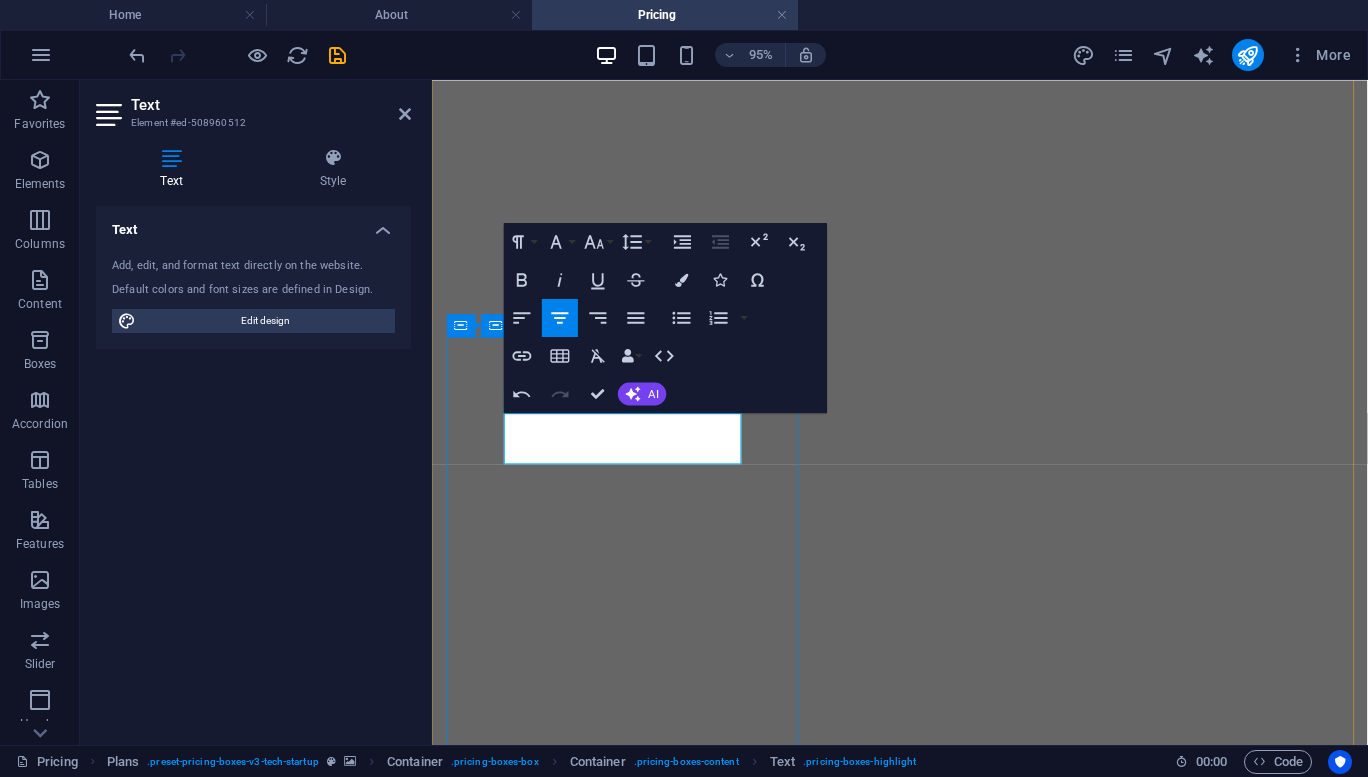 drag, startPoint x: 569, startPoint y: 452, endPoint x: 512, endPoint y: 455, distance: 57.07889 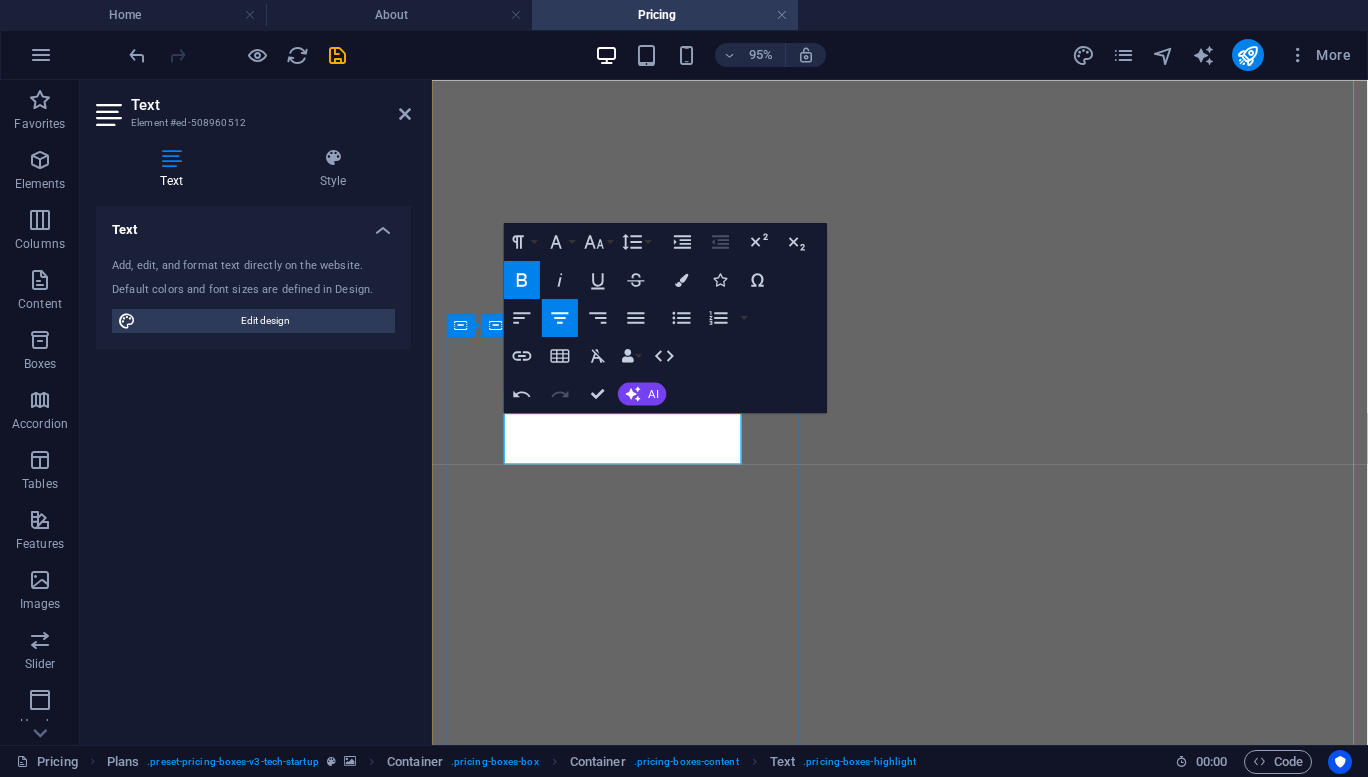 click on "£10   /mailbox /month Intro For most businesses that want to otpimize web queries    All limited links    Own analytics platform    Chat support    Optimize hashtags    Unlimited users Choose Plan" at bounding box center (924, 2774) 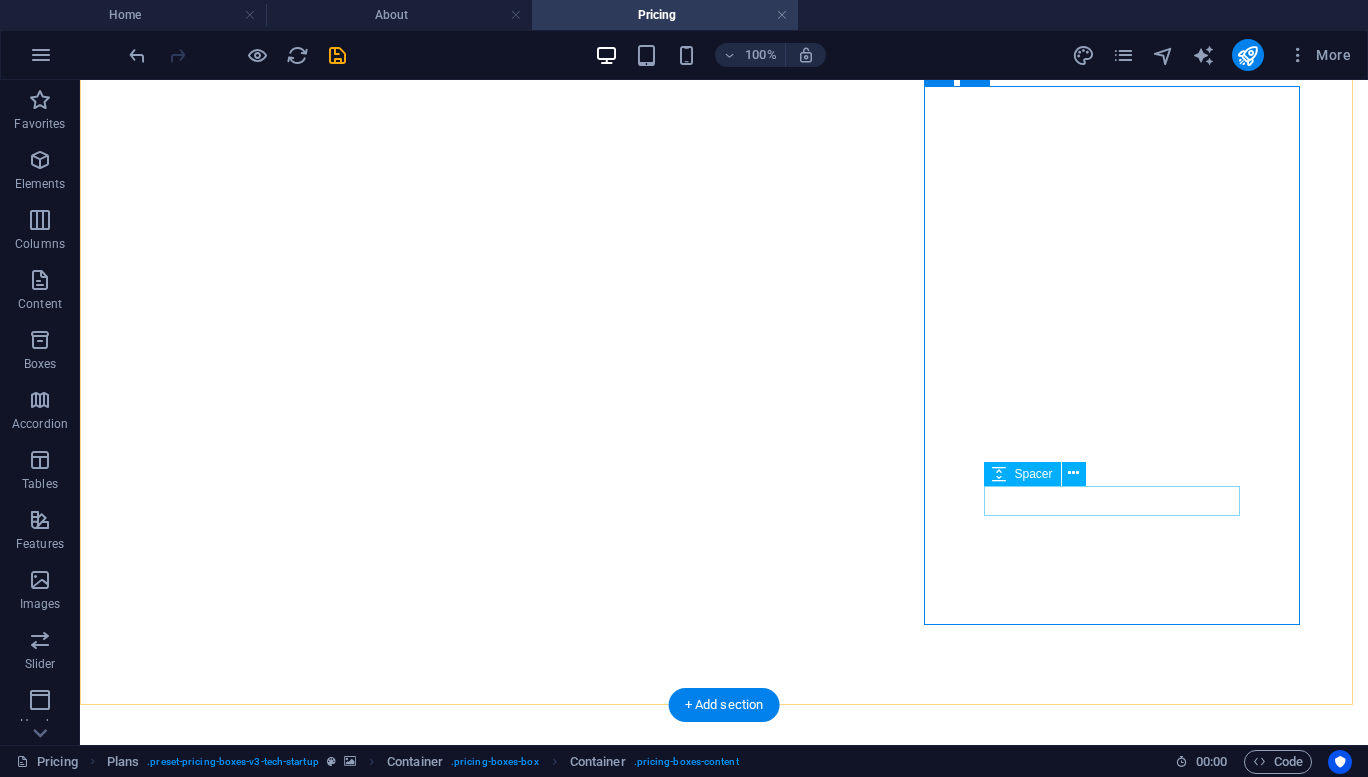 scroll, scrollTop: 287, scrollLeft: 0, axis: vertical 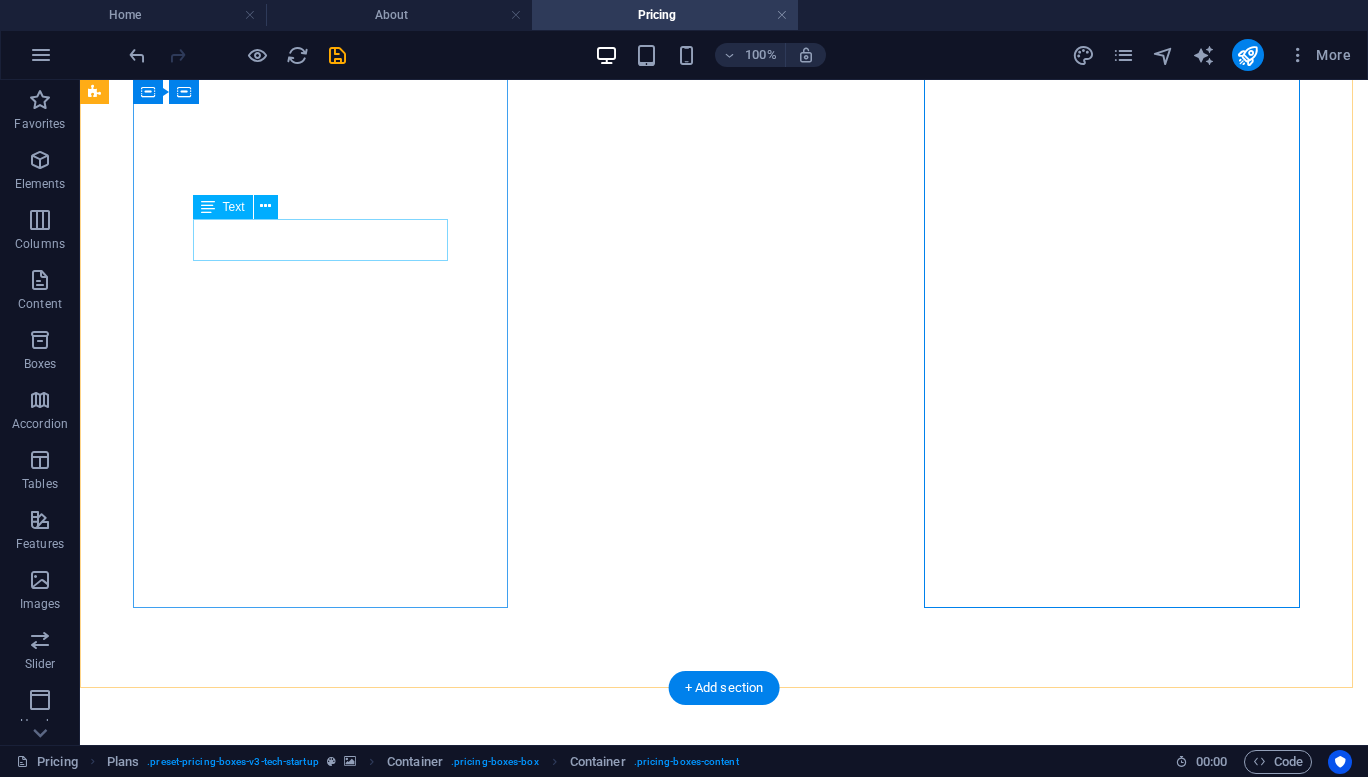 click on "Intro" at bounding box center [724, 1156] 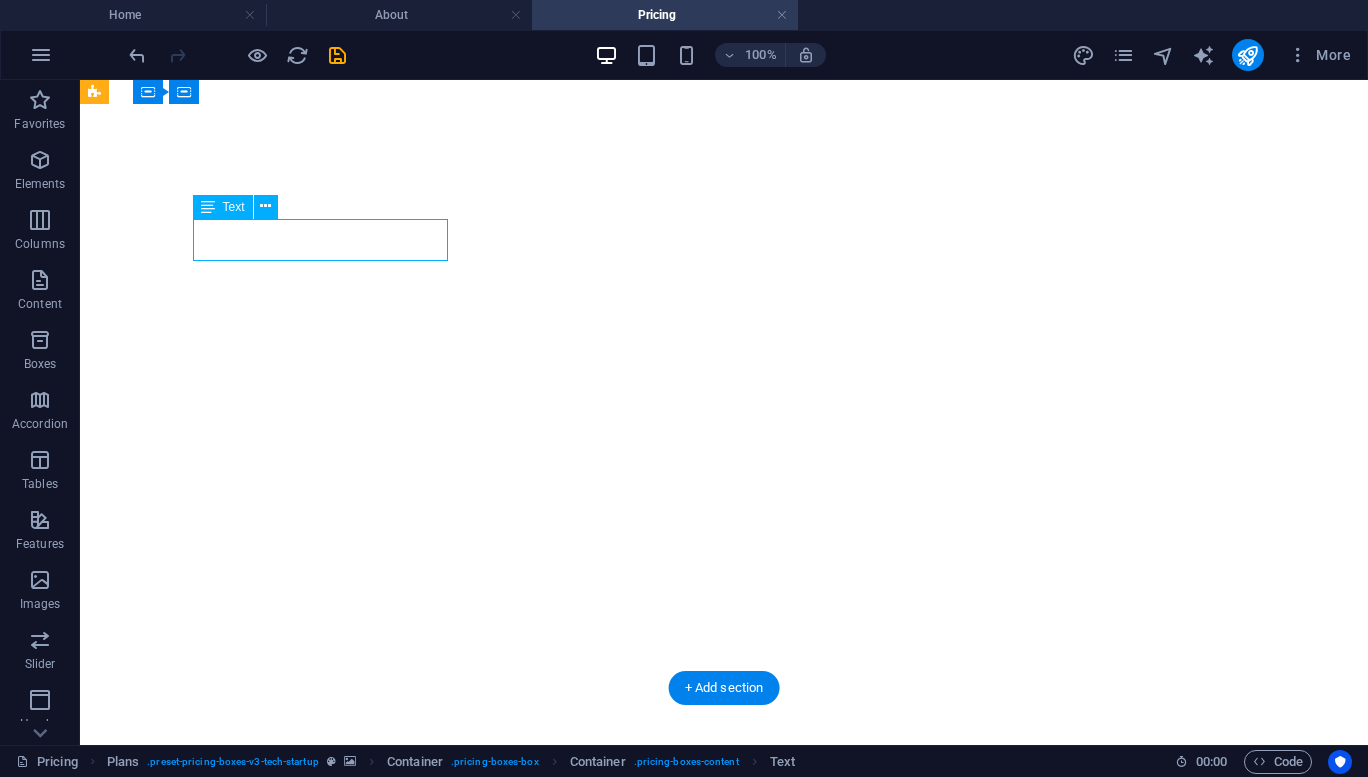 click on "Intro" at bounding box center [724, 1156] 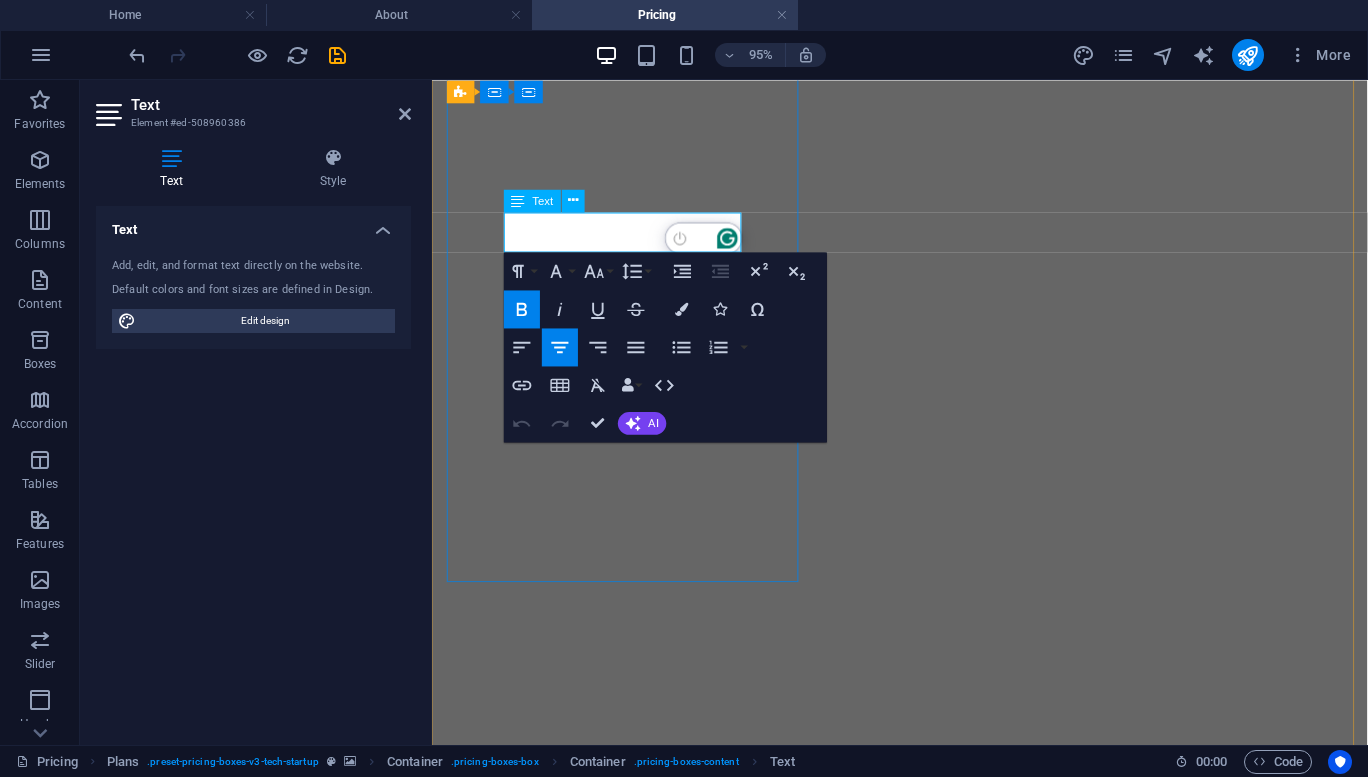 click on "Intro" at bounding box center [925, 1155] 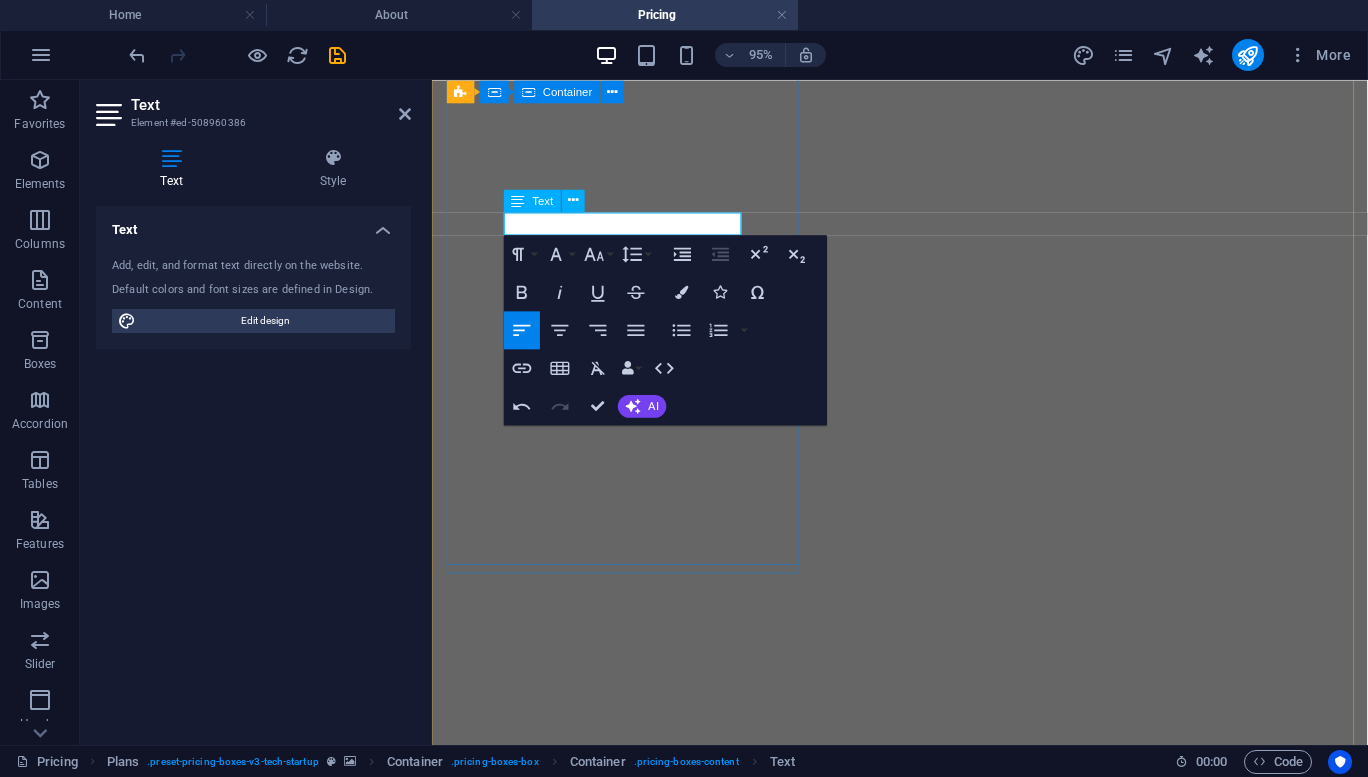 click on "£2   /mailbox /month ​Starter For most businesses that want to otpimize web queries    All limited links    Own analytics platform    Chat support    Optimize hashtags    Unlimited users Choose Plan" at bounding box center (924, 1801) 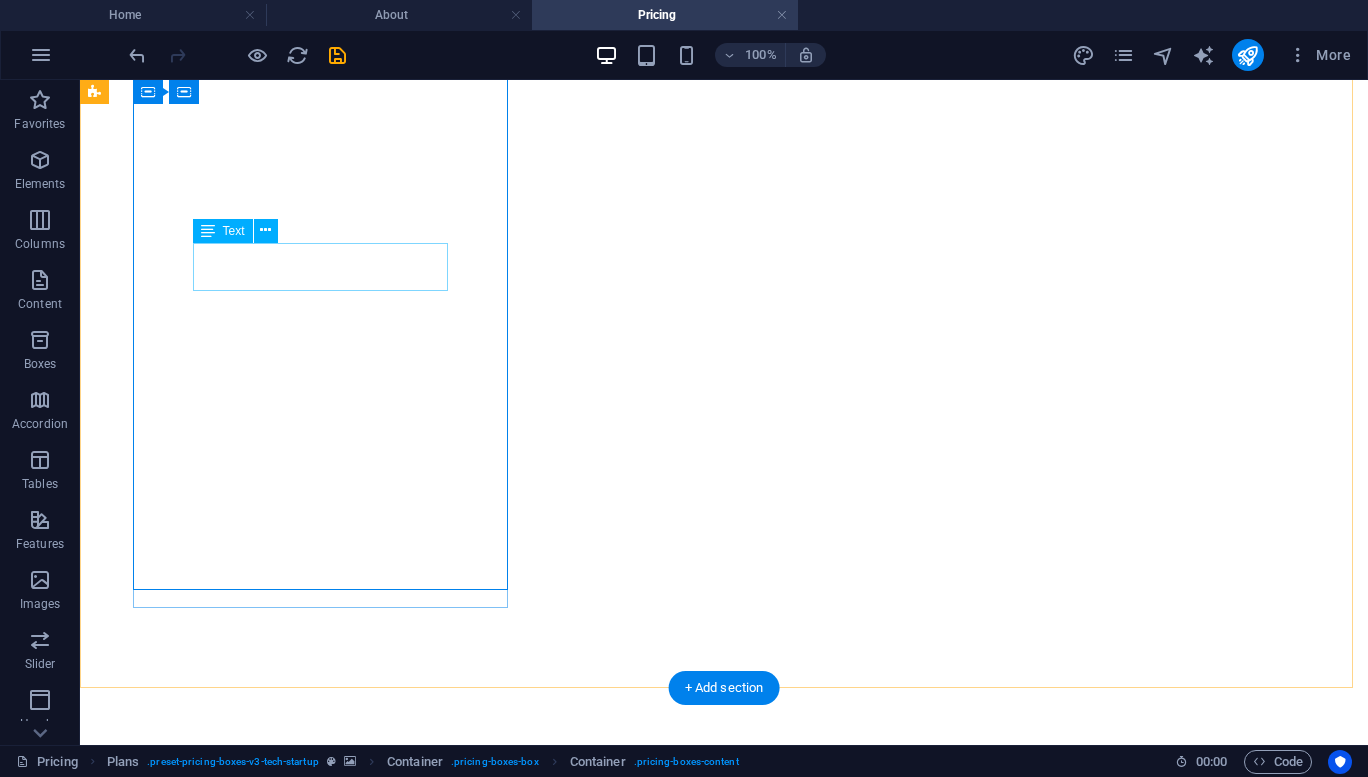 click on "For most businesses that want to otpimize web queries" at bounding box center [724, 1183] 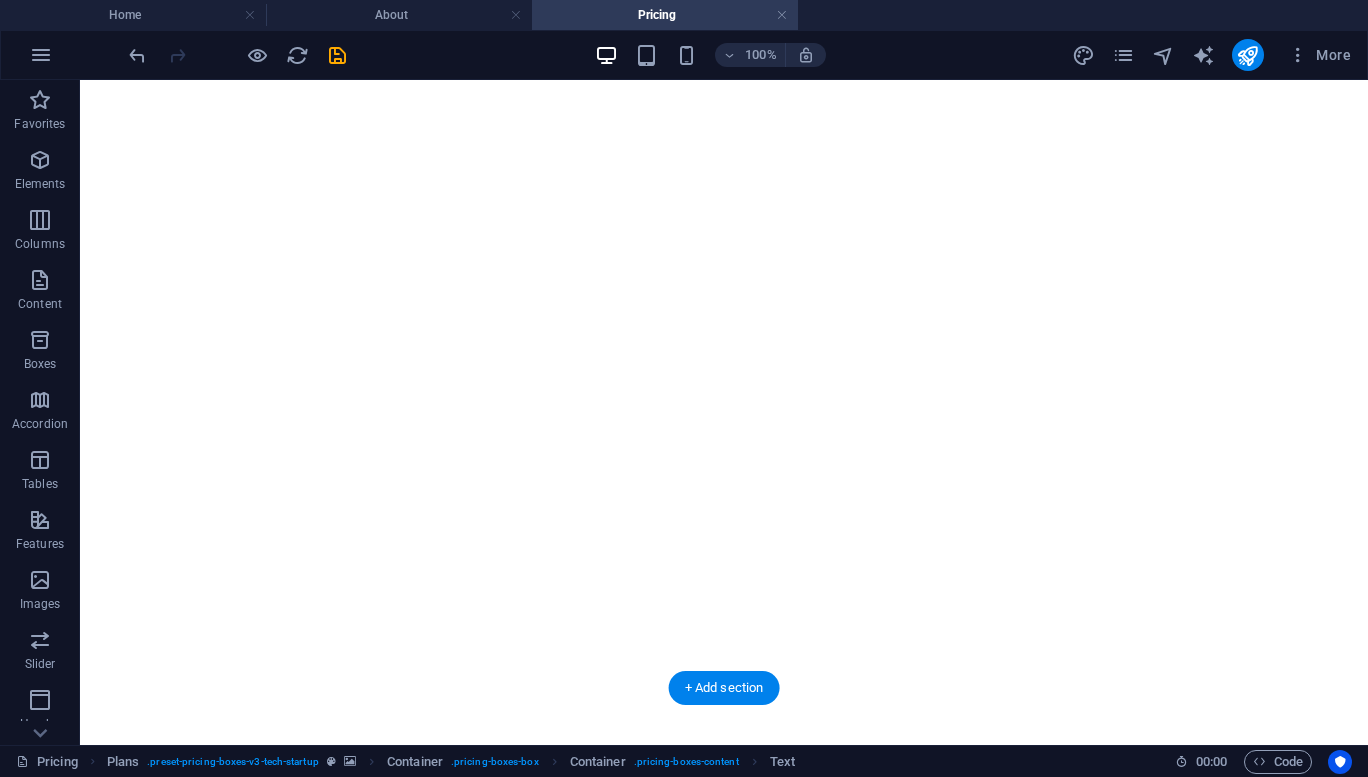 drag, startPoint x: 347, startPoint y: 246, endPoint x: 368, endPoint y: 225, distance: 29.698484 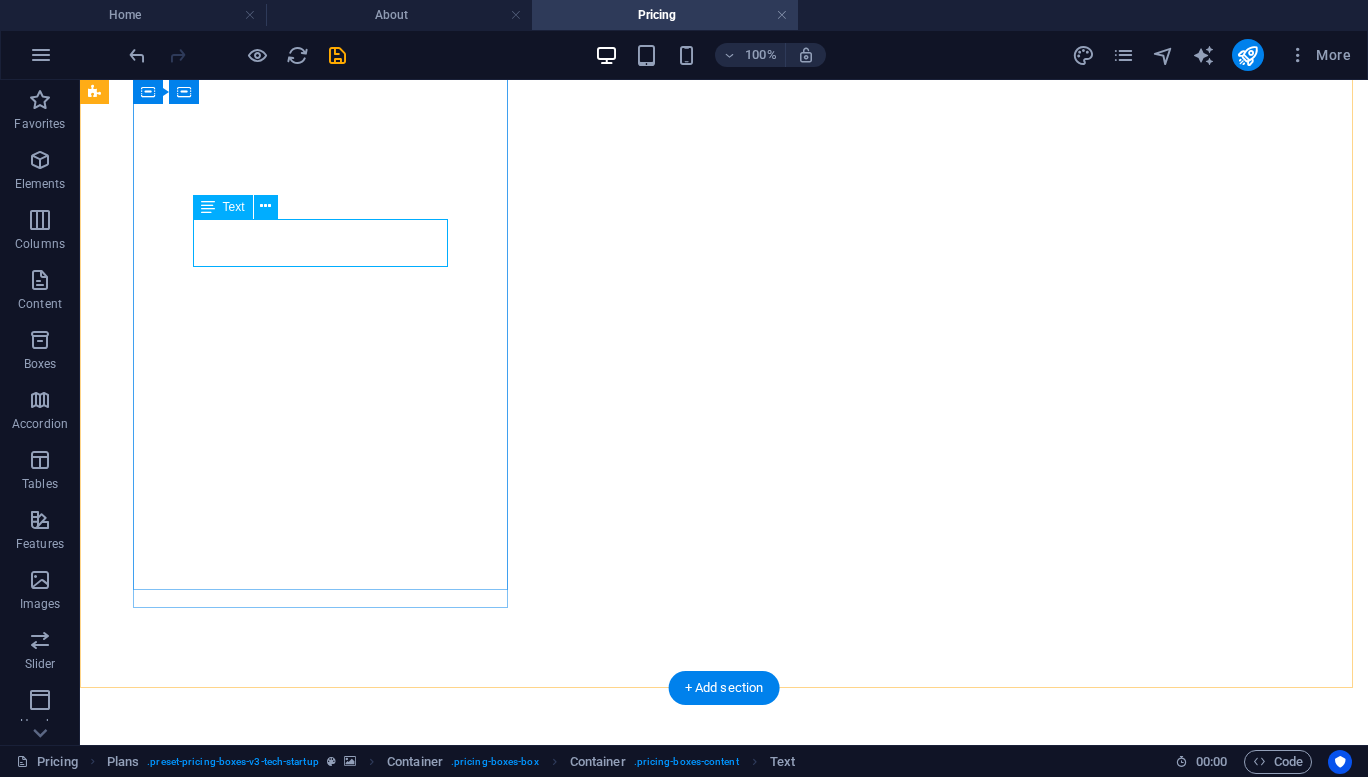 click on "For most businesses that want to otpimize web queries" at bounding box center [724, 1179] 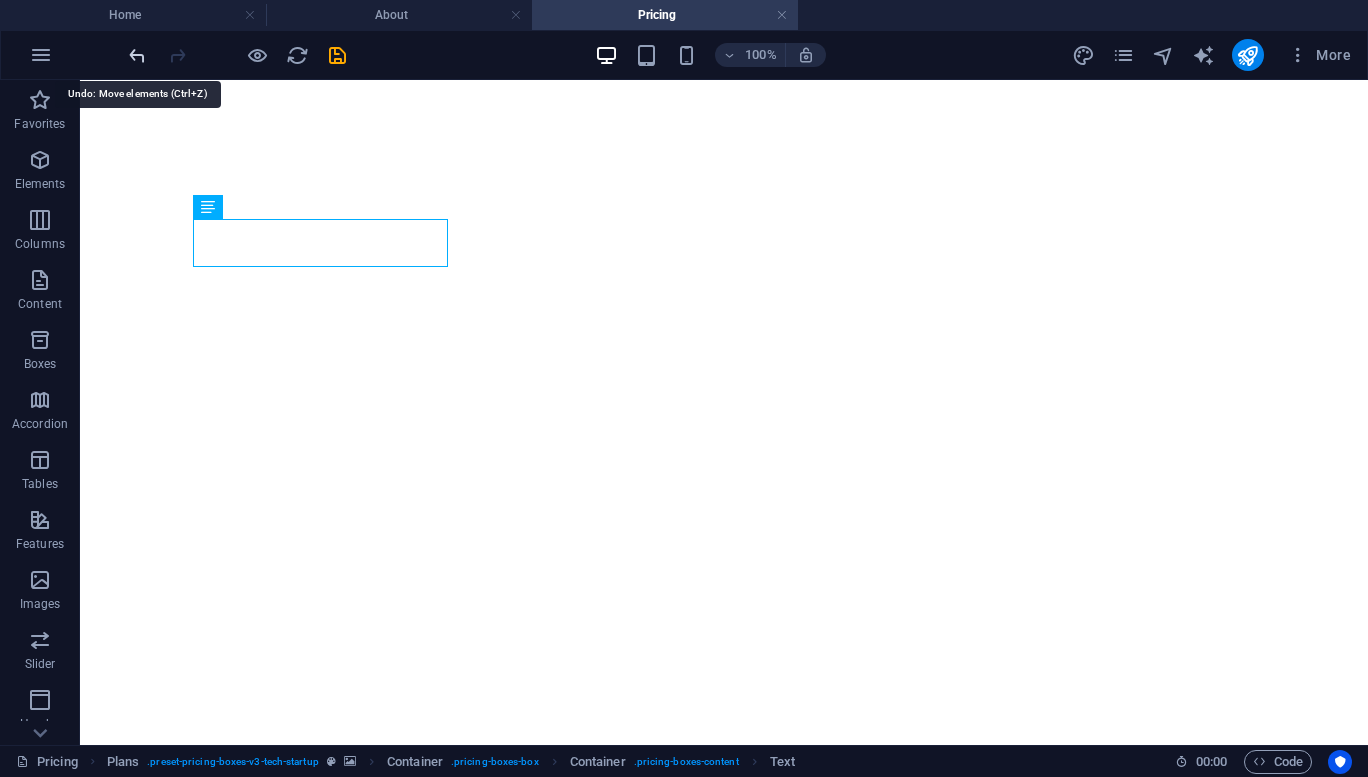 click at bounding box center [137, 55] 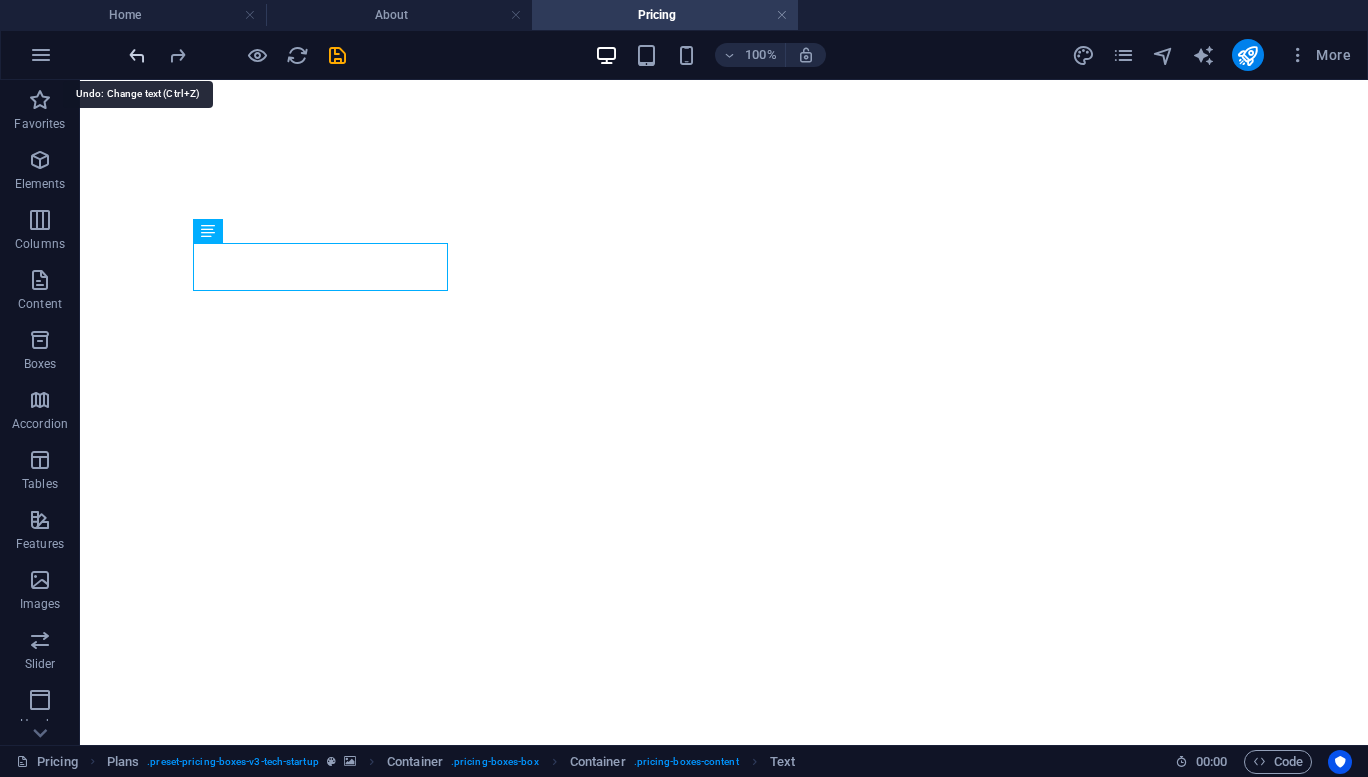click at bounding box center (137, 55) 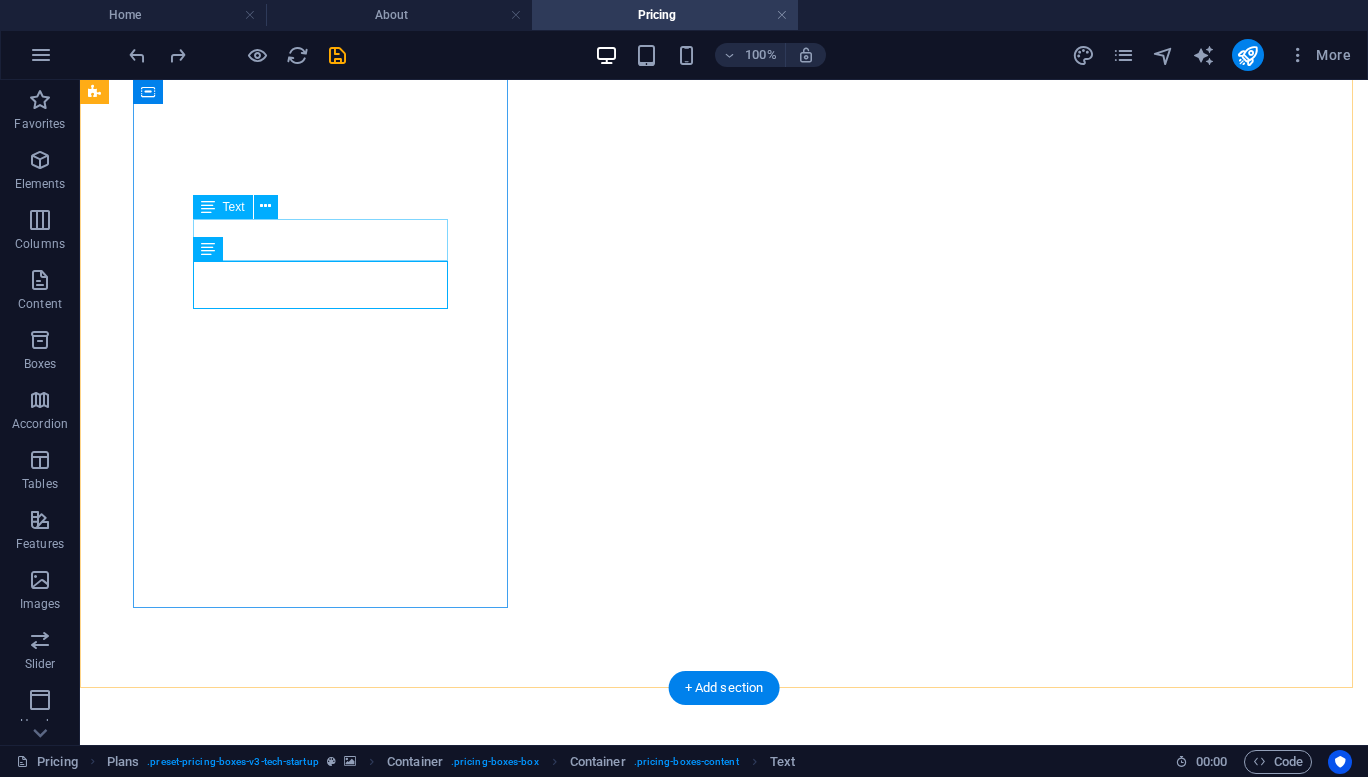 click on "Intro" at bounding box center (724, 1156) 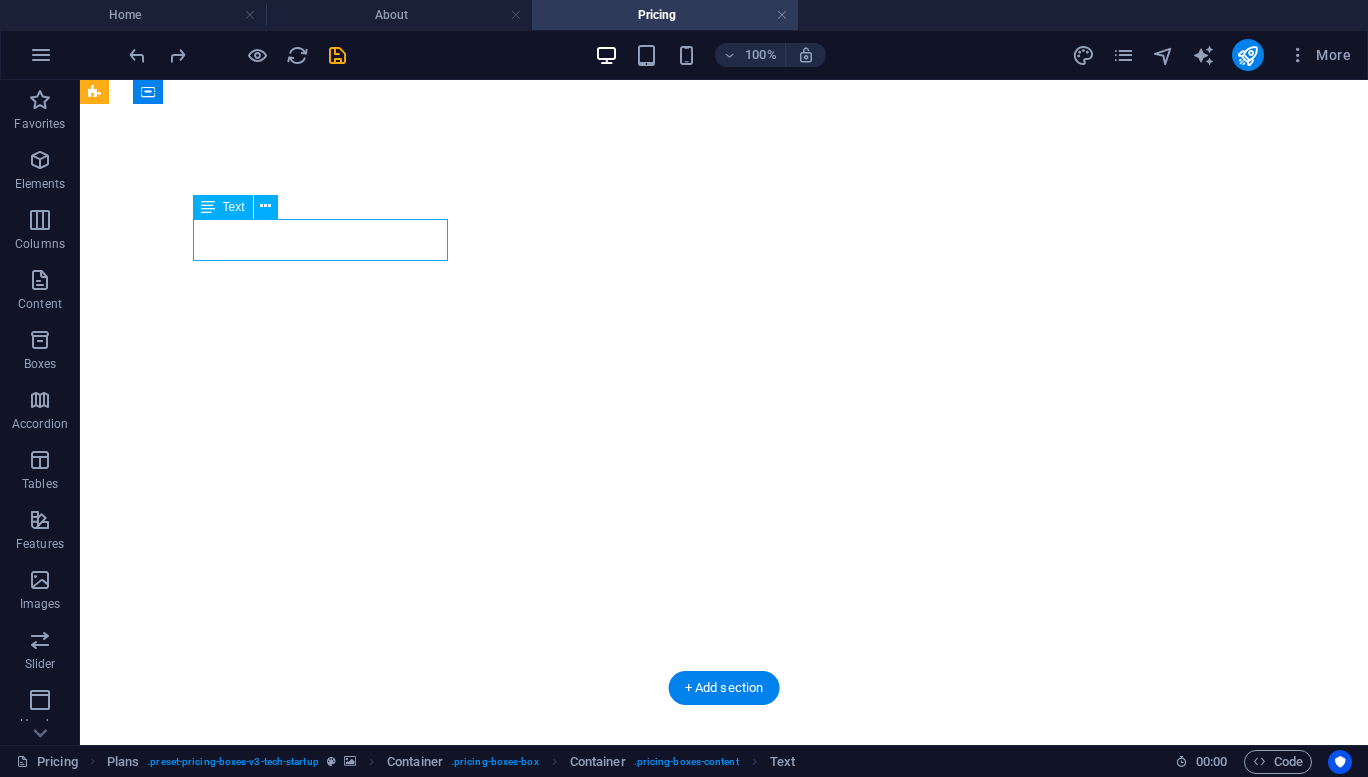 click on "Intro" at bounding box center (724, 1156) 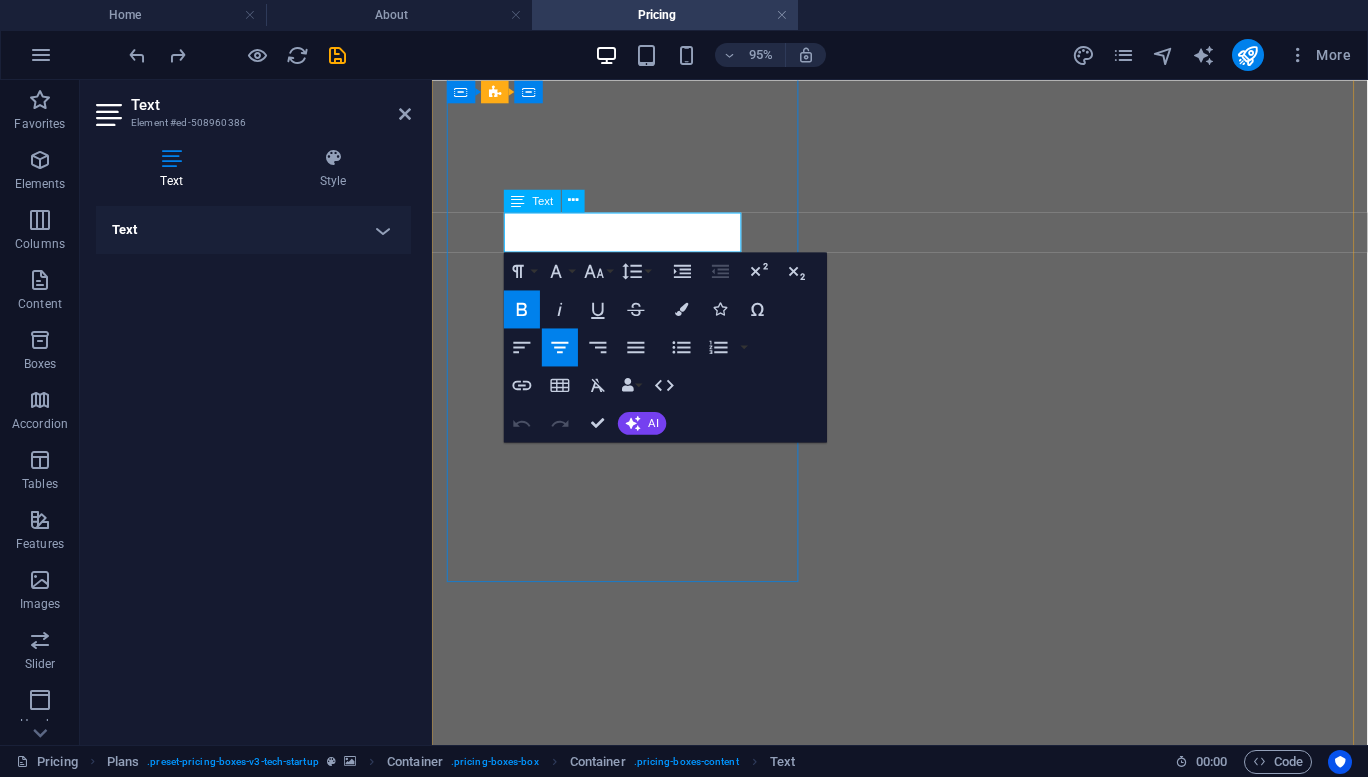 click on "Intro" at bounding box center [925, 1155] 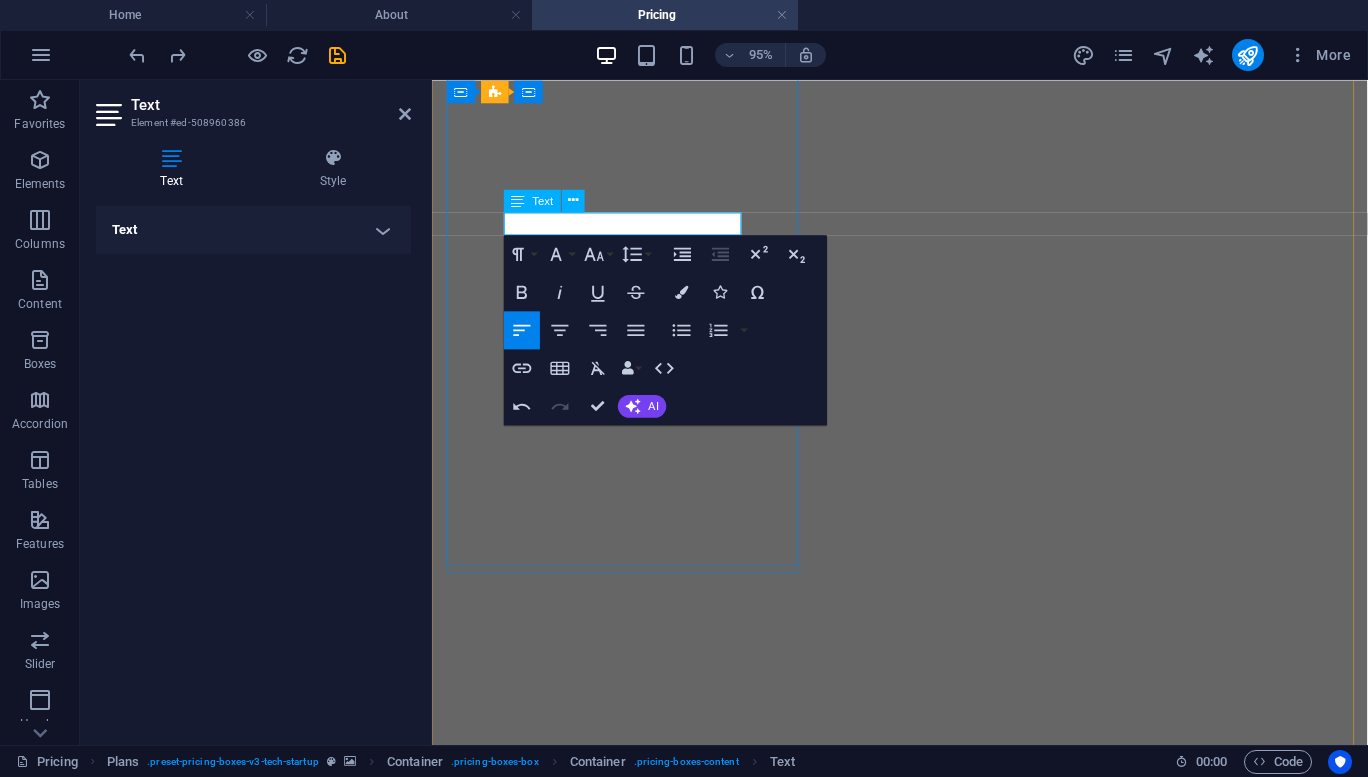 click on "​Starter" at bounding box center (924, 1699) 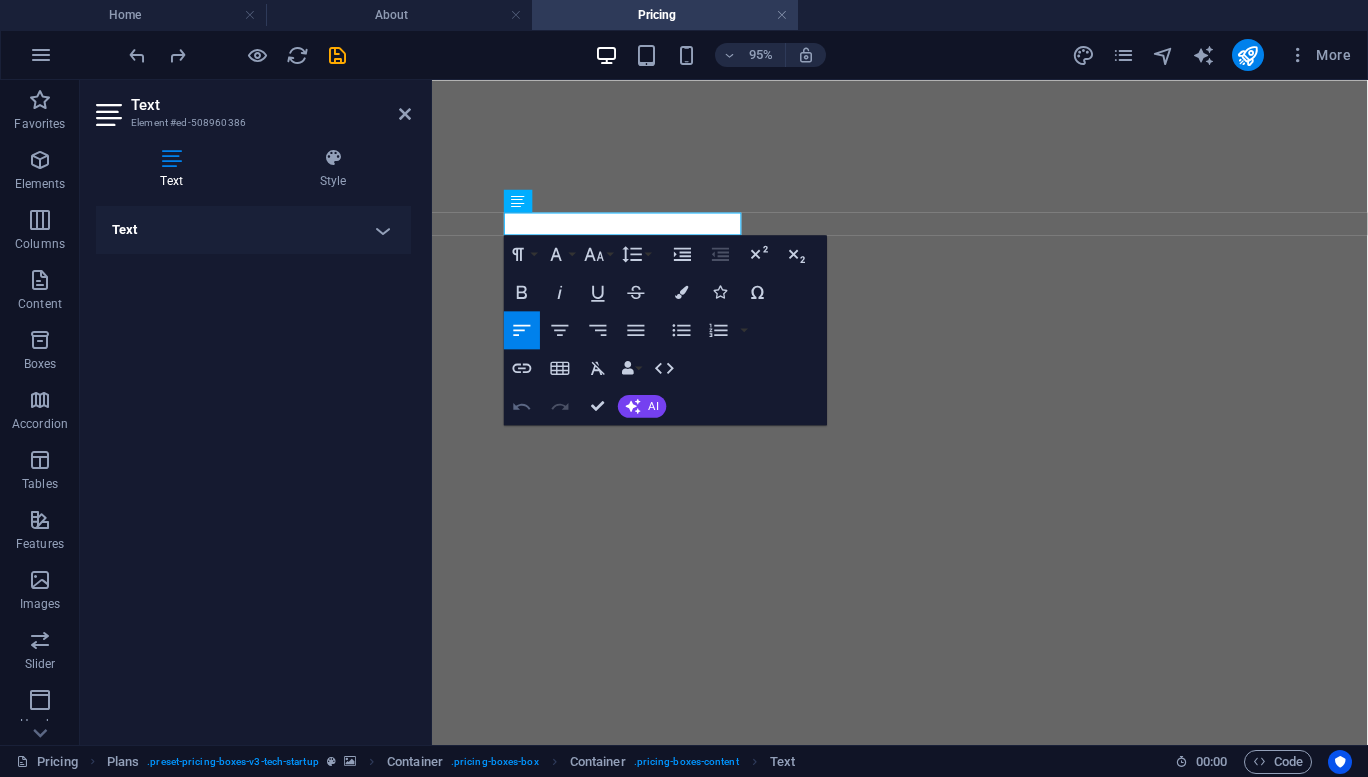 click 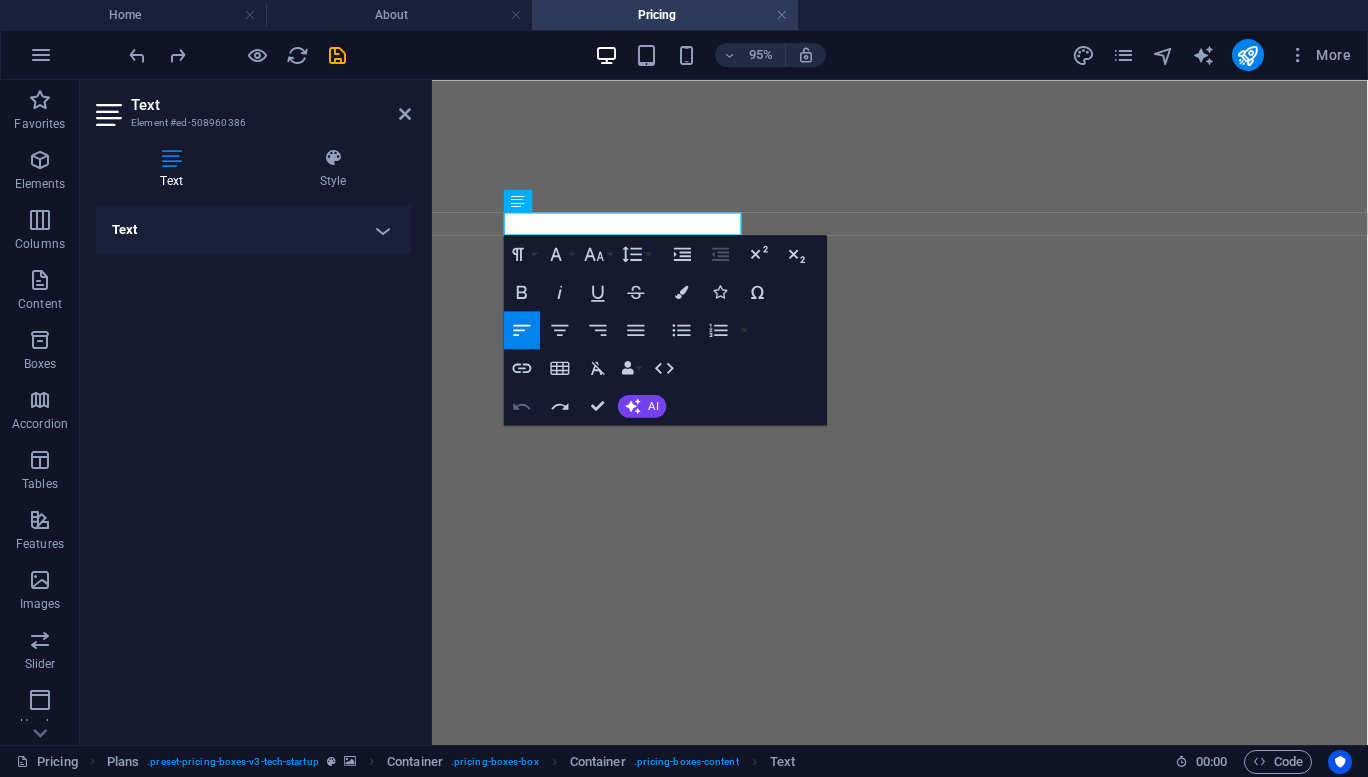 click 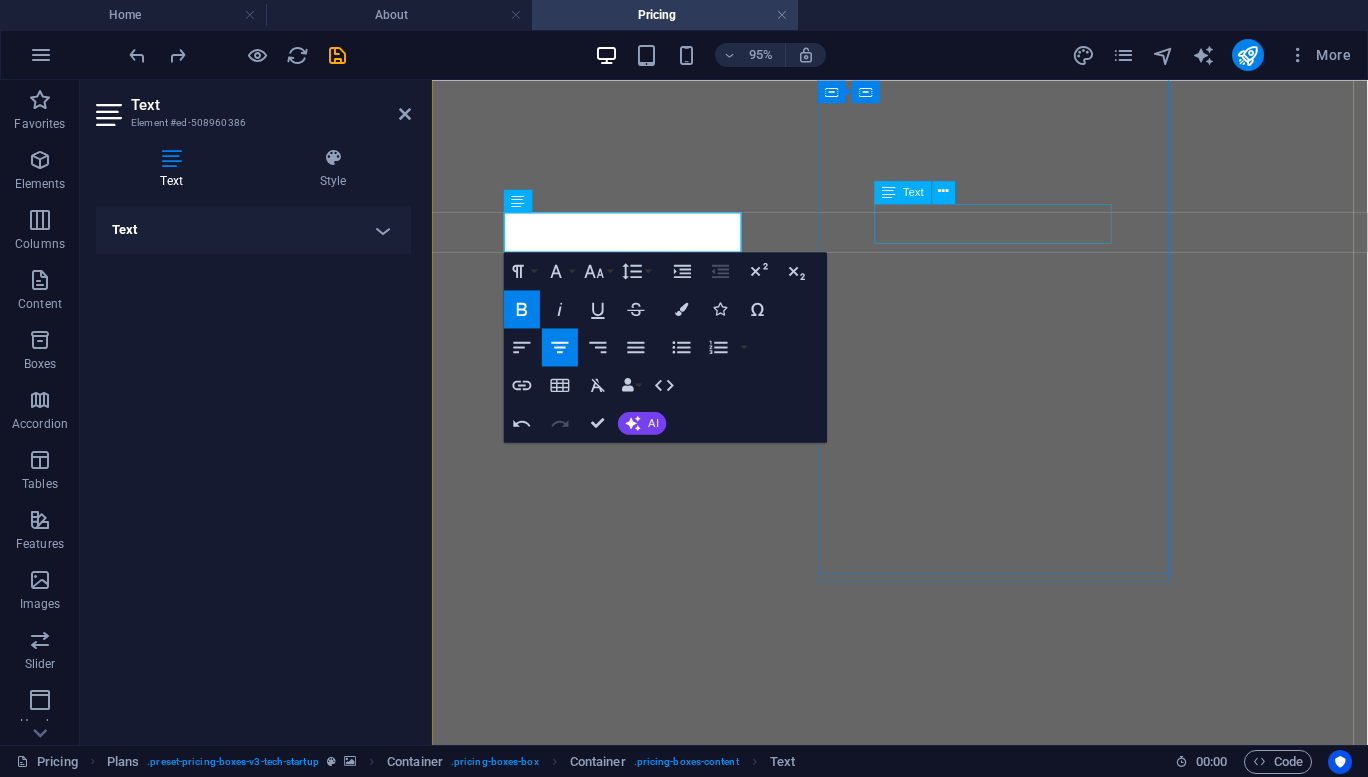 click on "Intro" at bounding box center [924, 2341] 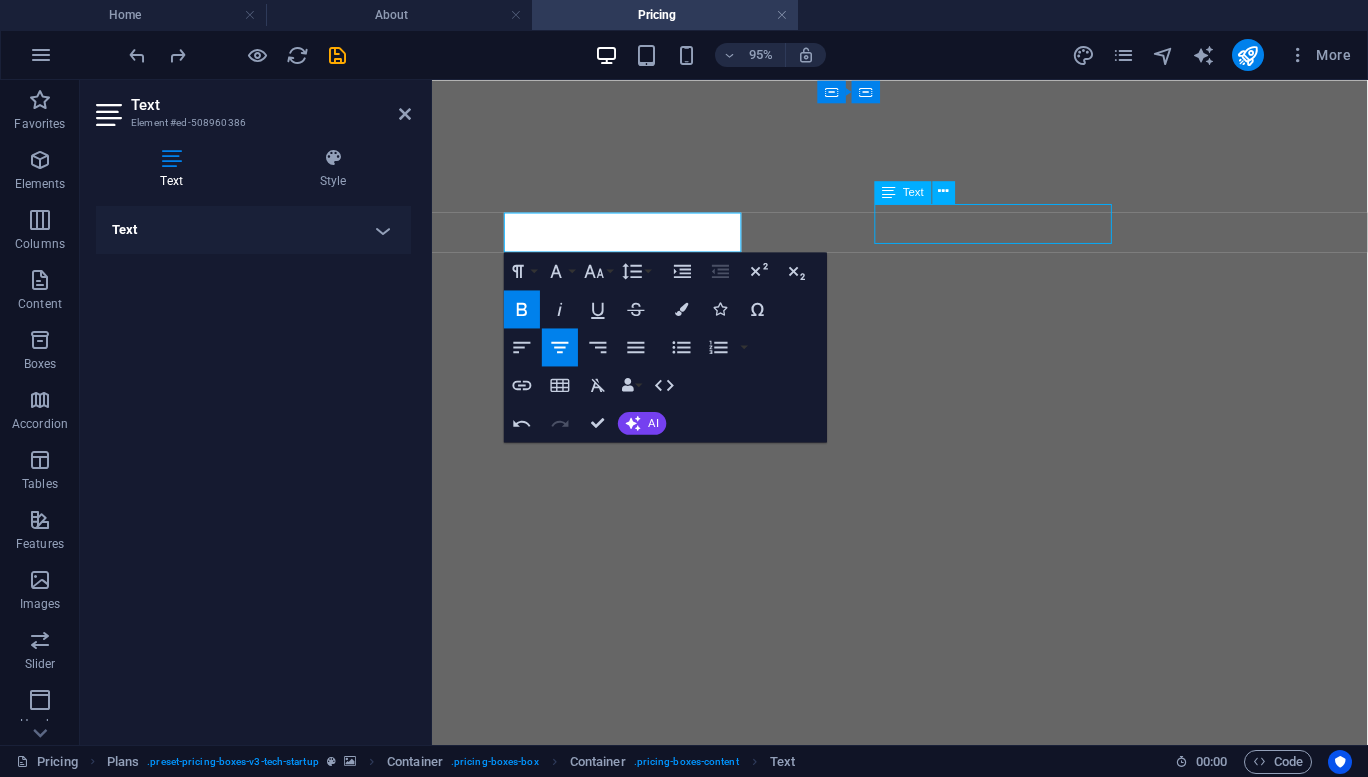 click on "Intro" at bounding box center [924, 2341] 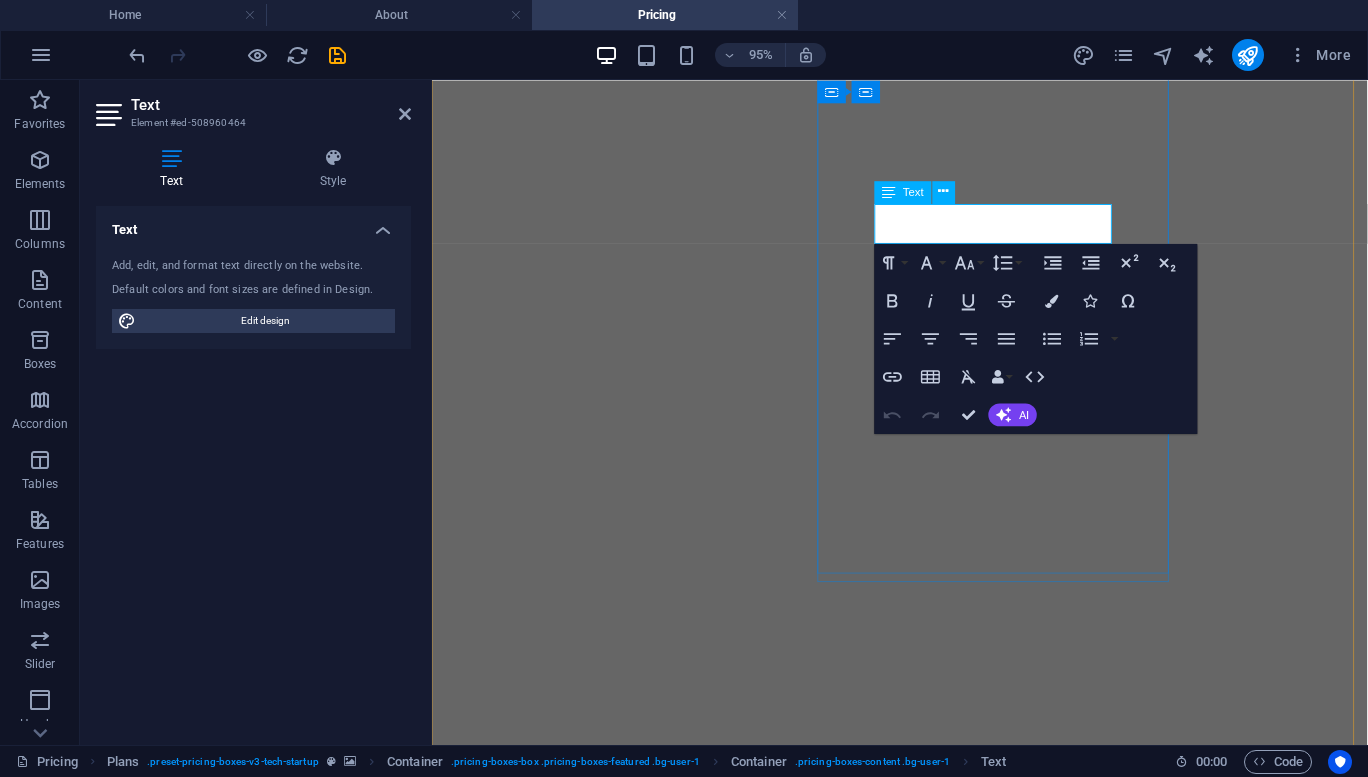 click on "Intro" at bounding box center [925, 1781] 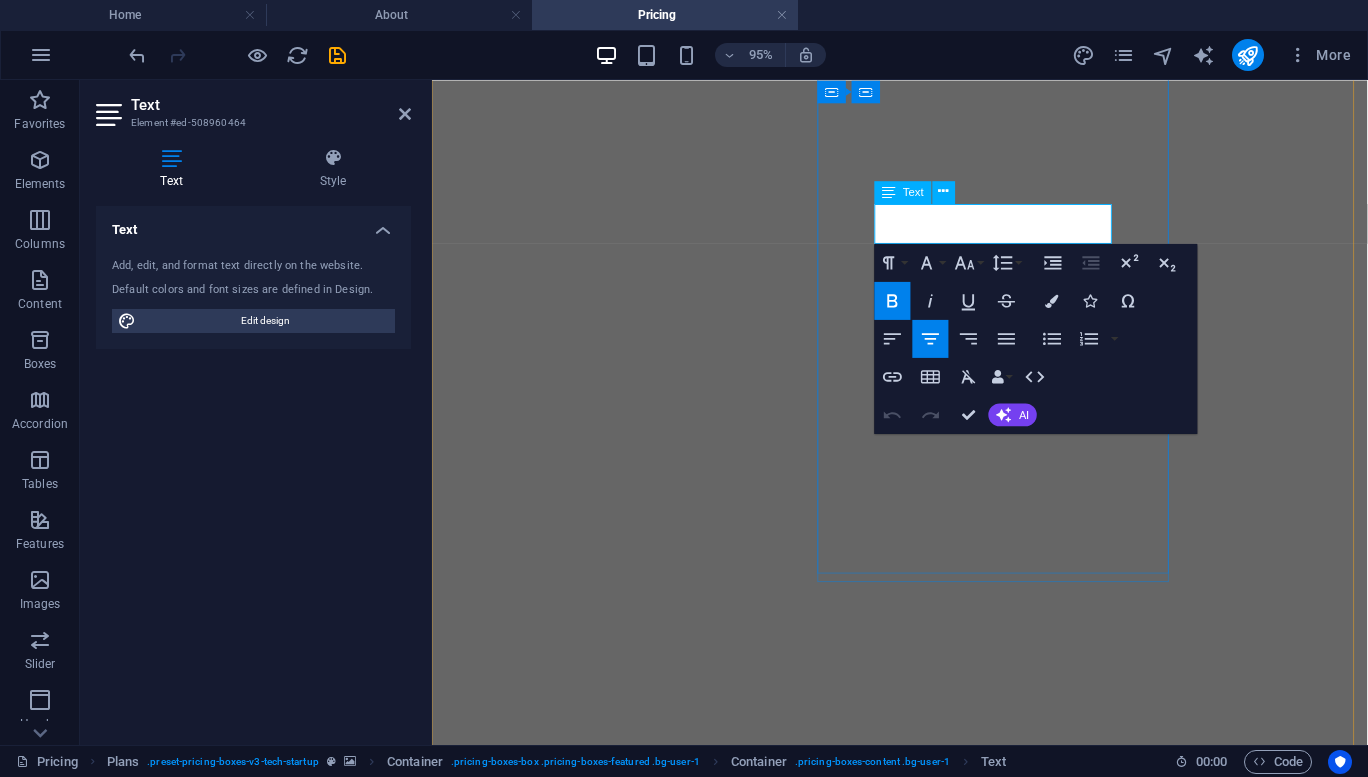 click on "Intro" at bounding box center [925, 1781] 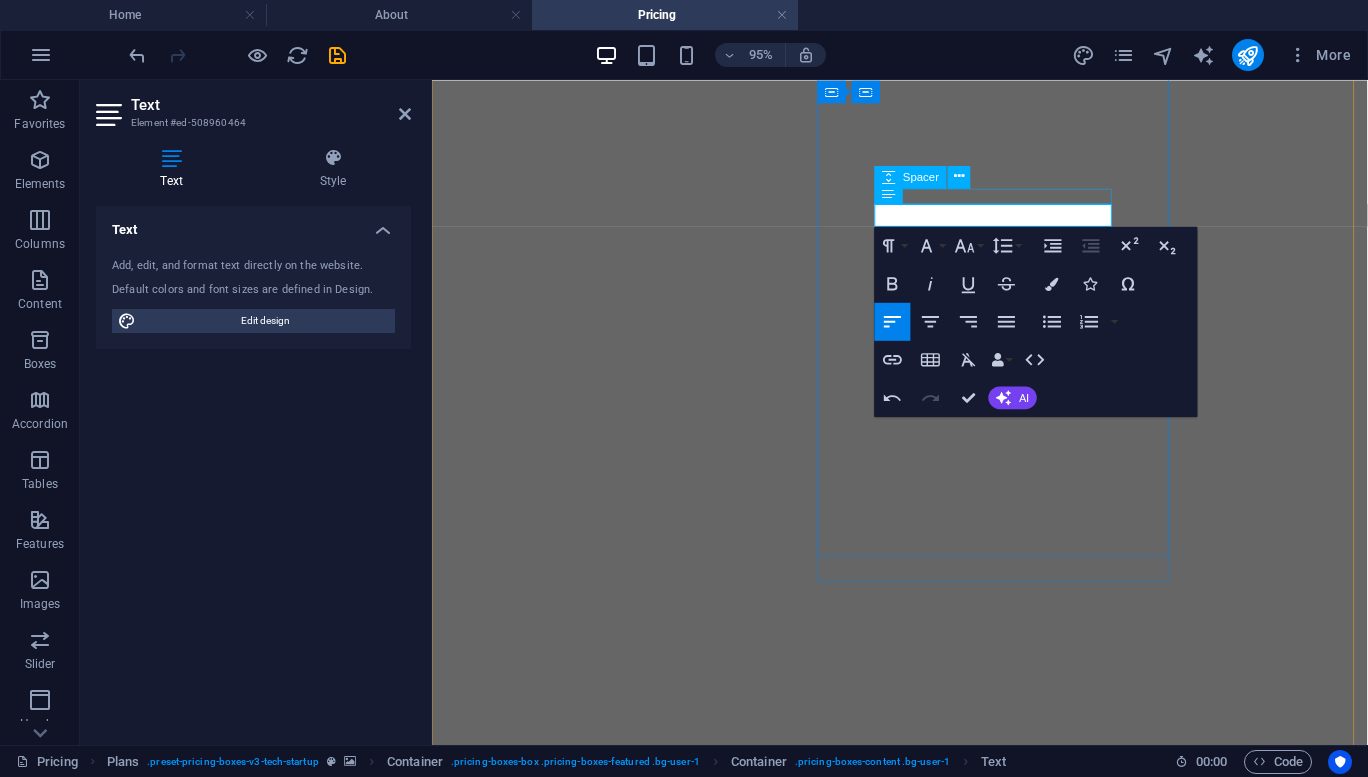 click at bounding box center (924, 2301) 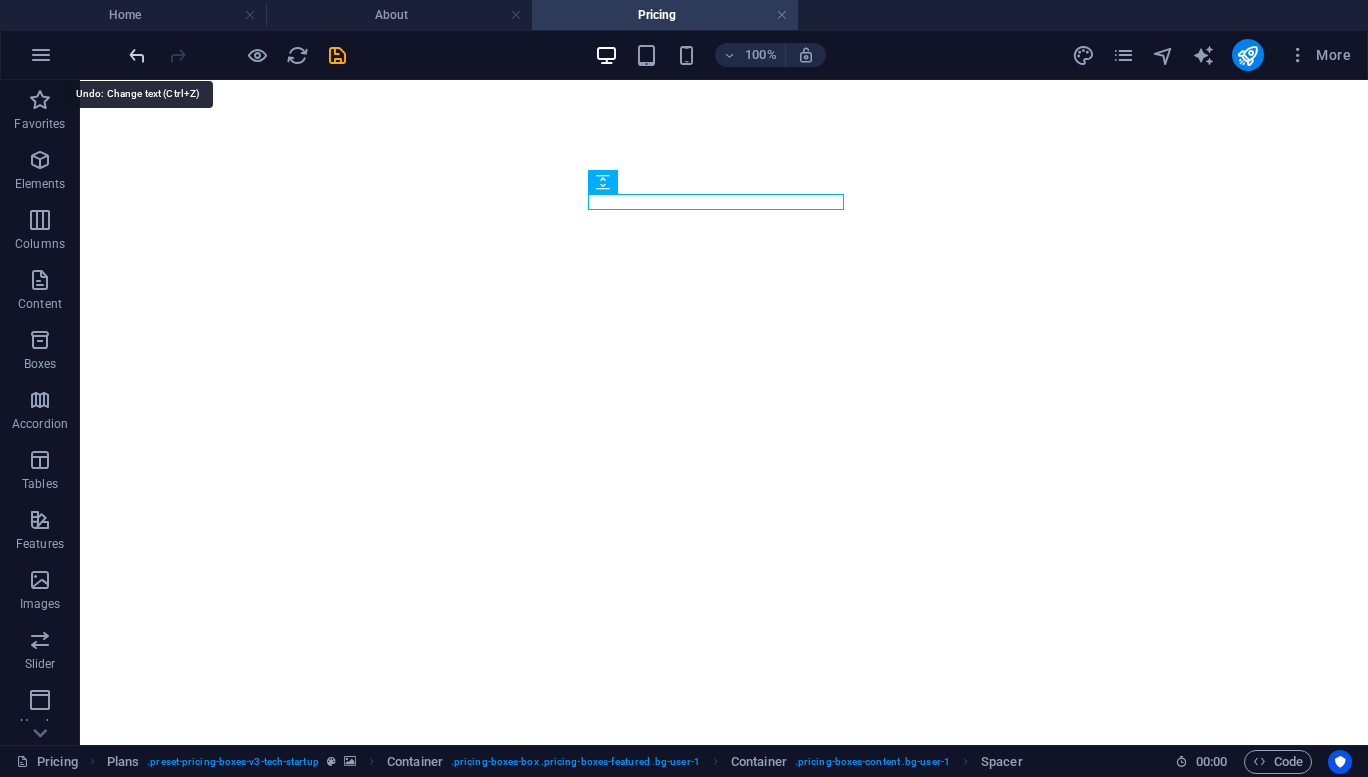 click at bounding box center [137, 55] 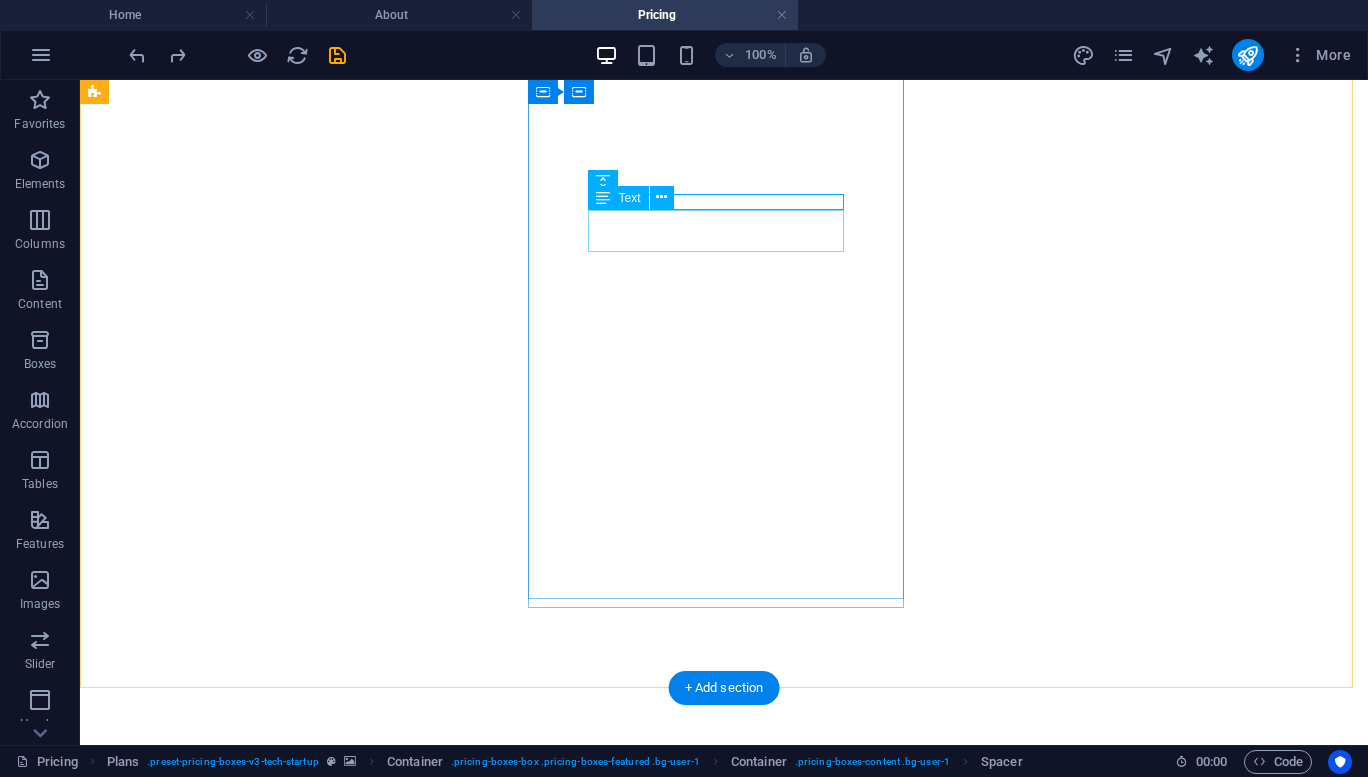click on "Intro" at bounding box center (724, 1782) 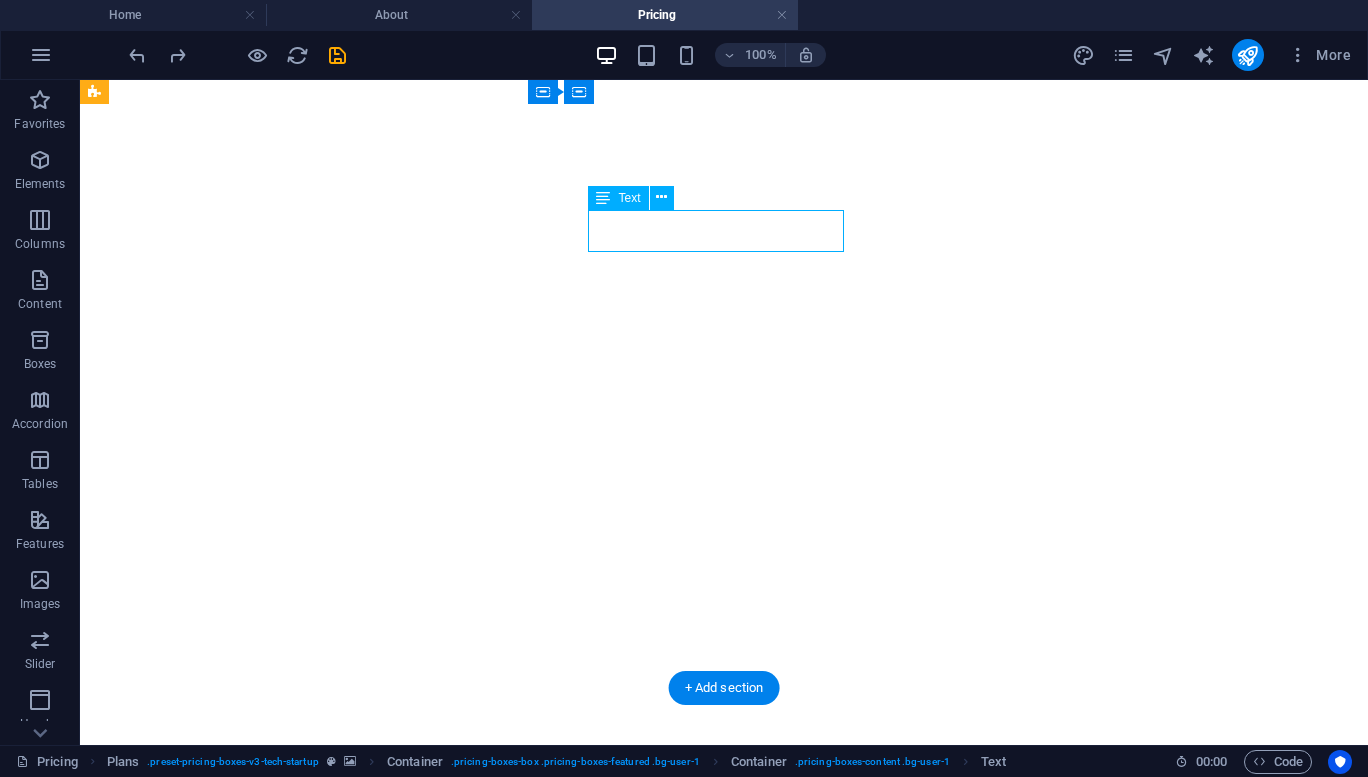 click on "Intro" at bounding box center (724, 1782) 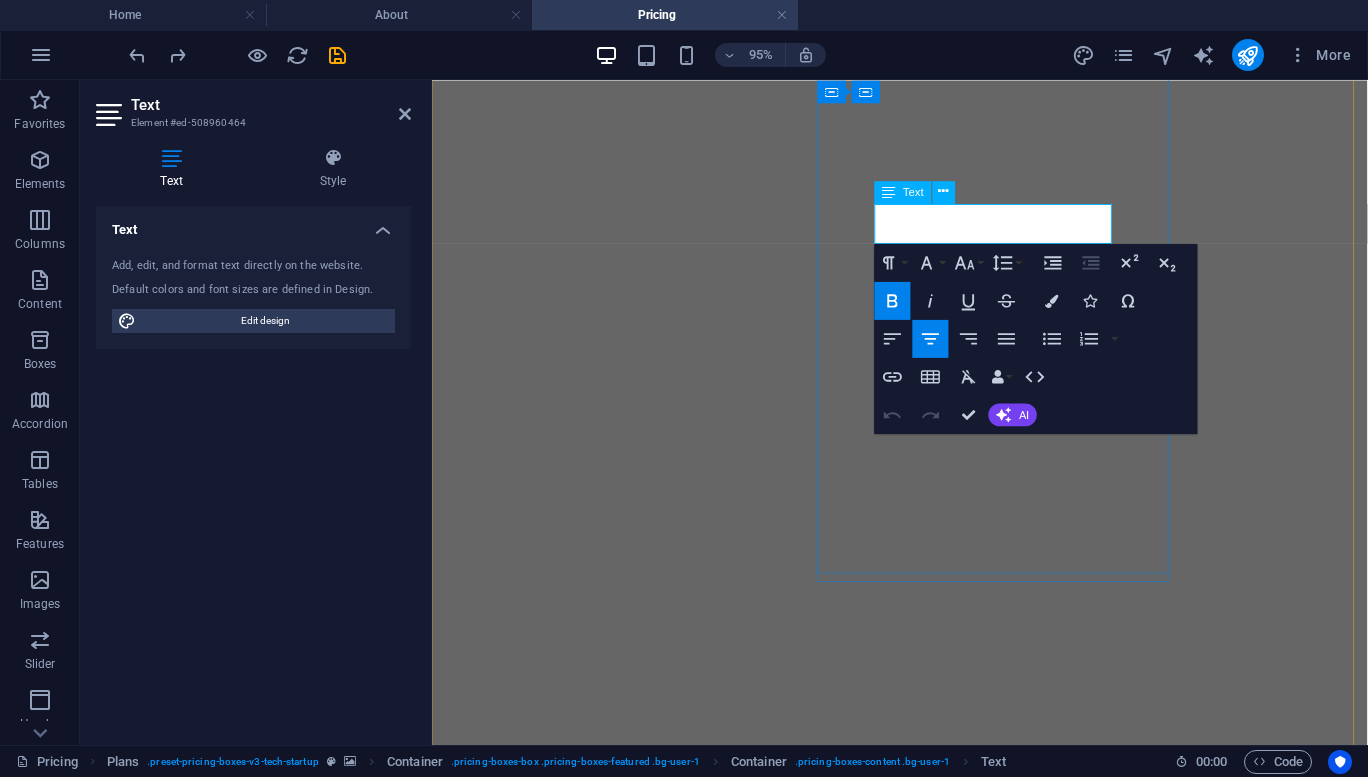 click on "Intro" at bounding box center [925, 1781] 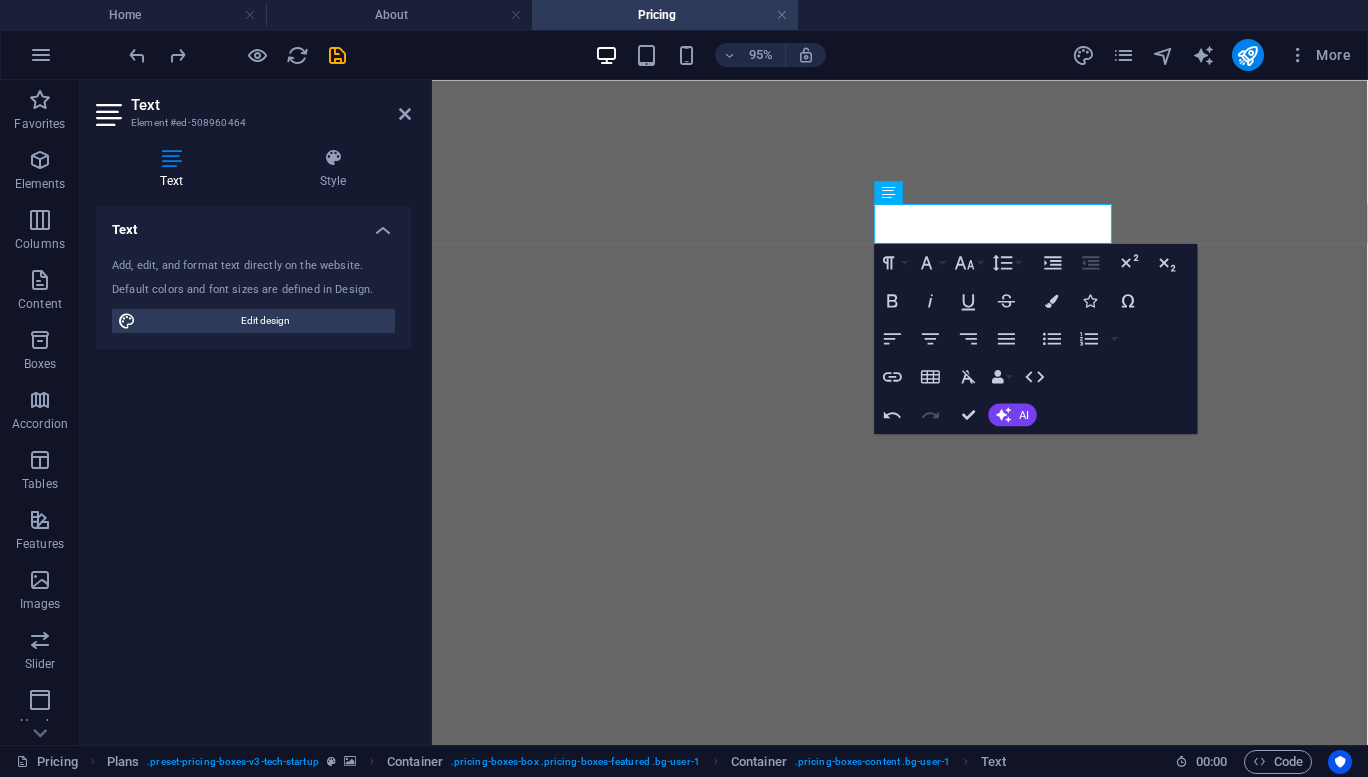 click at bounding box center (924, 13) 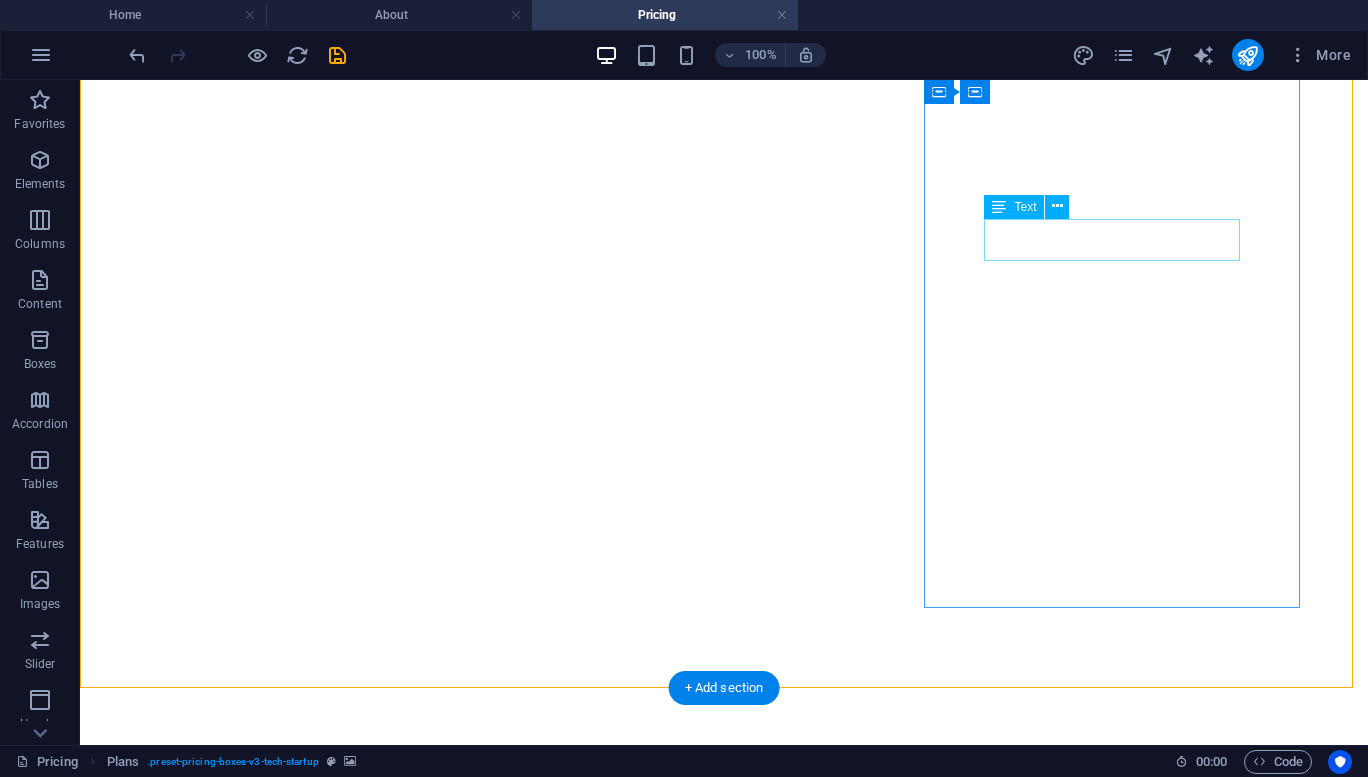 click on "Intro" at bounding box center [724, 2391] 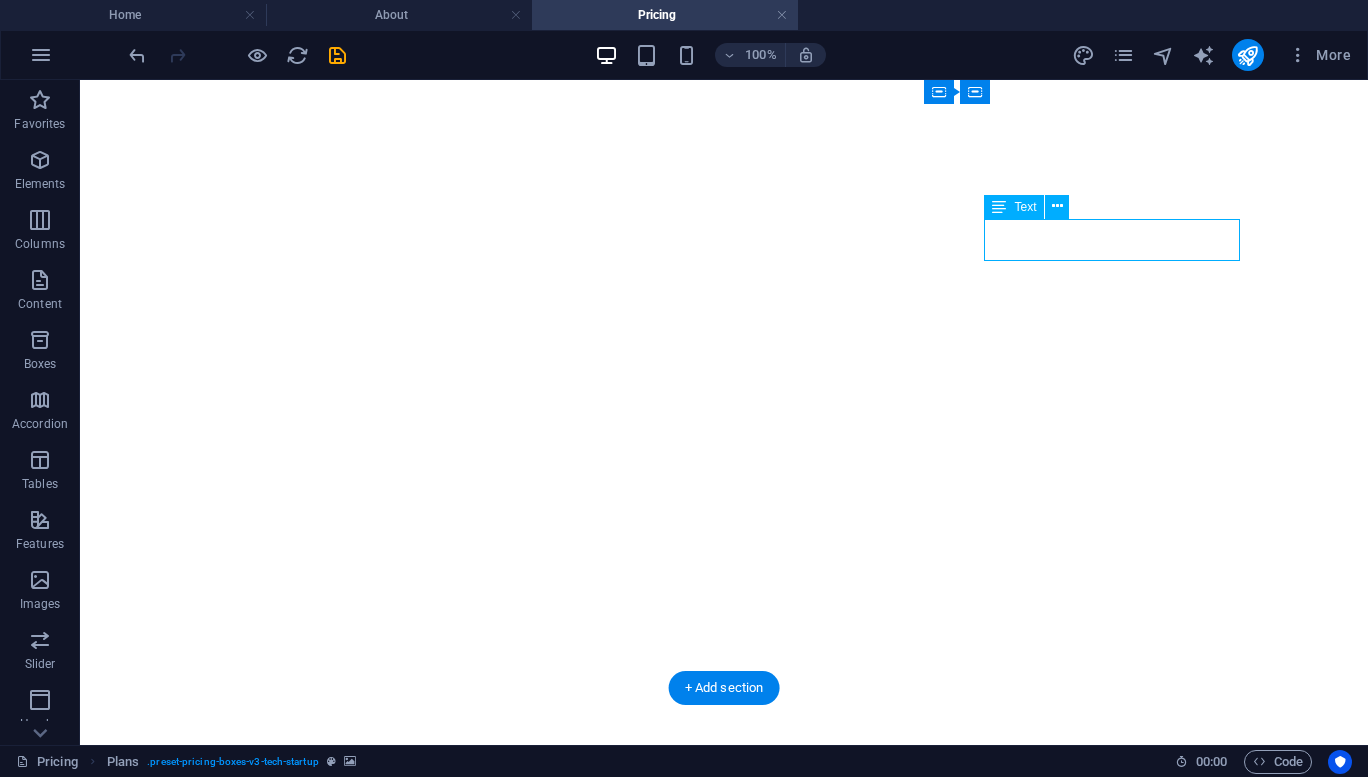 click on "Intro" at bounding box center (724, 2391) 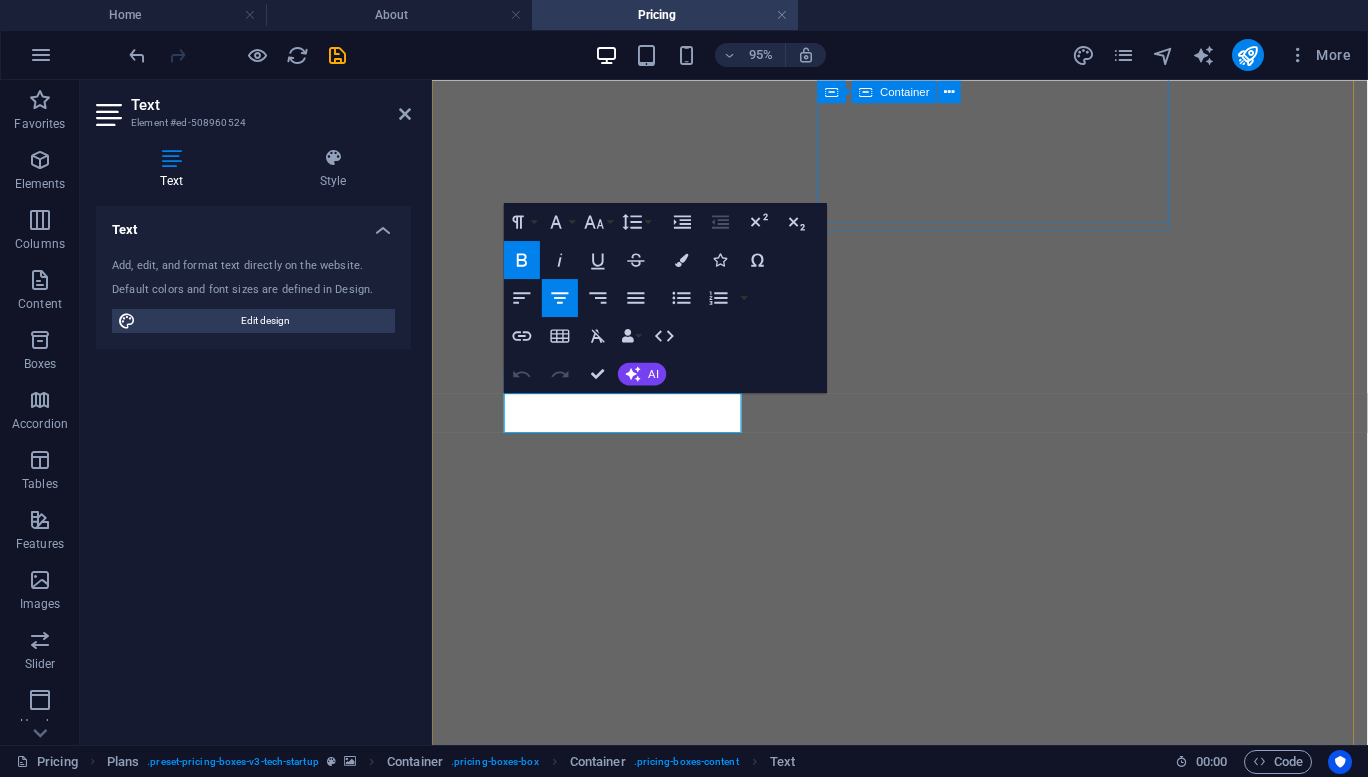 scroll, scrollTop: 656, scrollLeft: 0, axis: vertical 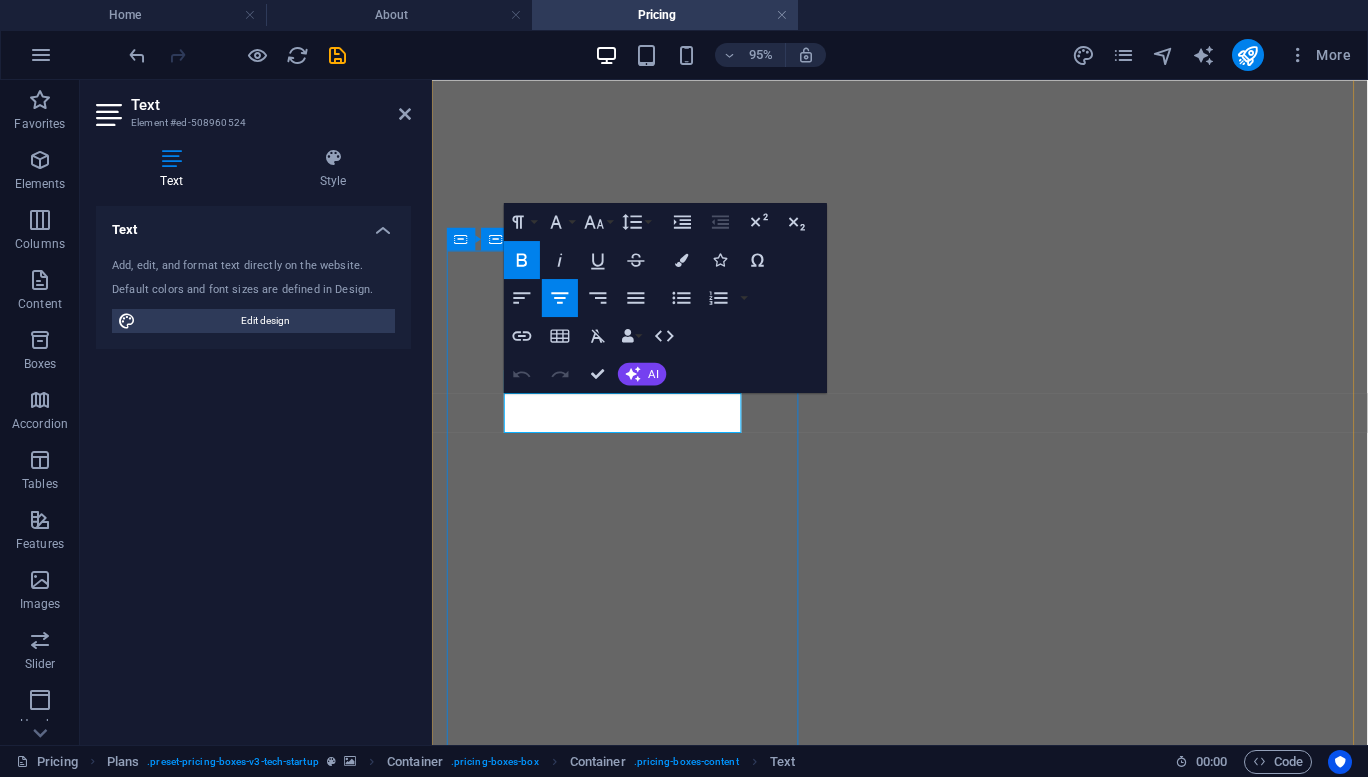 click on "Intro" at bounding box center (925, 2580) 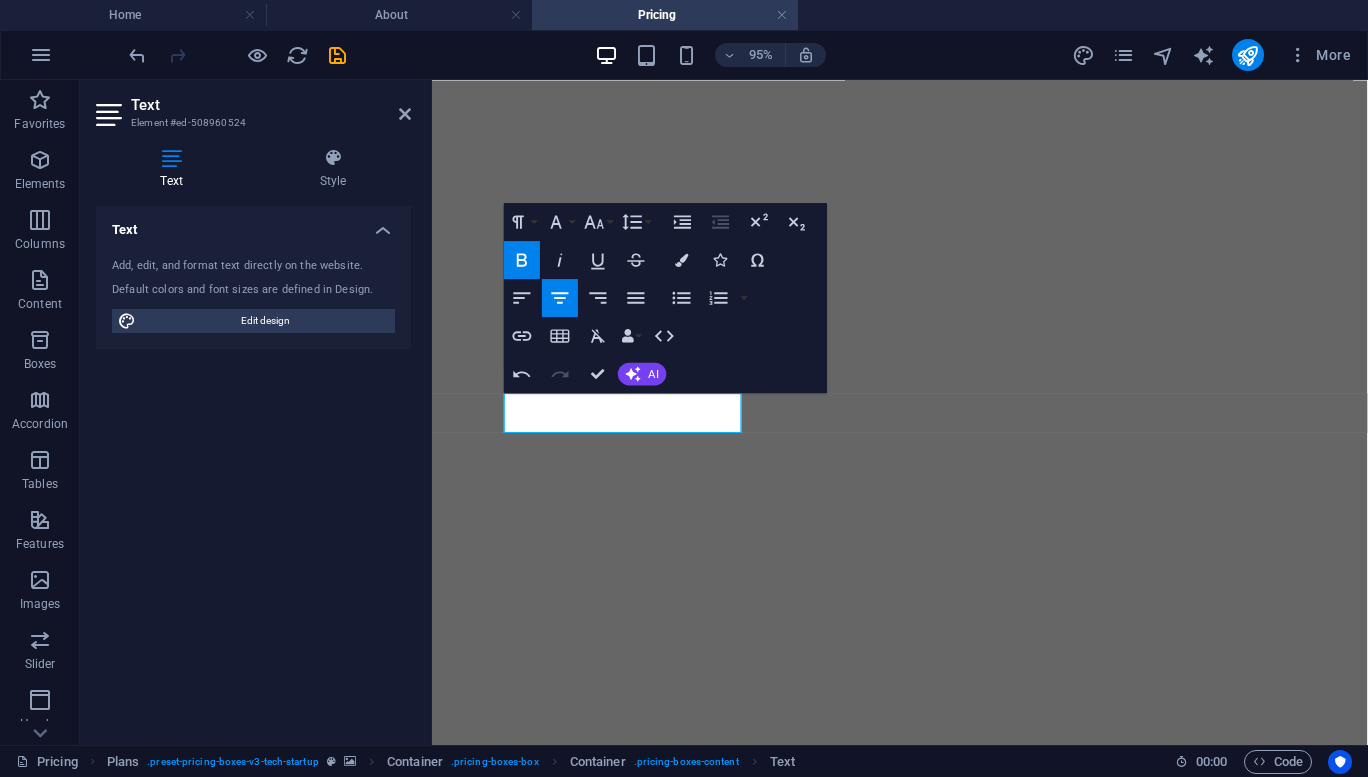 click at bounding box center (924, -356) 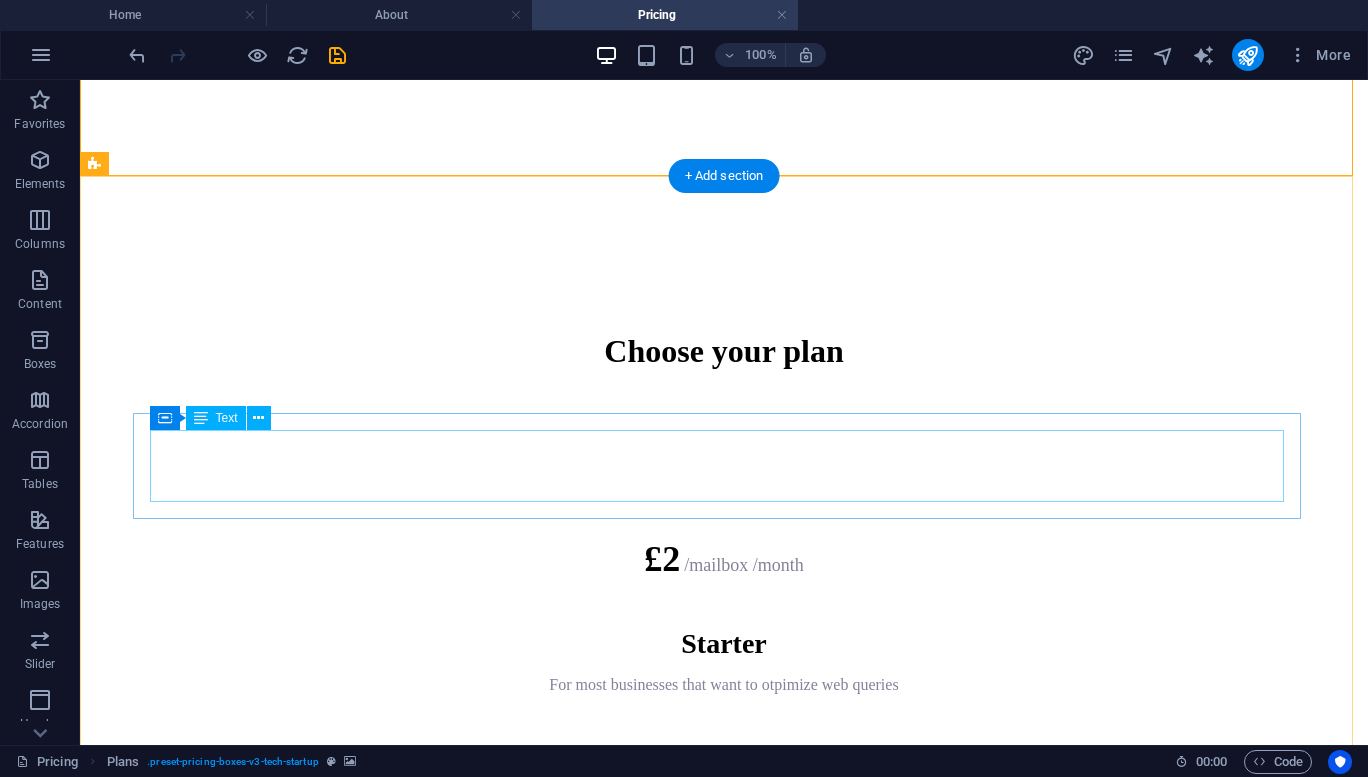 scroll, scrollTop: 800, scrollLeft: 0, axis: vertical 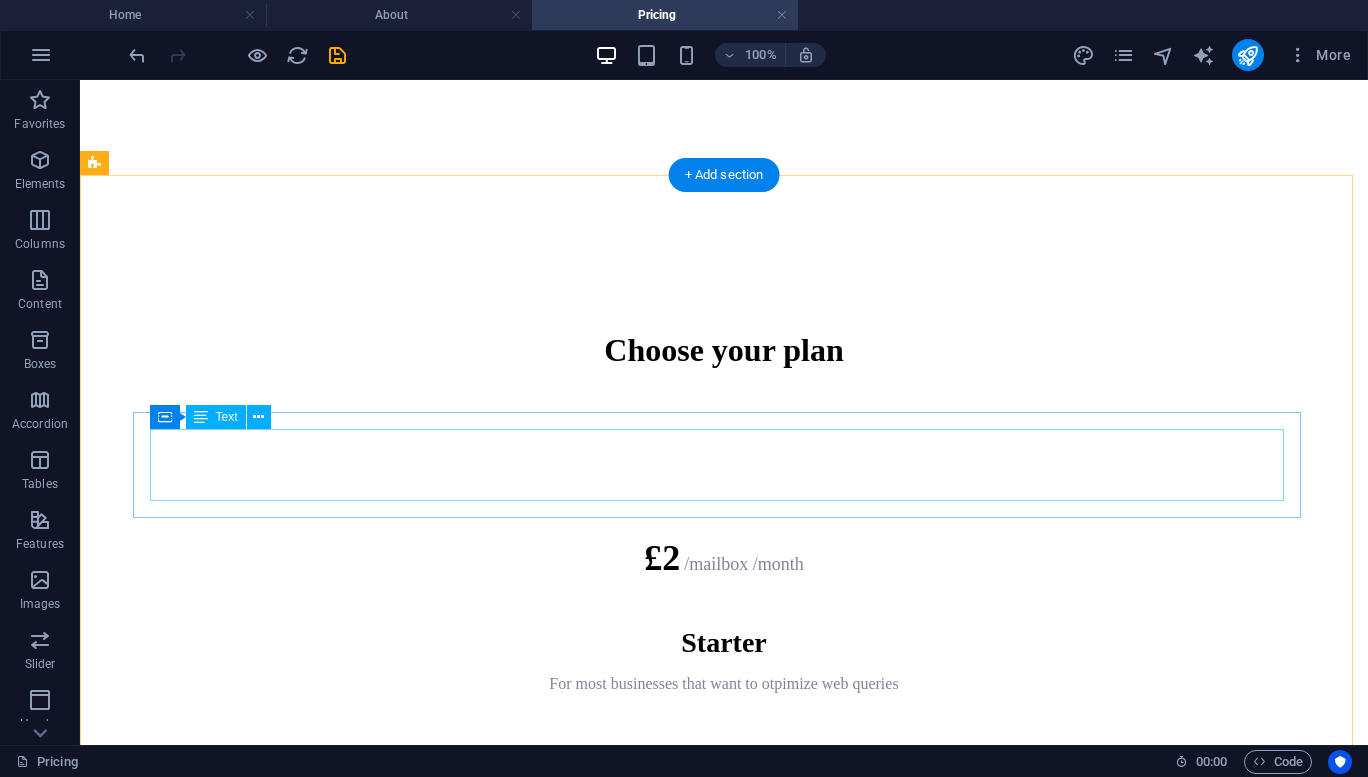 click on "We can support platforms integrated with Checkout, Billing, and Invoicing. We can’t support PaymentIntent users but if you’re a platform interested in building your own UI for one-off payments, we’d love to hear from you! We can support platforms integrated with Checkout, Billing, and Invoicing. We can’t support PaymentIntent users but if you’re a platform" at bounding box center (724, 3480) 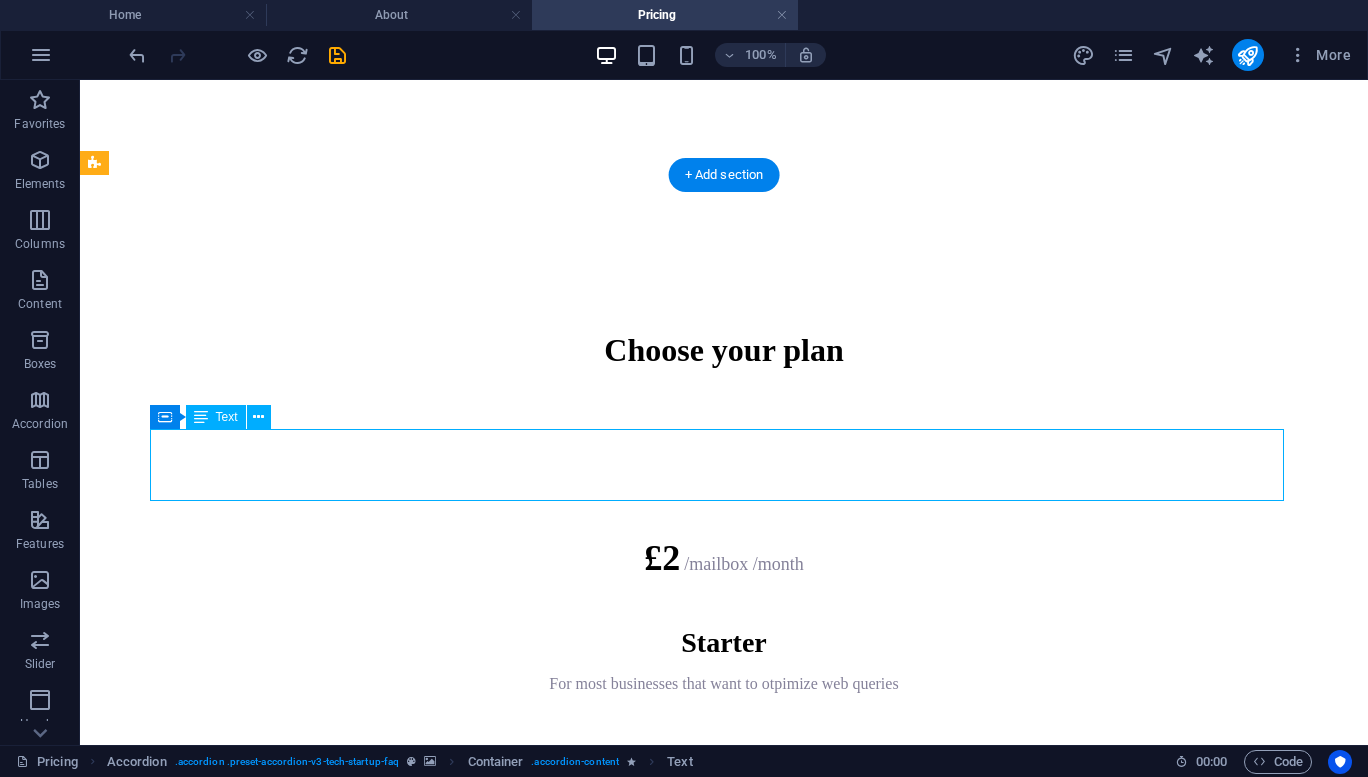 click on "We can support platforms integrated with Checkout, Billing, and Invoicing. We can’t support PaymentIntent users but if you’re a platform interested in building your own UI for one-off payments, we’d love to hear from you! We can support platforms integrated with Checkout, Billing, and Invoicing. We can’t support PaymentIntent users but if you’re a platform" at bounding box center (724, 3480) 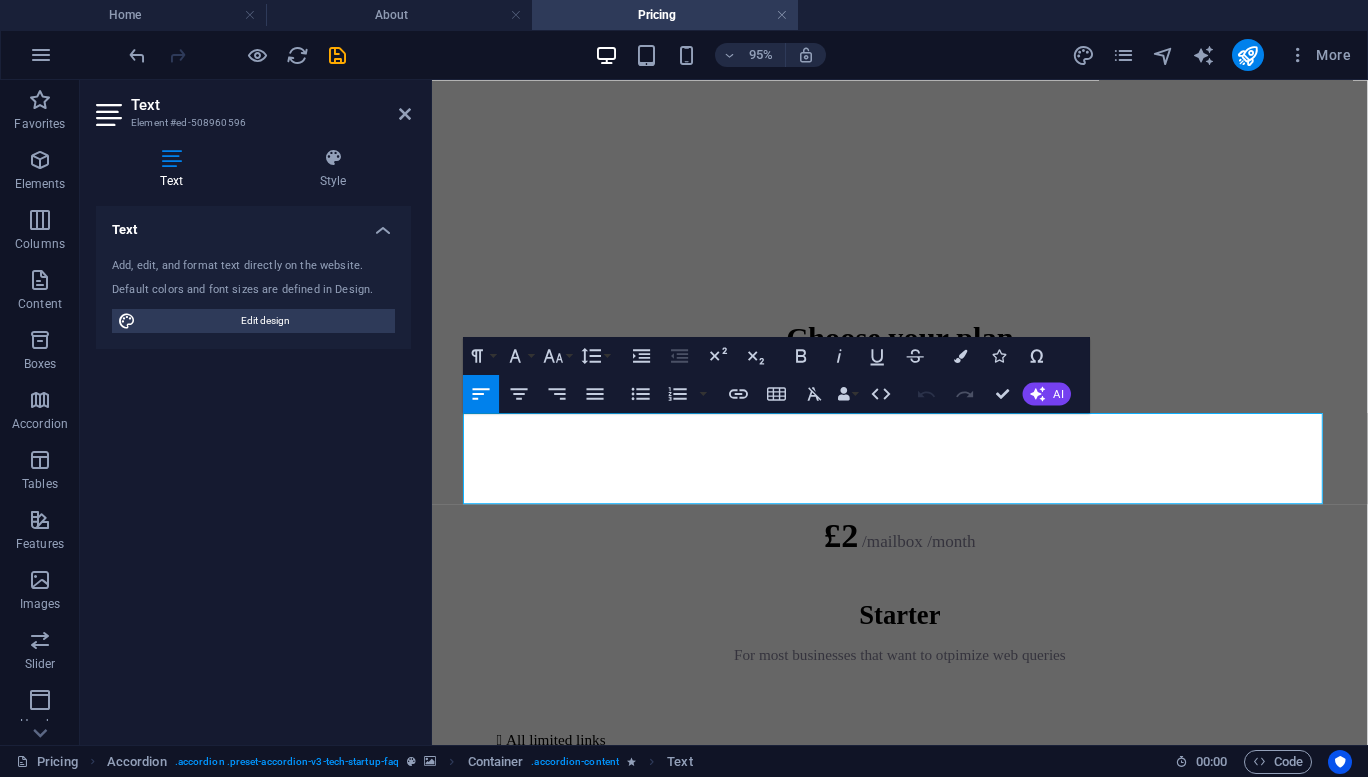 type 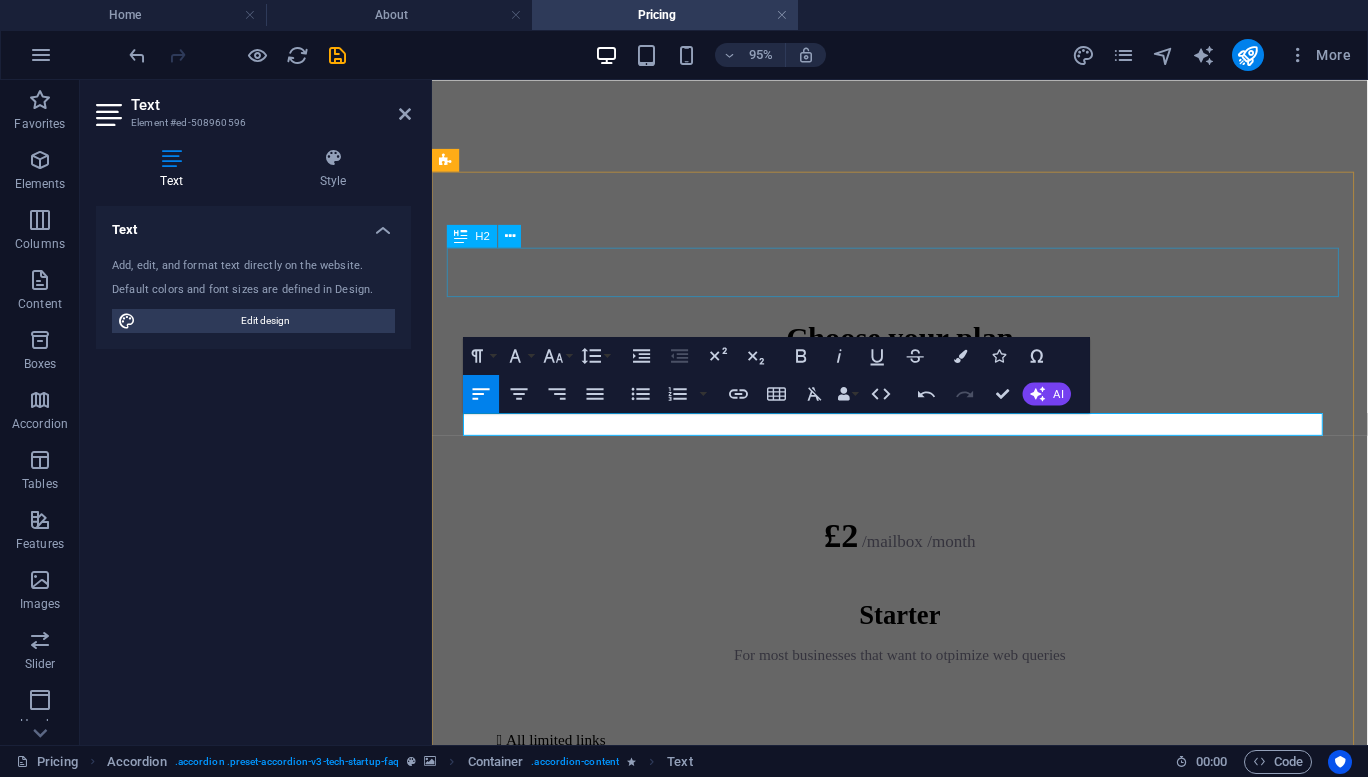 click on "FAQ" at bounding box center [924, 3384] 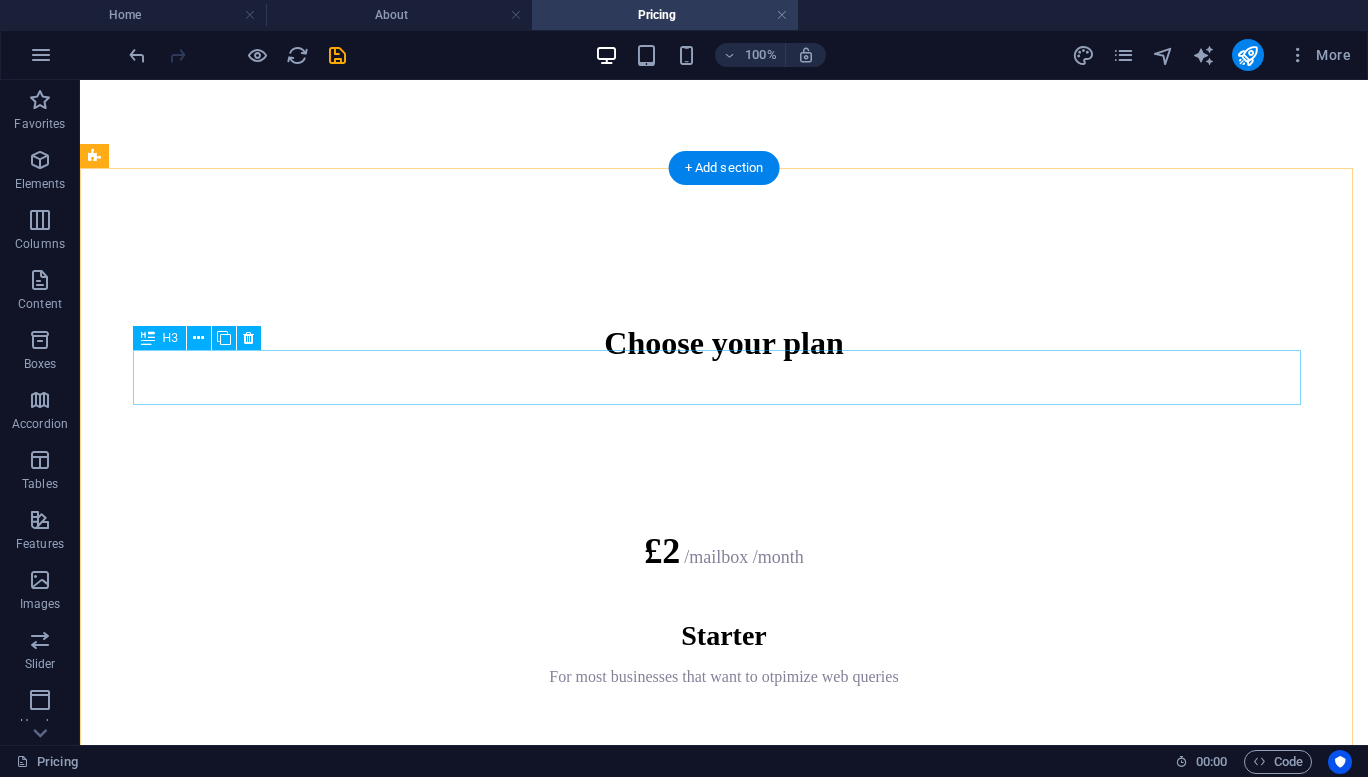scroll, scrollTop: 867, scrollLeft: 0, axis: vertical 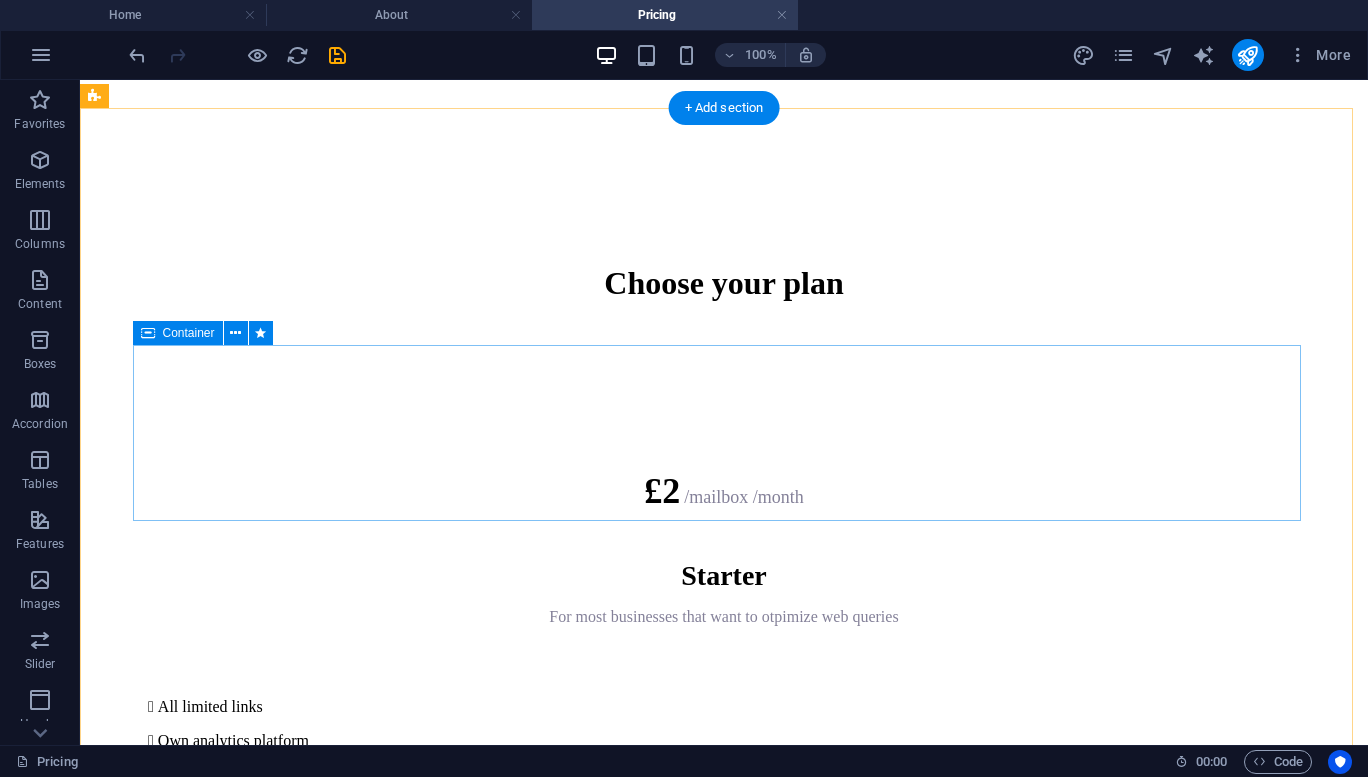 click on "Drop content here or  Add elements  Paste clipboard" at bounding box center (724, 3536) 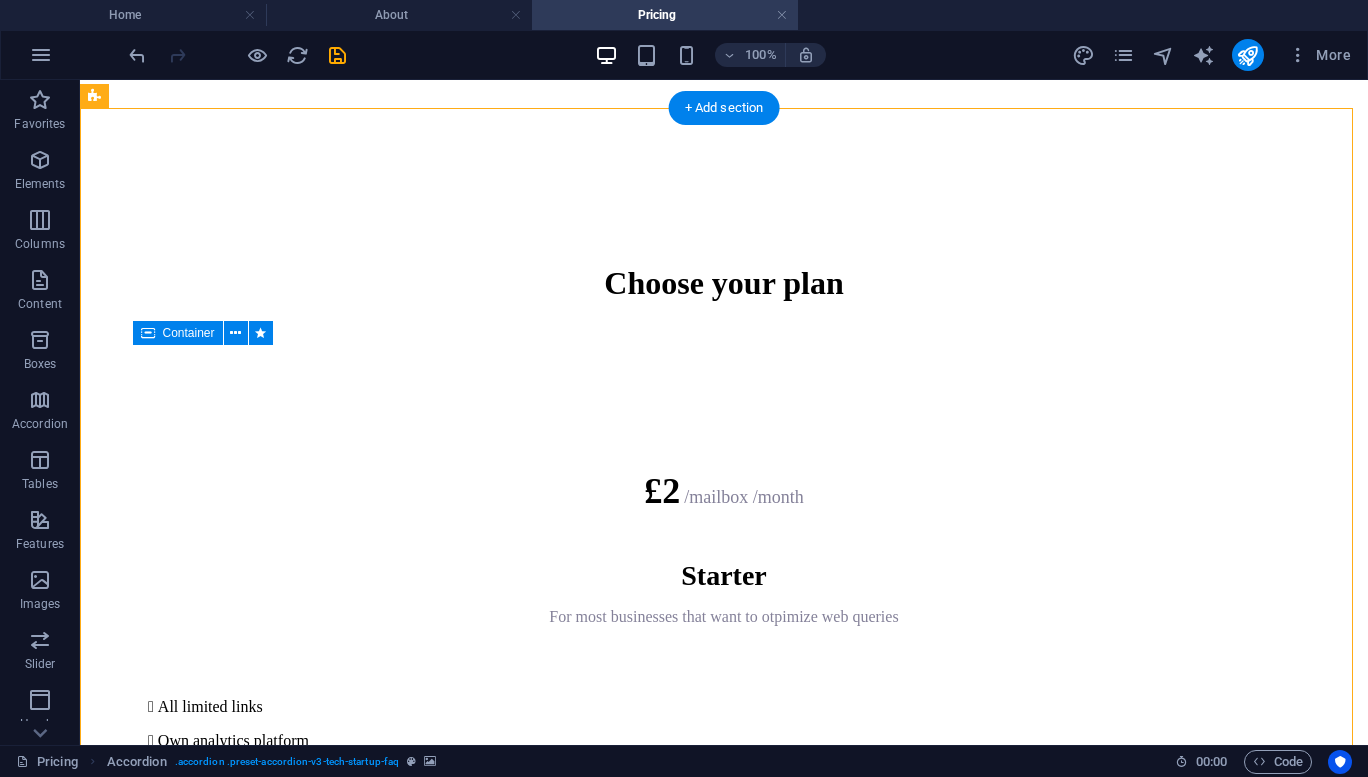click on "Drop content here or  Add elements  Paste clipboard" at bounding box center (724, 3536) 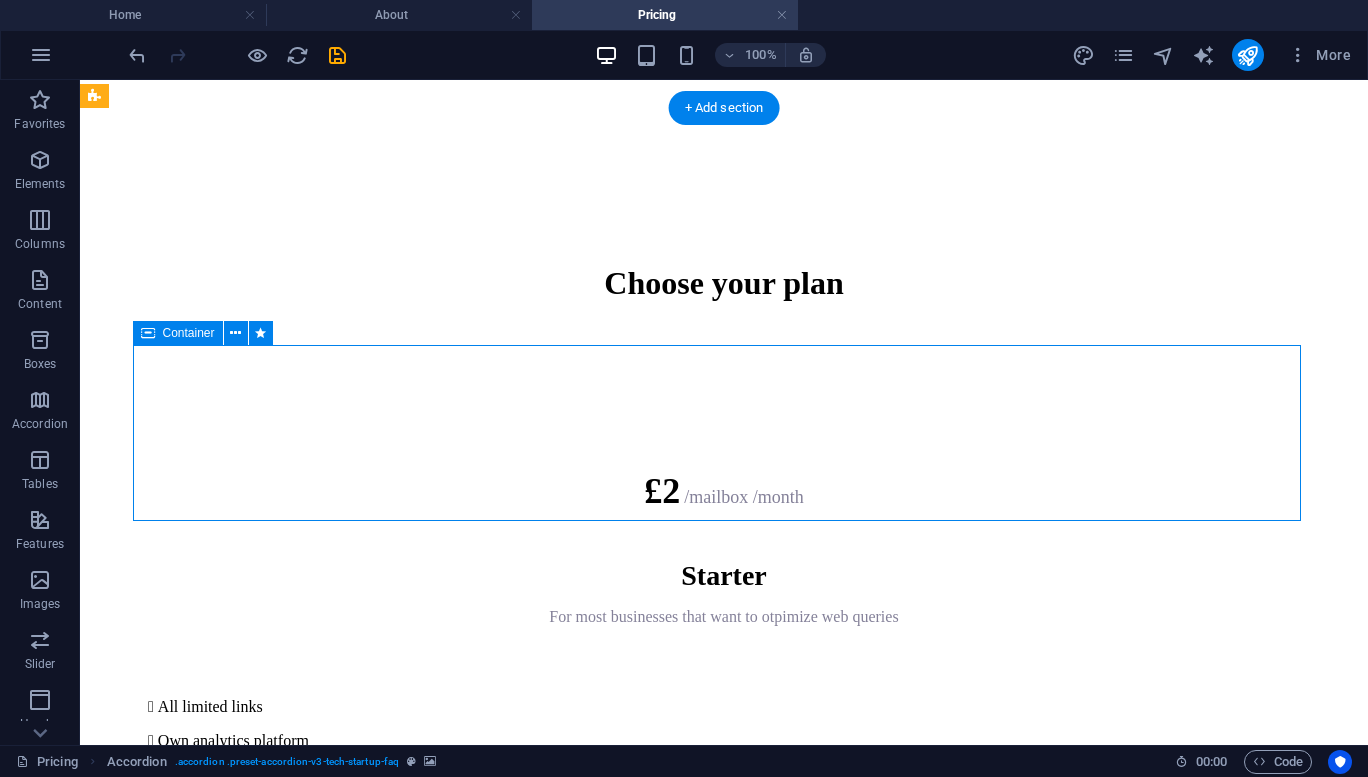 click on "Drop content here or  Add elements  Paste clipboard" at bounding box center (724, 3536) 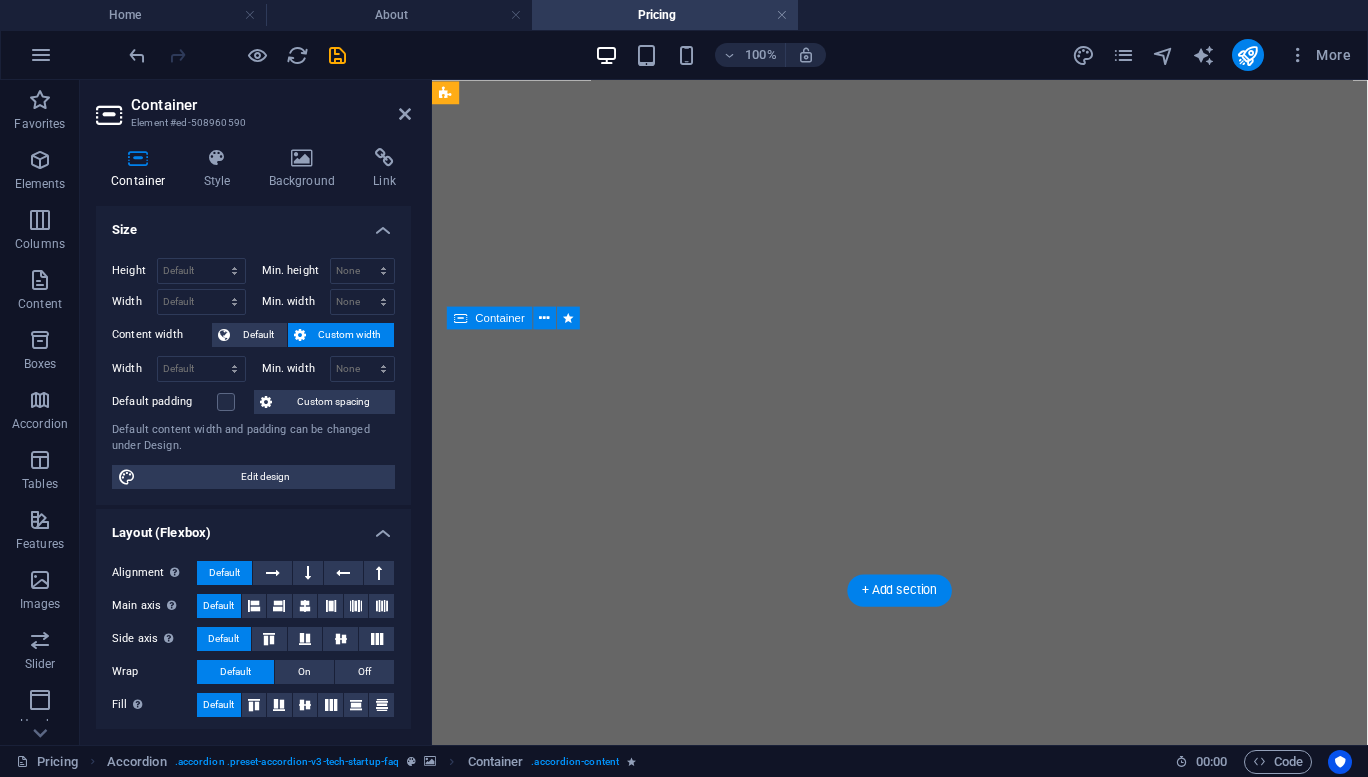 click on "Drop content here or  Add elements  Paste clipboard" at bounding box center [924, 4167] 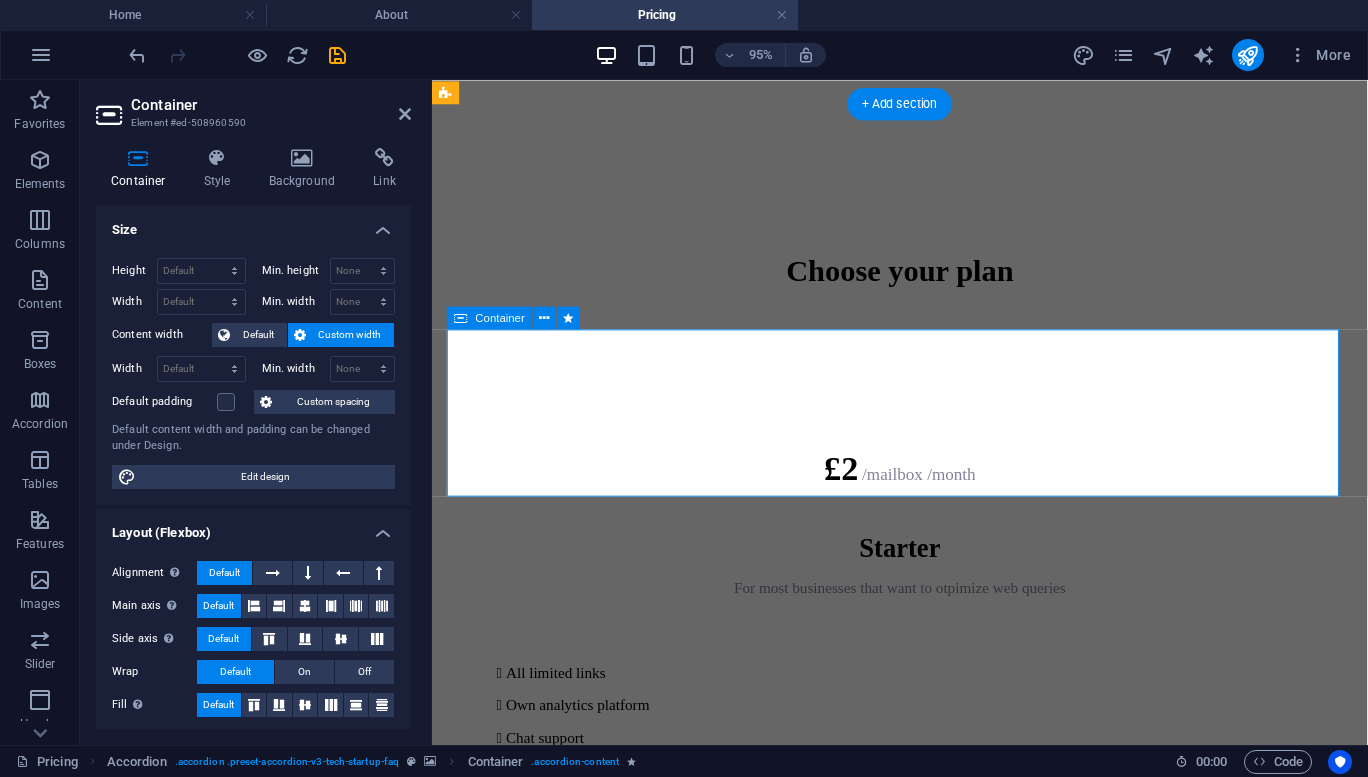click on "Drop content here or  Add elements  Paste clipboard" at bounding box center (924, 3605) 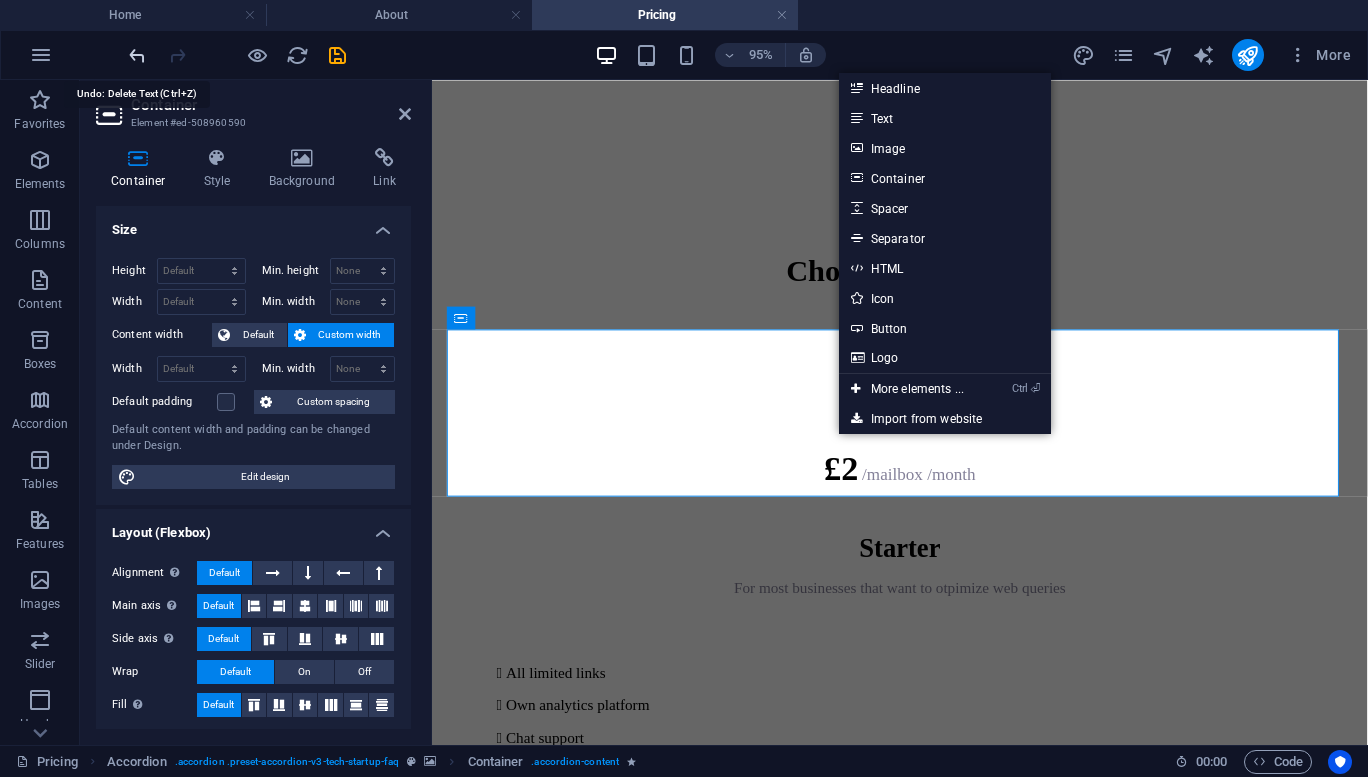 click at bounding box center (137, 55) 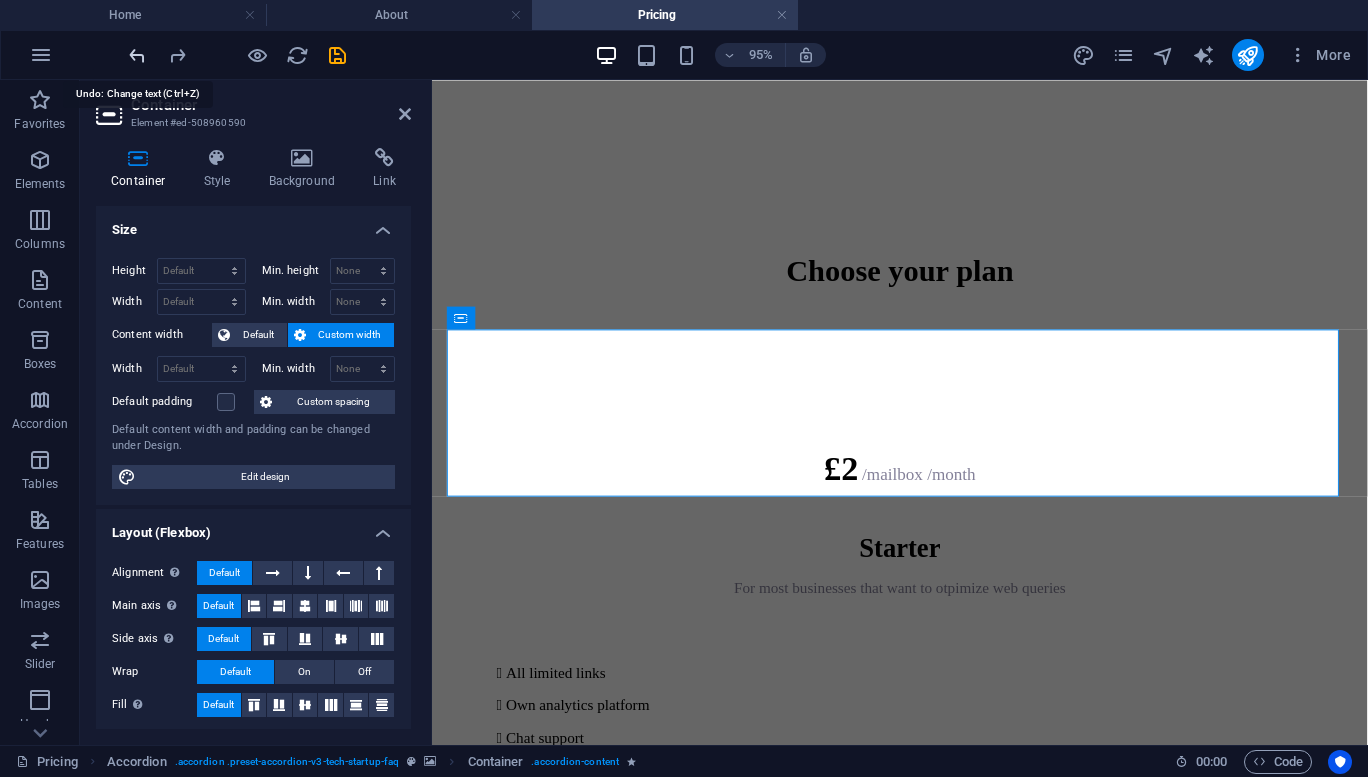 click at bounding box center [137, 55] 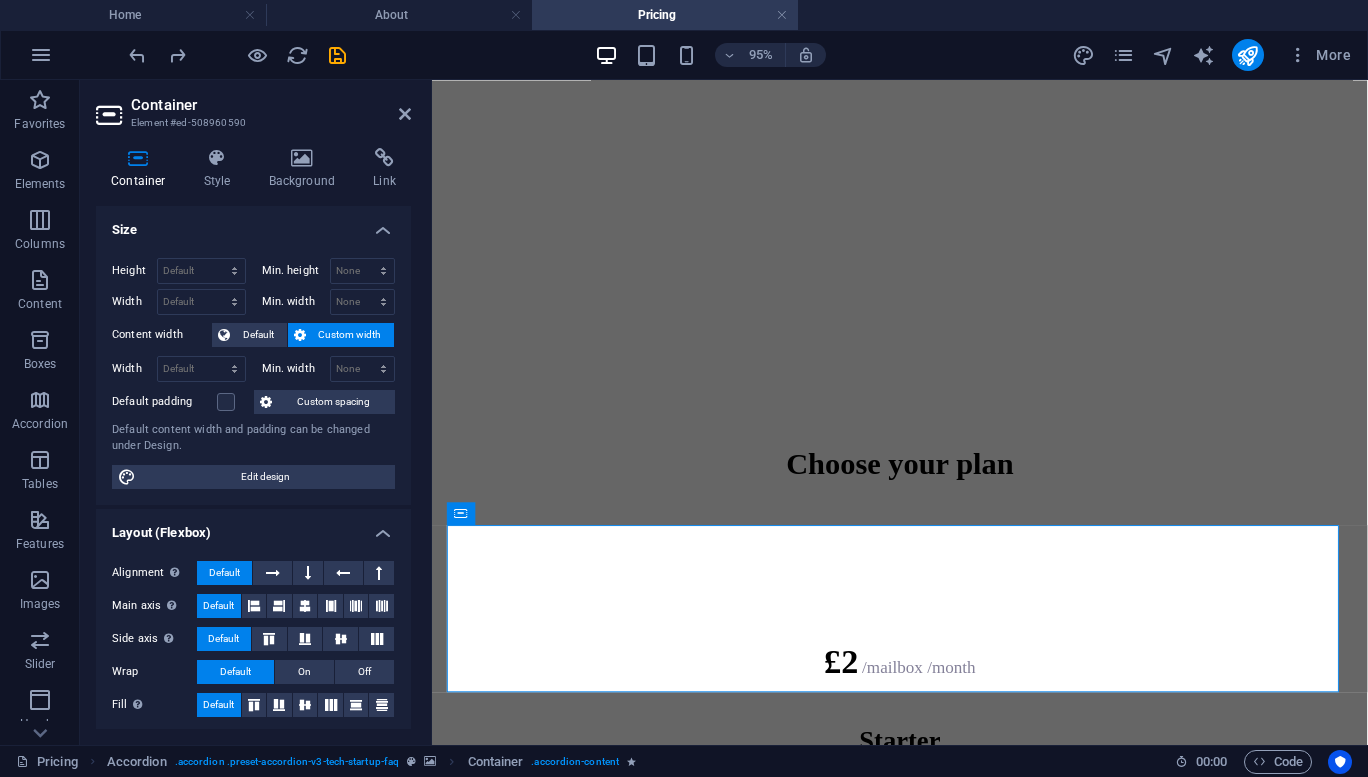scroll, scrollTop: 1227, scrollLeft: 0, axis: vertical 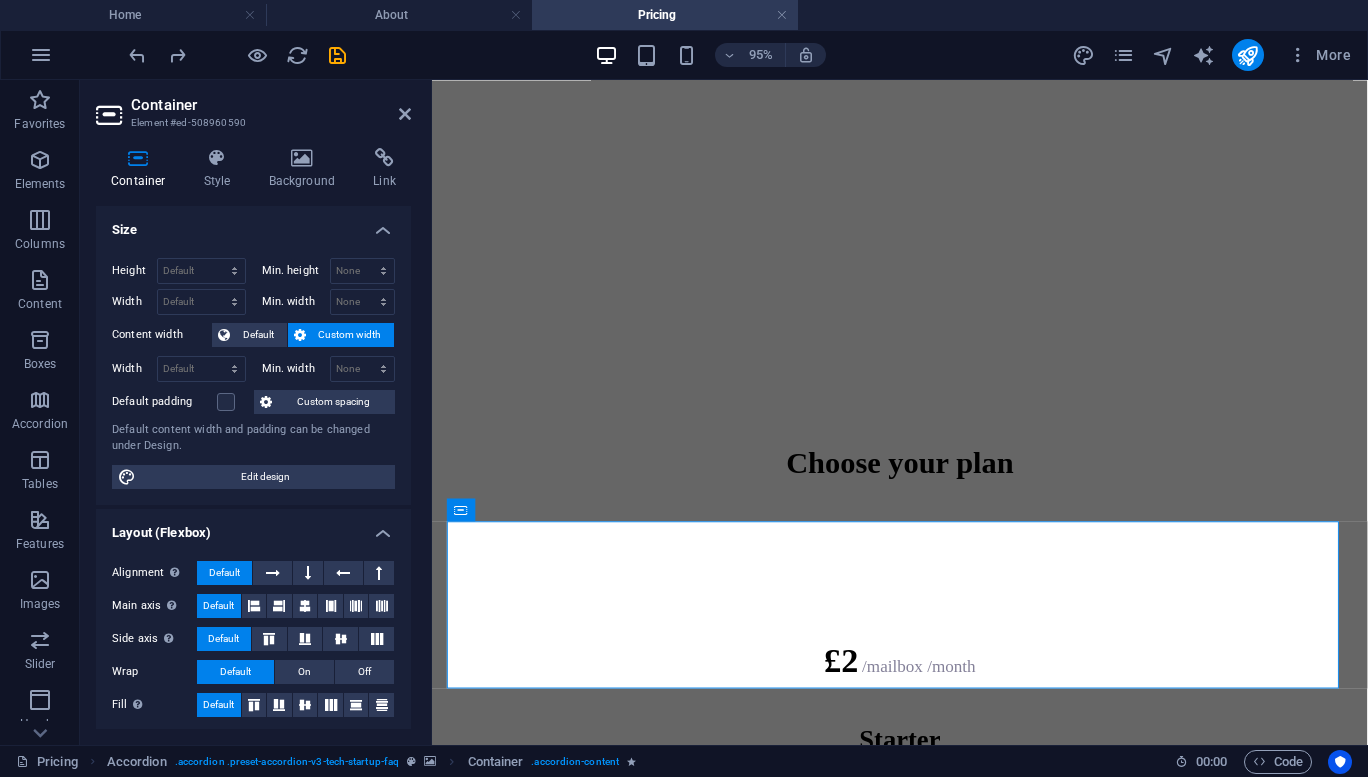 click at bounding box center (924, 2417) 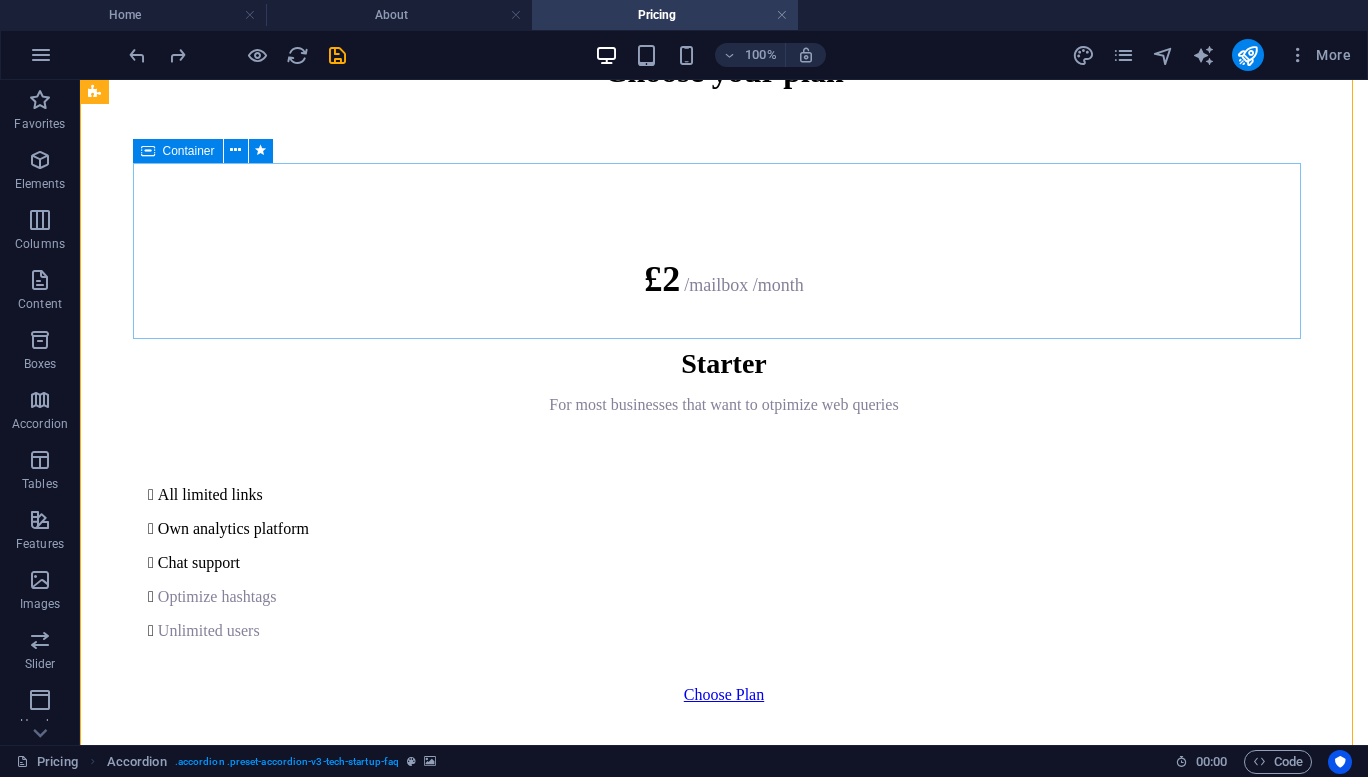 scroll, scrollTop: 831, scrollLeft: 0, axis: vertical 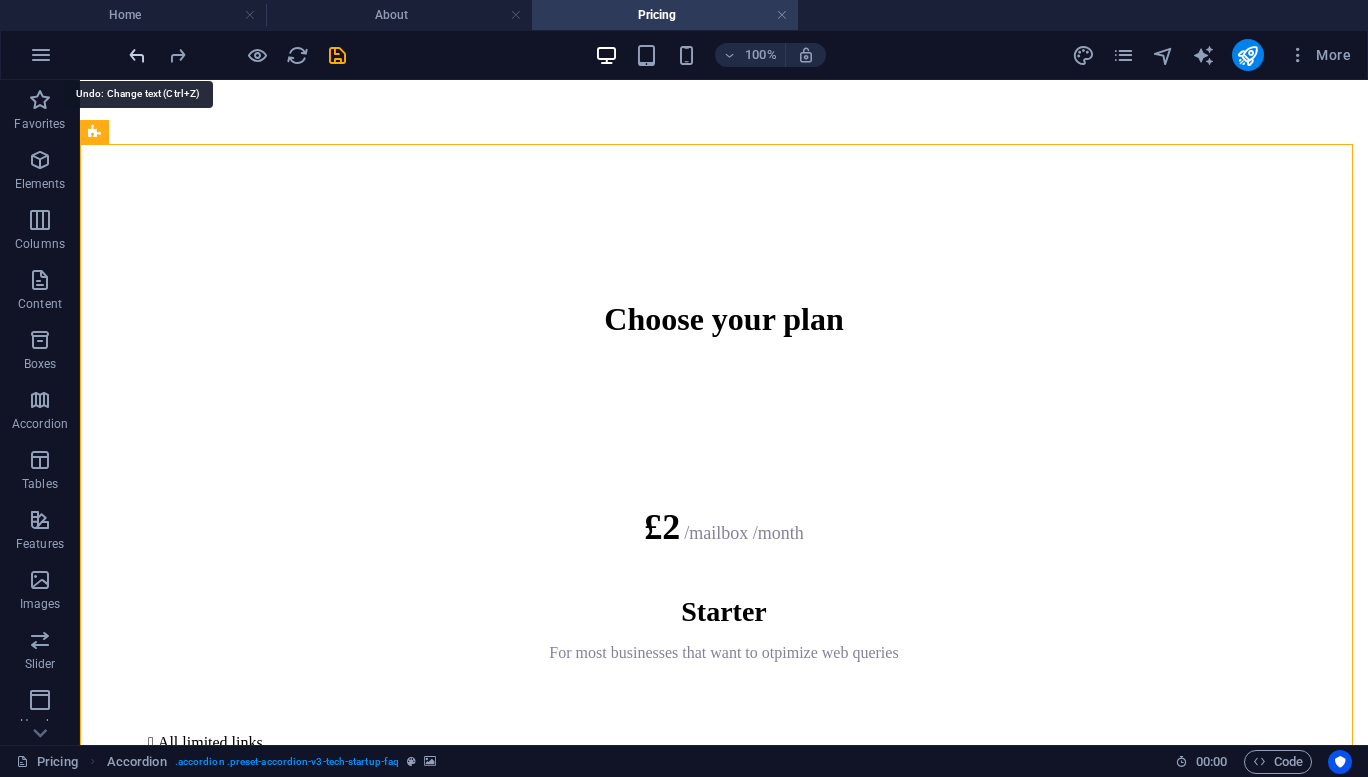 click at bounding box center (137, 55) 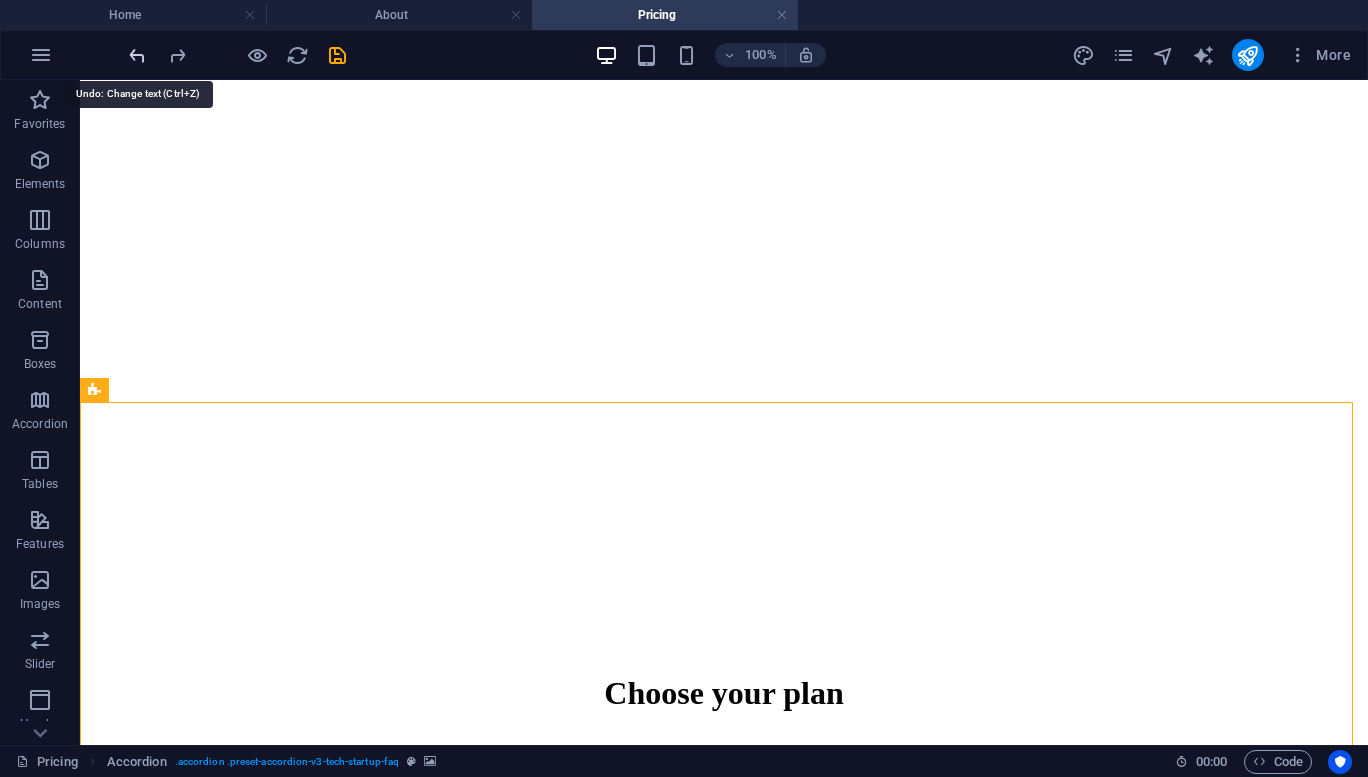 scroll, scrollTop: 106, scrollLeft: 0, axis: vertical 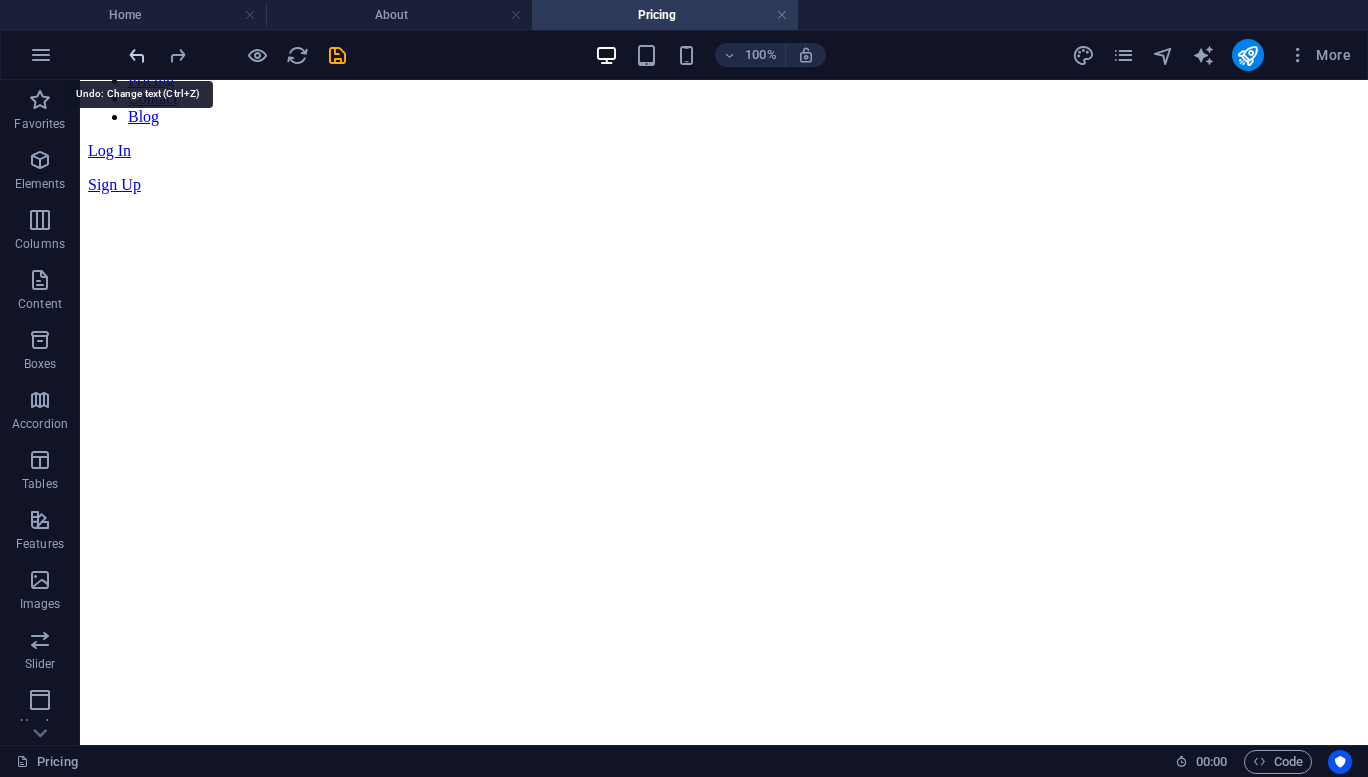 click at bounding box center [137, 55] 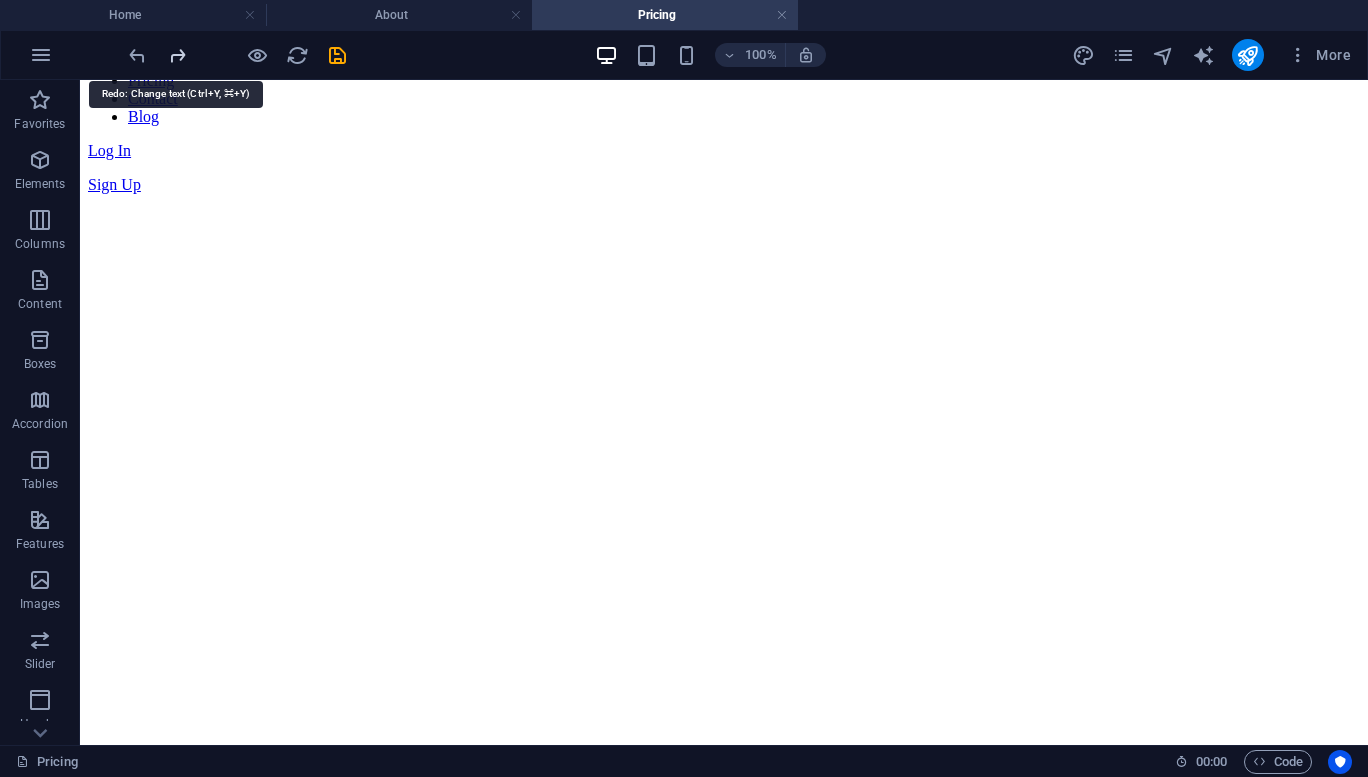 click at bounding box center [177, 55] 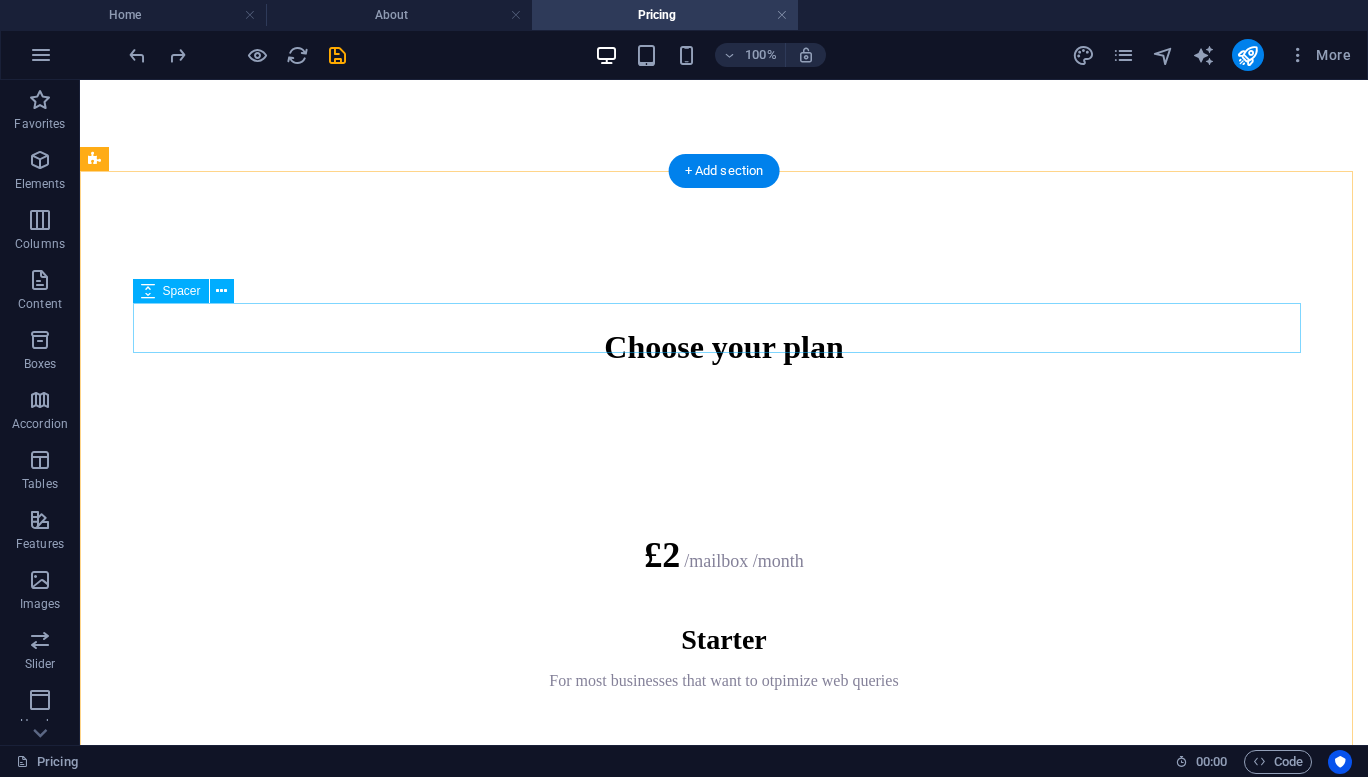 scroll, scrollTop: 804, scrollLeft: 0, axis: vertical 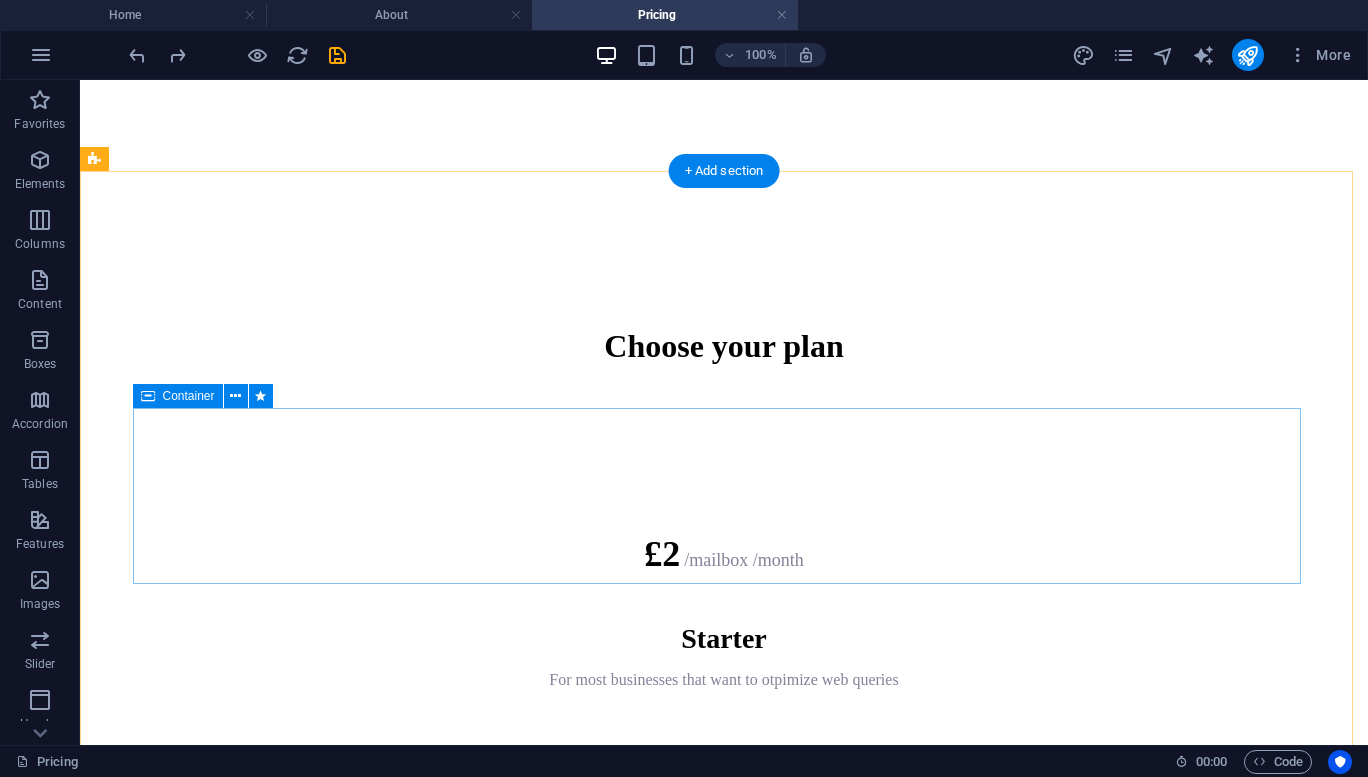 click on "Add elements" at bounding box center (665, 3629) 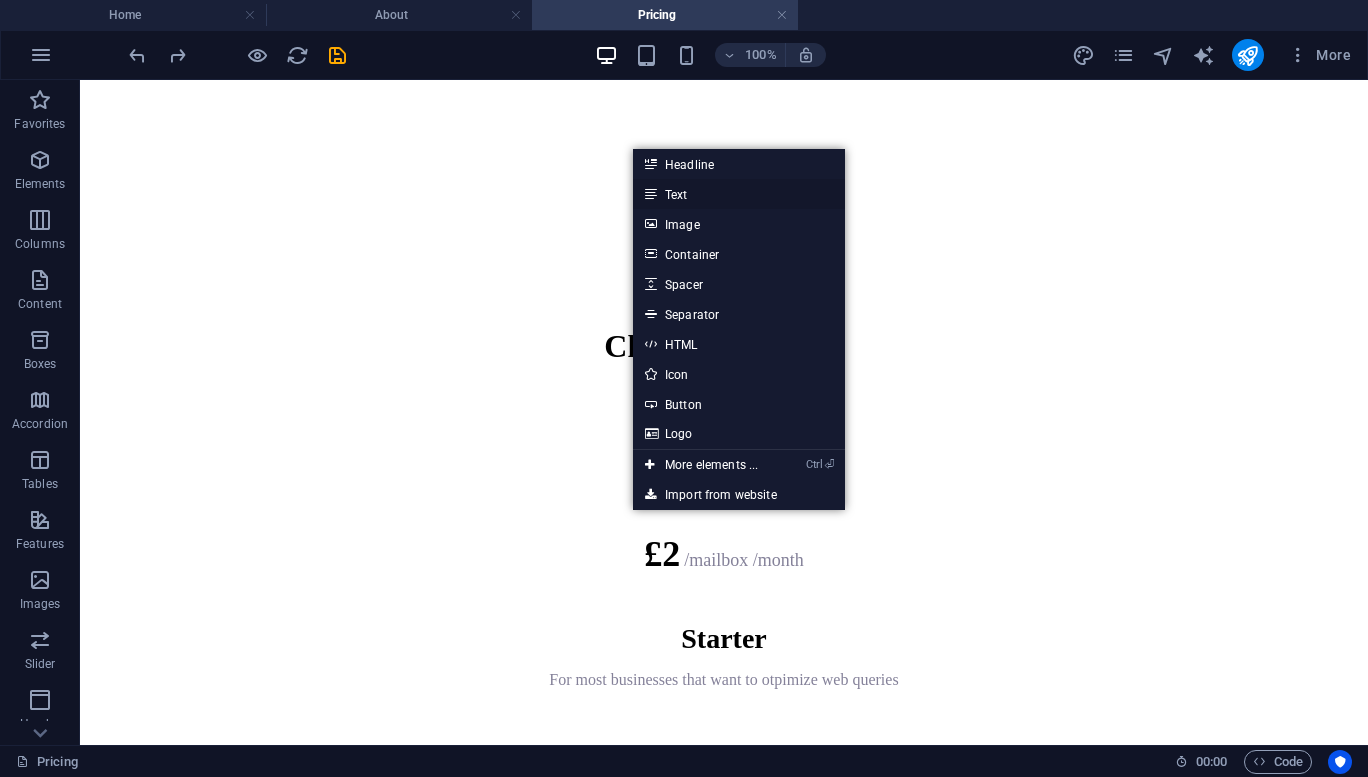 click on "Text" at bounding box center (739, 194) 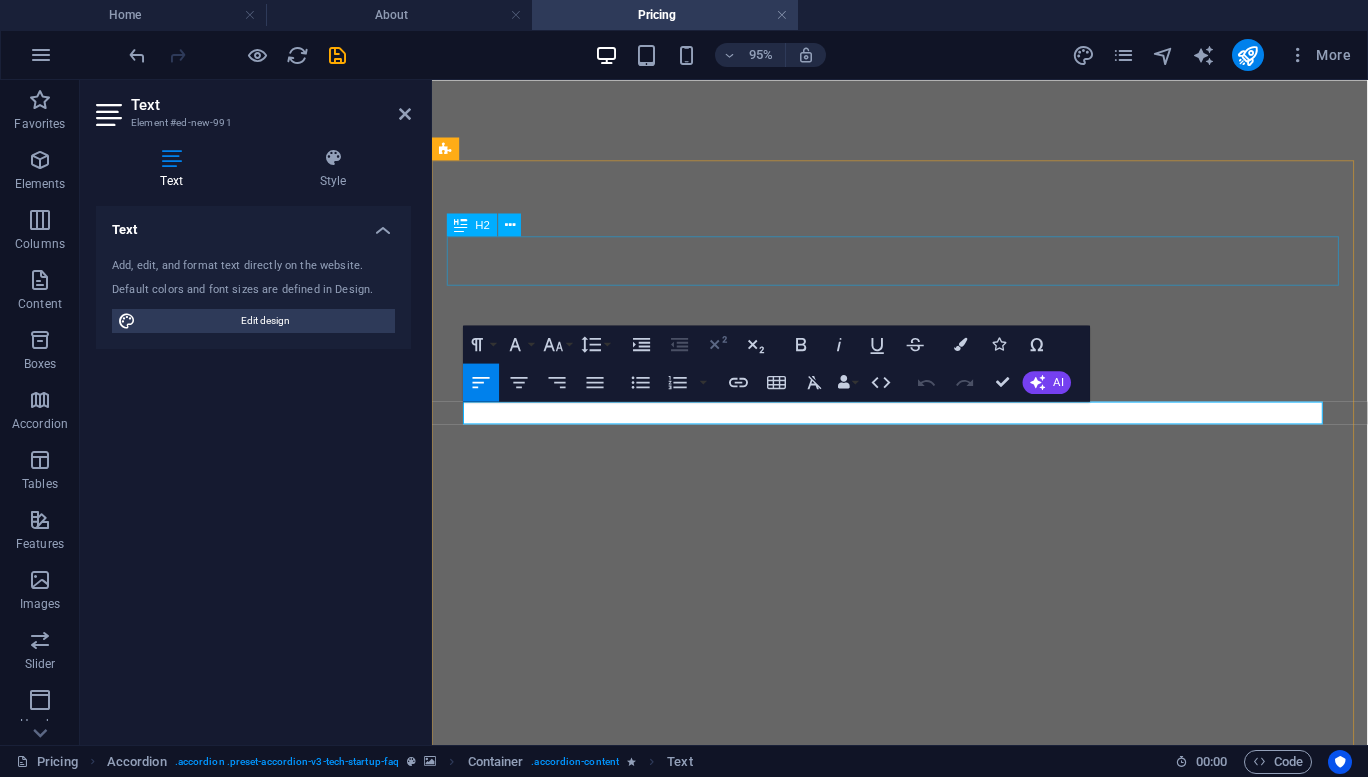 scroll, scrollTop: 1370, scrollLeft: 0, axis: vertical 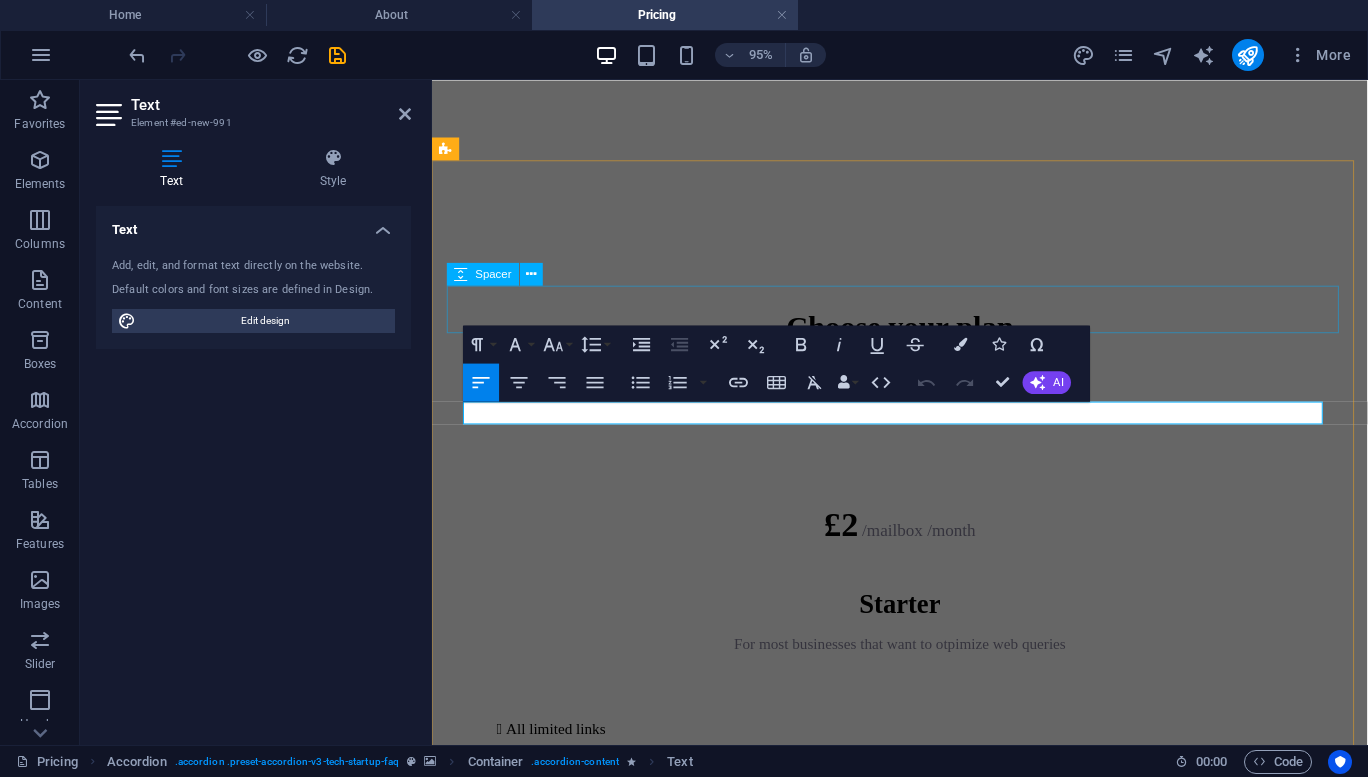 type 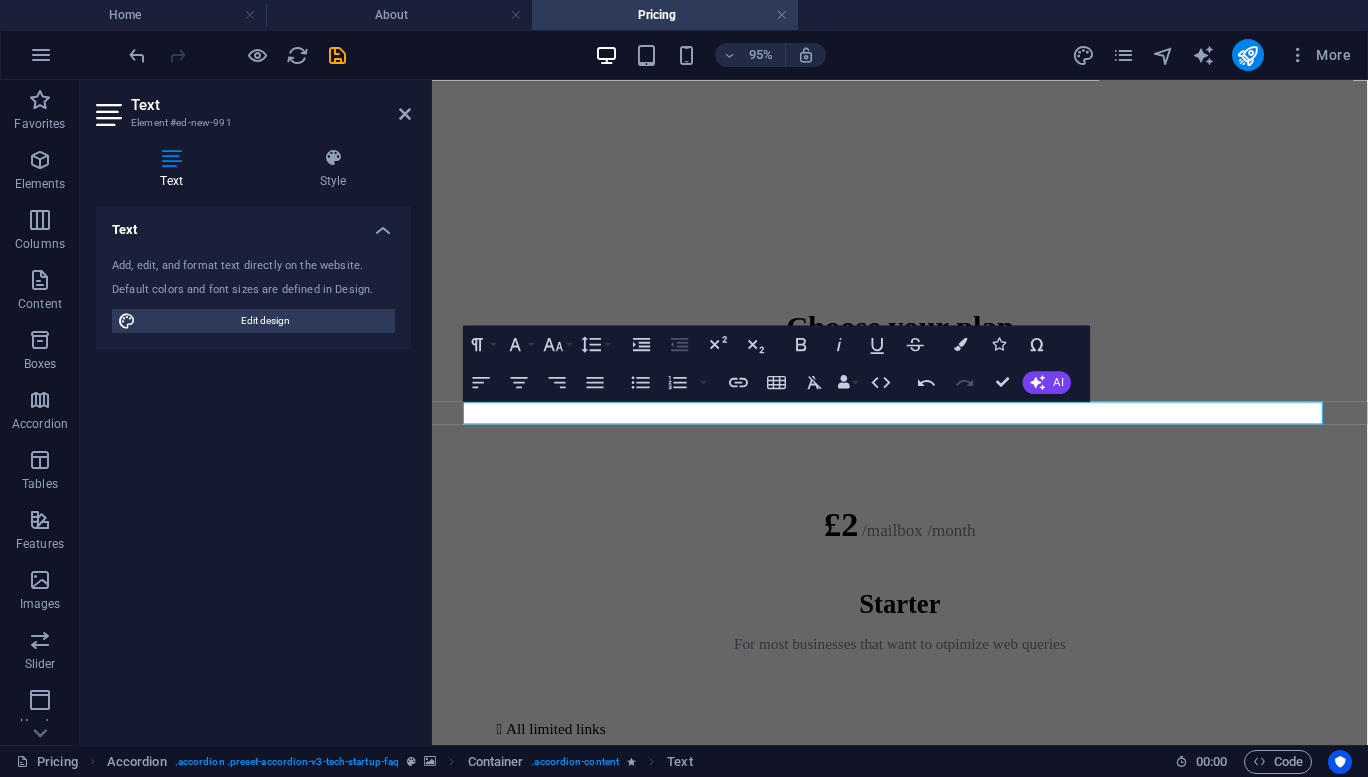 click at bounding box center (924, 2274) 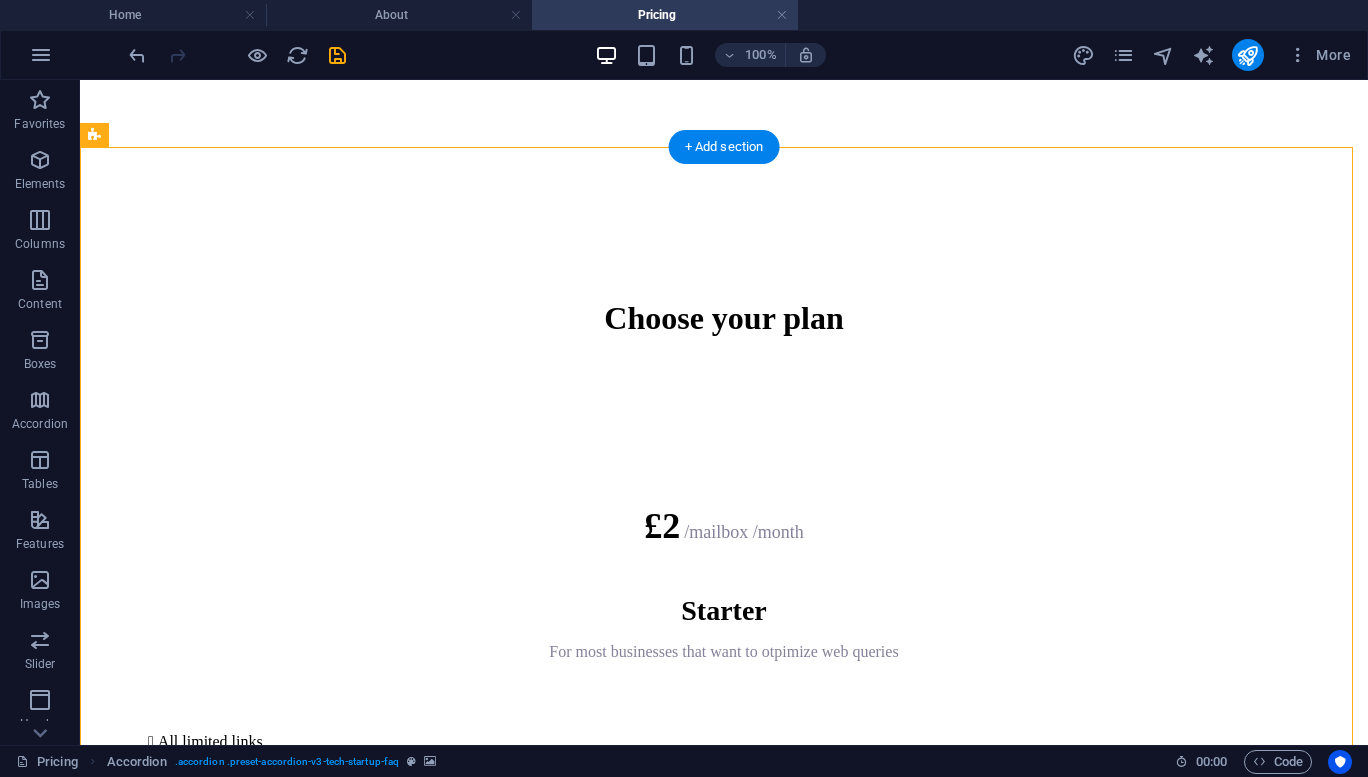 scroll, scrollTop: 828, scrollLeft: 0, axis: vertical 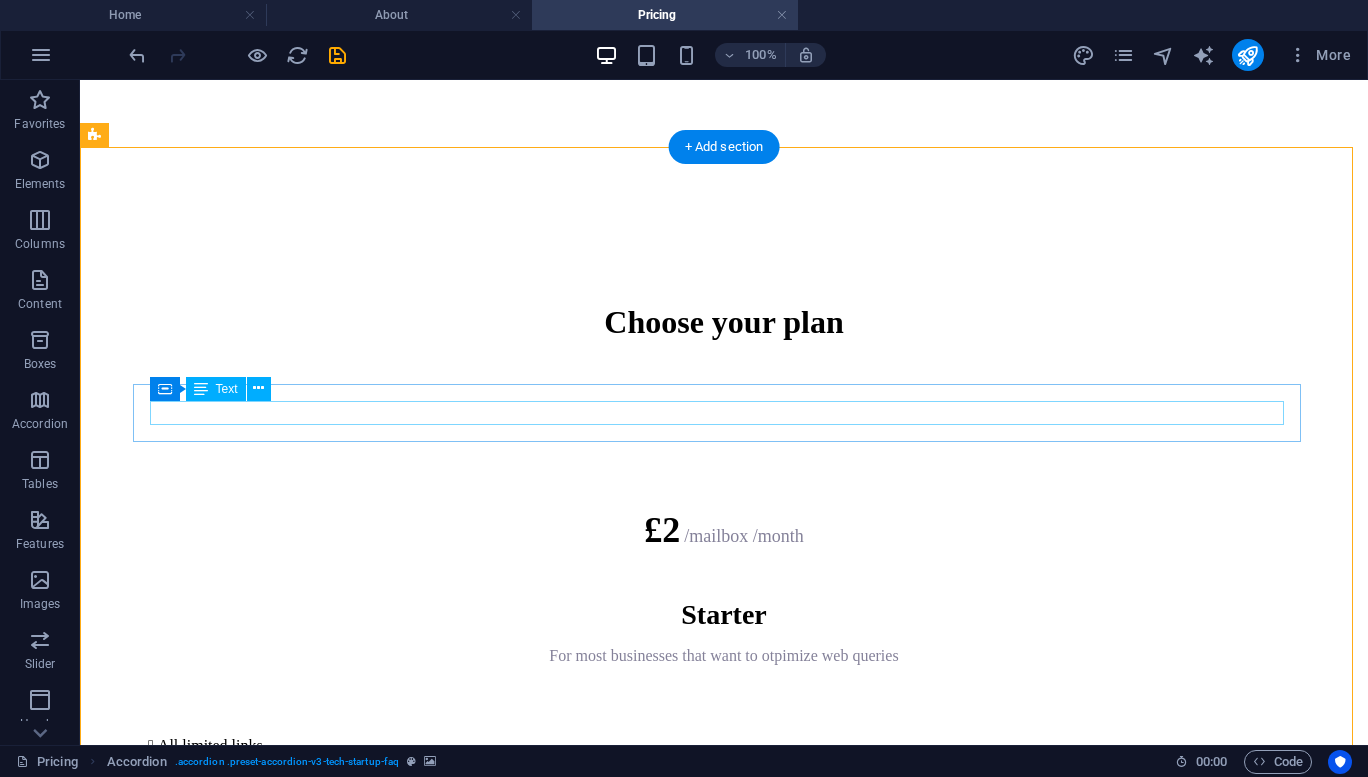 click on "Whaat is" at bounding box center [724, 3395] 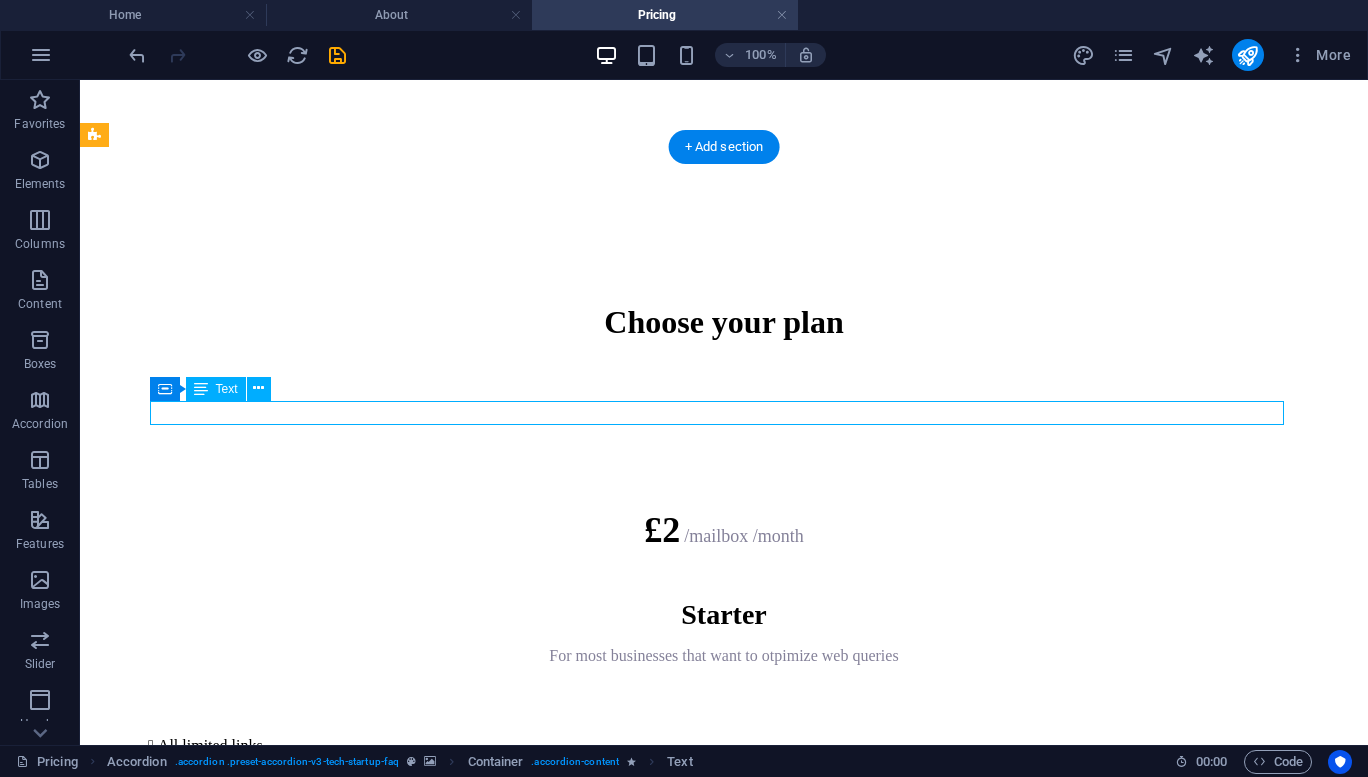 click on "Whaat is" at bounding box center [724, 3395] 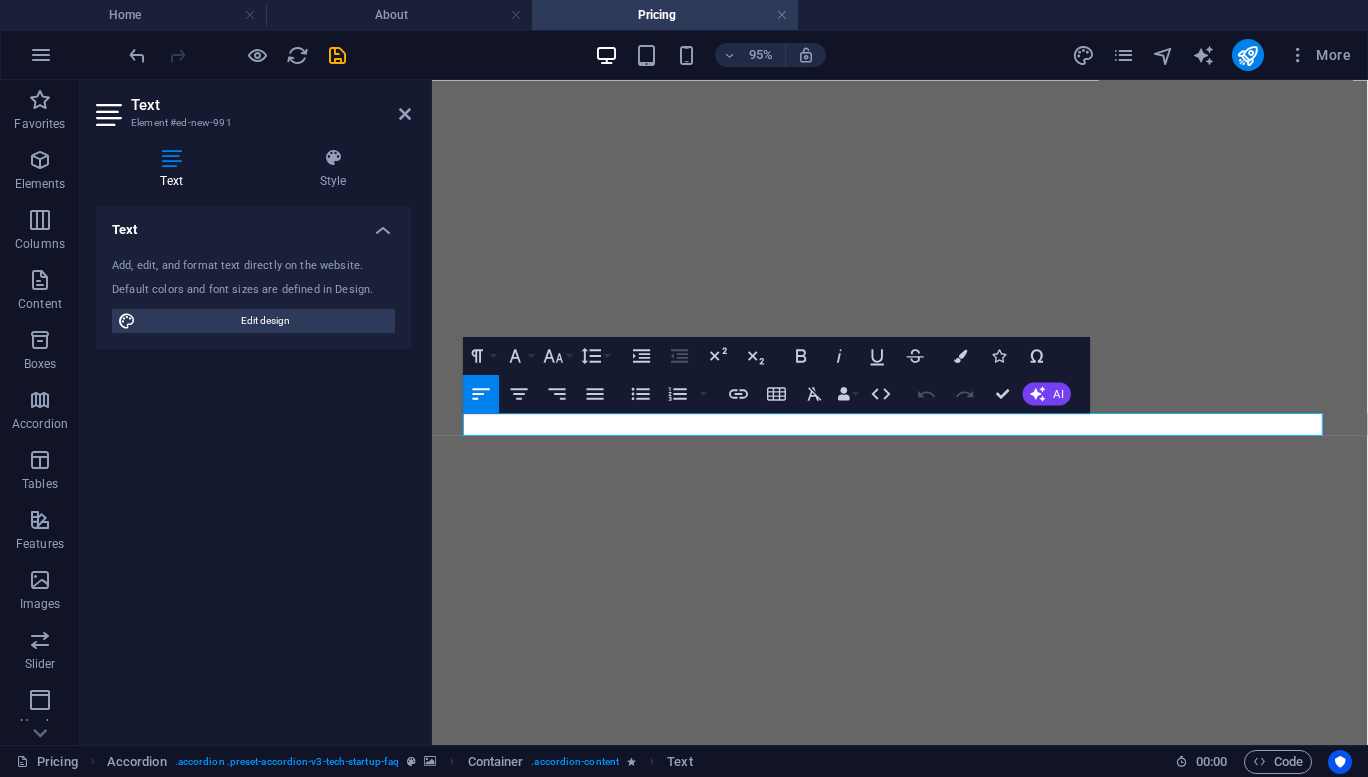 scroll, scrollTop: 1358, scrollLeft: 0, axis: vertical 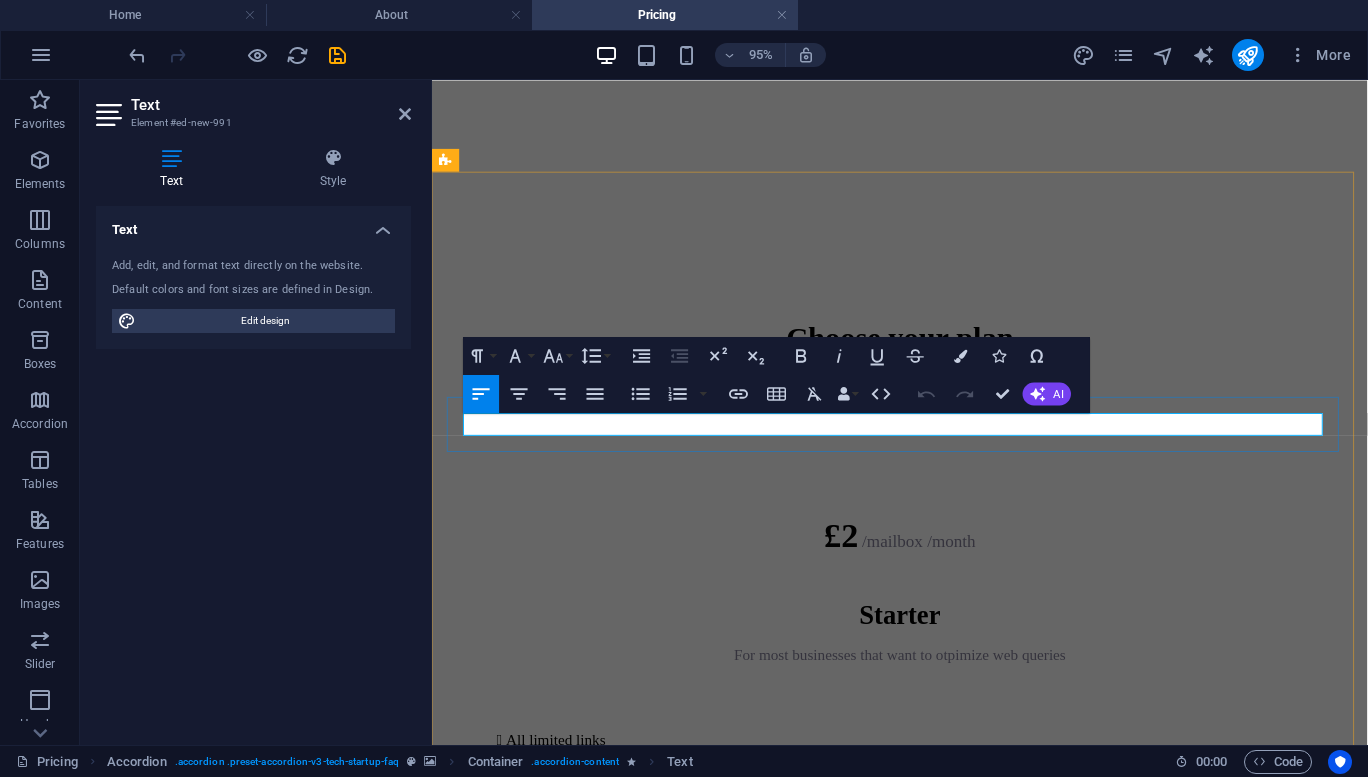 click on "Whaat is" at bounding box center (924, 3472) 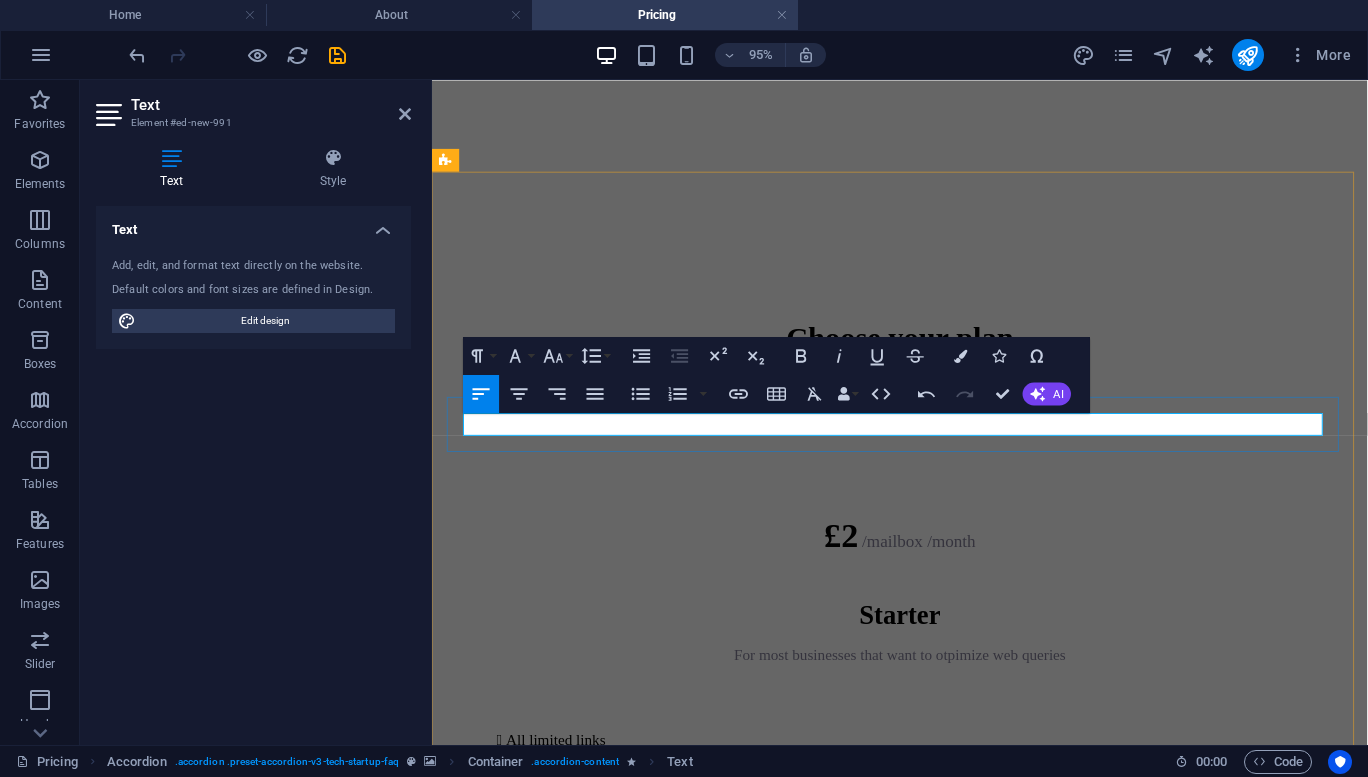 type 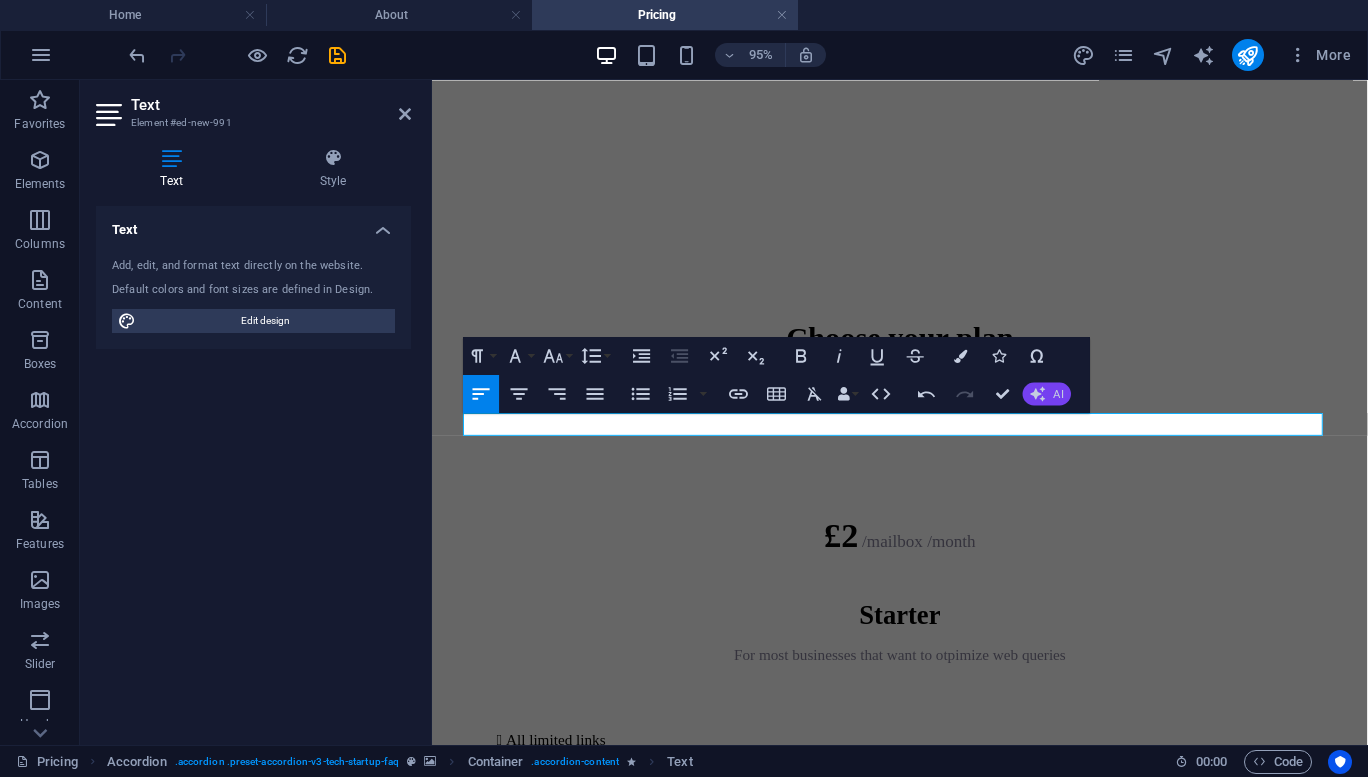 click on "AI" at bounding box center (1058, 393) 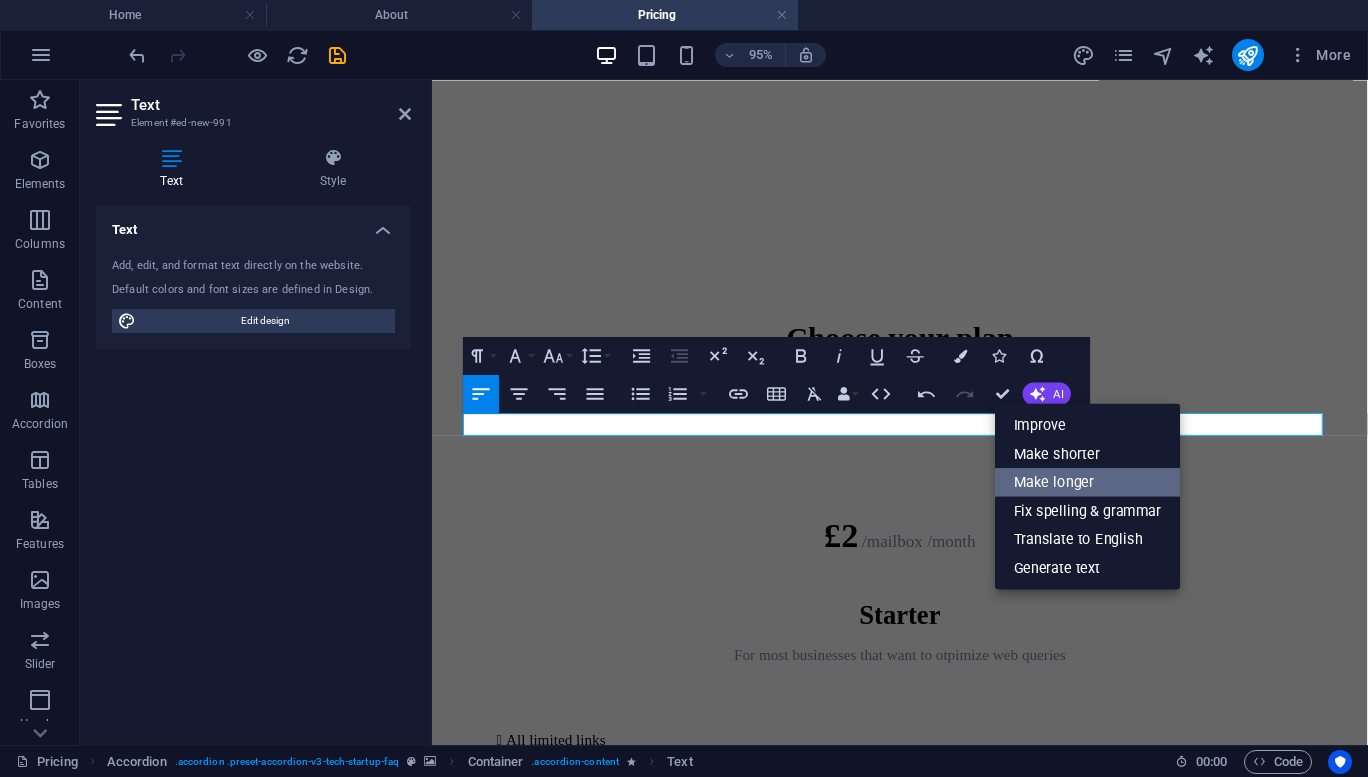 click on "Make longer" at bounding box center (1087, 481) 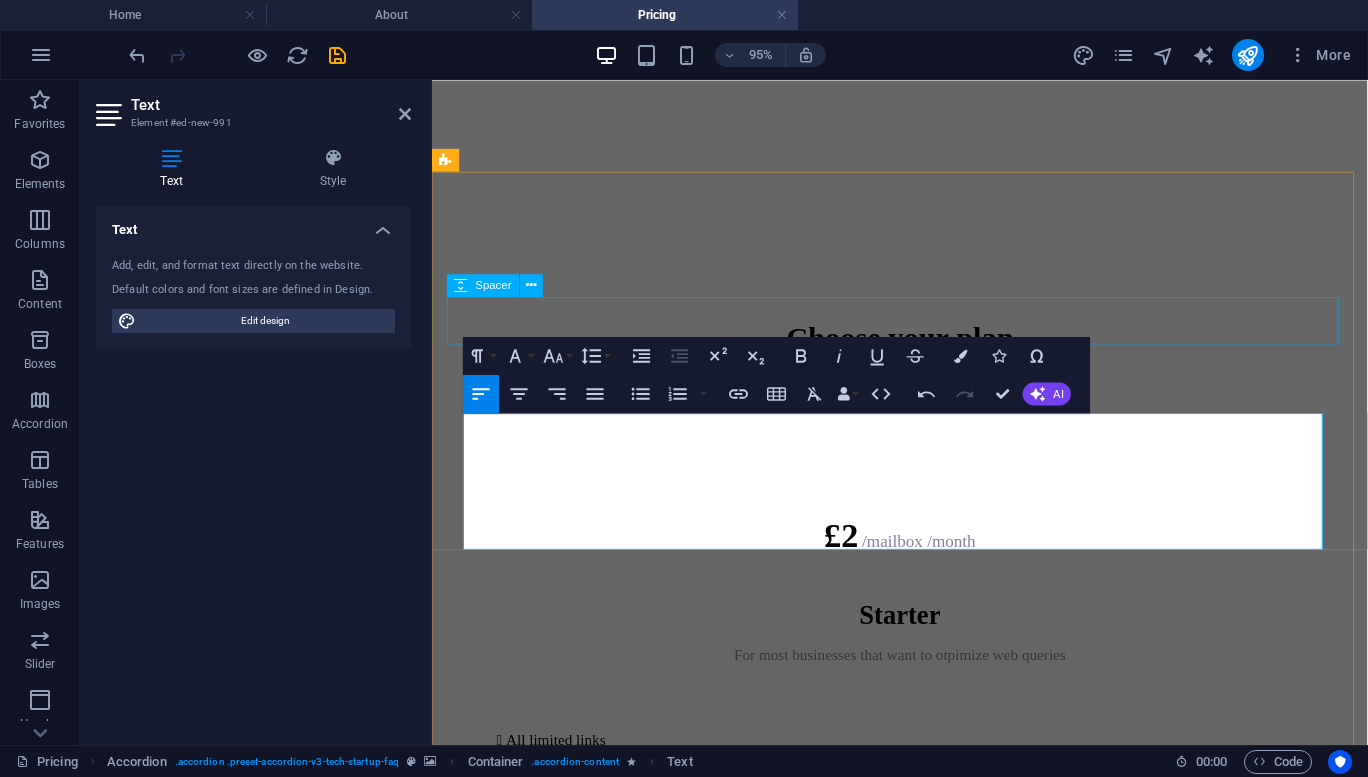 click at bounding box center (924, 3523) 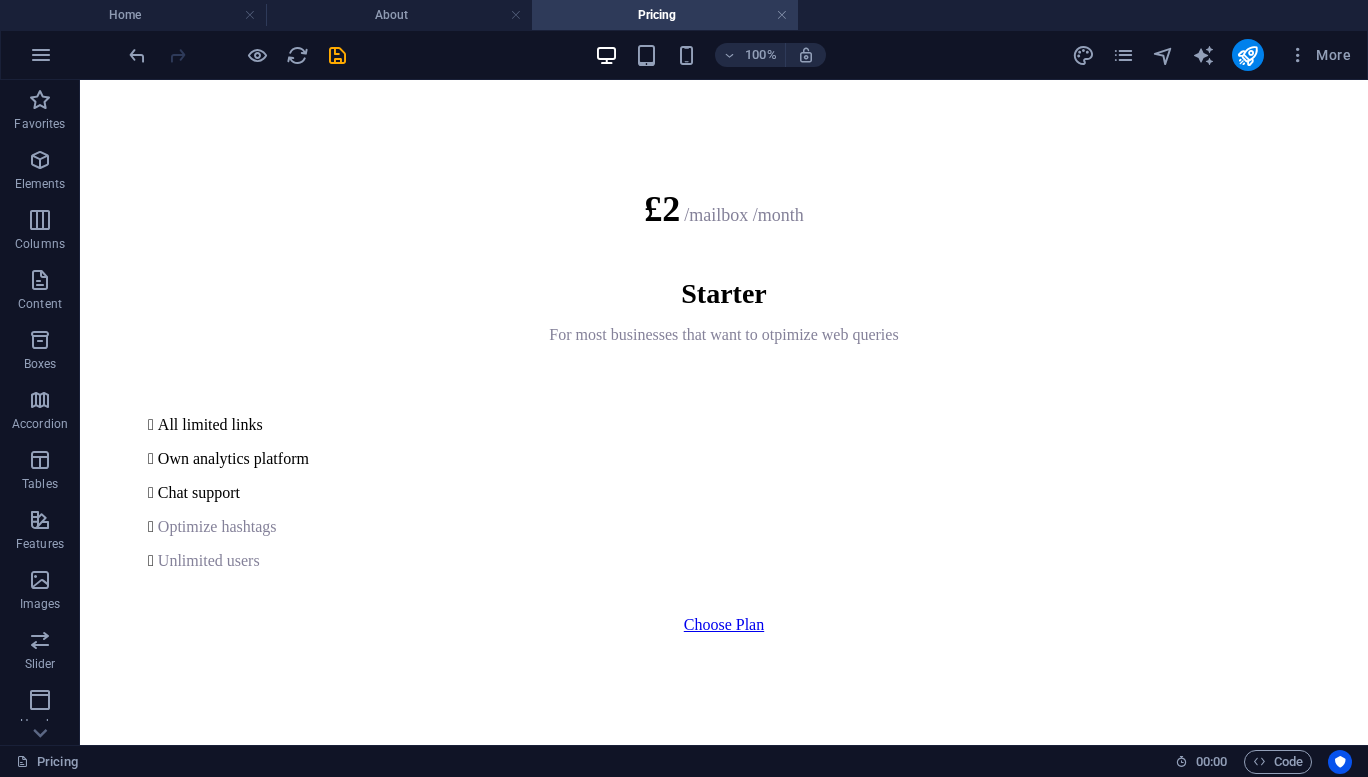 scroll, scrollTop: 1151, scrollLeft: 0, axis: vertical 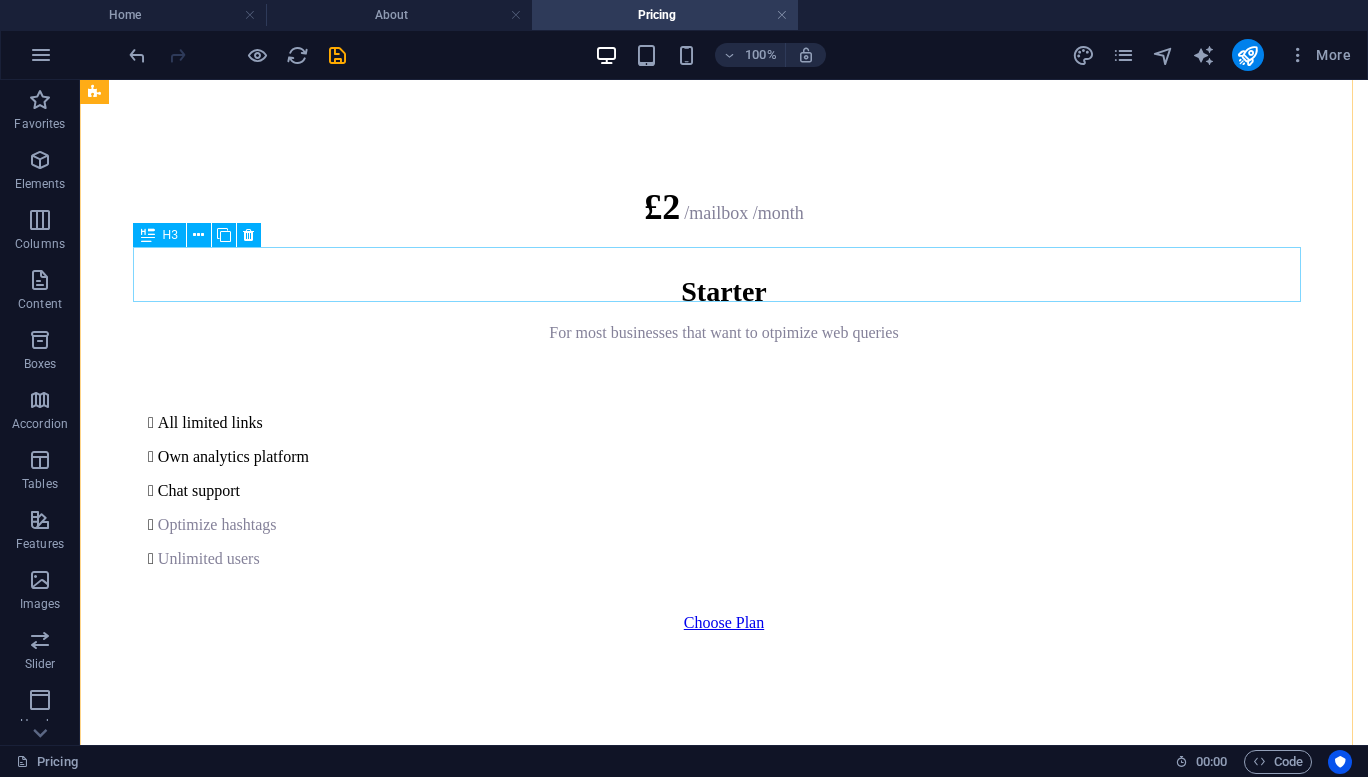 click on "Can I withdraw my money anytime?" at bounding box center (724, 3261) 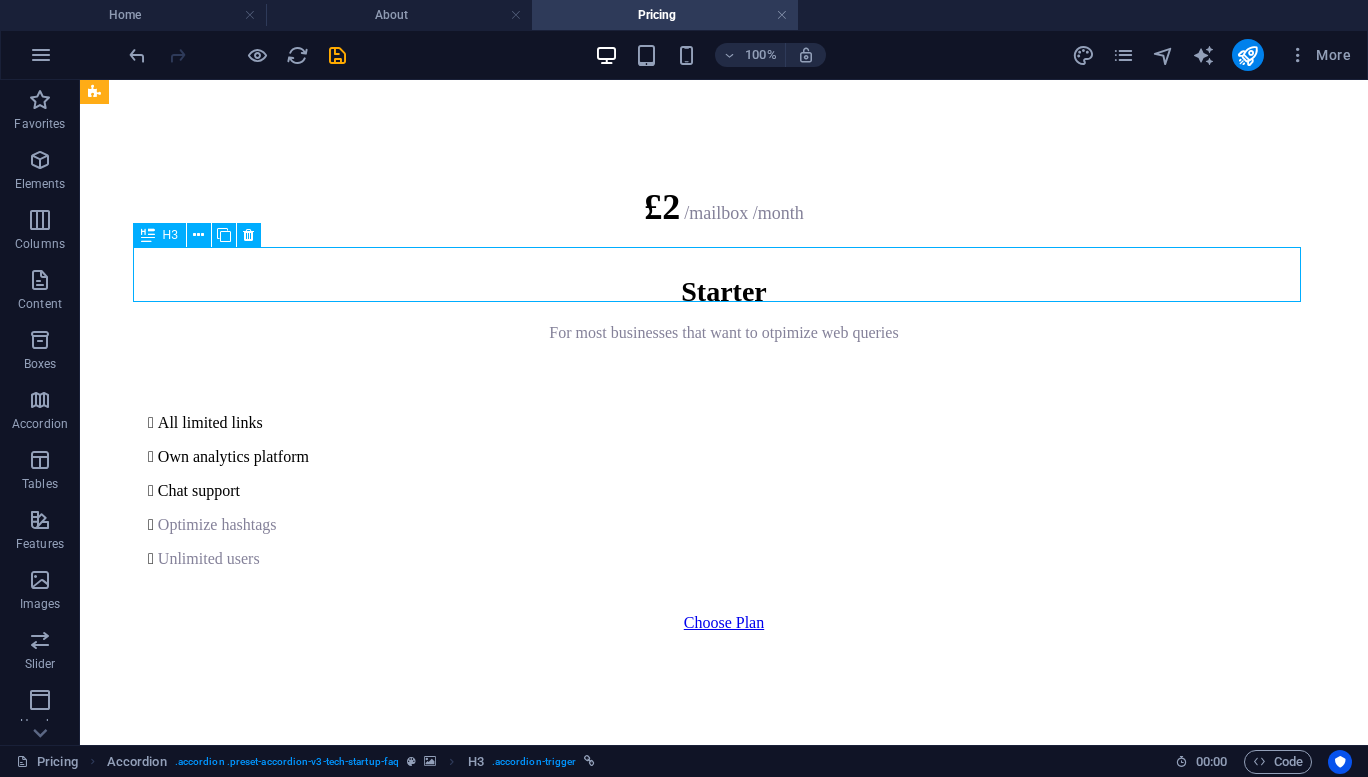 click on "Can I withdraw my money anytime?" at bounding box center [724, 3261] 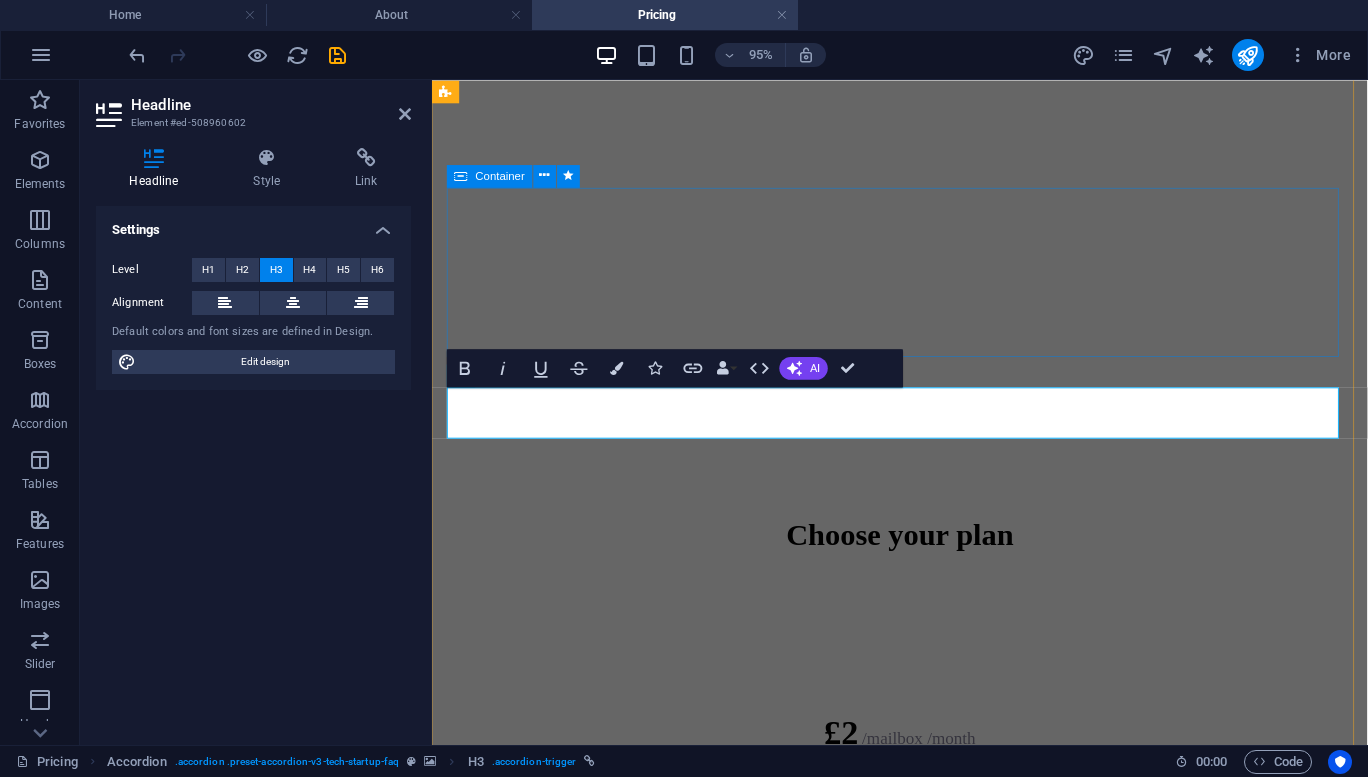 scroll, scrollTop: 1578, scrollLeft: 0, axis: vertical 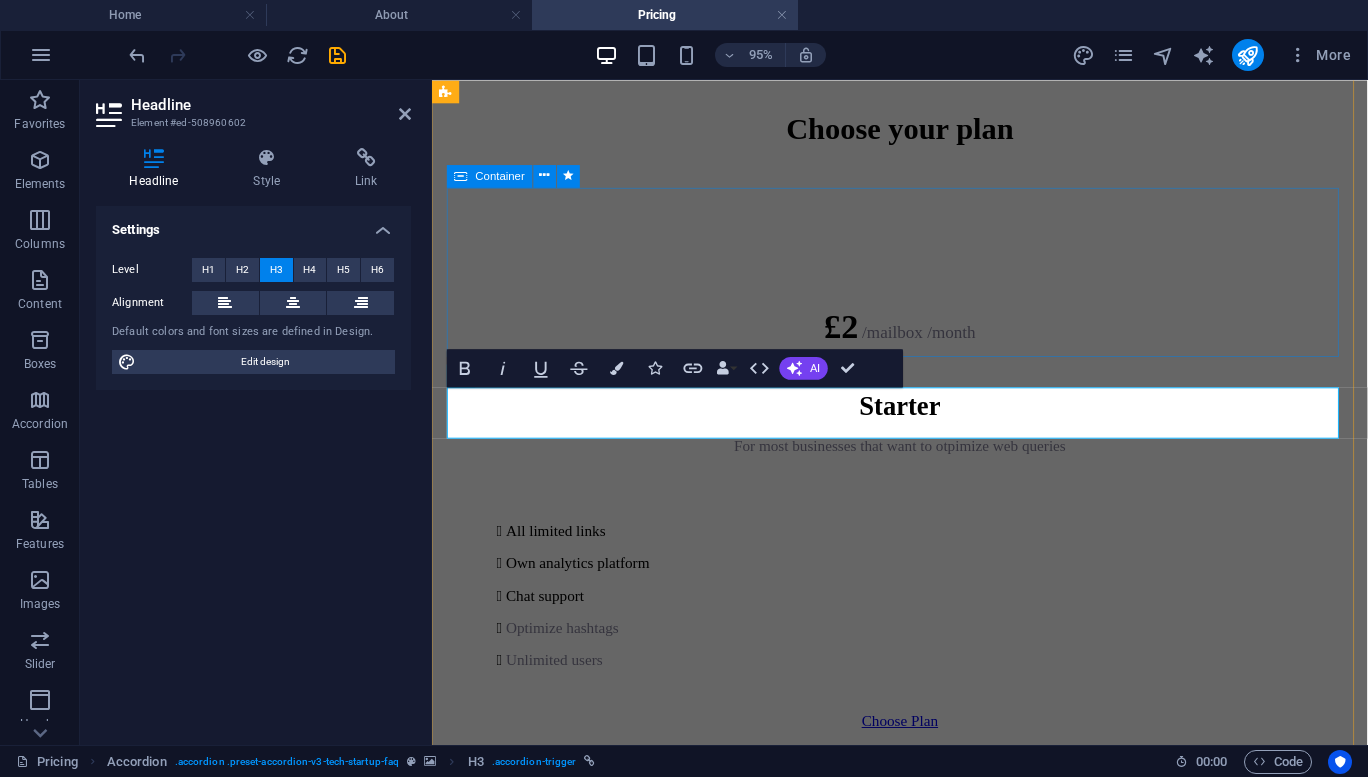 type 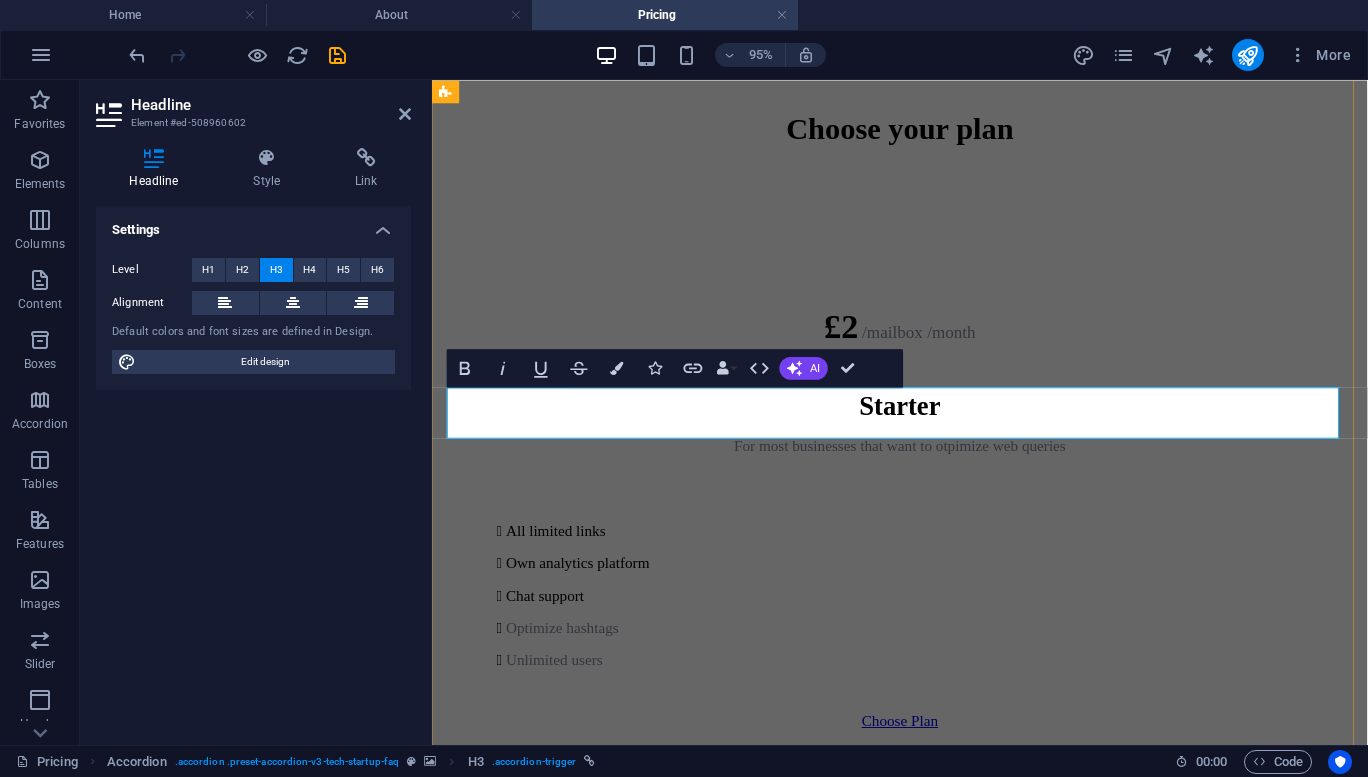click on "I" at bounding box center [443, 3546] 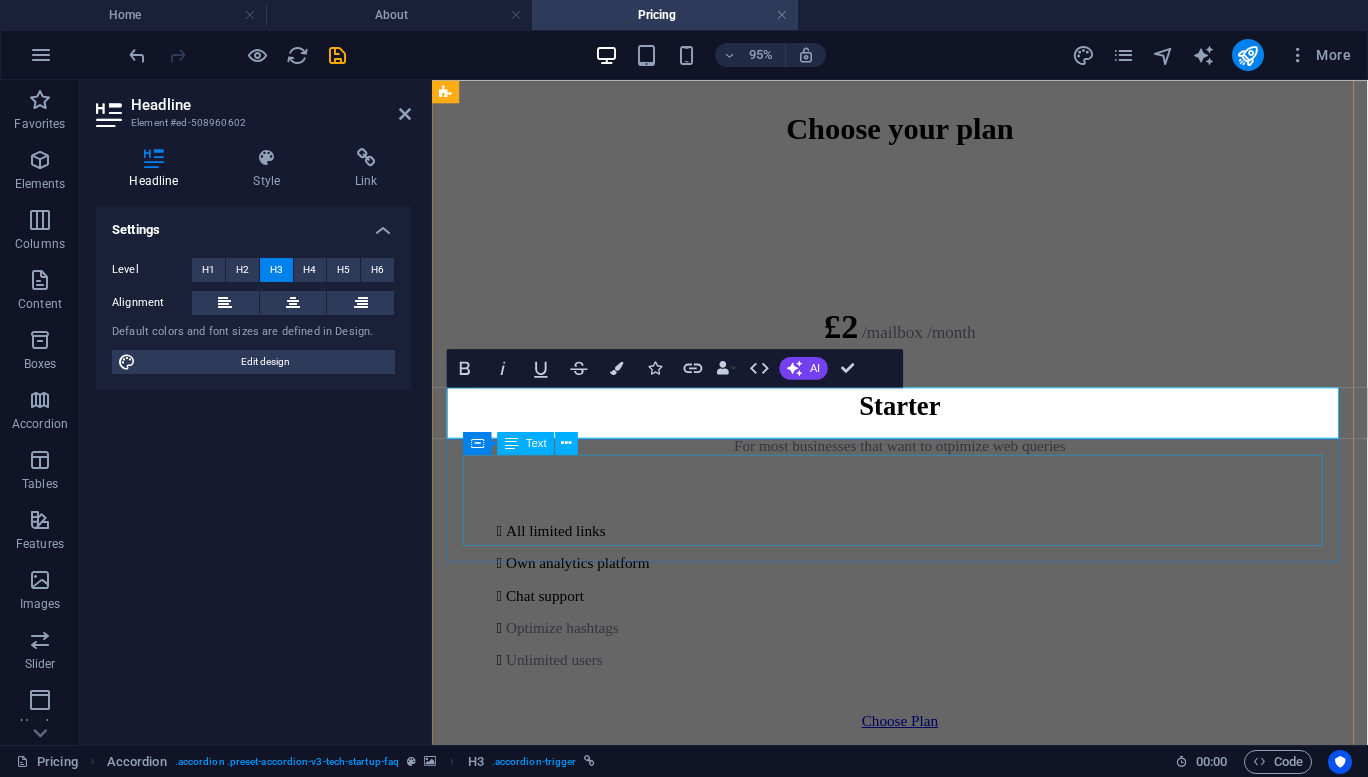 click on "Lorem ipsum dolor sit amet, consectetur adipisicing elit. Maiores ipsum repellat minus nihil. Labore, delectus, nam dignissimos ea repudiandae minima voluptatum magni pariatur possimus quia accusamus harum facilis corporis animi nisi. Enim, pariatur, impedit quia repellat harum ipsam laboriosam voluptas dicta illum nisi obcaecati reprehenderit quis placeat recusandae tenetur aperiam." at bounding box center (924, 3604) 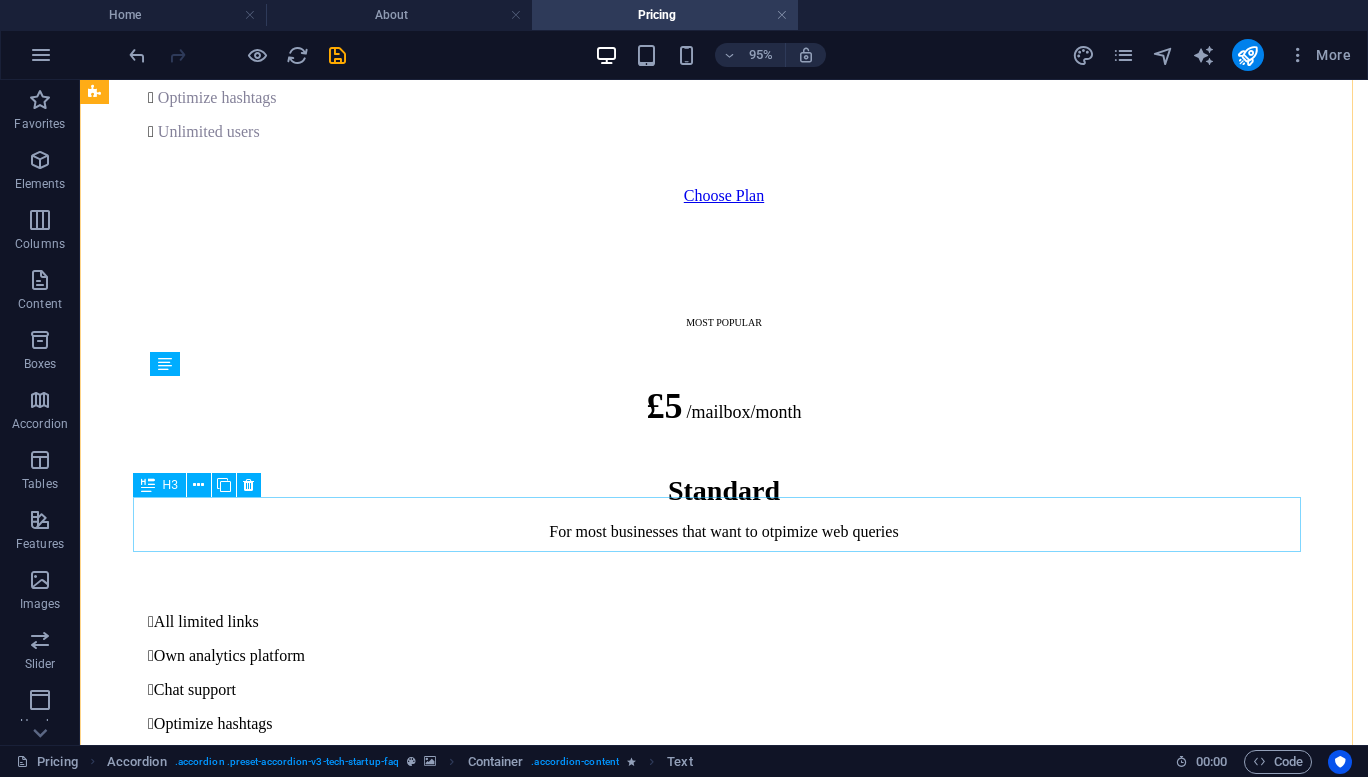 scroll, scrollTop: 1093, scrollLeft: 0, axis: vertical 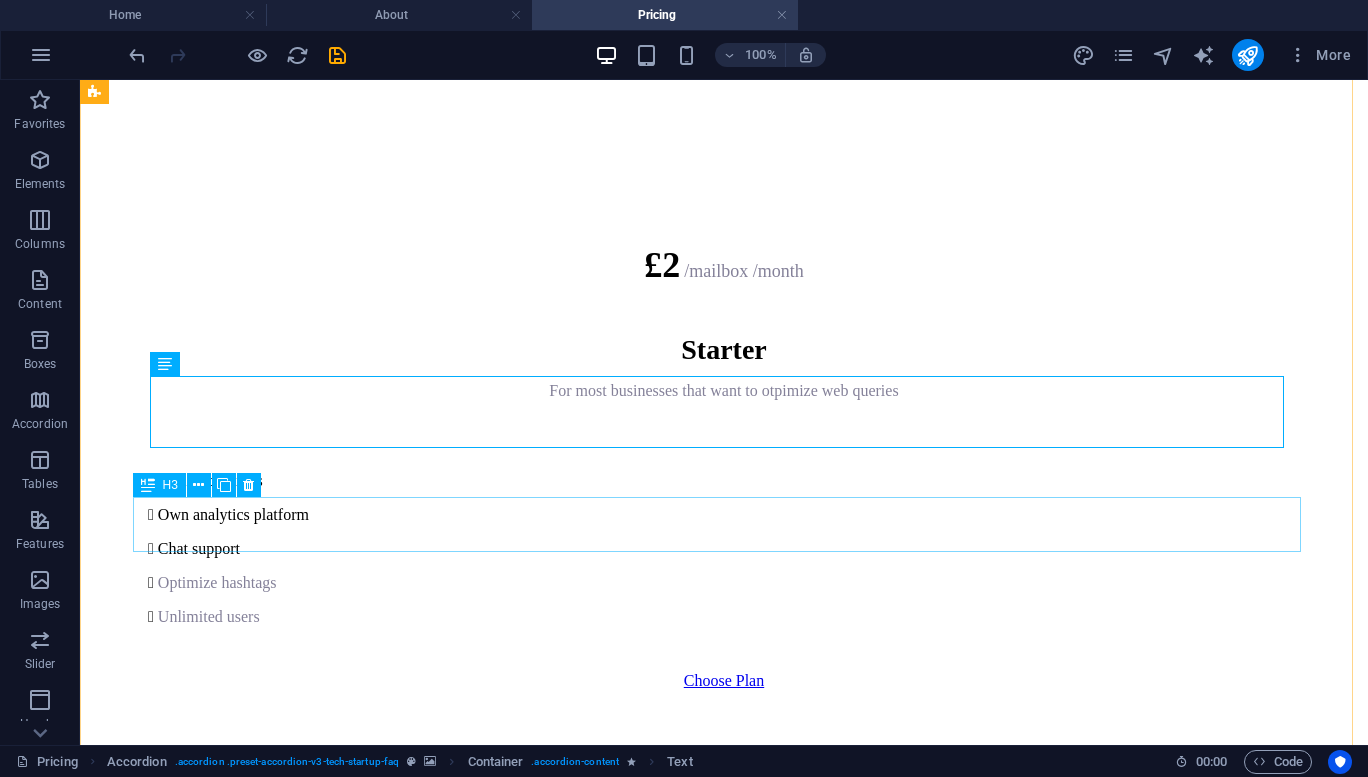 click on "Do you support PO box addresses?" at bounding box center [724, 3414] 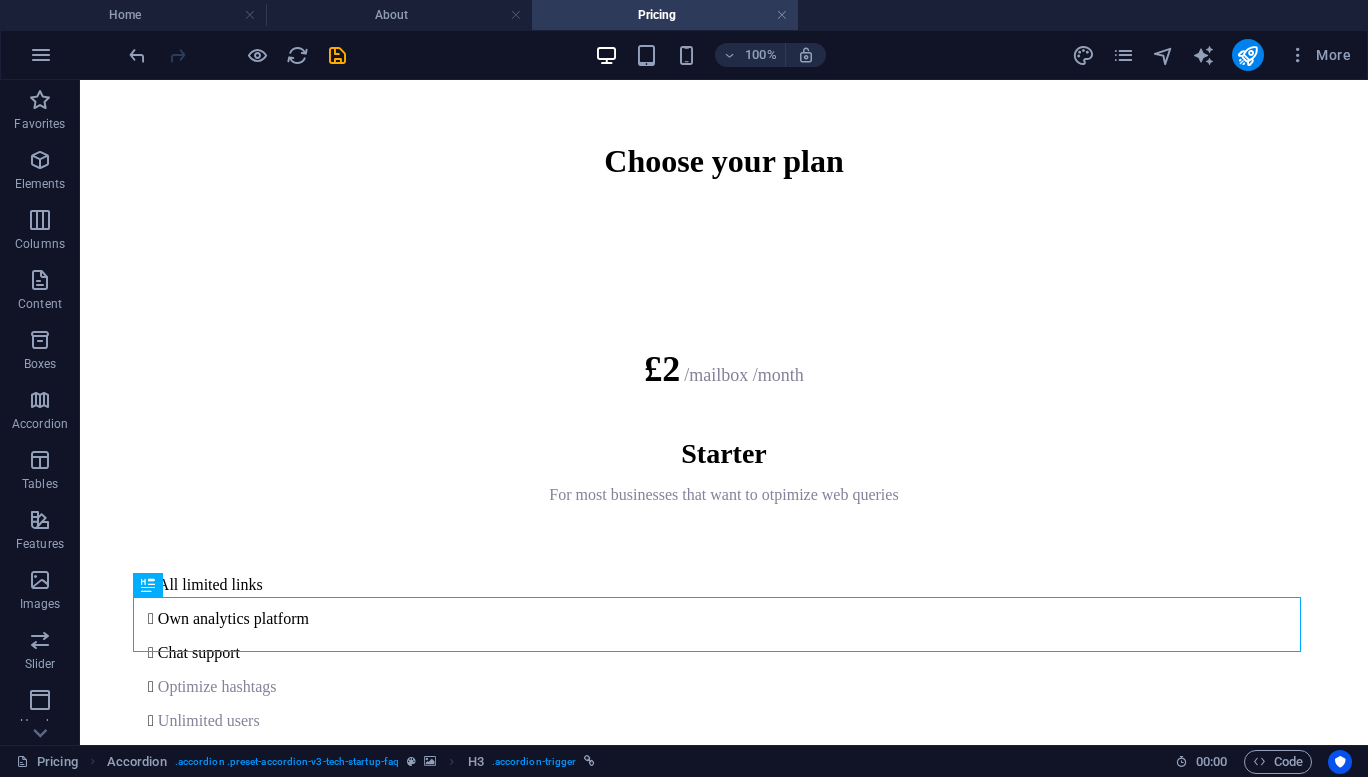 scroll, scrollTop: 985, scrollLeft: 0, axis: vertical 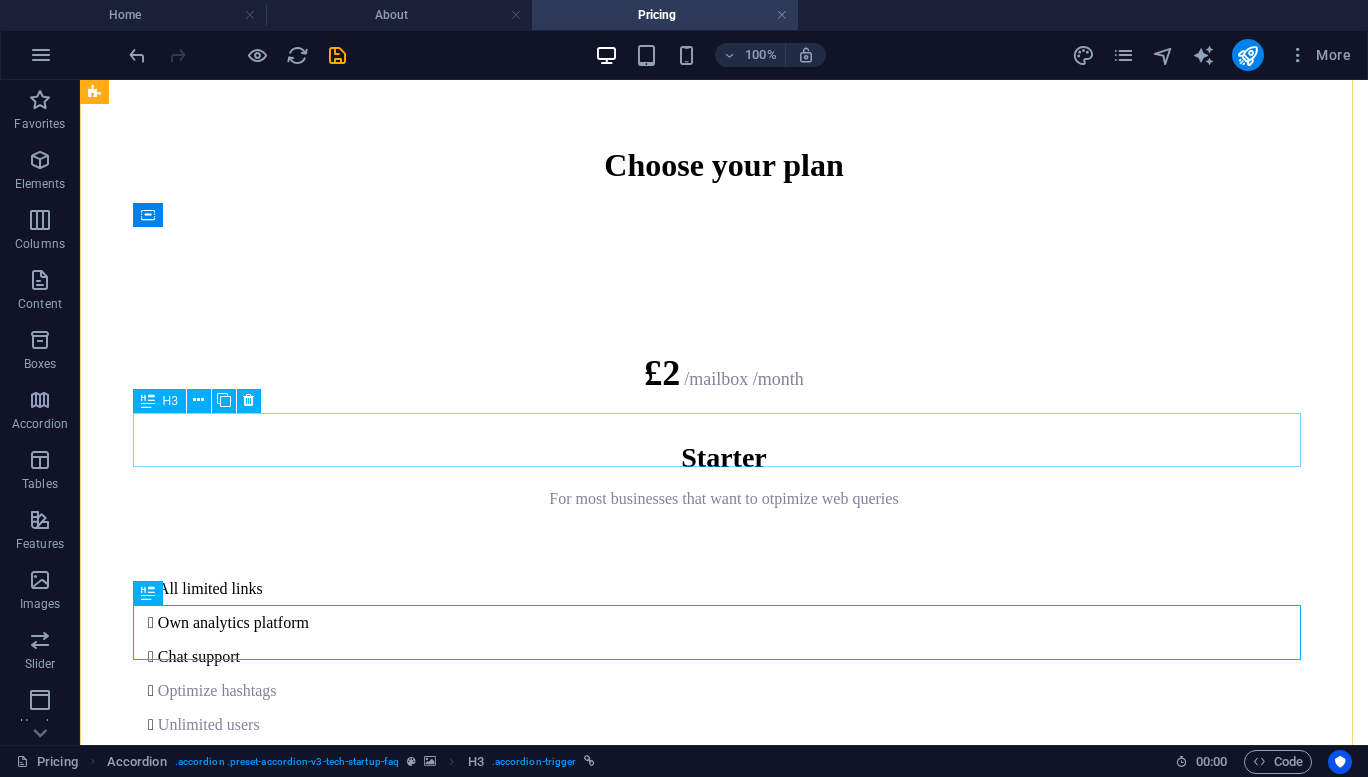 click on "I" at bounding box center (724, 3427) 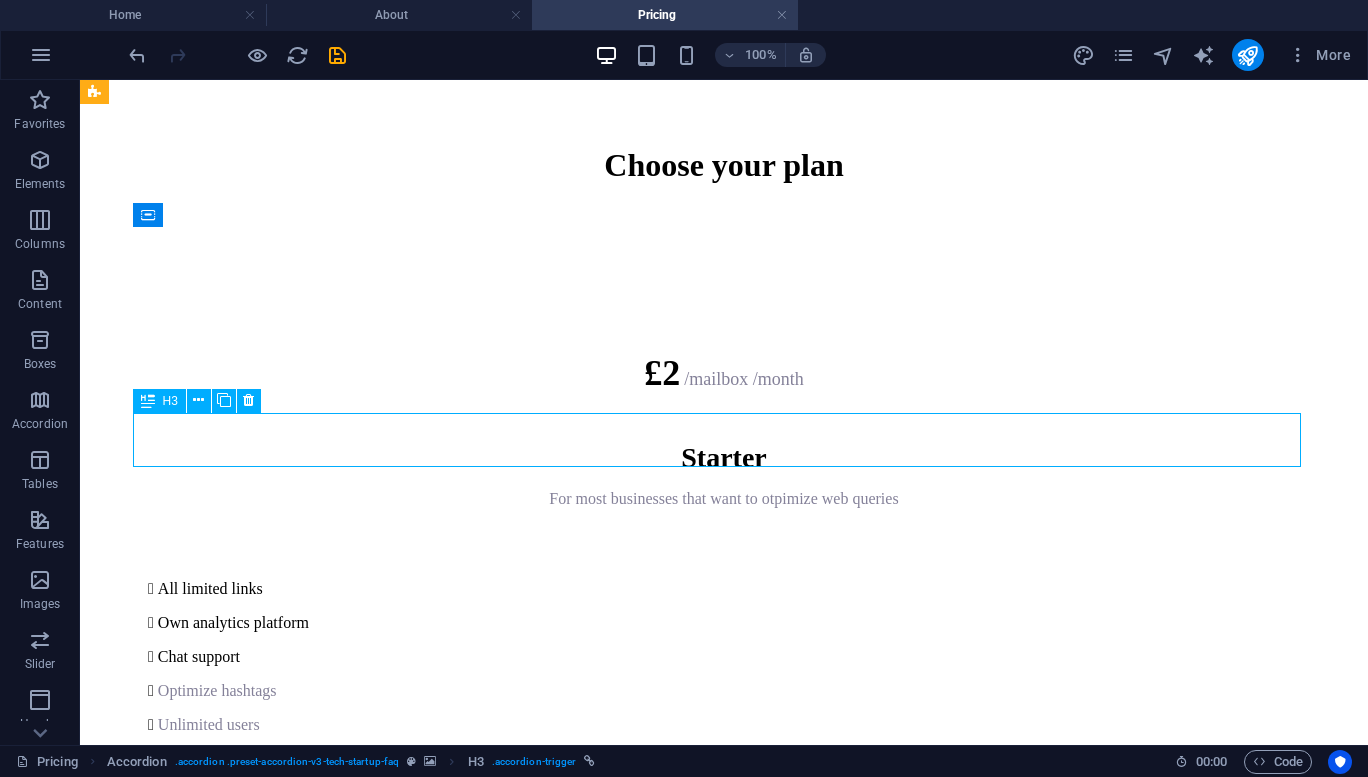 click on "I" at bounding box center (724, 3427) 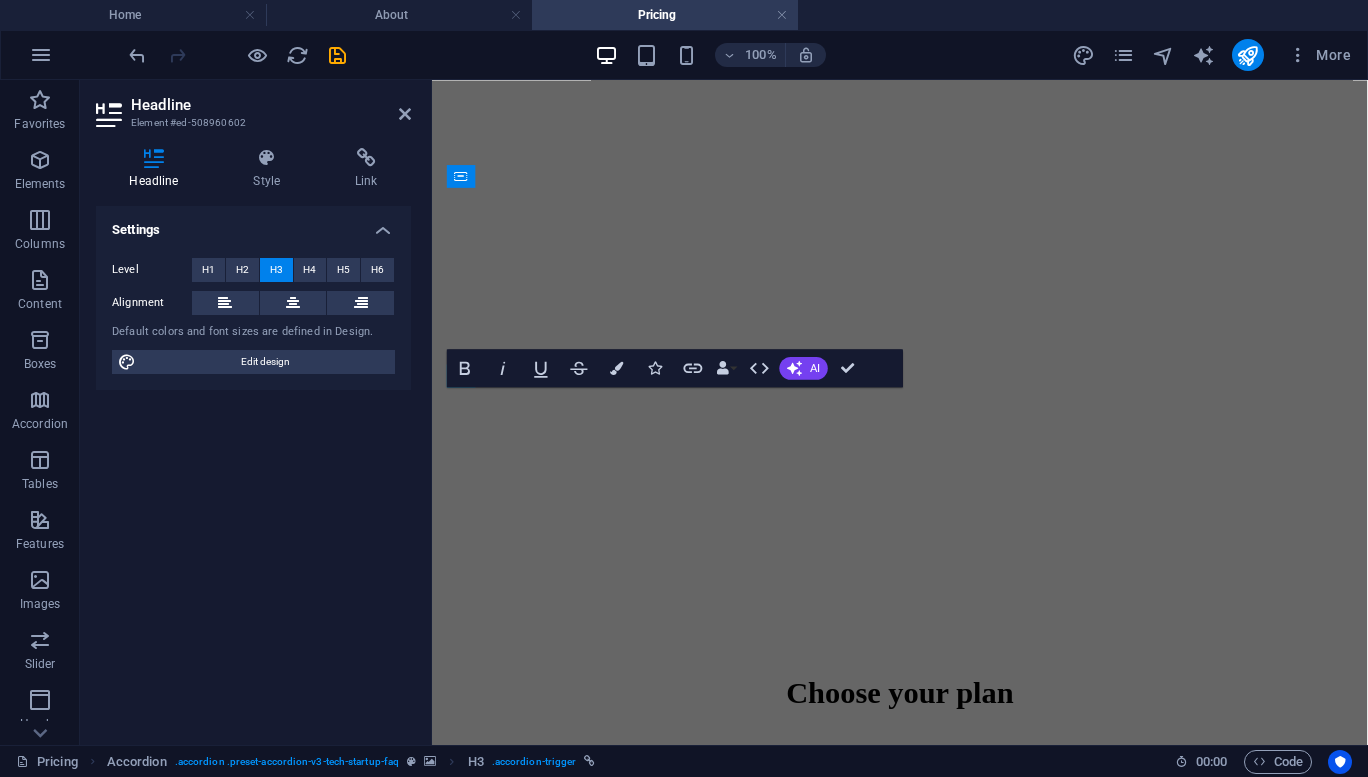 scroll, scrollTop: 1578, scrollLeft: 0, axis: vertical 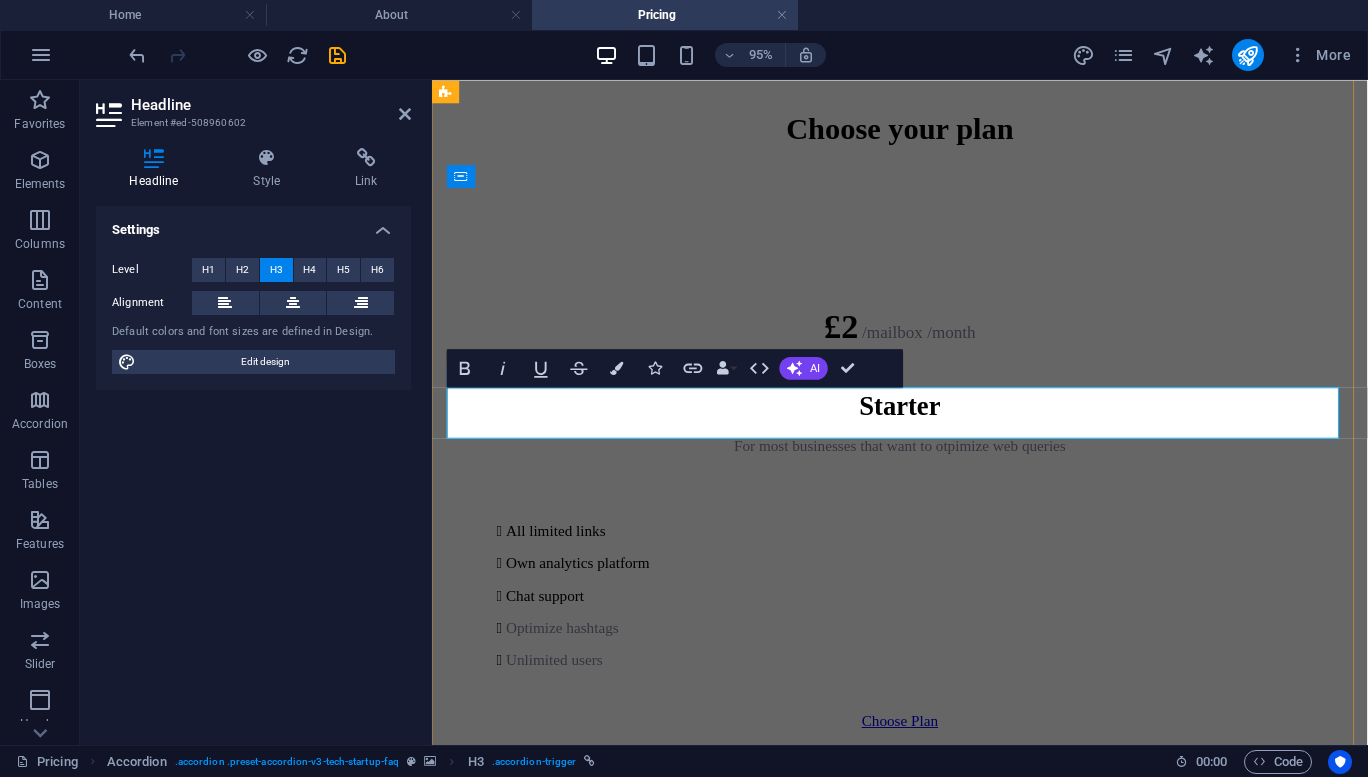 click on "I" at bounding box center [443, 3506] 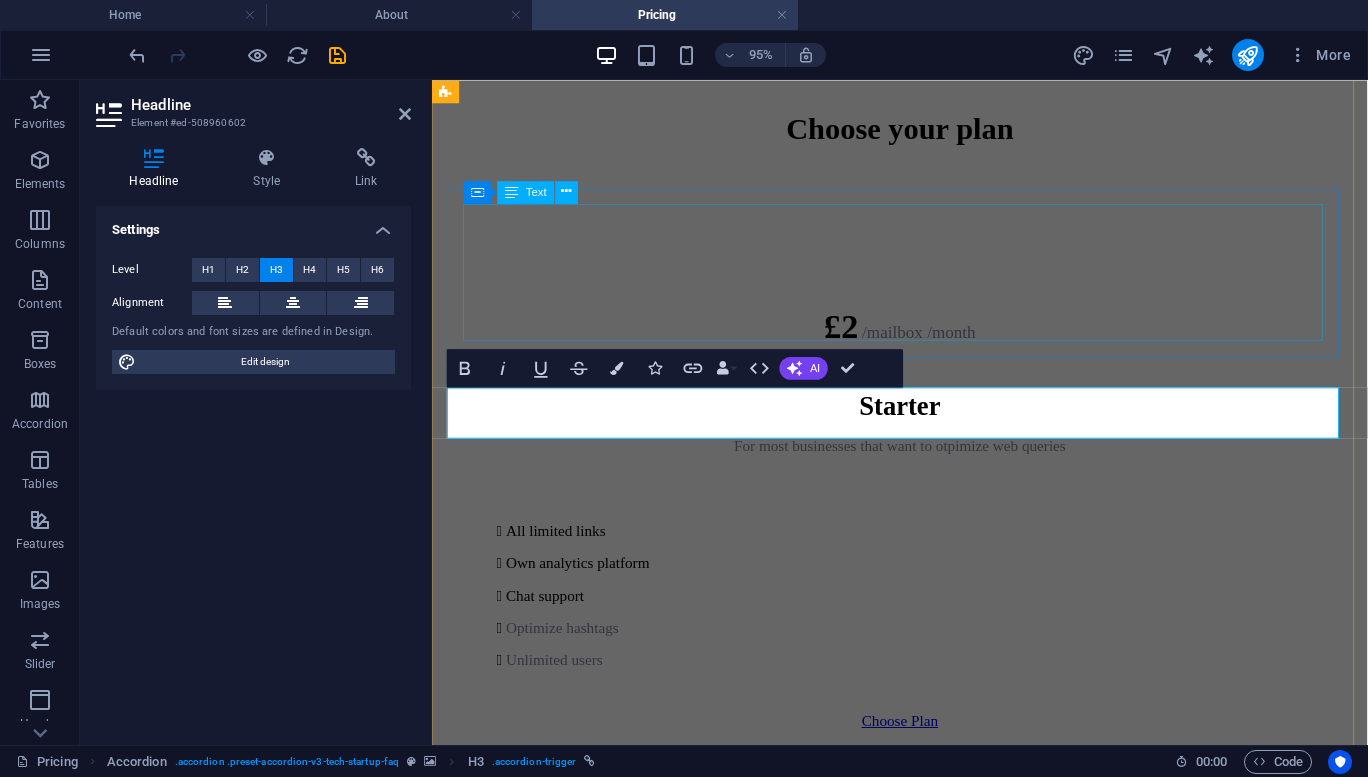 click on "We pride ourselves on our ability to integrate seamlessly with a wide variety of platforms and systems. This capability is largely due to our commitment to adhering to industry standards, which allows us to interface effortlessly with virtually any system you may be using. The advantage of these established standards is that they enable us to create a cohesive and efficient network for your operations, ensuring compatibility and enhancing overall functionality. Whether you're looking to connect with legacy systems or the latest technologies, we have the tools and expertise to make it happen." at bounding box center (924, 3432) 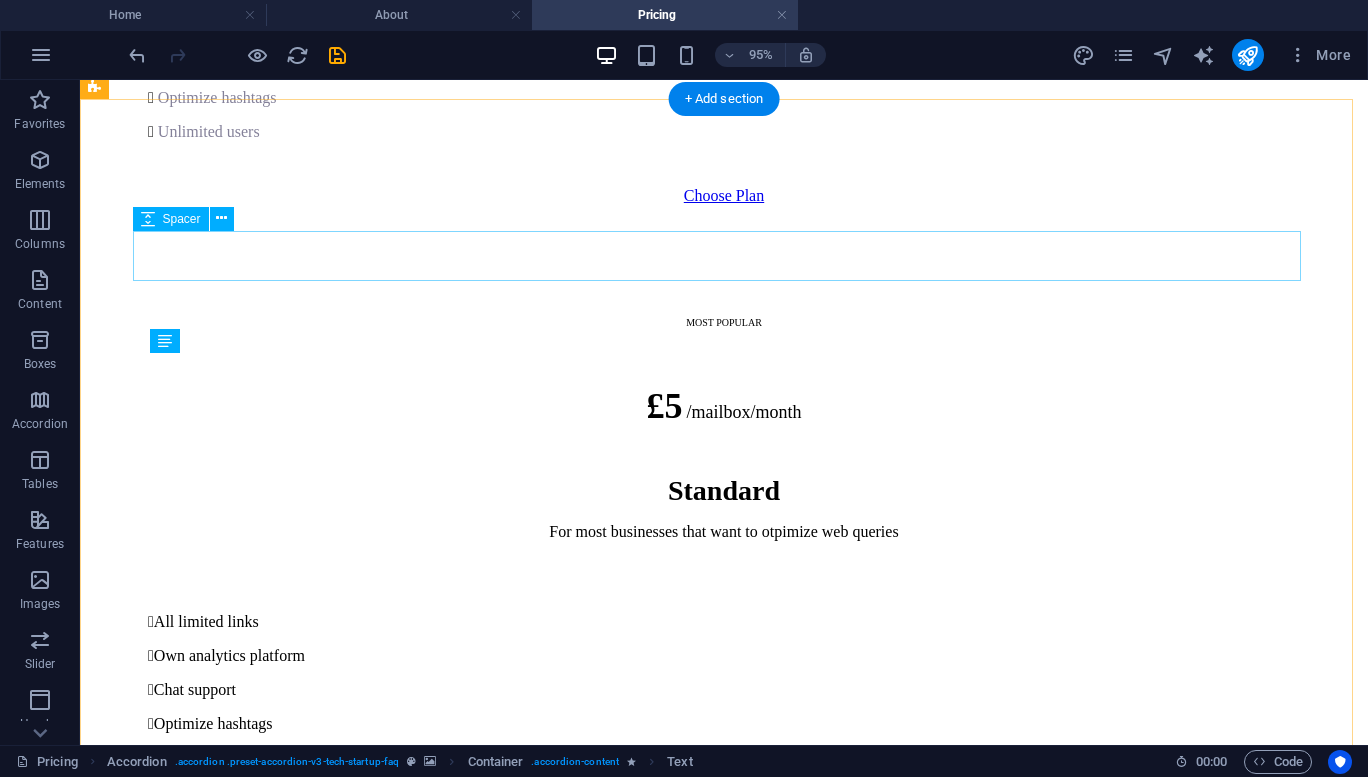 scroll, scrollTop: 876, scrollLeft: 0, axis: vertical 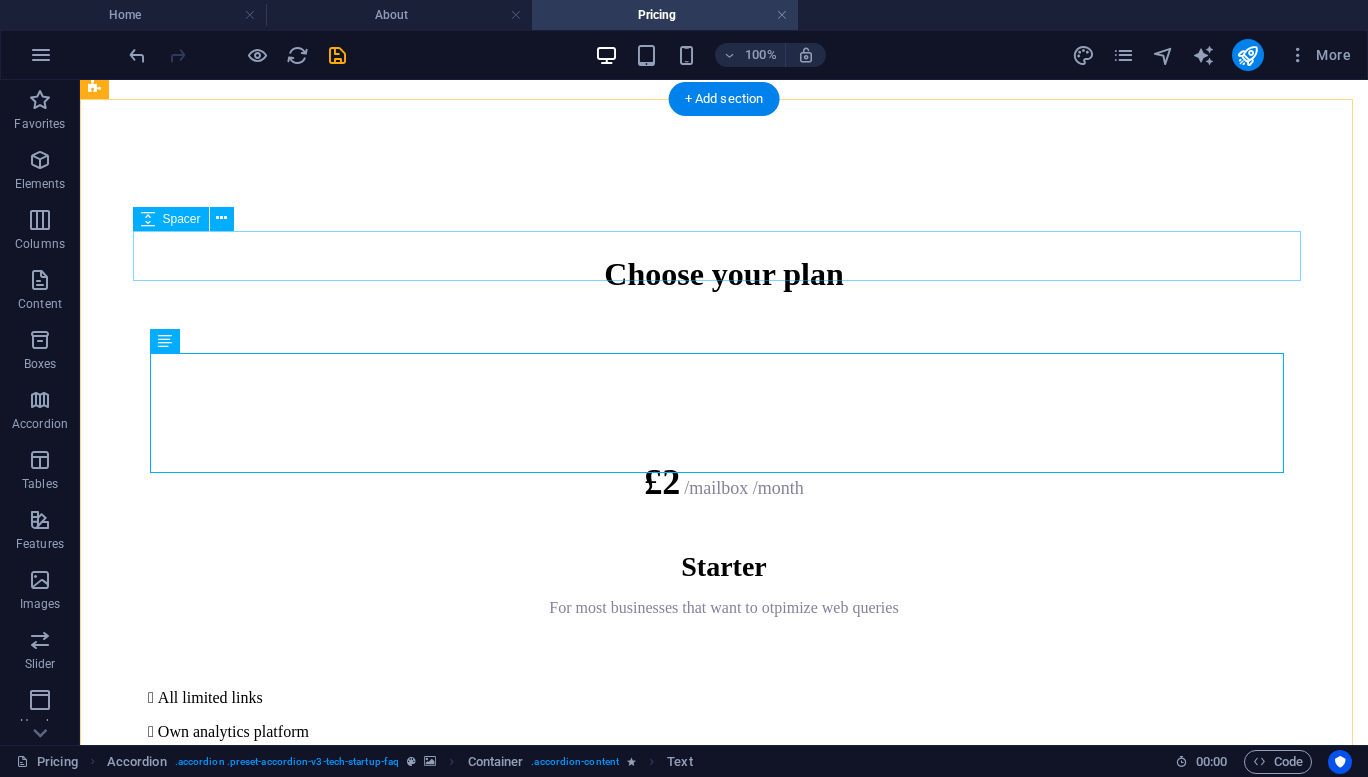 click at bounding box center [724, 3350] 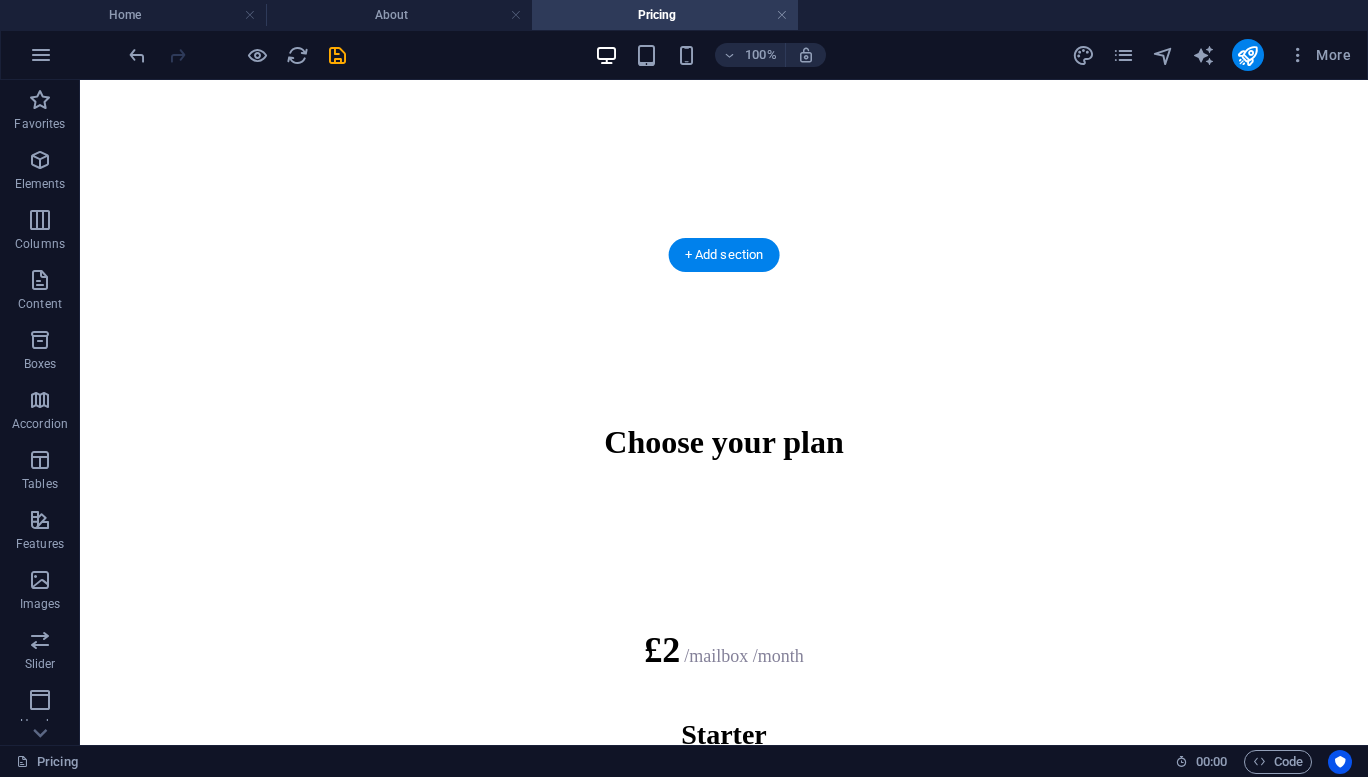 scroll, scrollTop: 707, scrollLeft: 0, axis: vertical 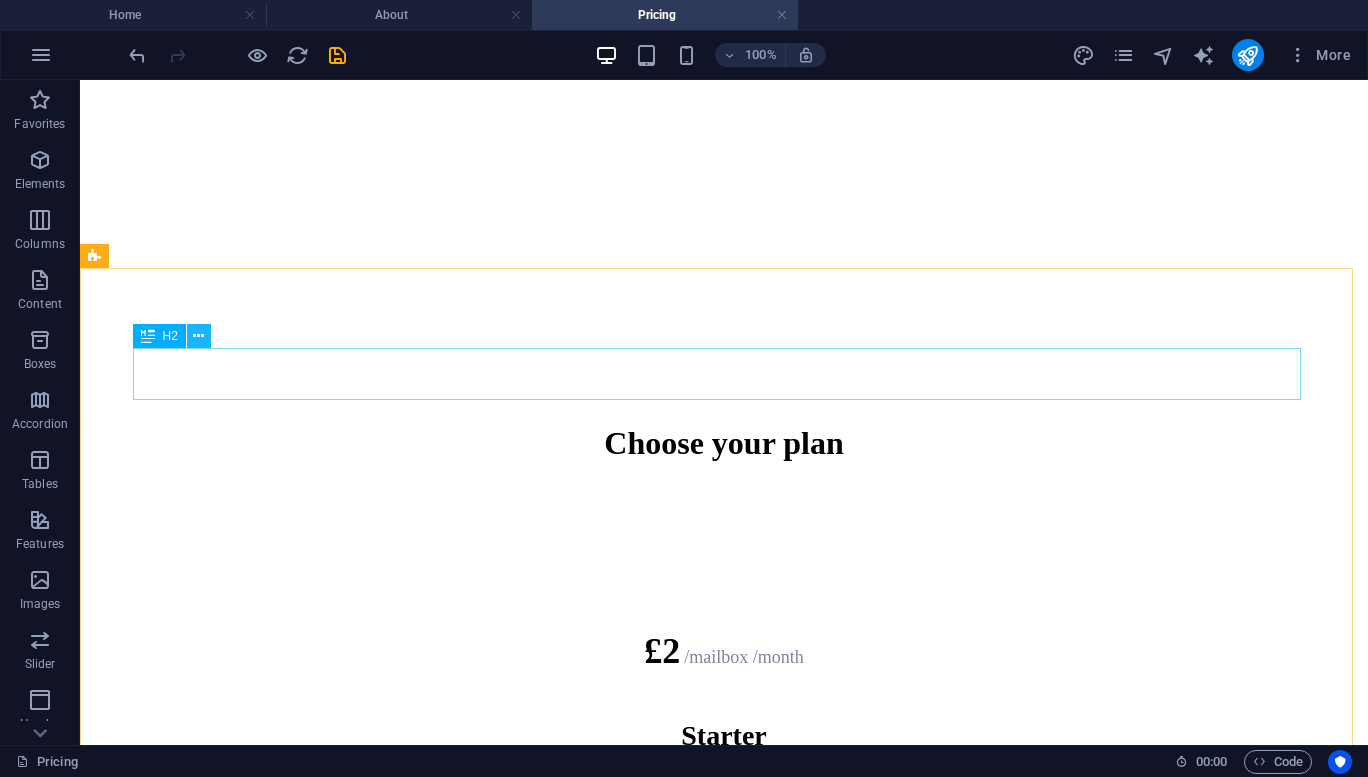 click at bounding box center [198, 336] 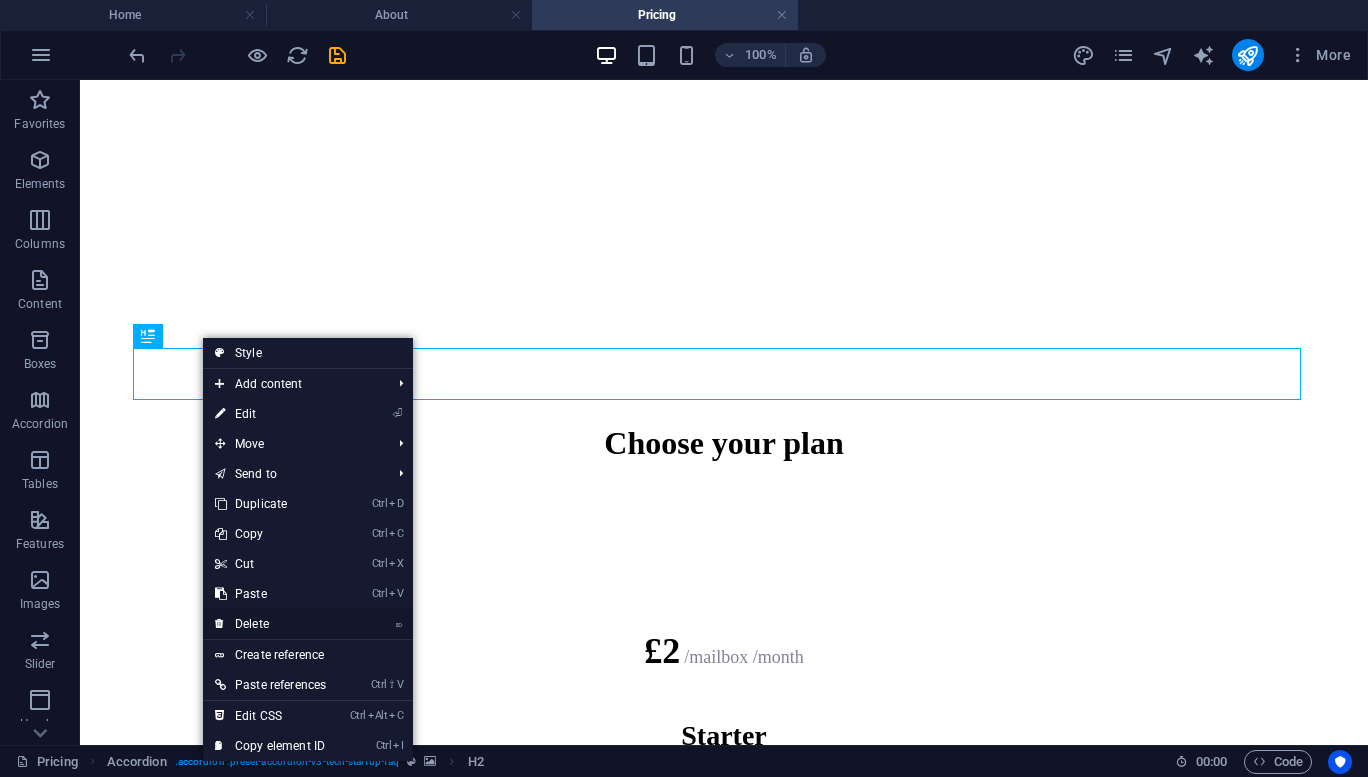 click on "⌦  Delete" at bounding box center [270, 624] 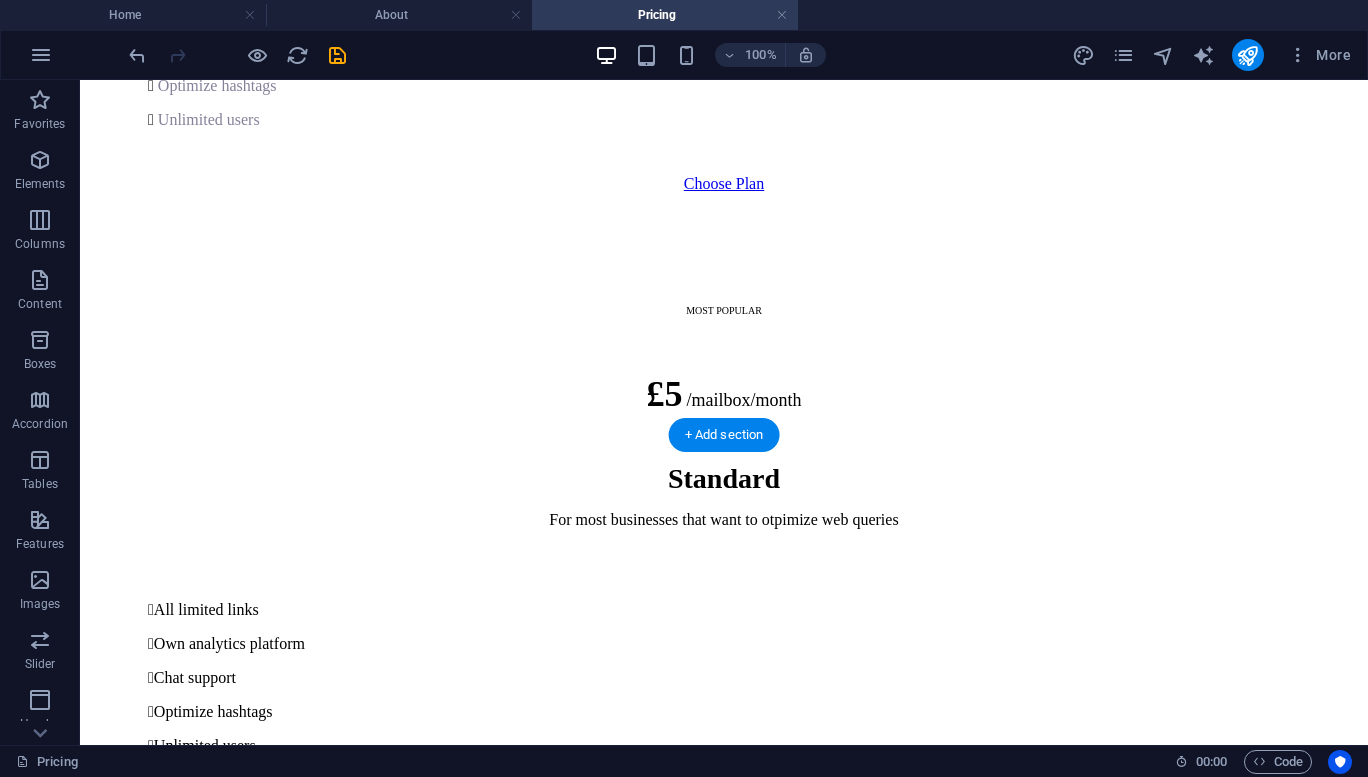 scroll, scrollTop: 1530, scrollLeft: 0, axis: vertical 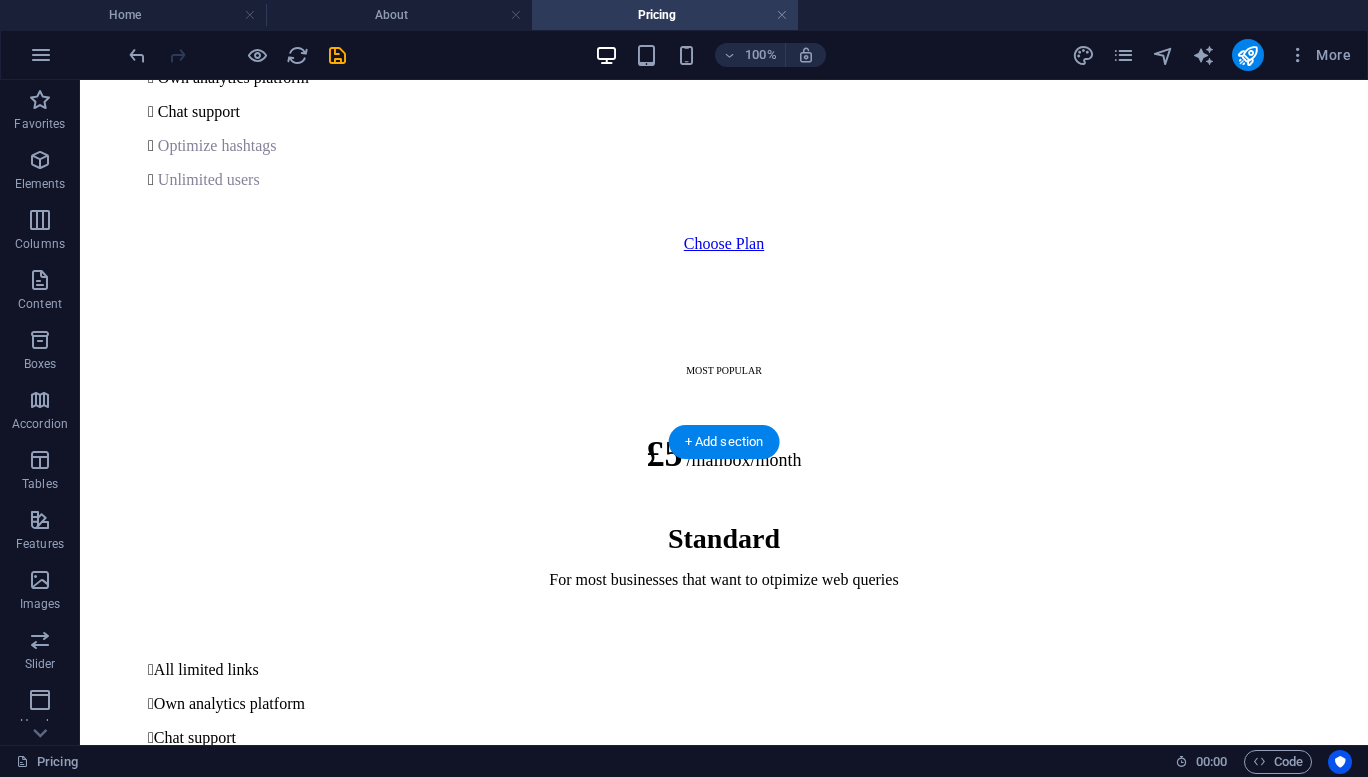 click at bounding box center [724, 1555] 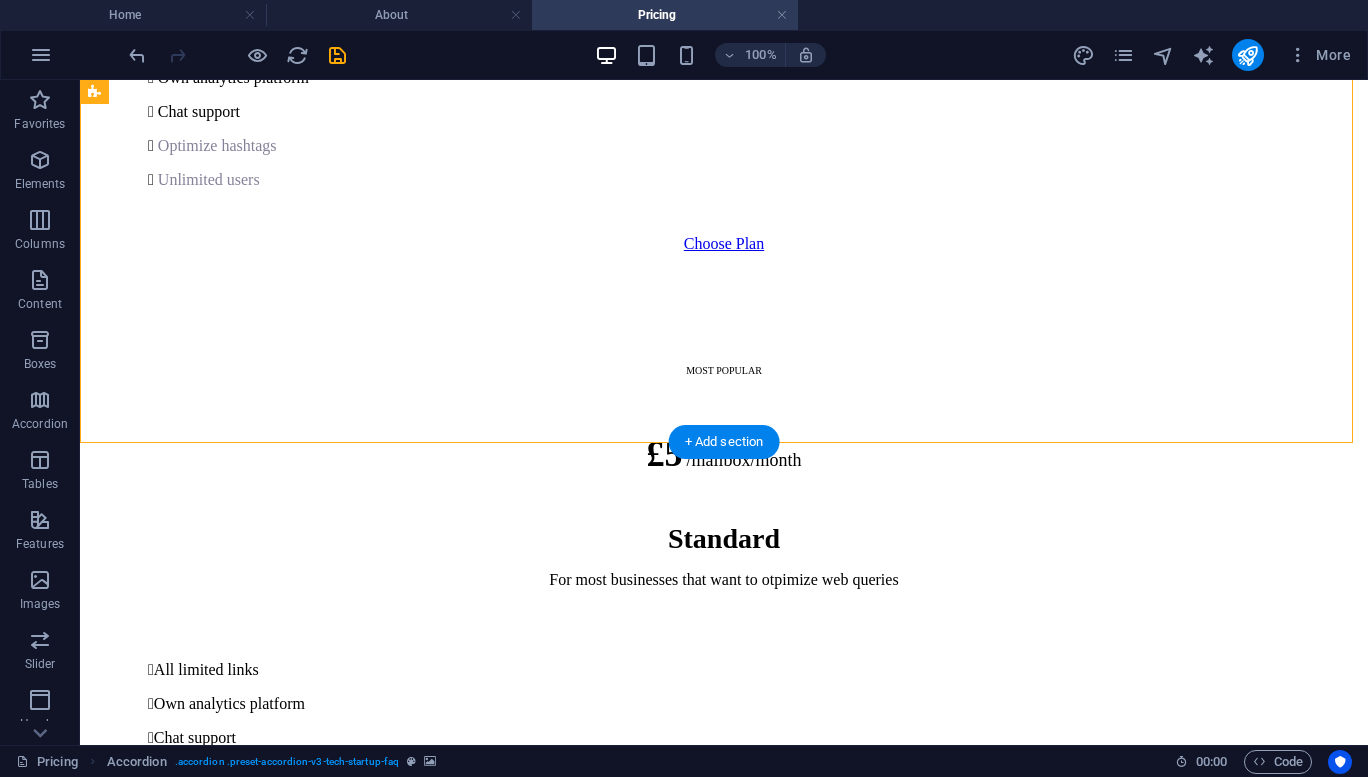 click at bounding box center [724, 1555] 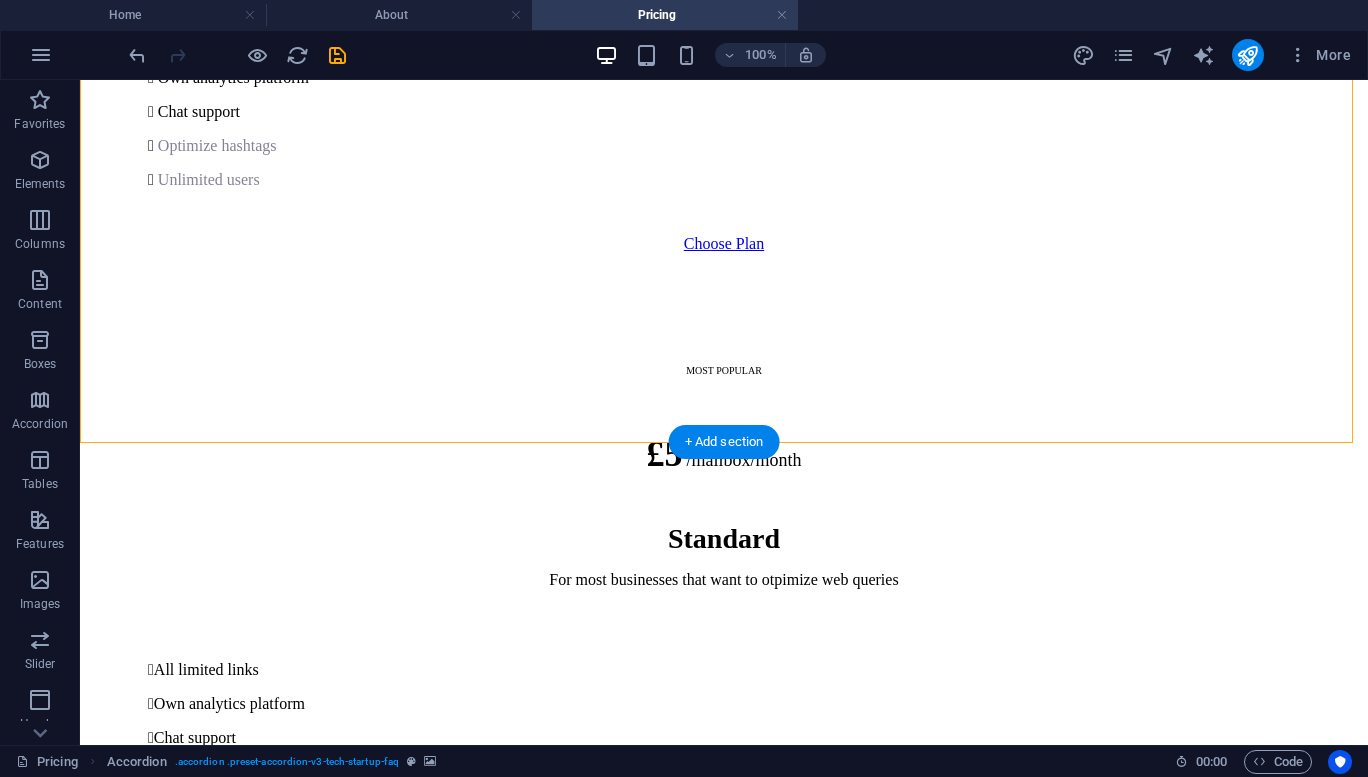 click at bounding box center (724, 1555) 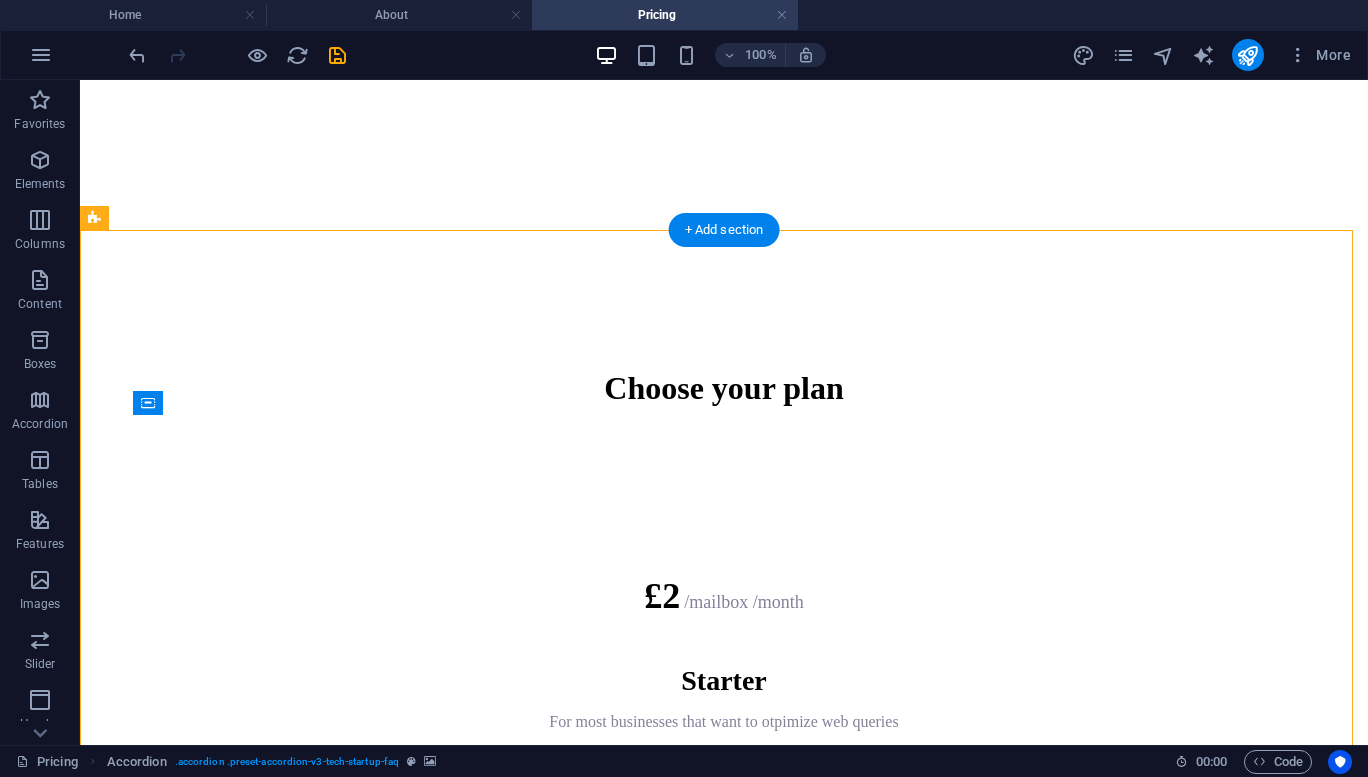 scroll, scrollTop: 710, scrollLeft: 0, axis: vertical 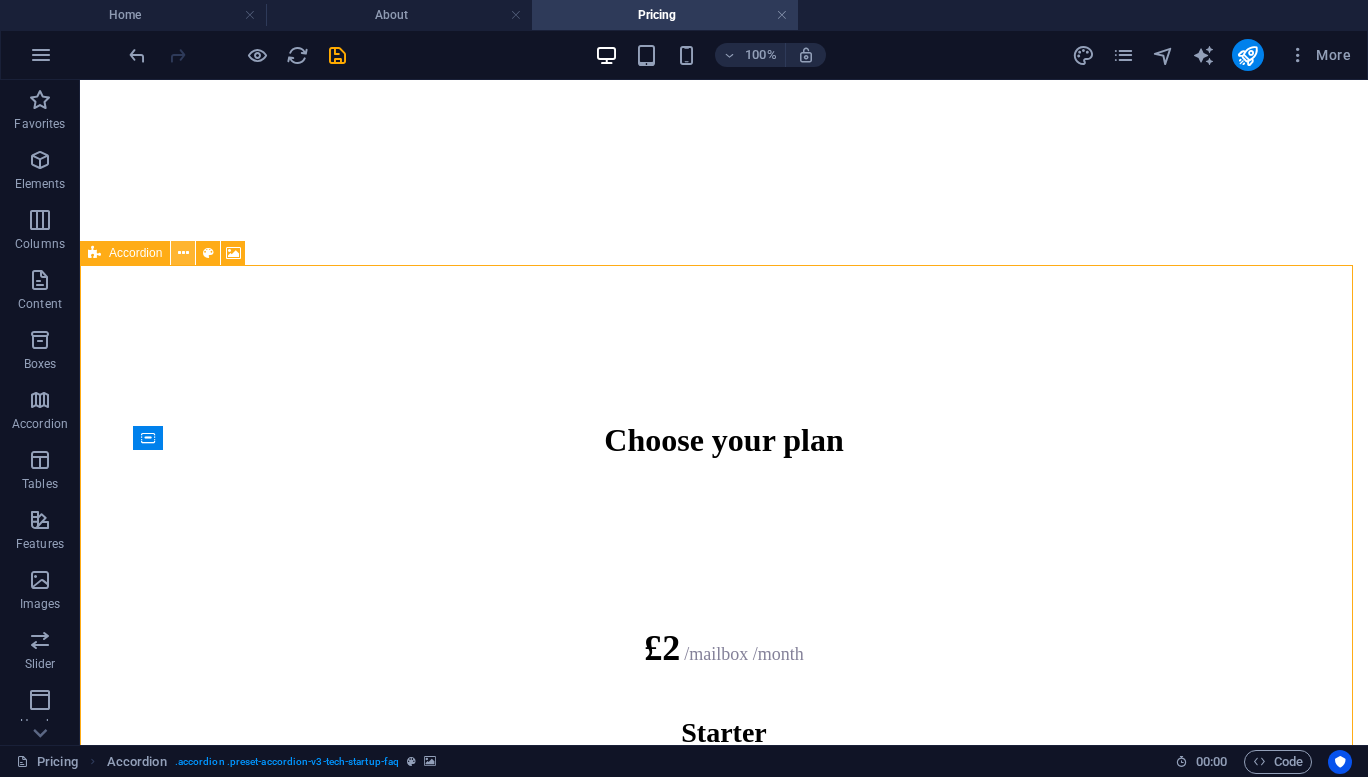 click at bounding box center [183, 253] 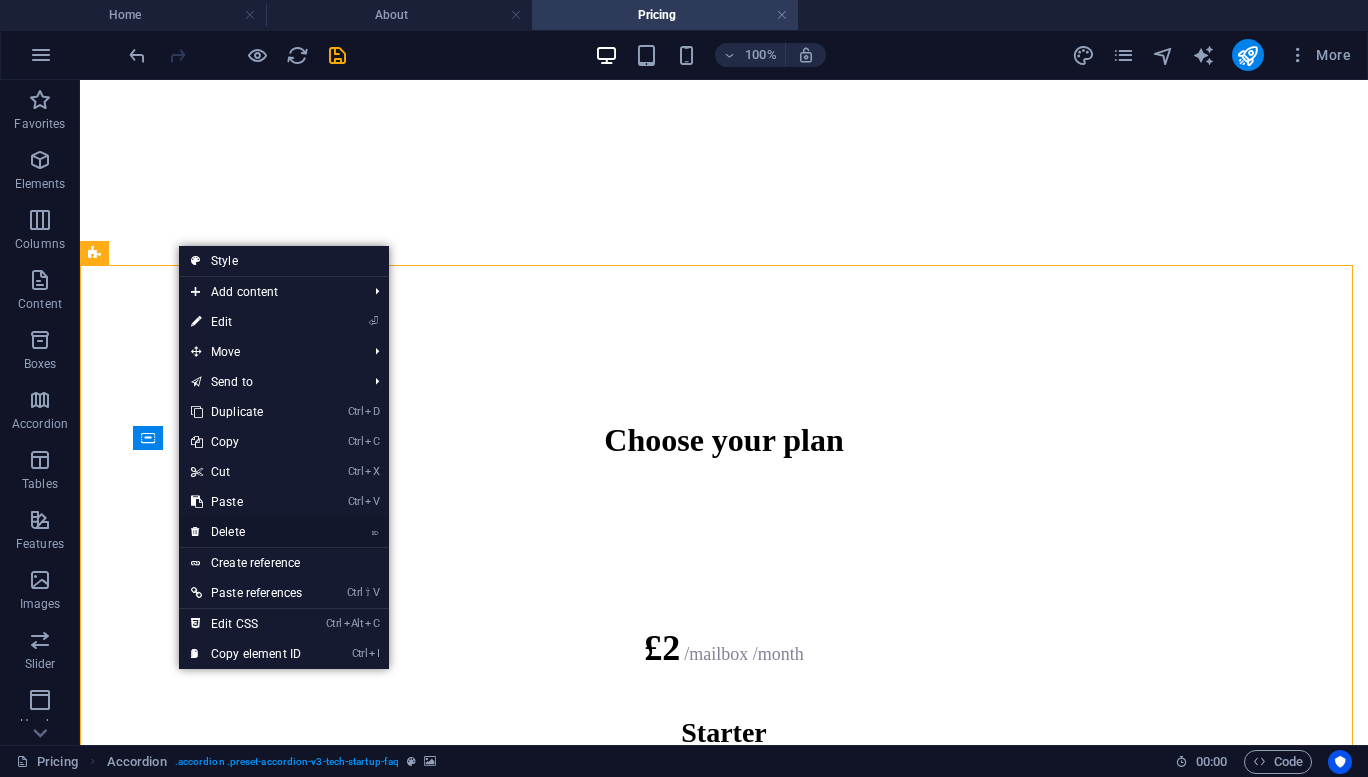 click on "⌦  Delete" at bounding box center [246, 532] 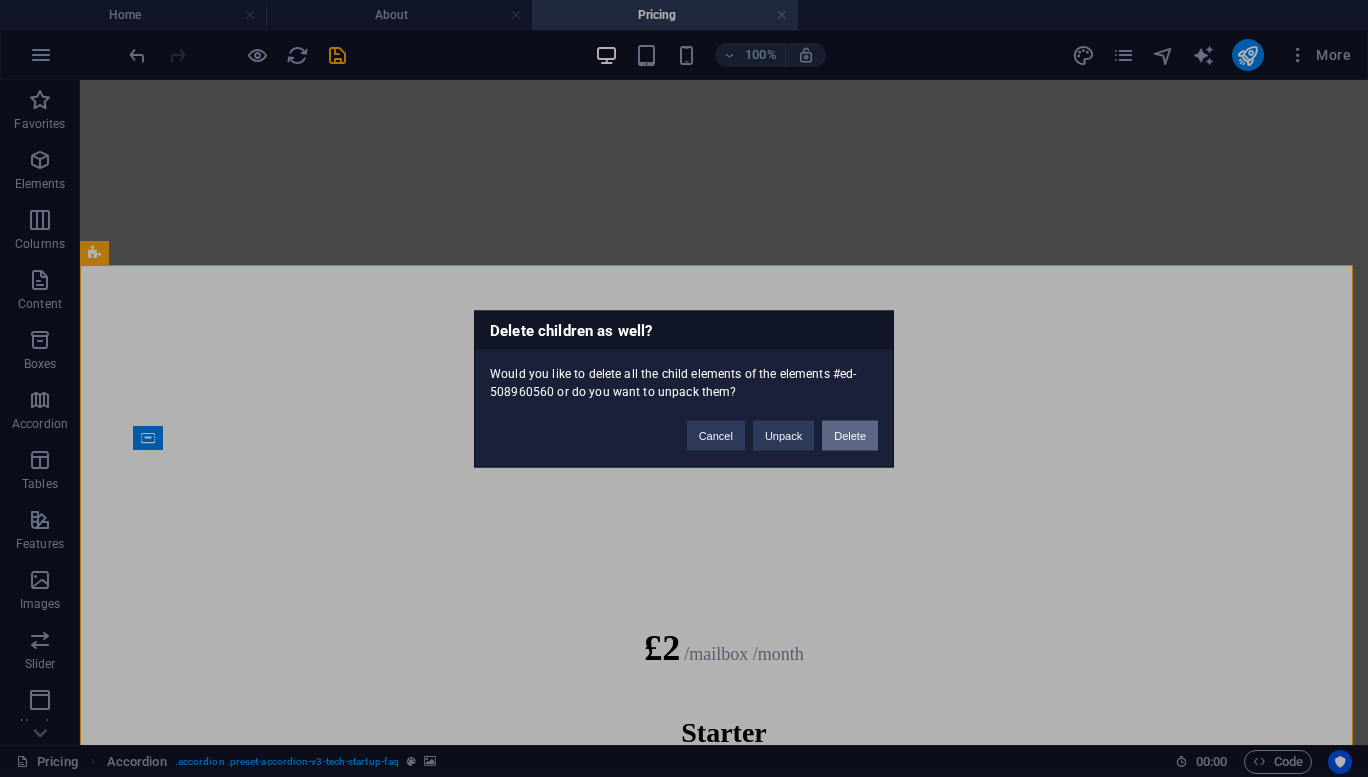 click on "Delete" at bounding box center (850, 435) 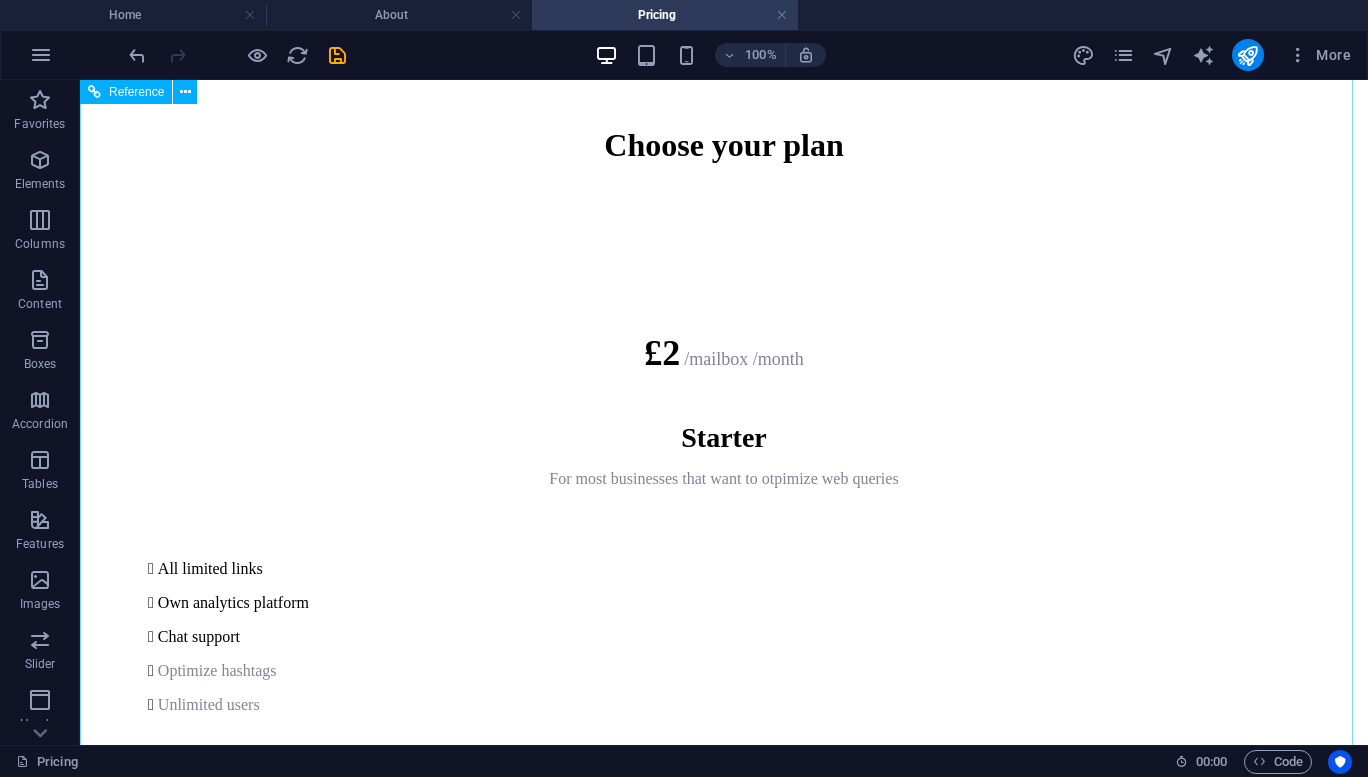 scroll, scrollTop: 1094, scrollLeft: 0, axis: vertical 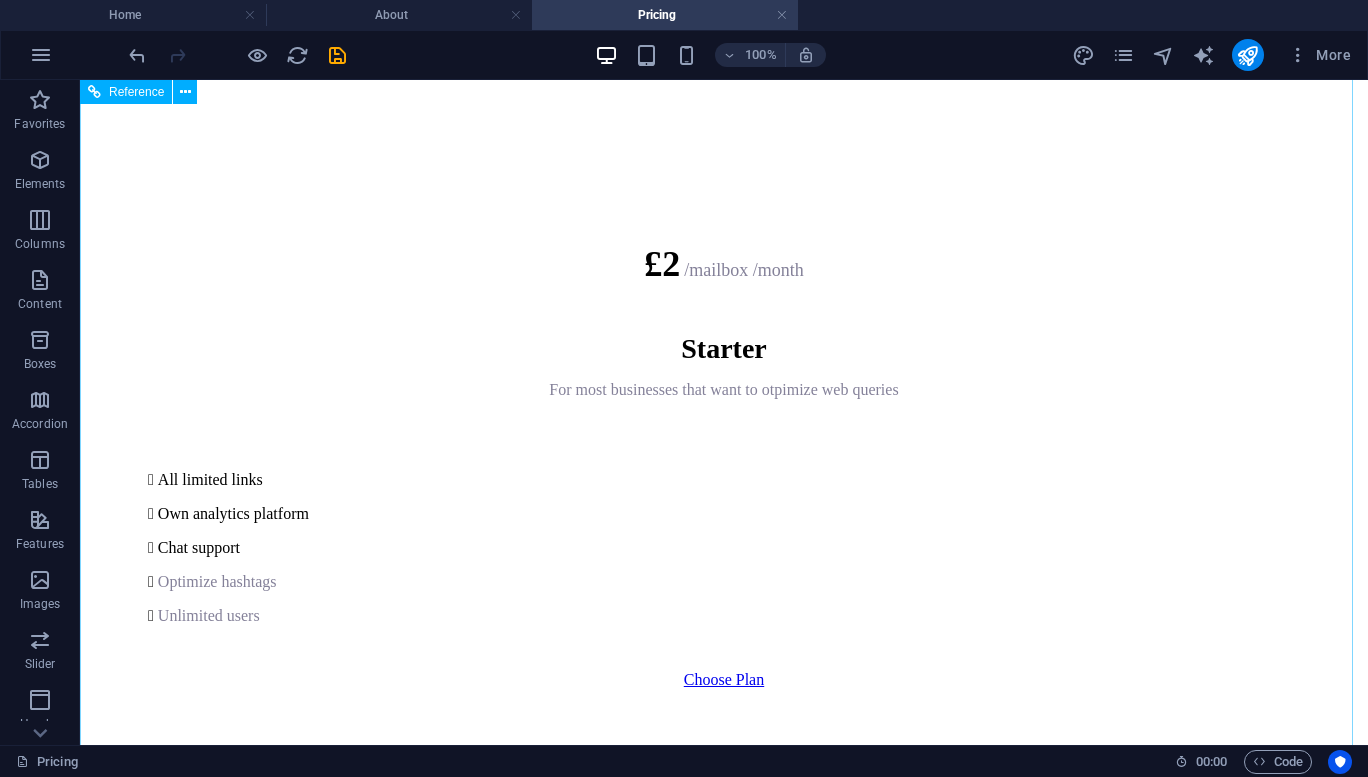 click at bounding box center (724, 2256) 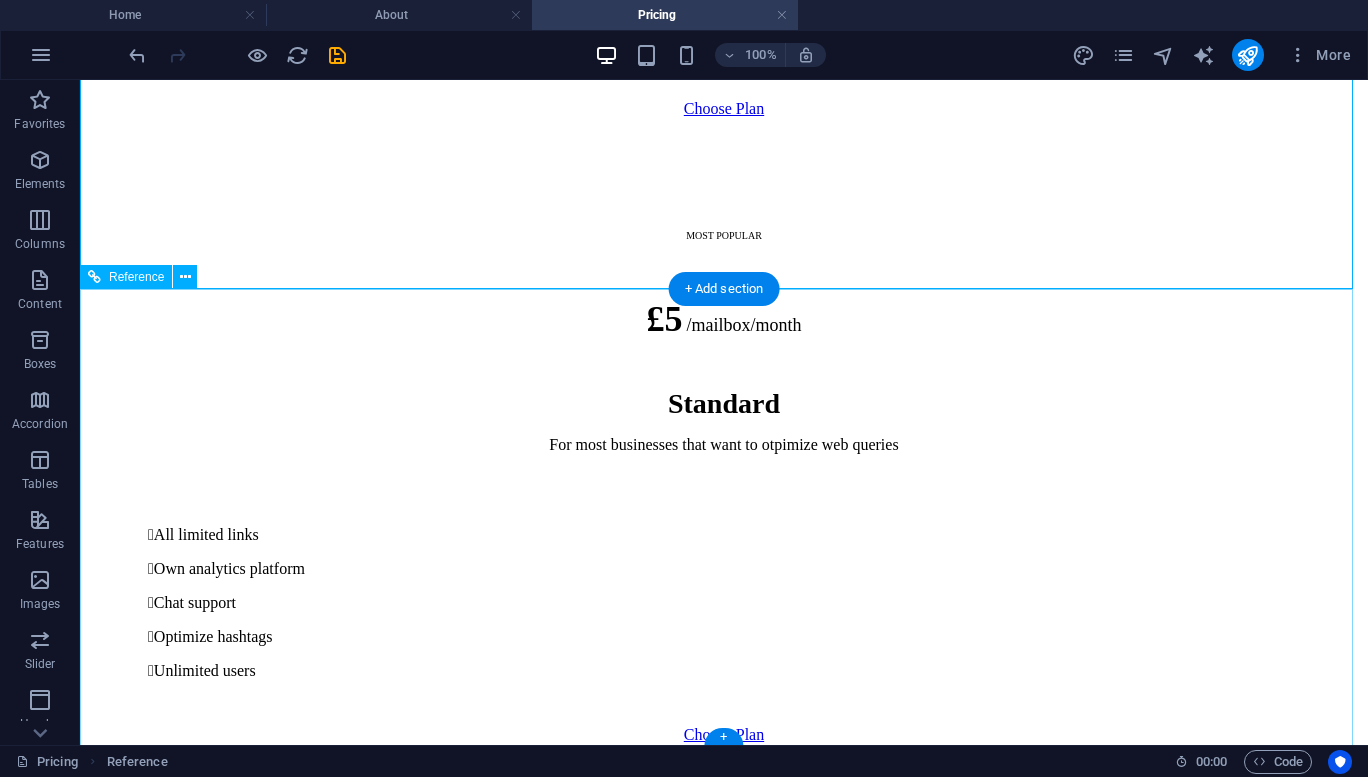 scroll, scrollTop: 1667, scrollLeft: 0, axis: vertical 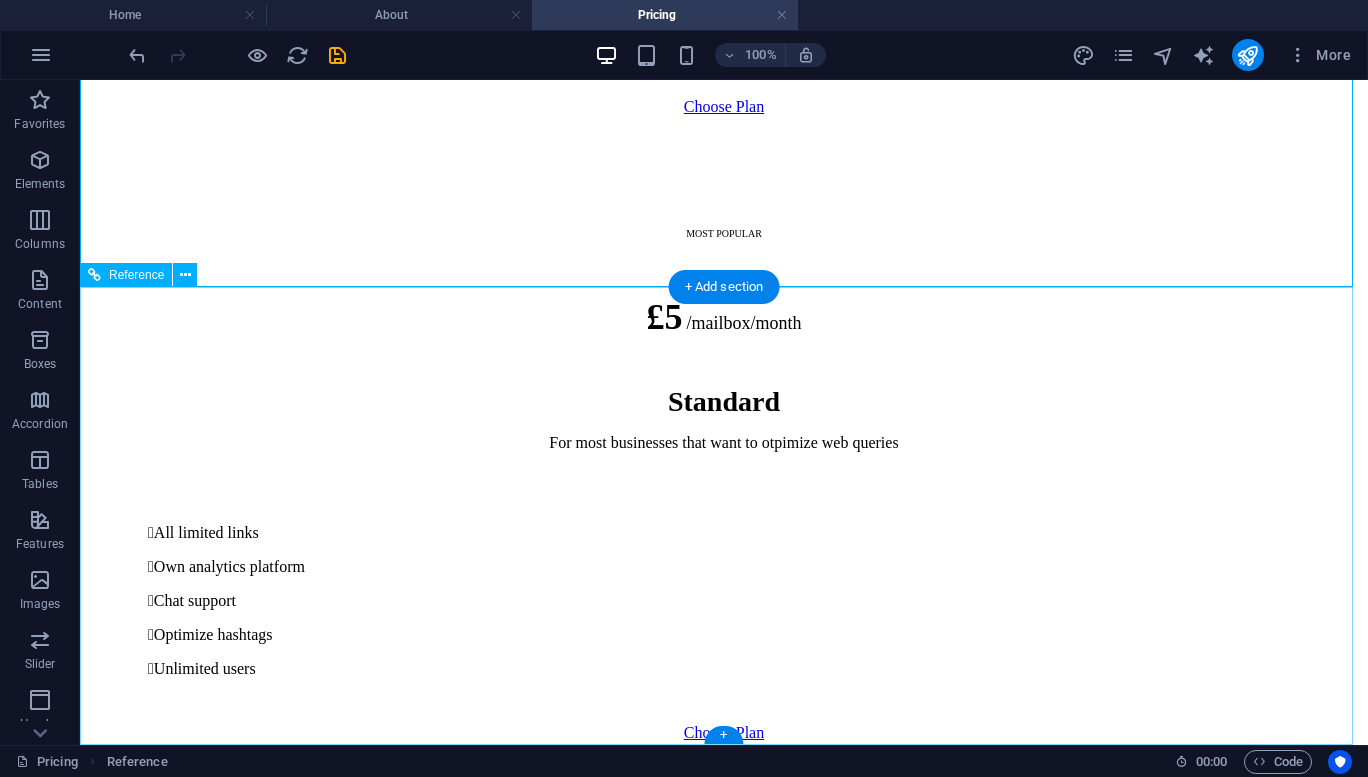 click at bounding box center (724, 4060) 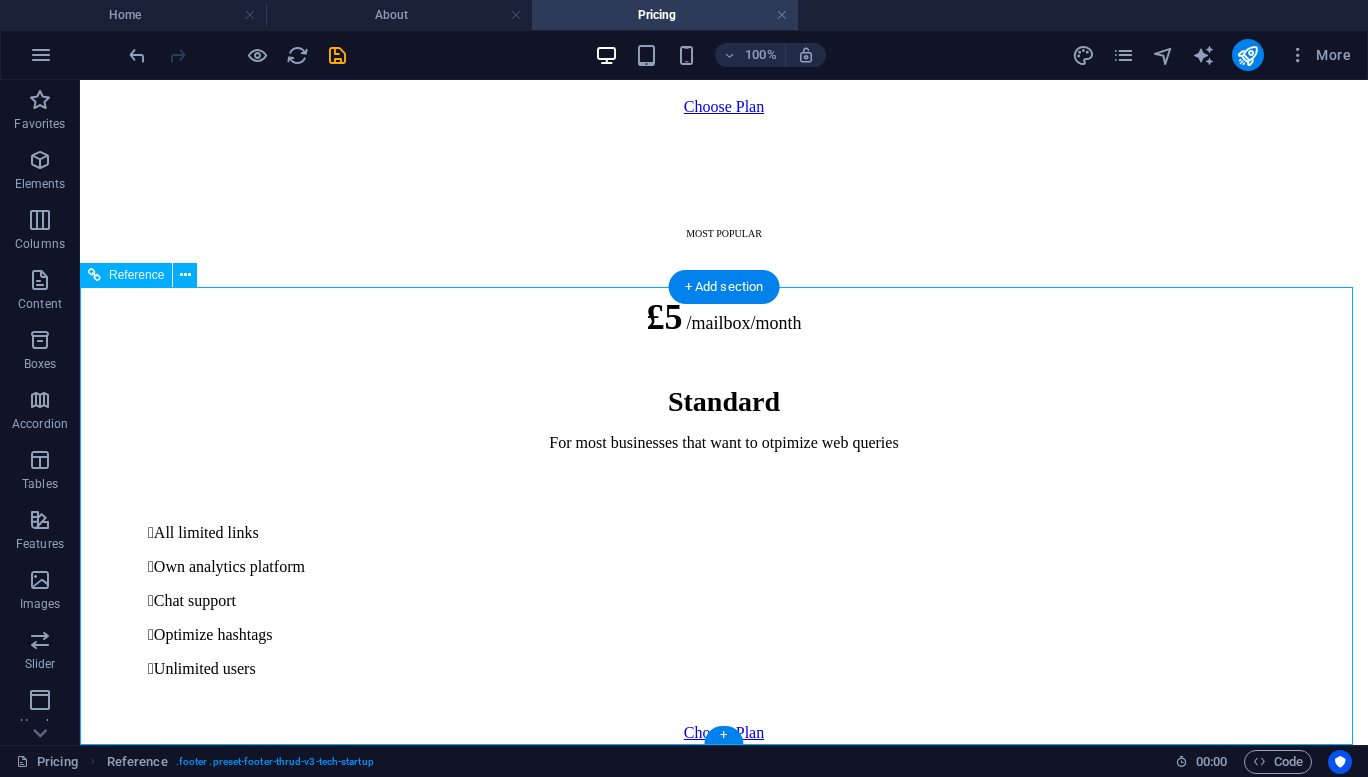 click at bounding box center [724, 4060] 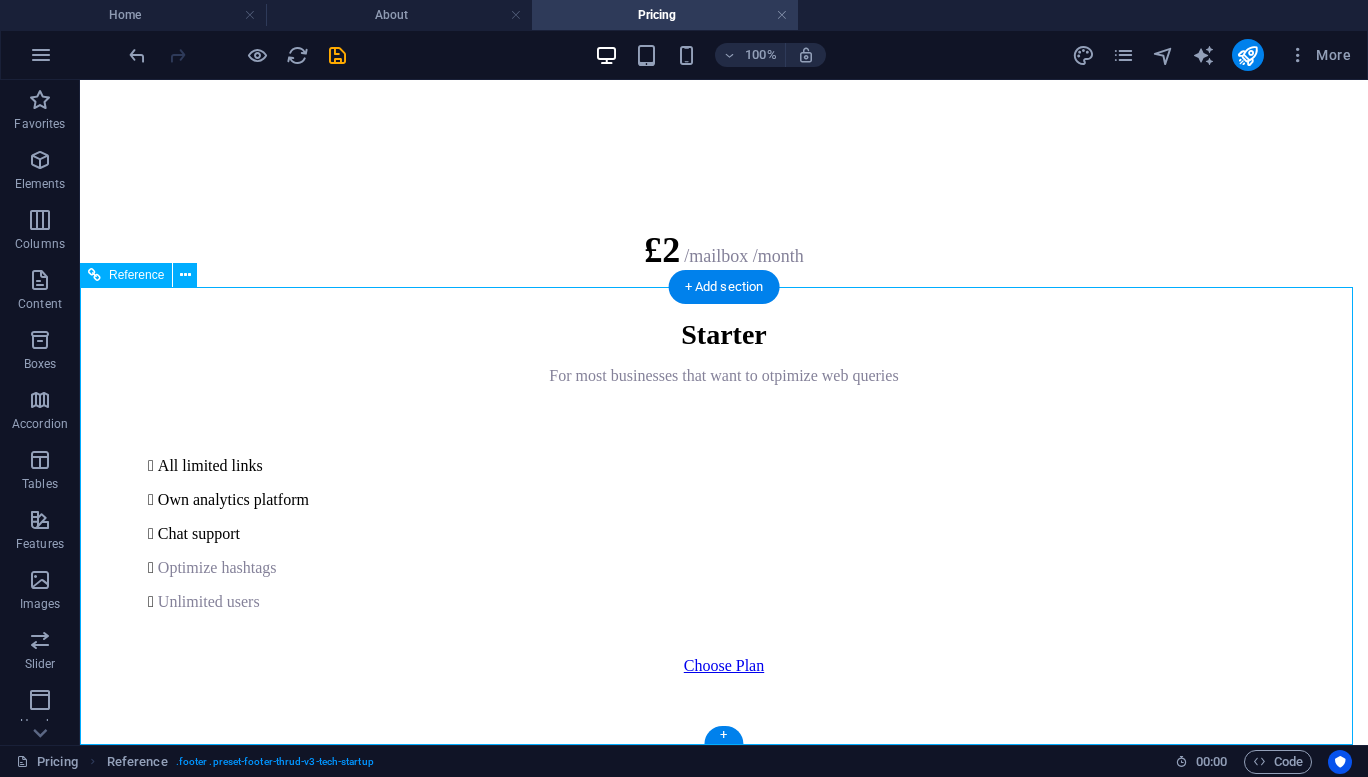 scroll, scrollTop: 2052, scrollLeft: 0, axis: vertical 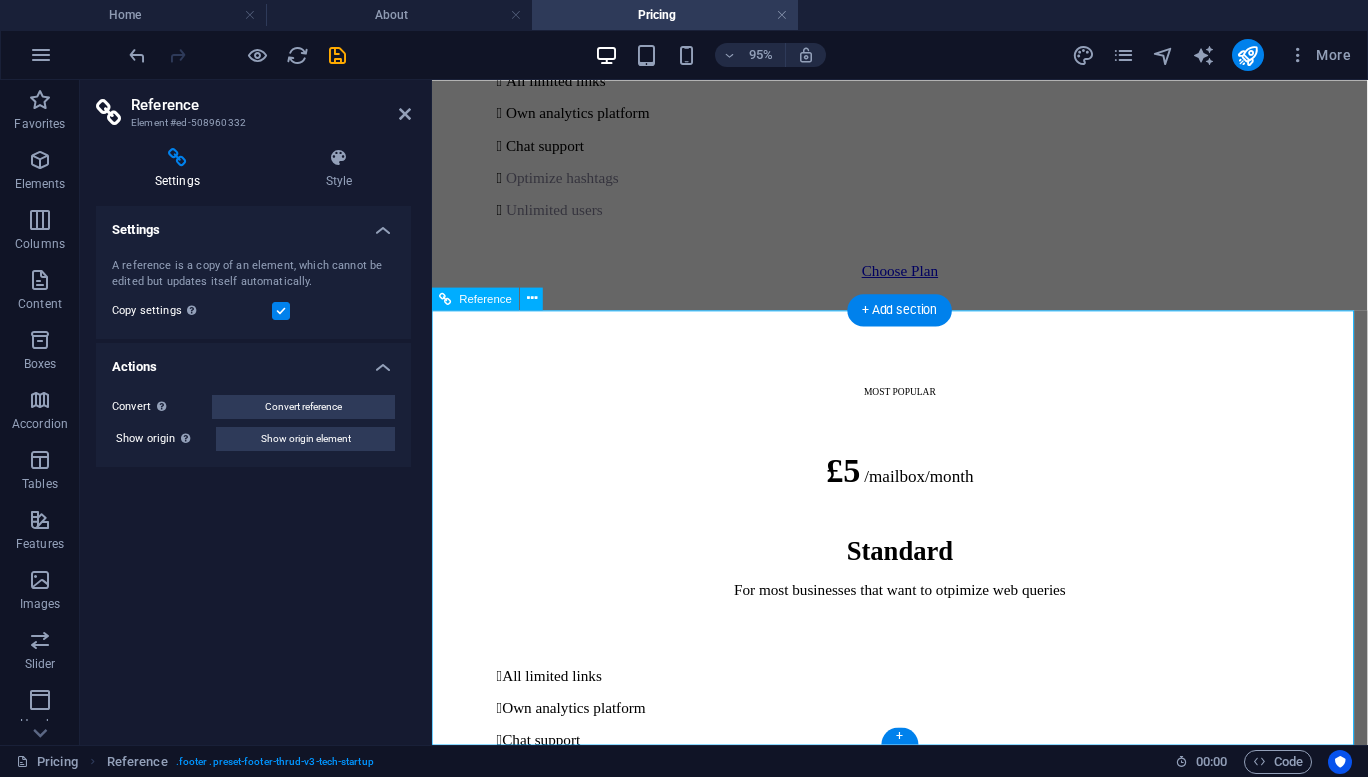 click on "Farington Street Dundee   90210 +44 1382 413342" at bounding box center (924, 3806) 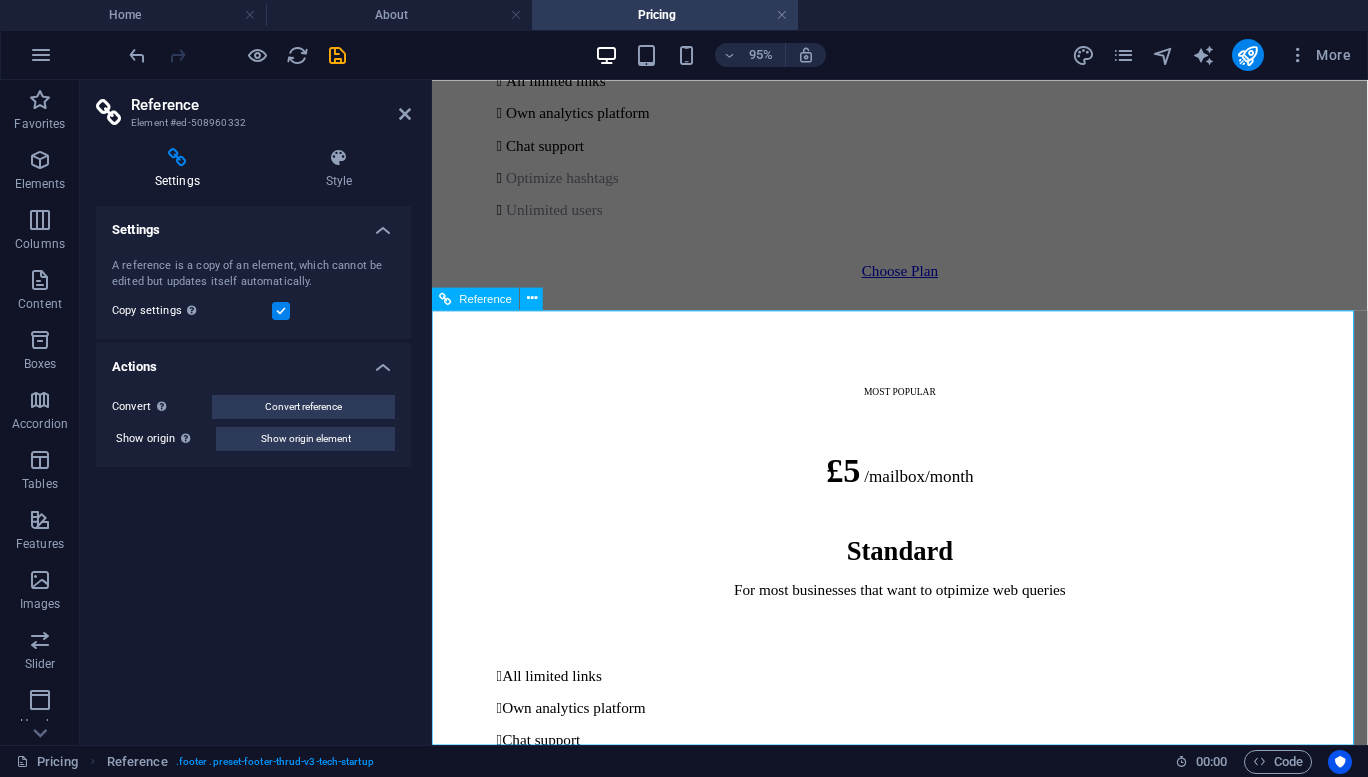 click at bounding box center [446, 298] 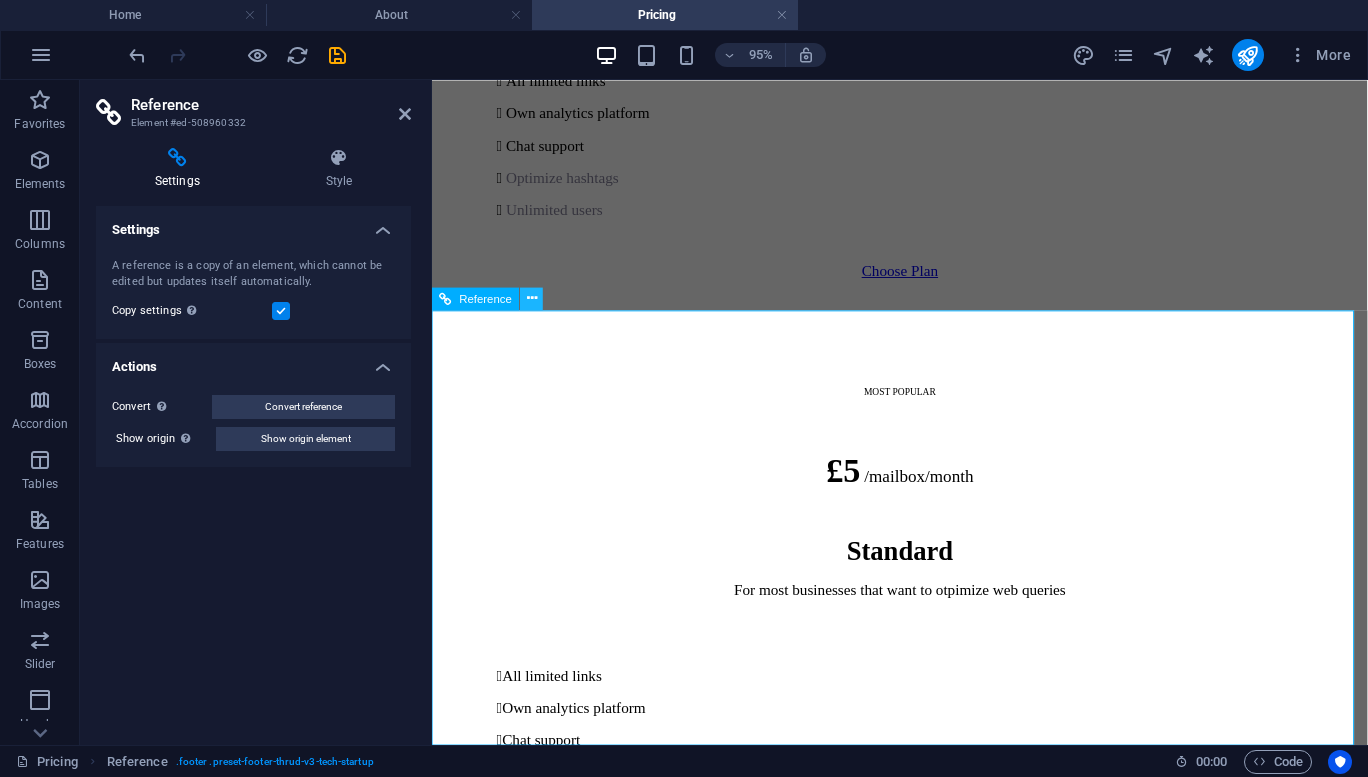 click at bounding box center (532, 298) 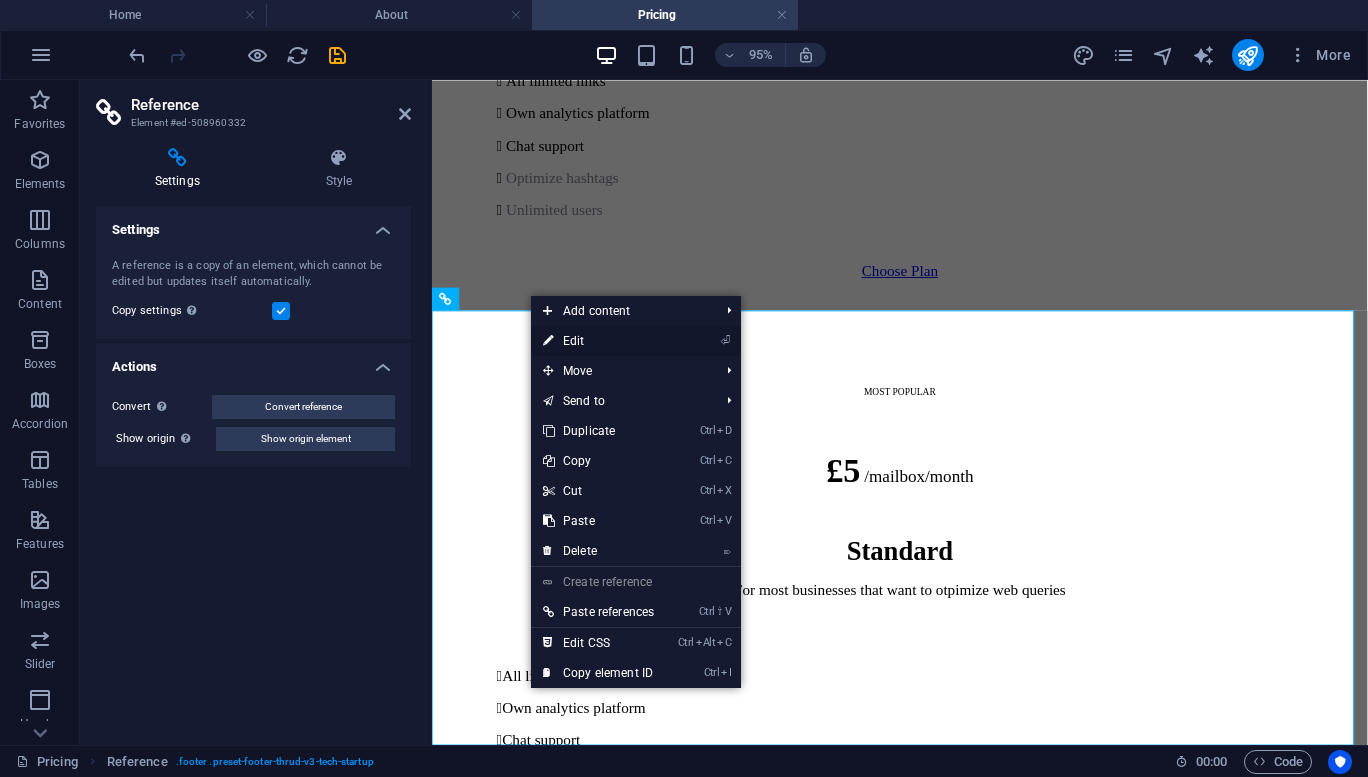 click at bounding box center [548, 341] 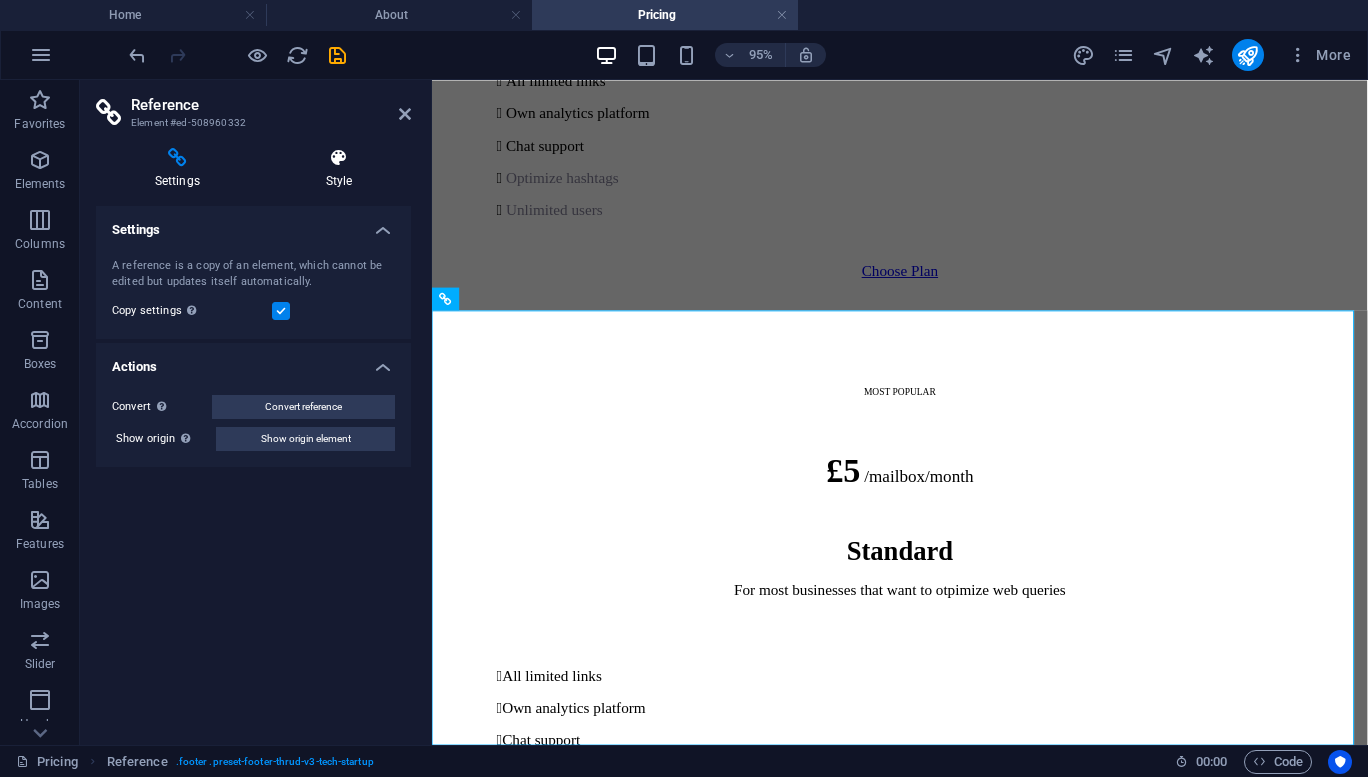 click at bounding box center (339, 158) 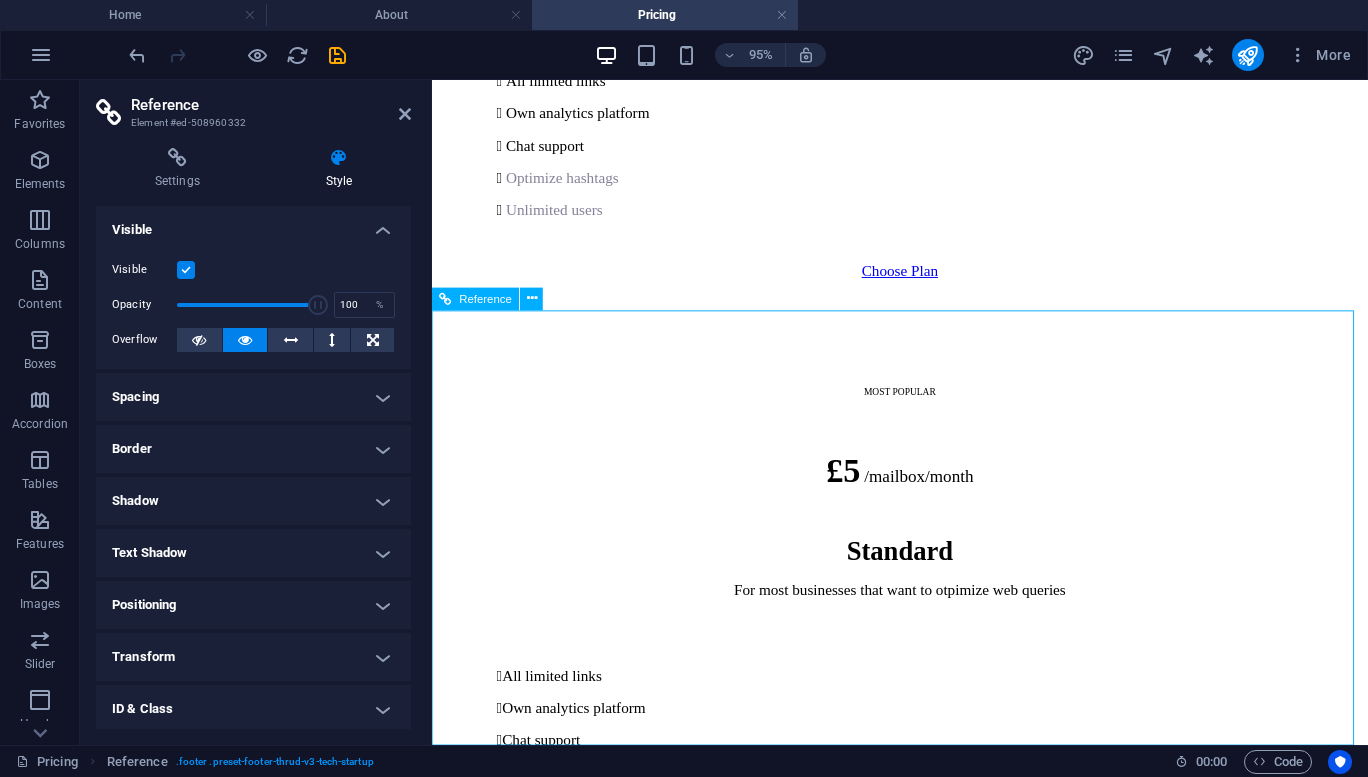 drag, startPoint x: 503, startPoint y: 384, endPoint x: 531, endPoint y: 405, distance: 35 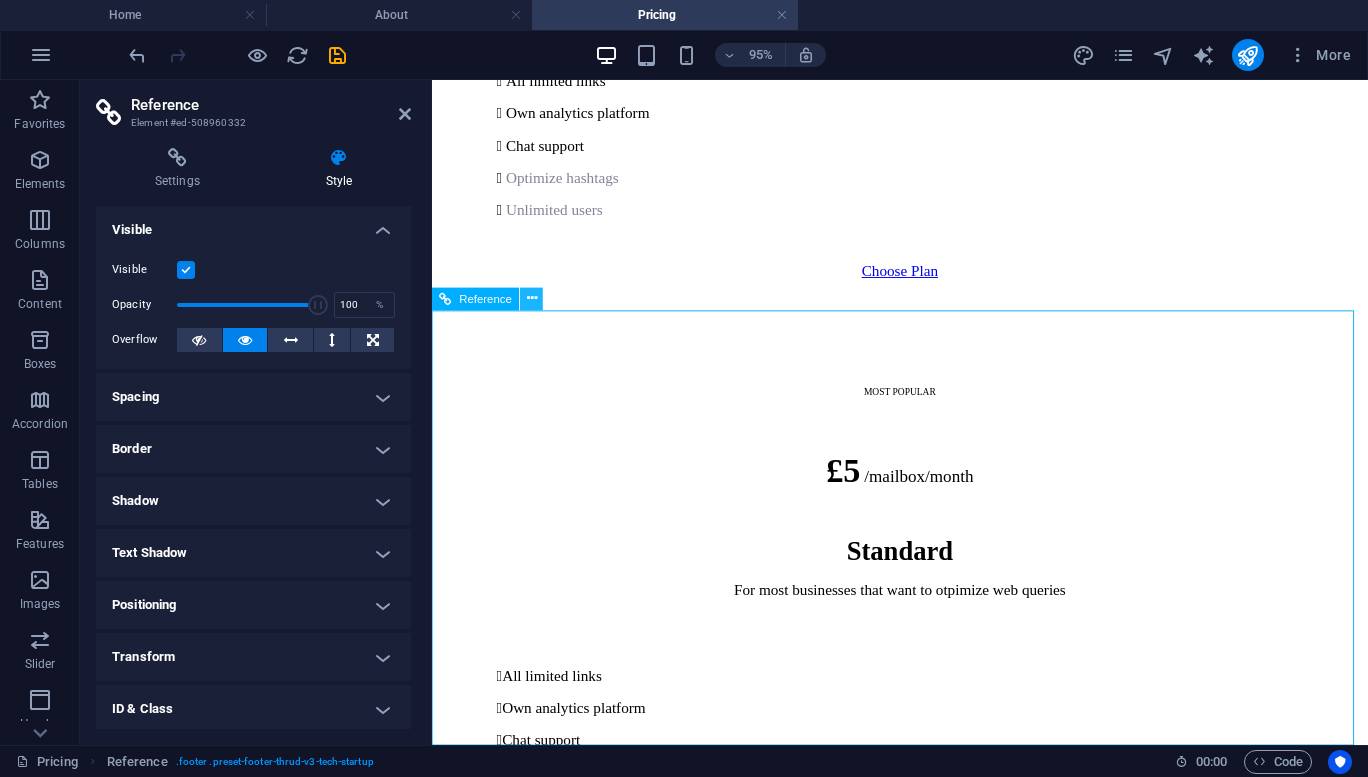 click at bounding box center [532, 298] 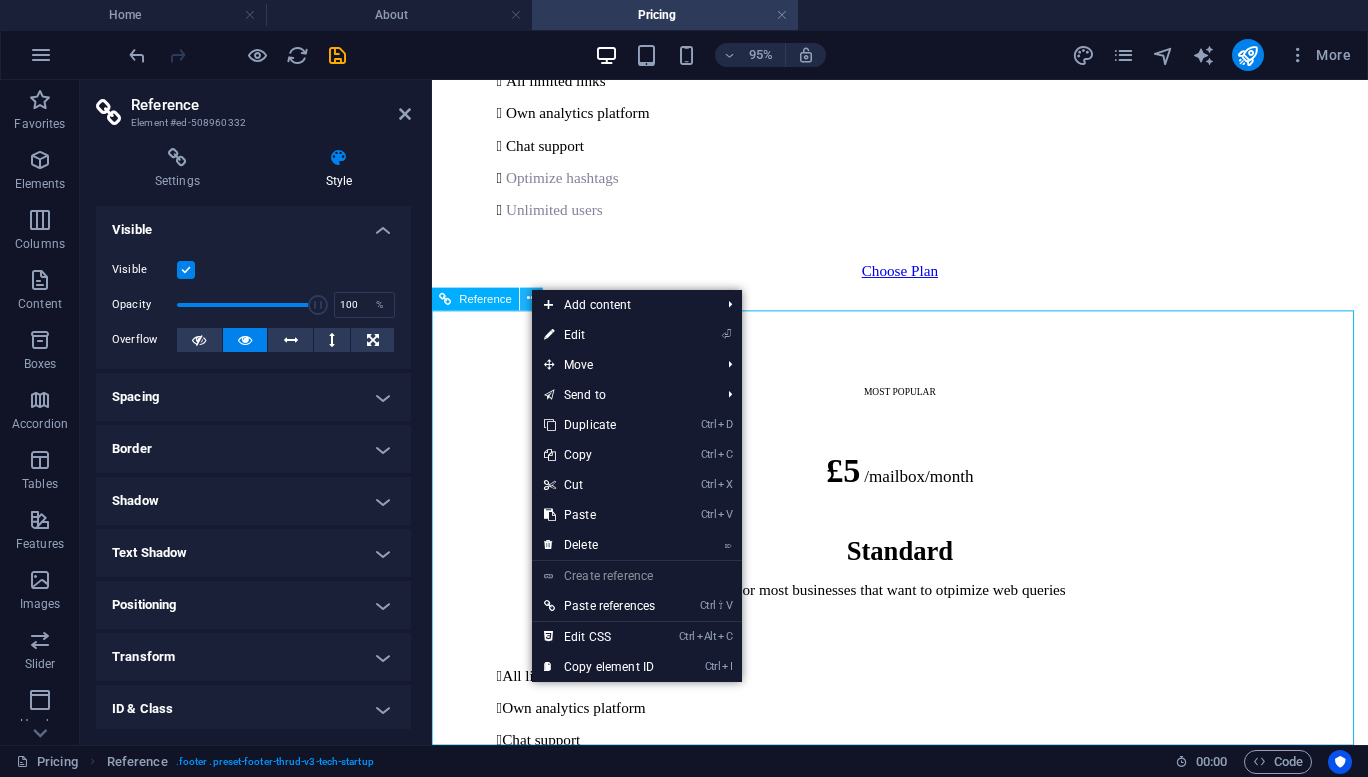click at bounding box center [532, 298] 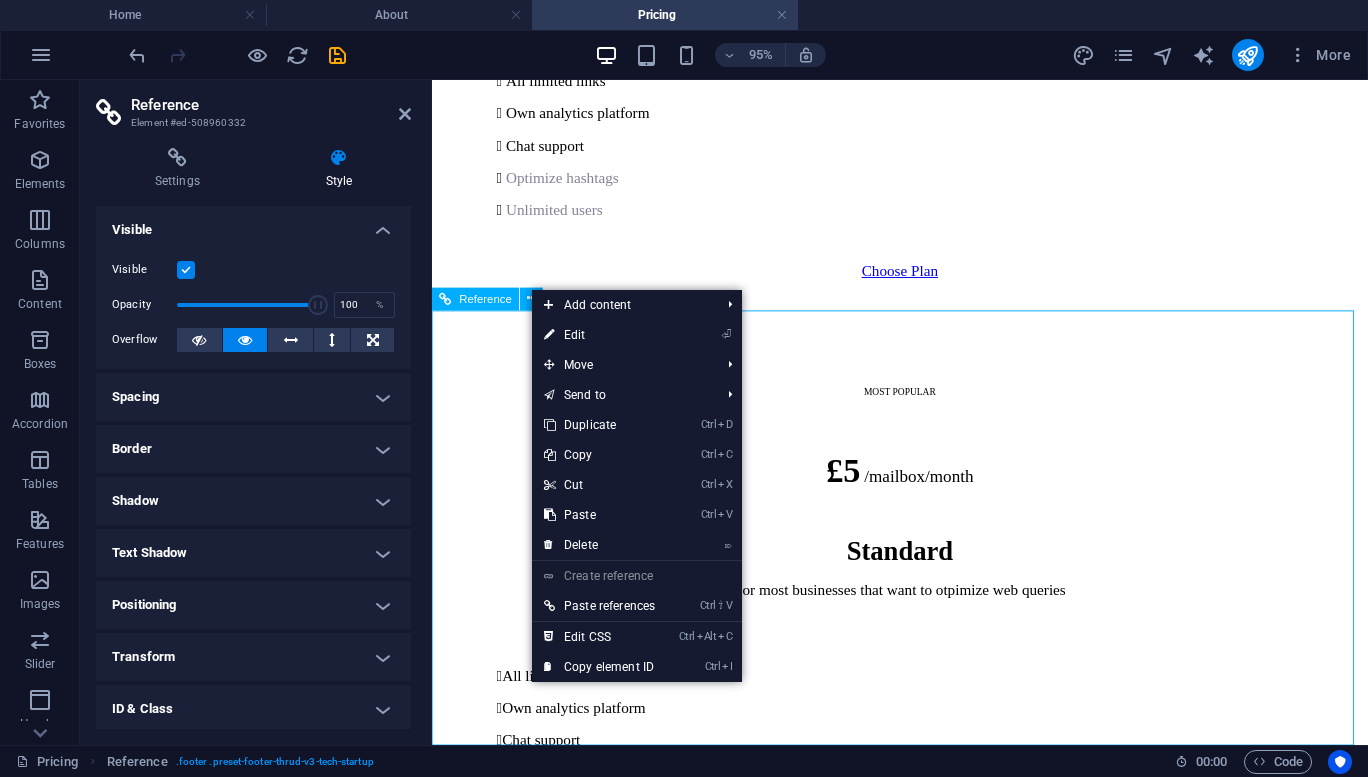 click on "Reference" at bounding box center (486, 298) 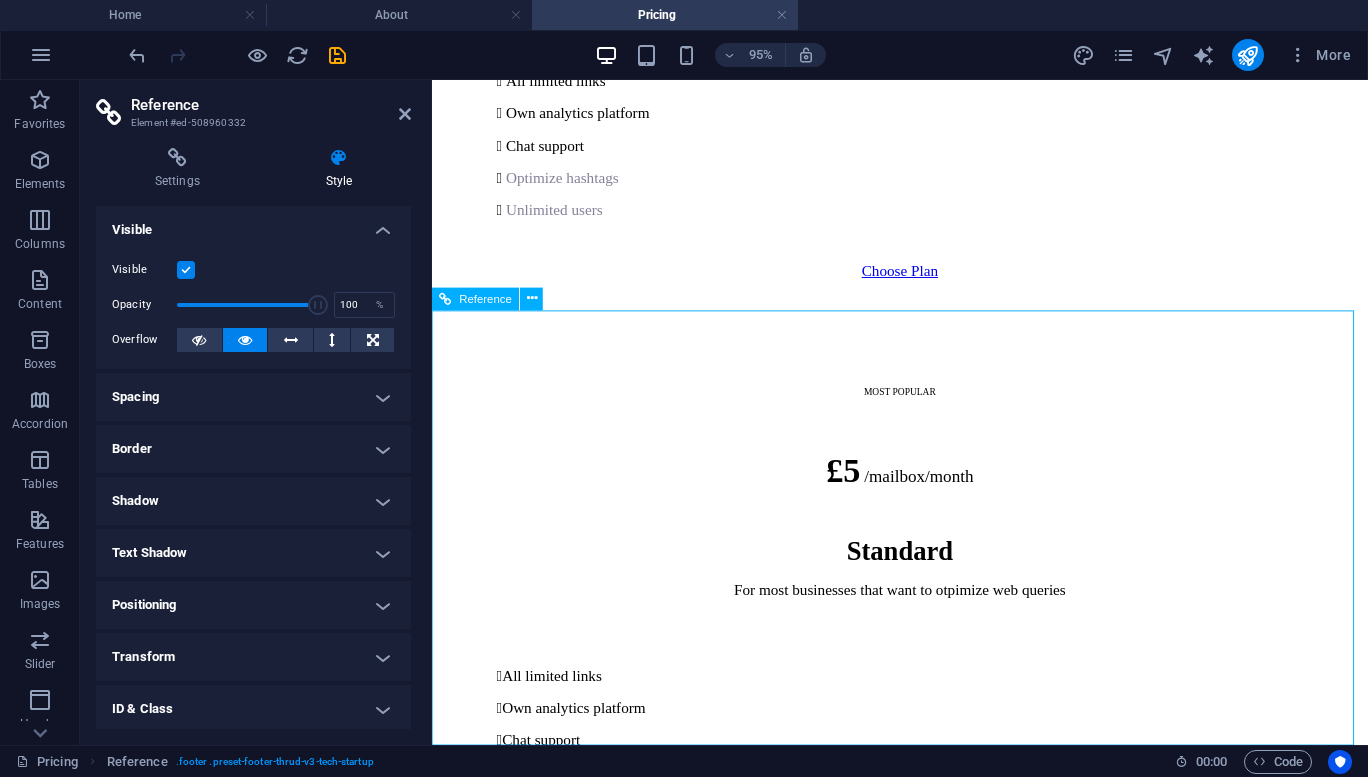 click on "[CITY]" at bounding box center [480, 3652] 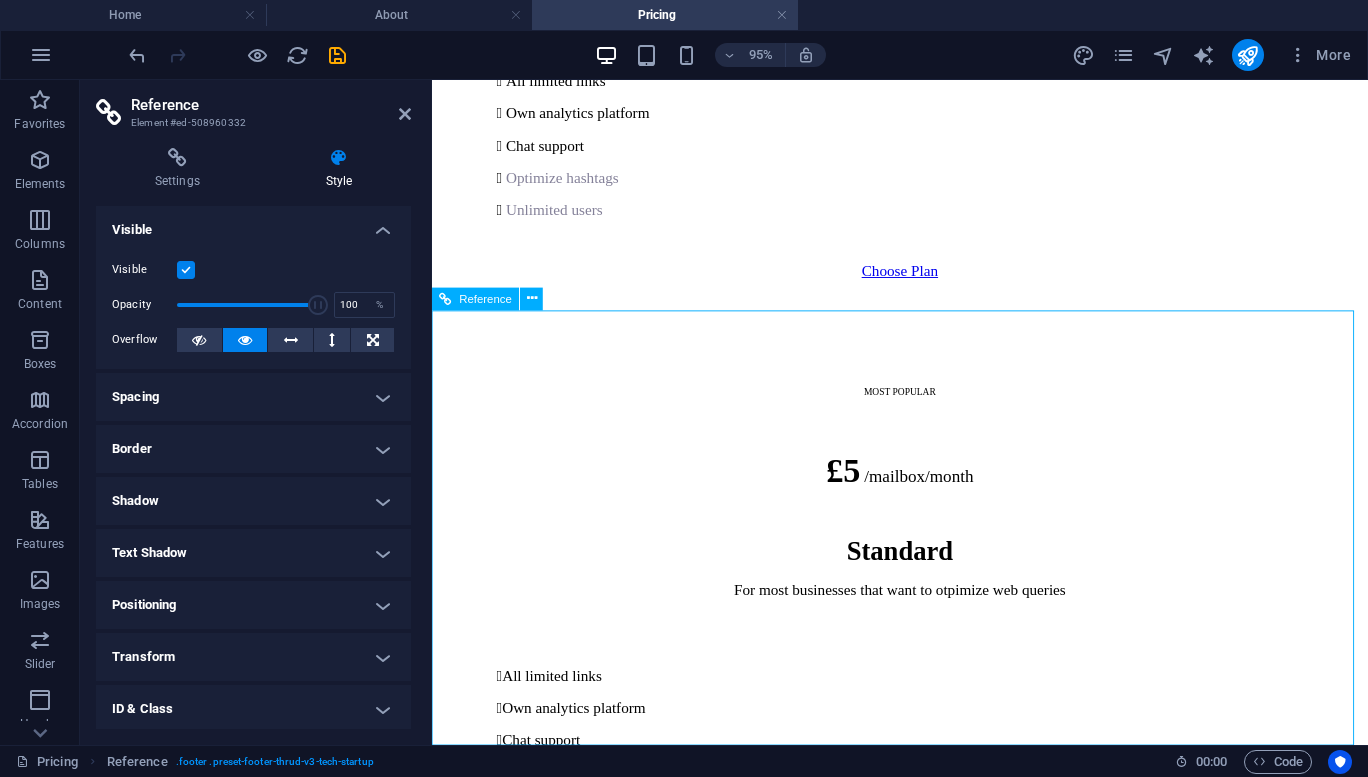 click on "Farington Street Dundee   90210 +44 1382 413342" at bounding box center [924, 3670] 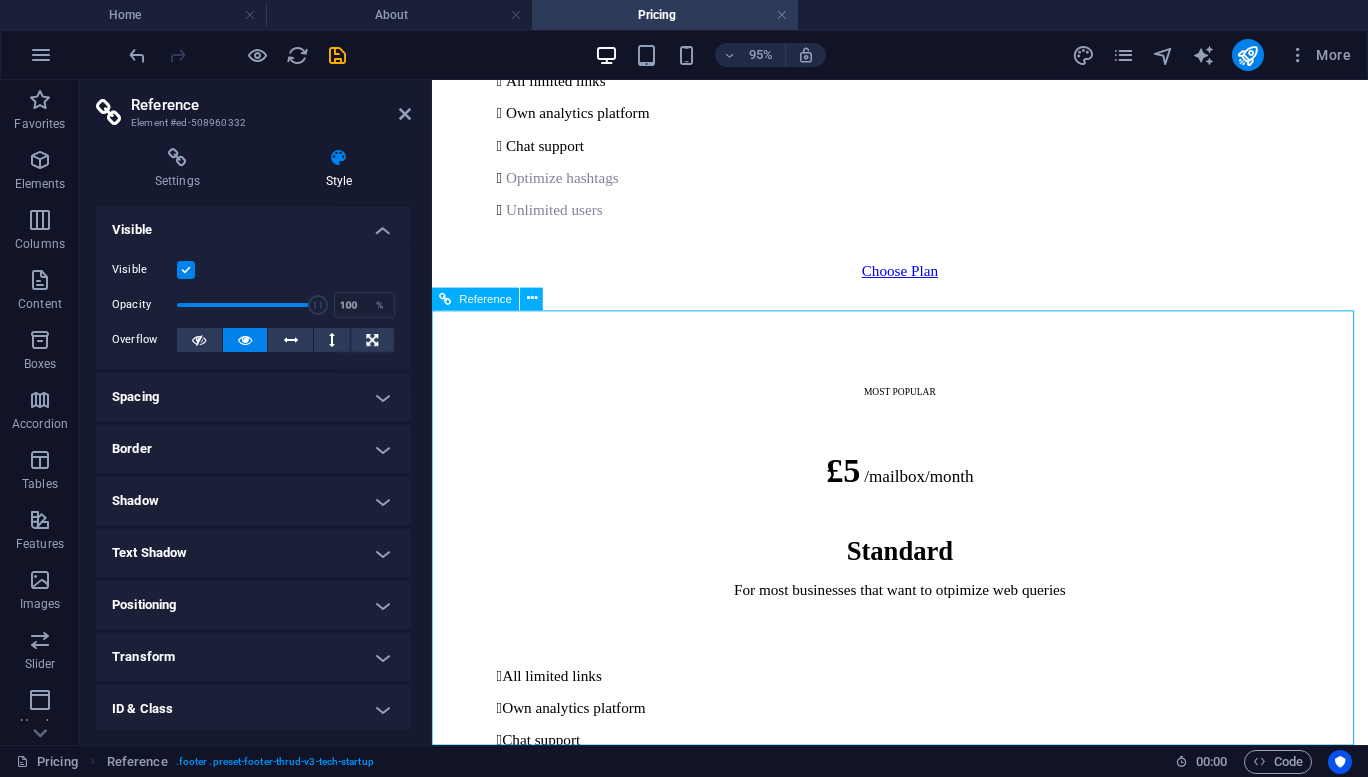 click on "Farington Street Dundee   90210 +44 1382 413342" at bounding box center (924, 3670) 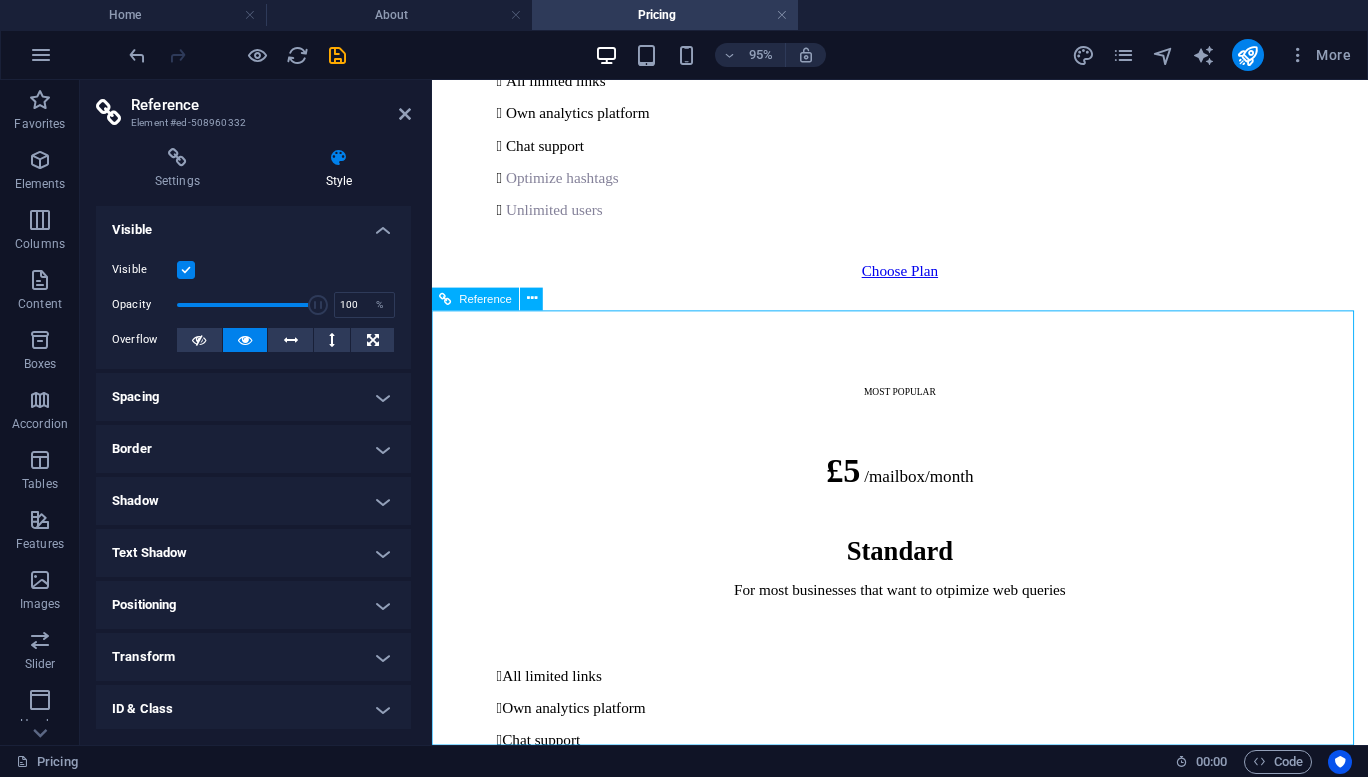 drag, startPoint x: 982, startPoint y: 457, endPoint x: 978, endPoint y: 473, distance: 16.492422 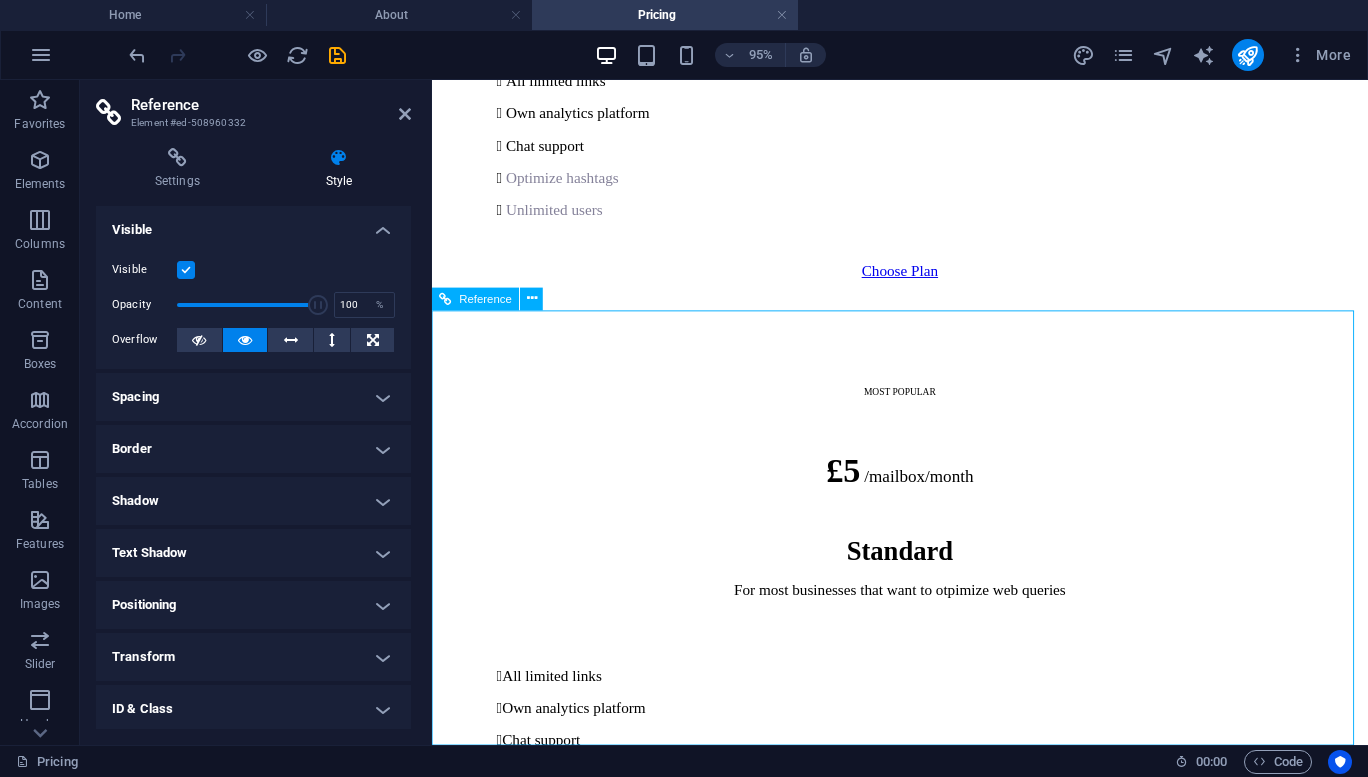 click on "[STREET]" at bounding box center (490, 3618) 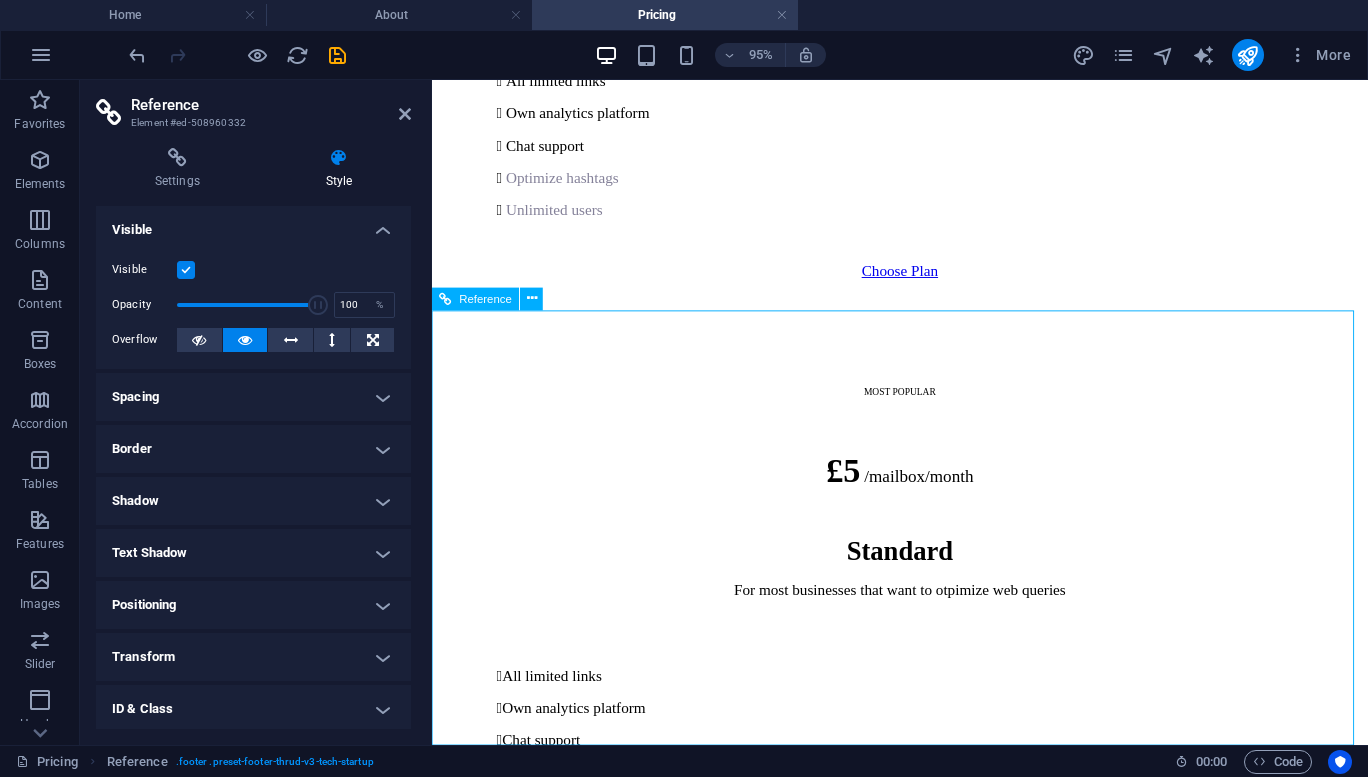 click on "[STREET]" at bounding box center [490, 3618] 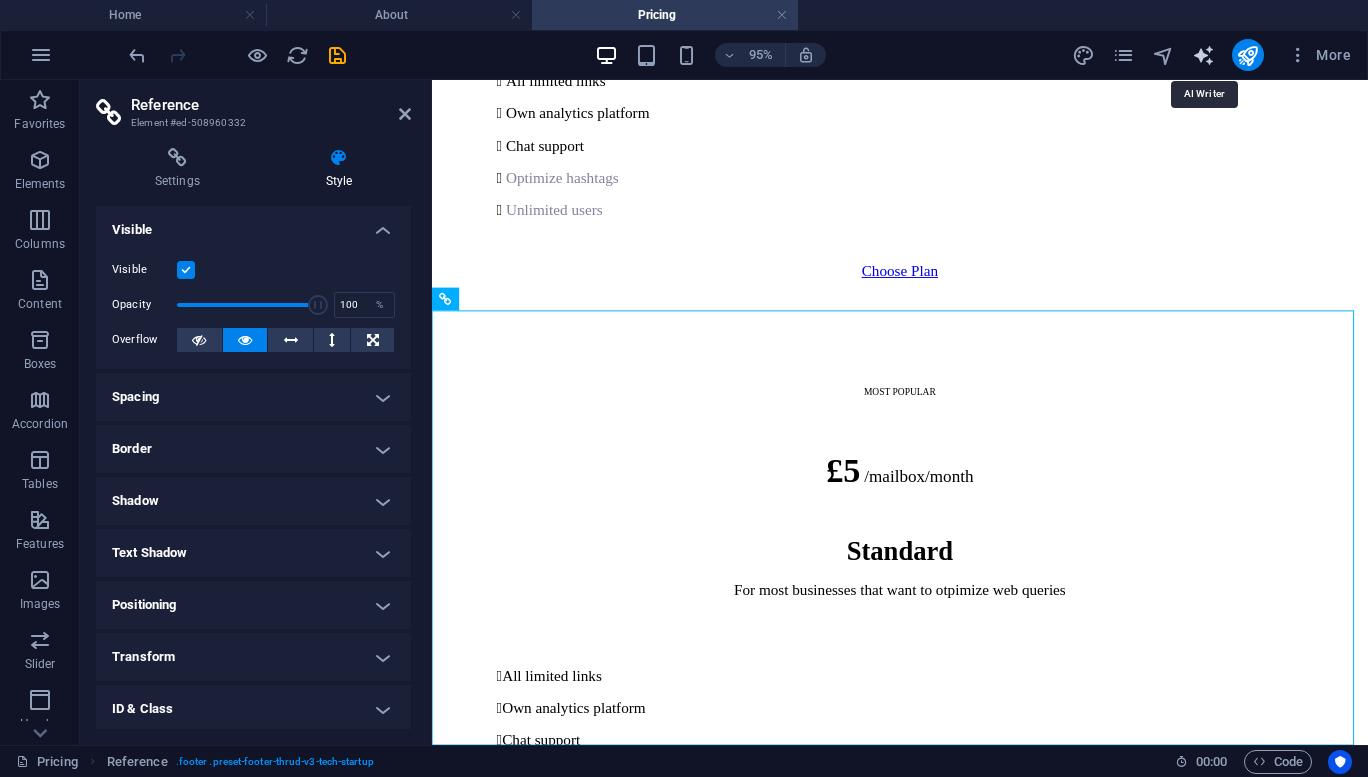 click at bounding box center (1203, 55) 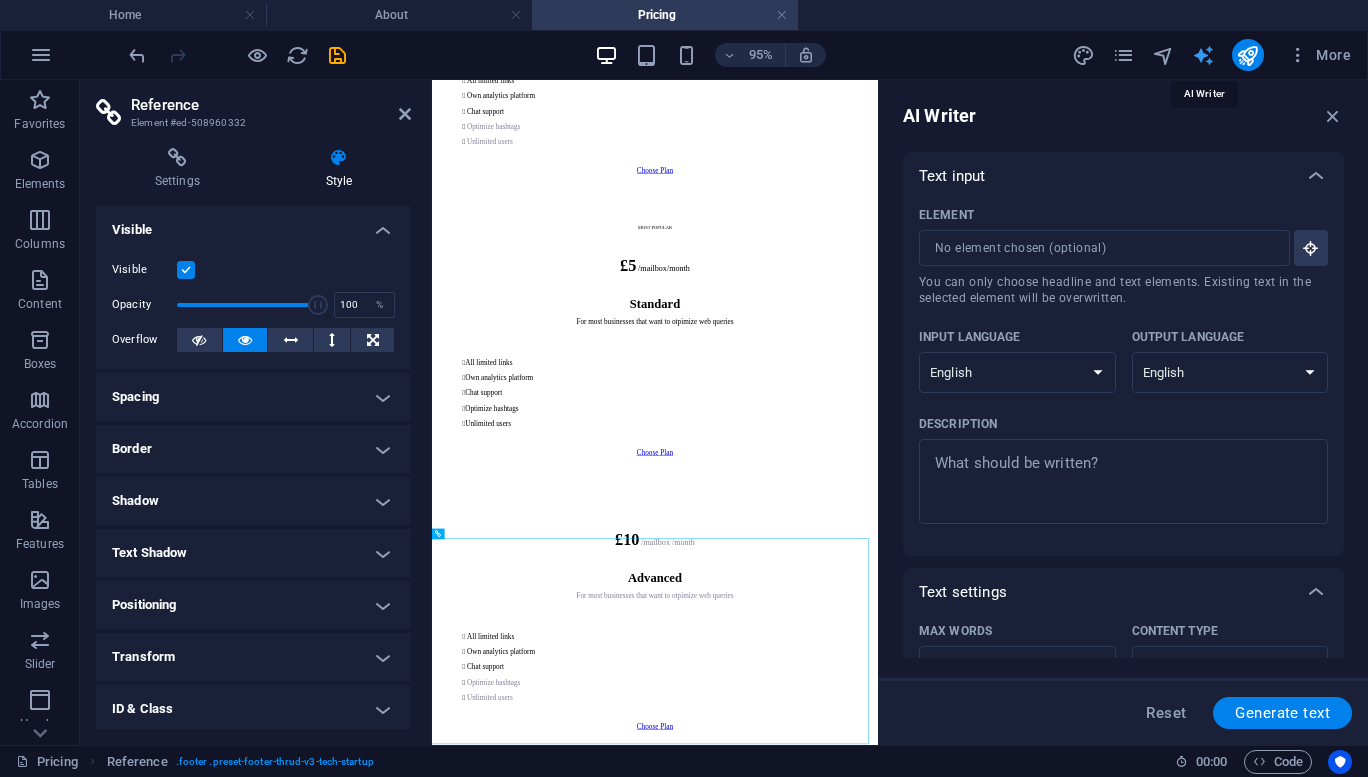scroll, scrollTop: 1277, scrollLeft: 0, axis: vertical 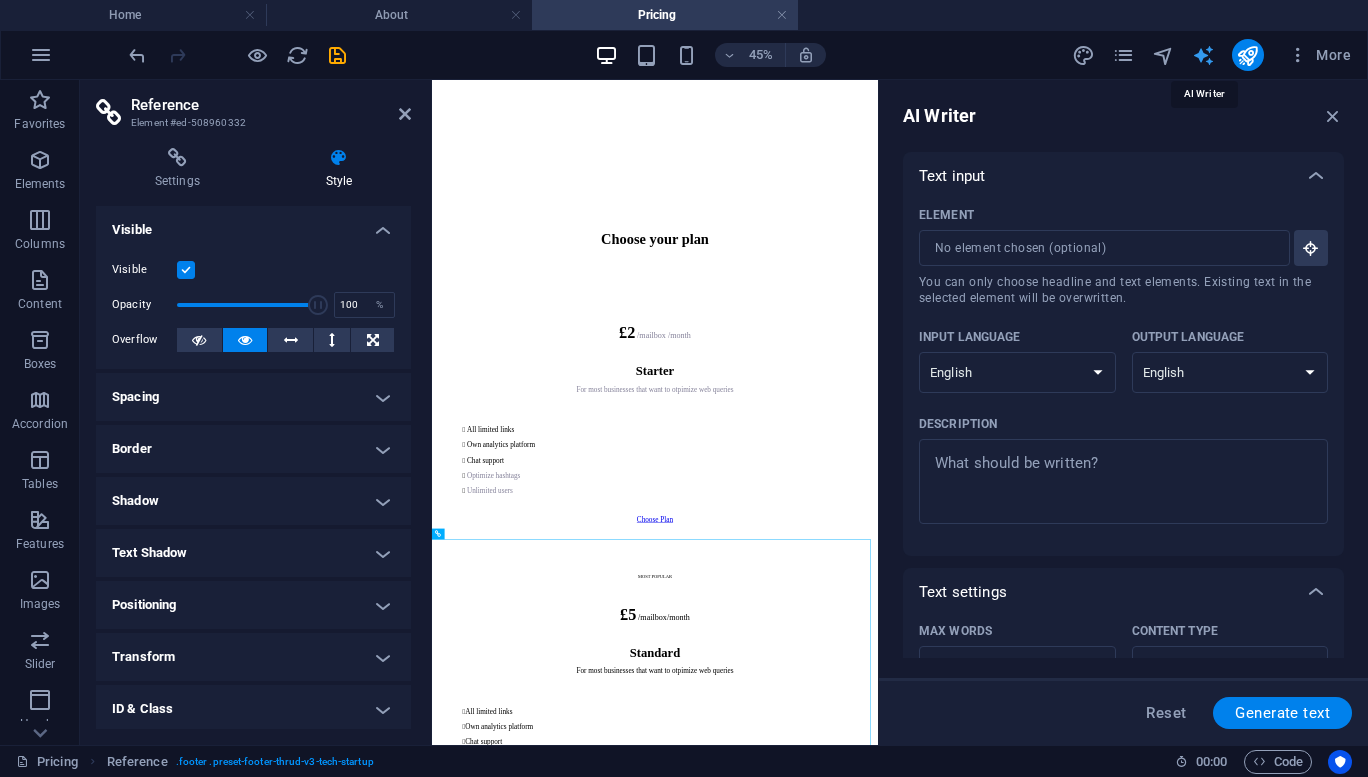 click at bounding box center (1203, 55) 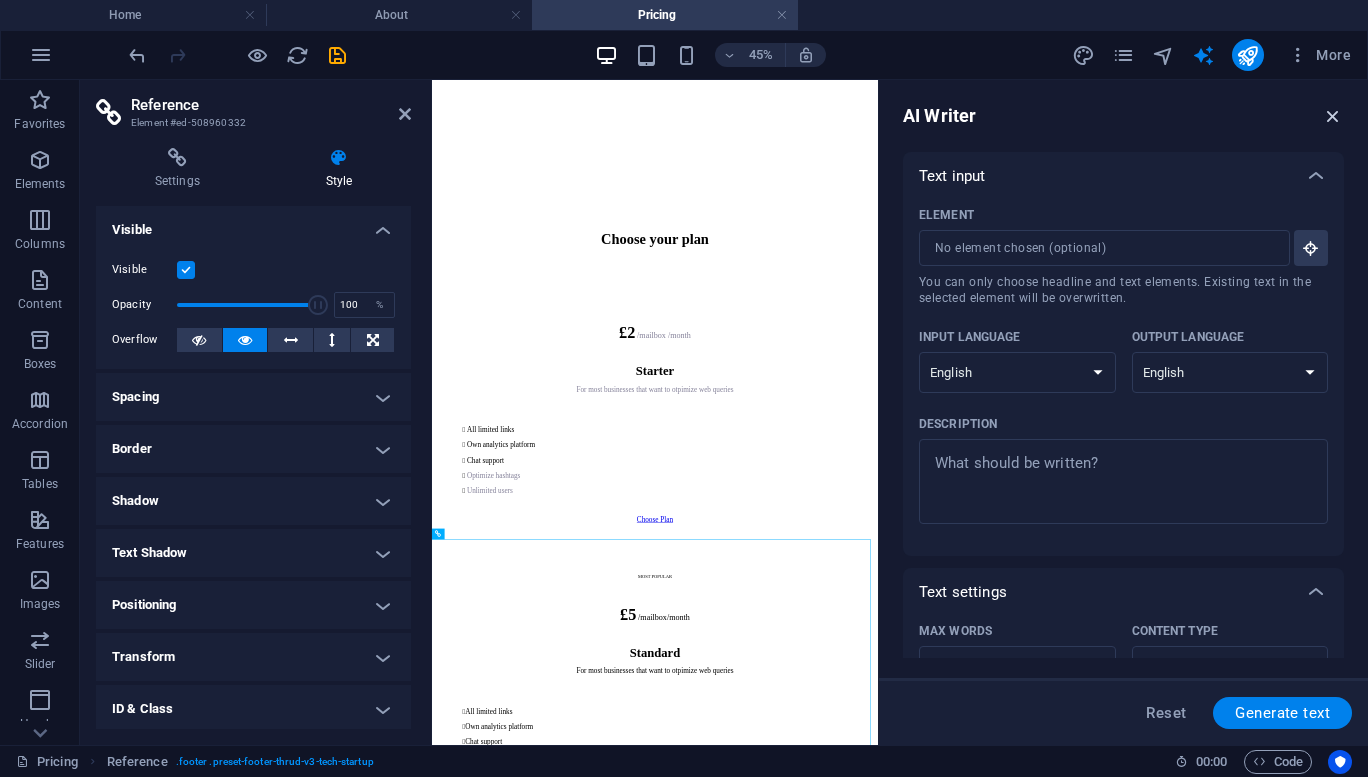 click at bounding box center (1333, 116) 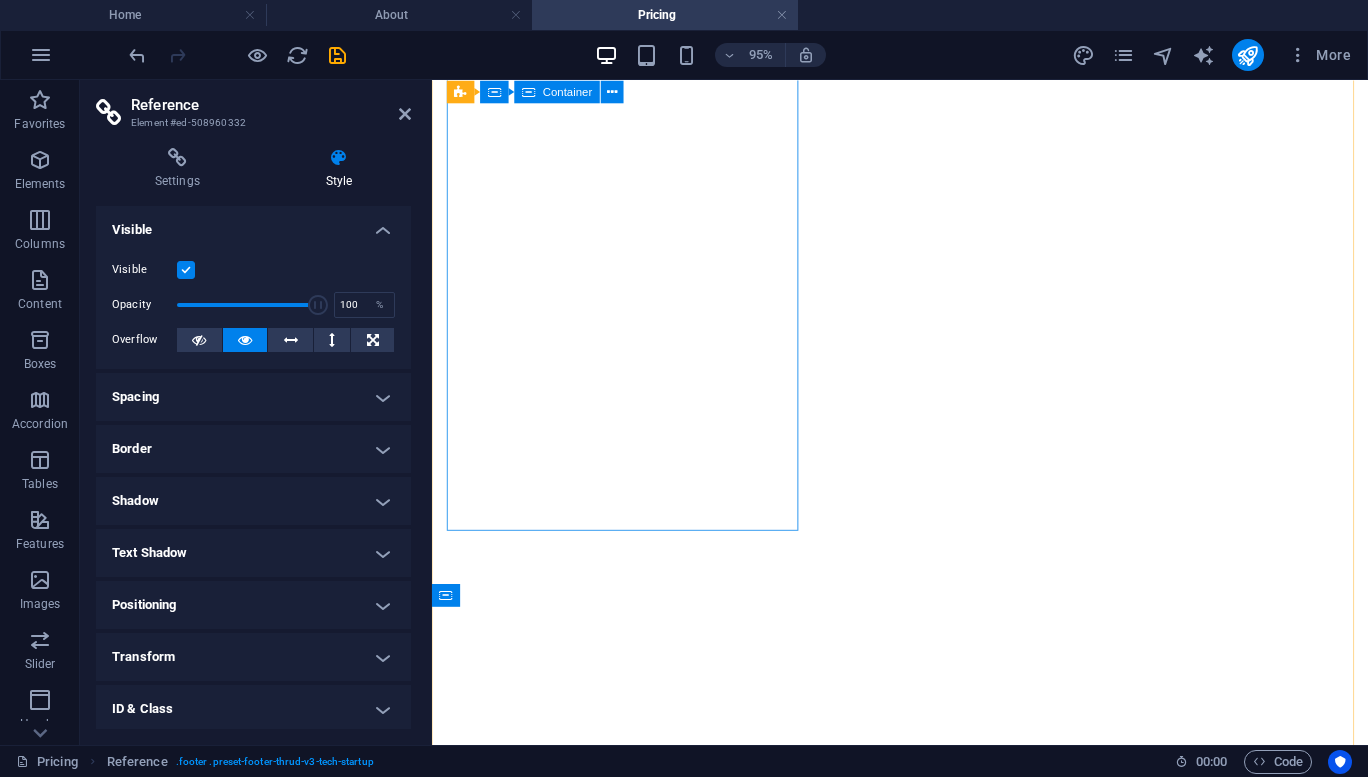 scroll, scrollTop: 342, scrollLeft: 0, axis: vertical 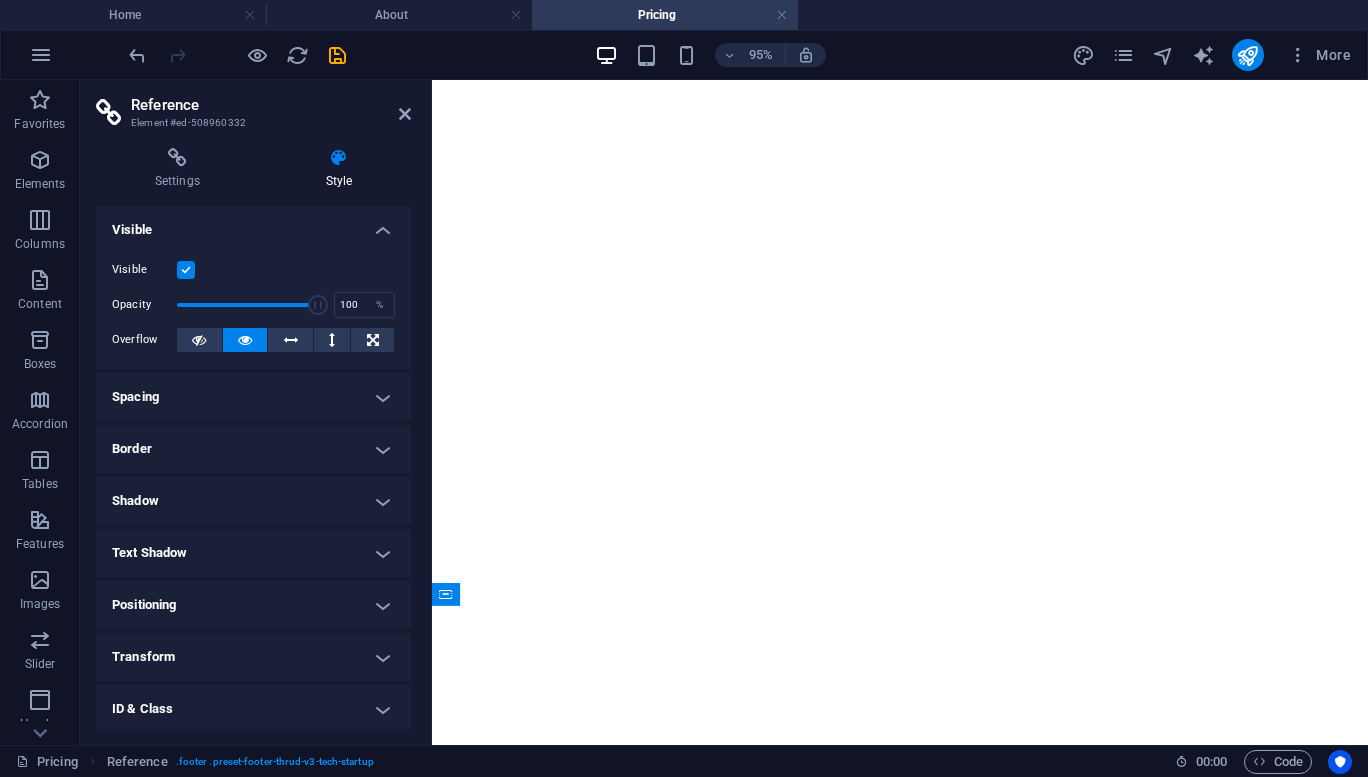 click at bounding box center [237, 55] 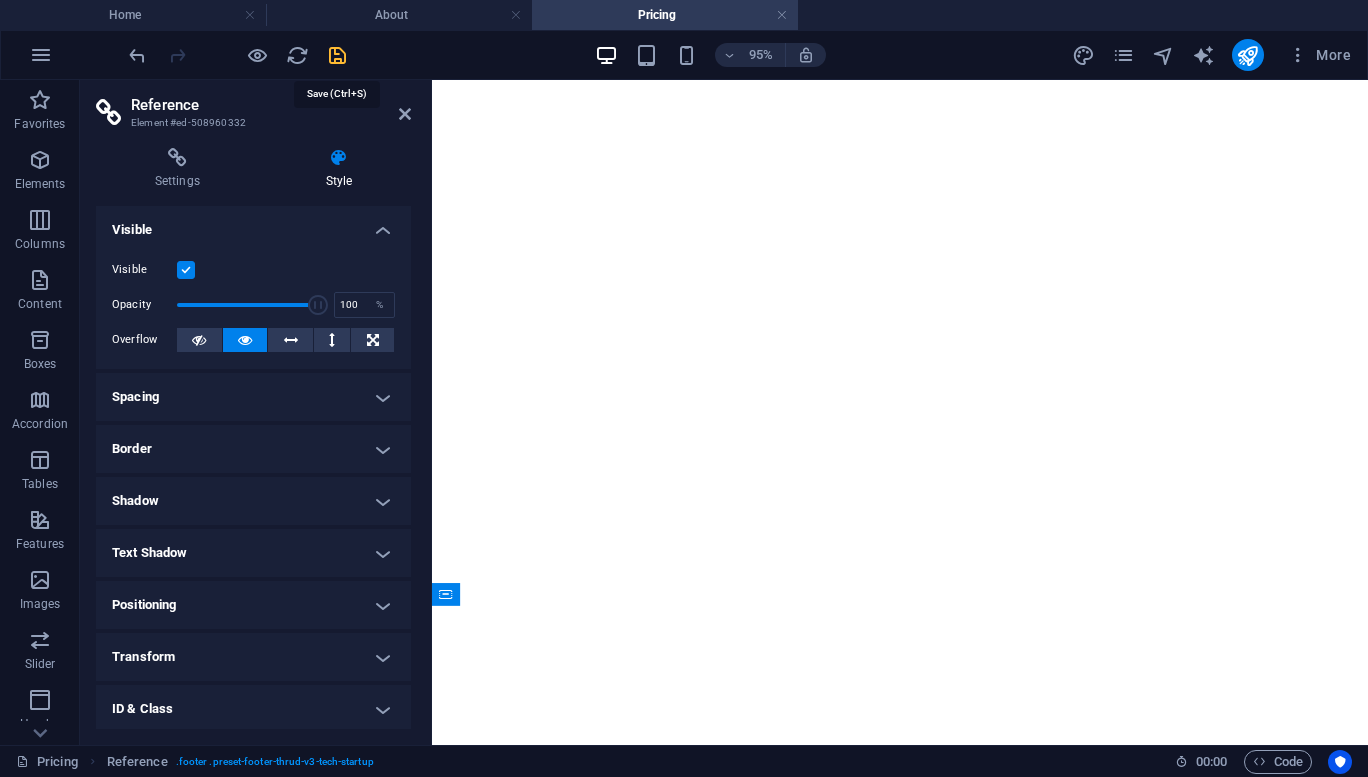 click at bounding box center [337, 55] 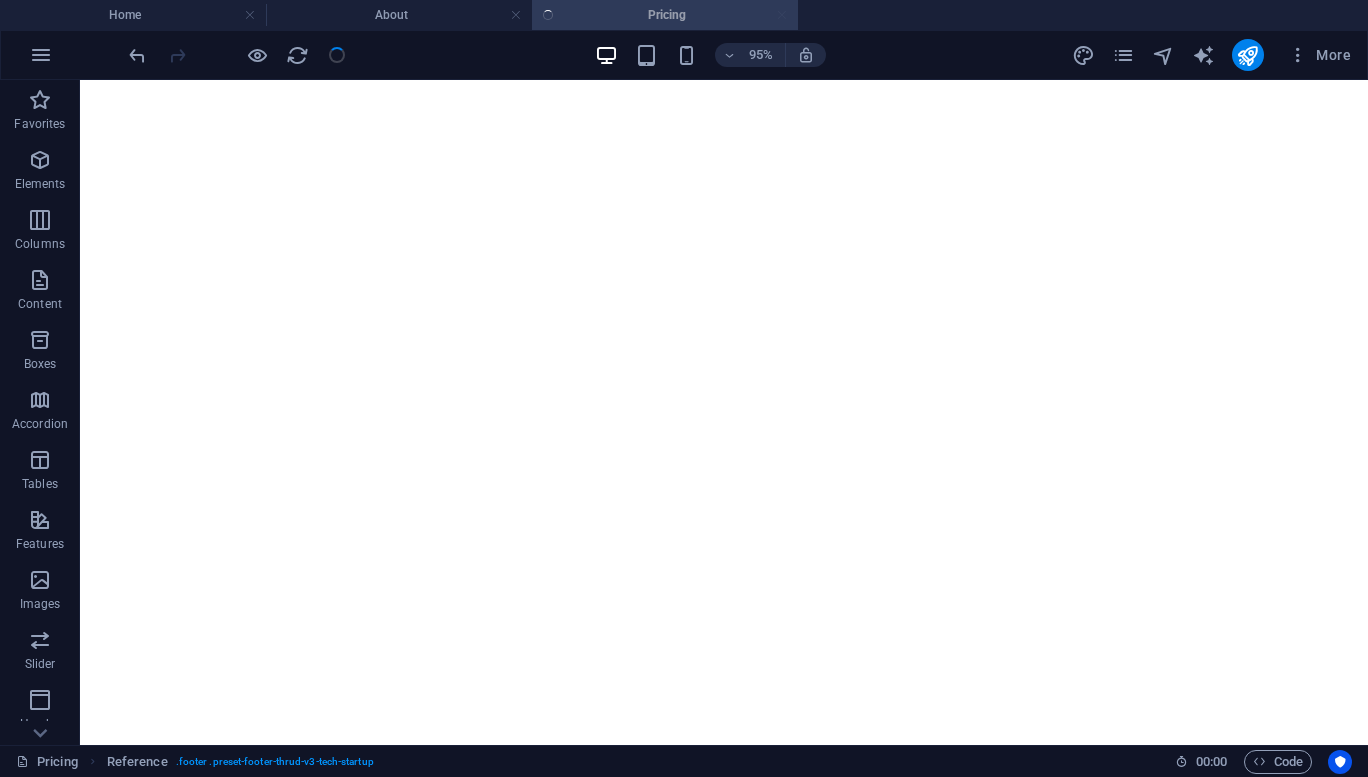 scroll, scrollTop: 1667, scrollLeft: 0, axis: vertical 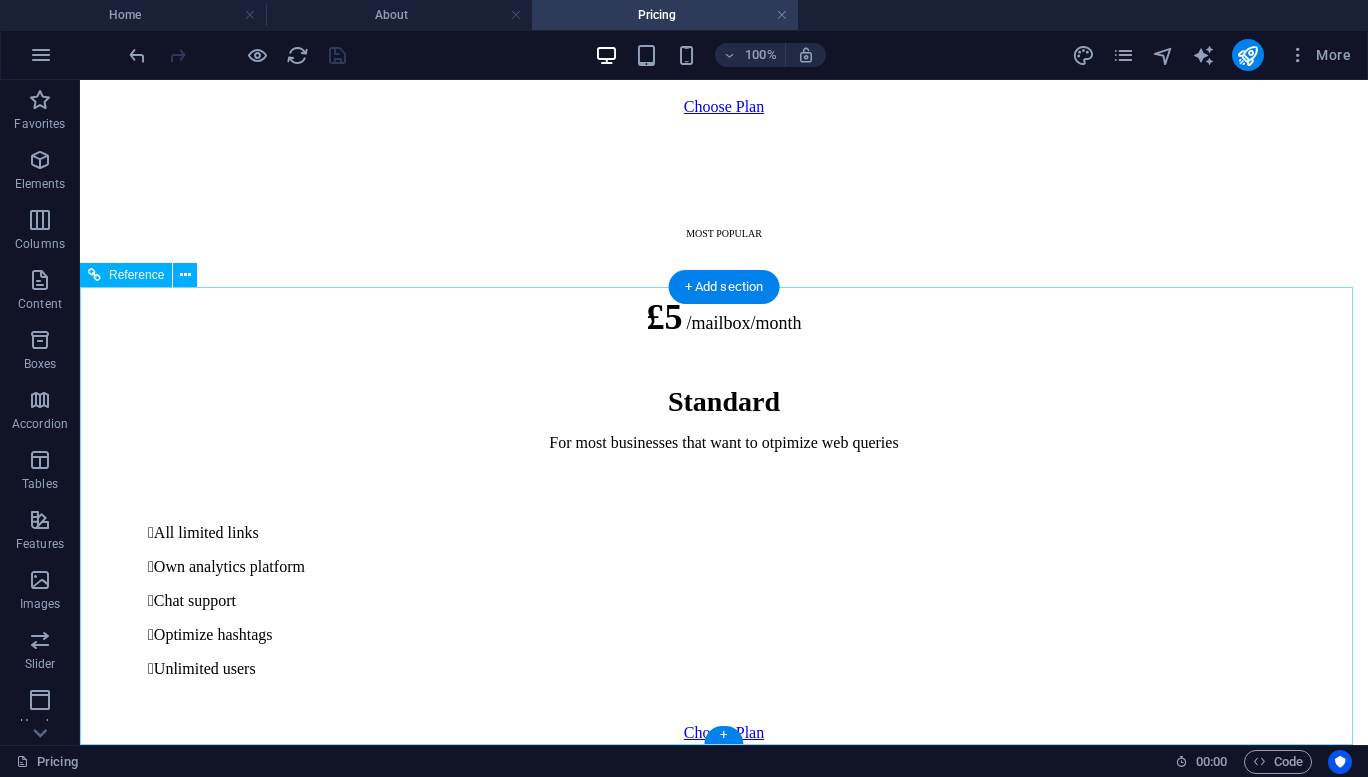 click on "ABOUT PRICING CONTACT BLOG Farington Street Dundee   90210 +44 1382 413342 Farington Street Dundee   90210 +44 1382 413342" at bounding box center (724, 3812) 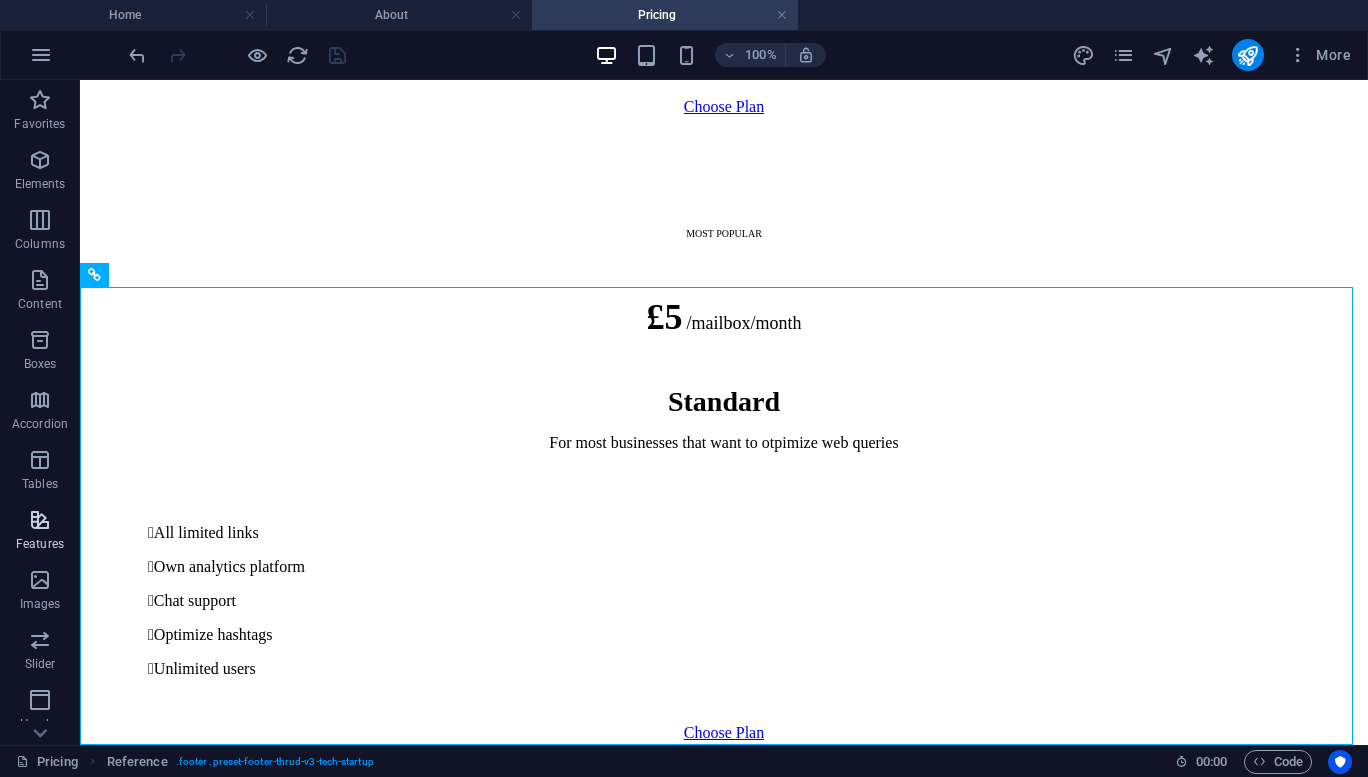 click on "Features" at bounding box center [40, 544] 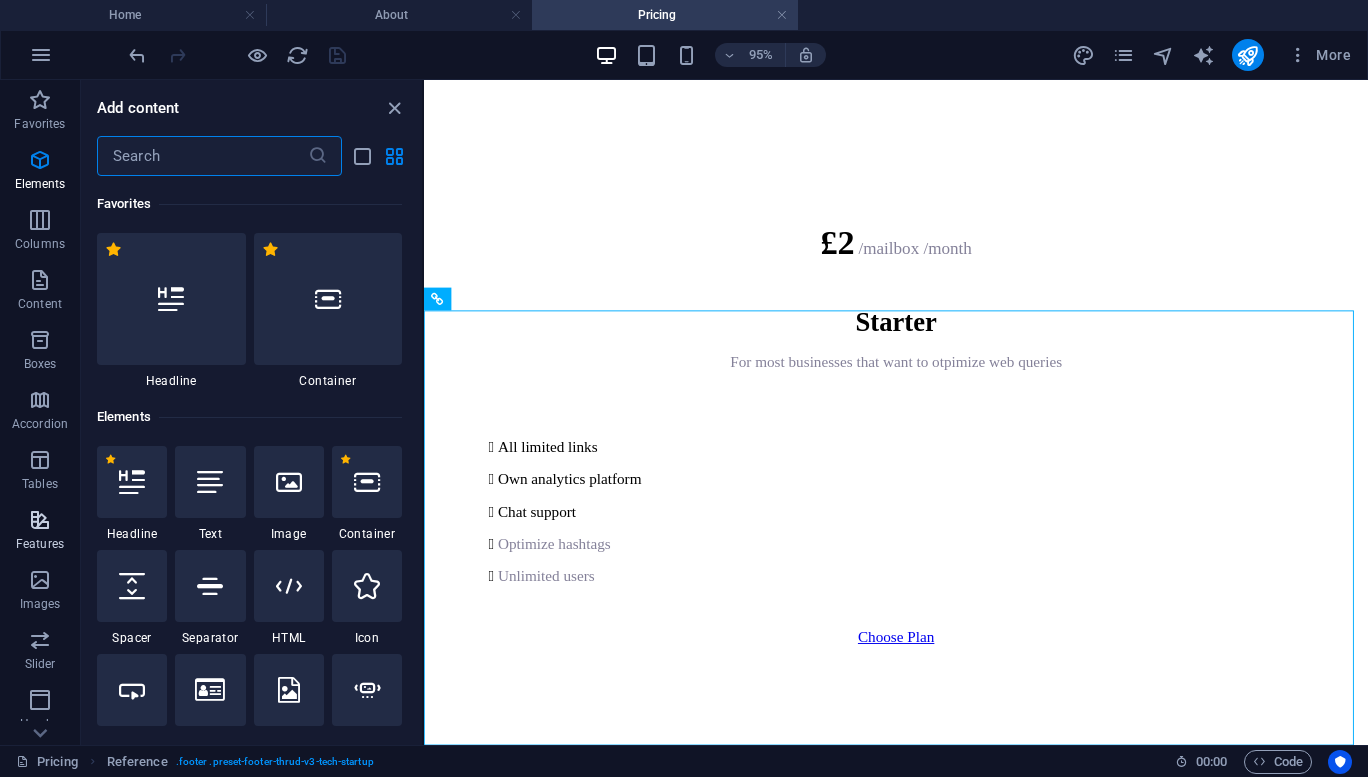 scroll, scrollTop: 2057, scrollLeft: 0, axis: vertical 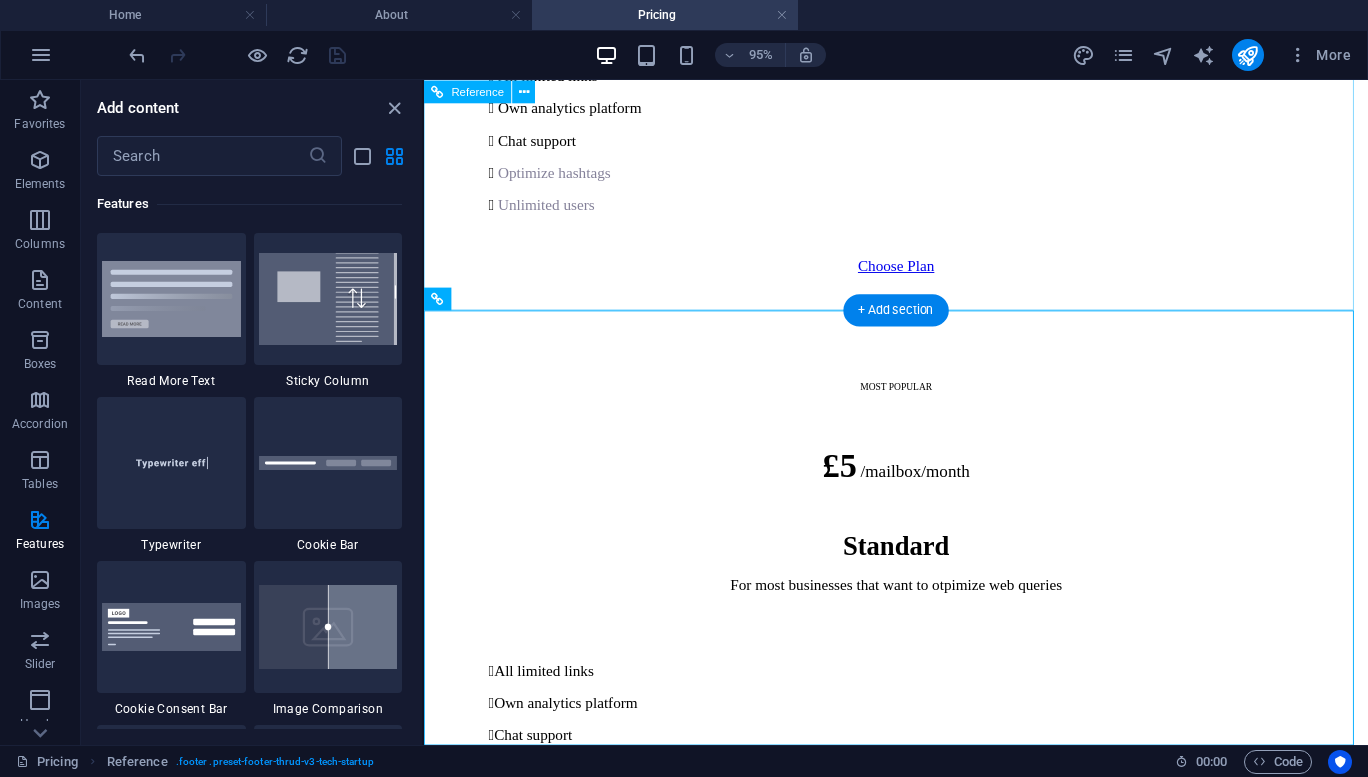 click on "Are you eager to collaborate with an amazing new startup? Or are you searching for ways to share your ideas? Craft an email and reach out to us! Looking to work with amazing new startup? Or searching for ways to share your ideas? Engineer an Email and contact us! Get Started Now Get Started Now" at bounding box center [921, 1846] 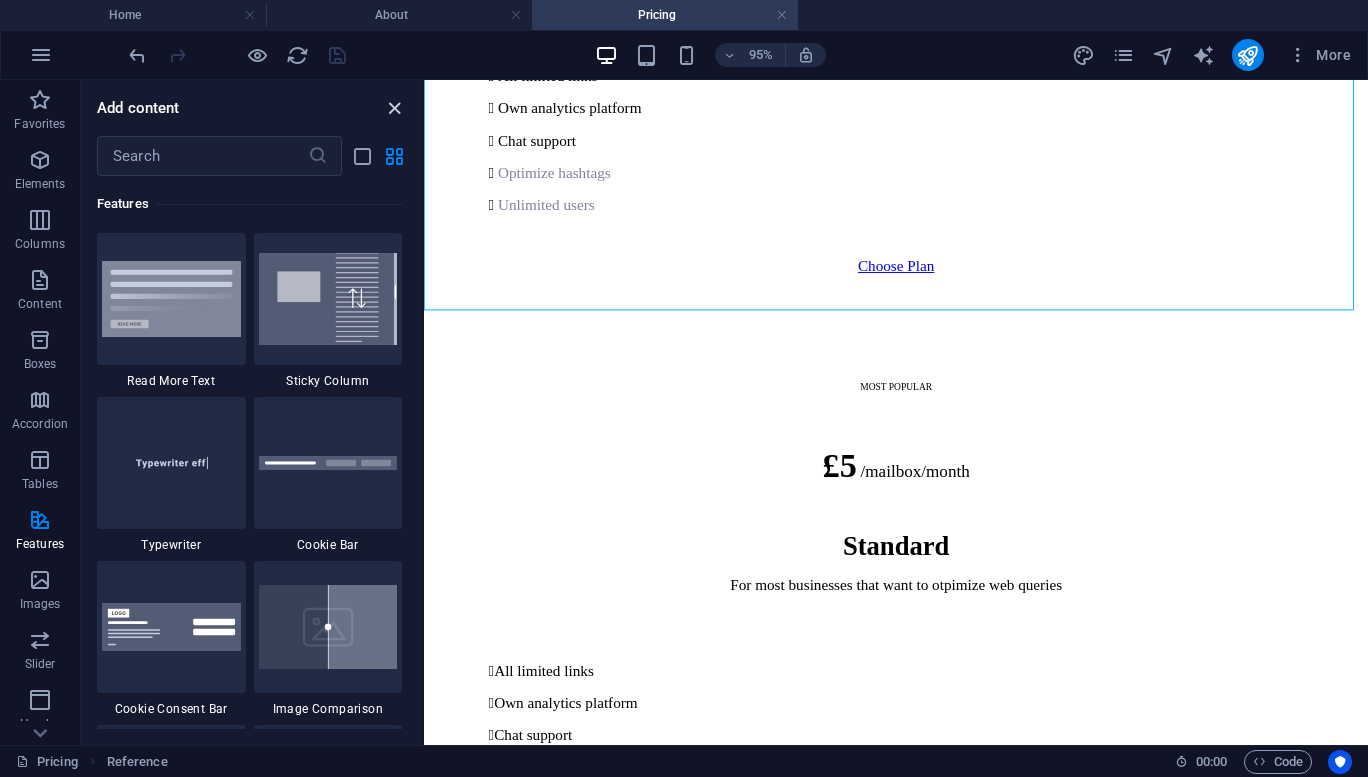 click at bounding box center (394, 108) 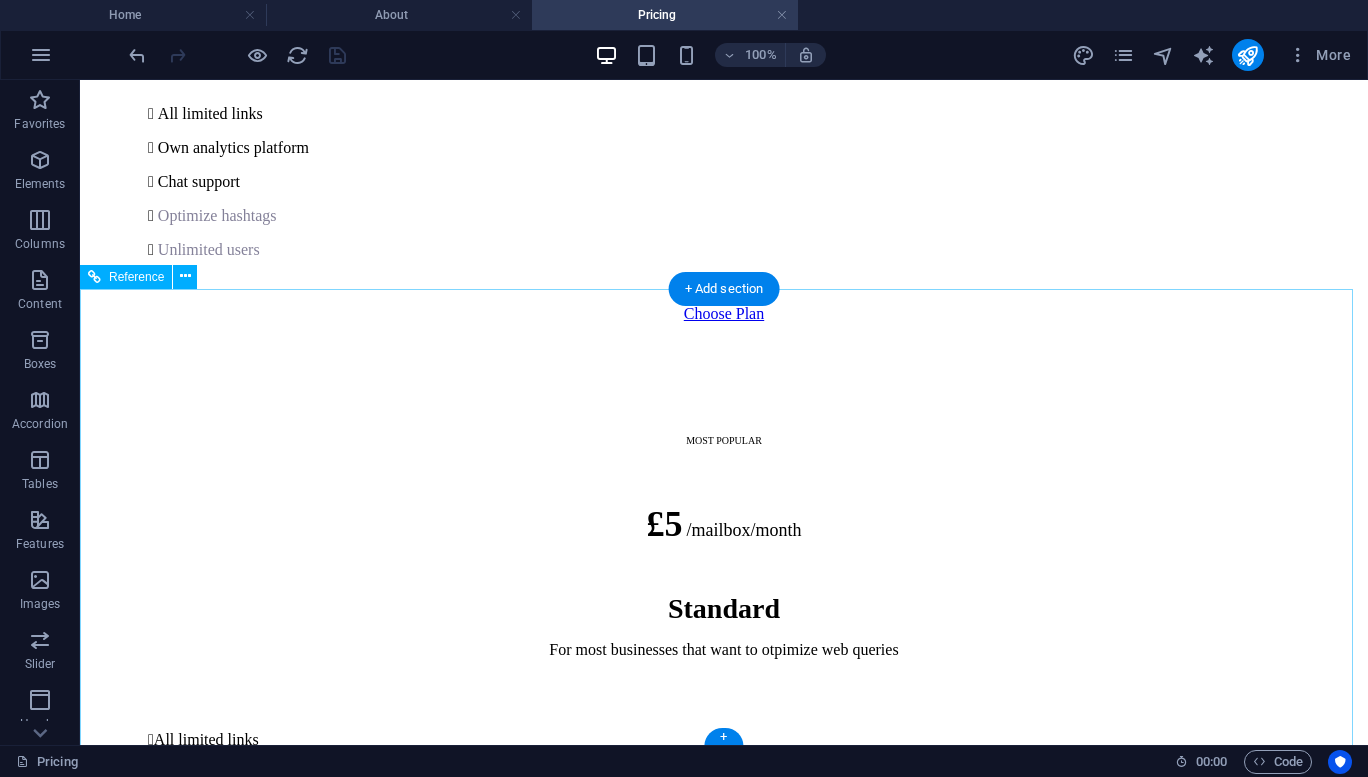 scroll, scrollTop: 1667, scrollLeft: 0, axis: vertical 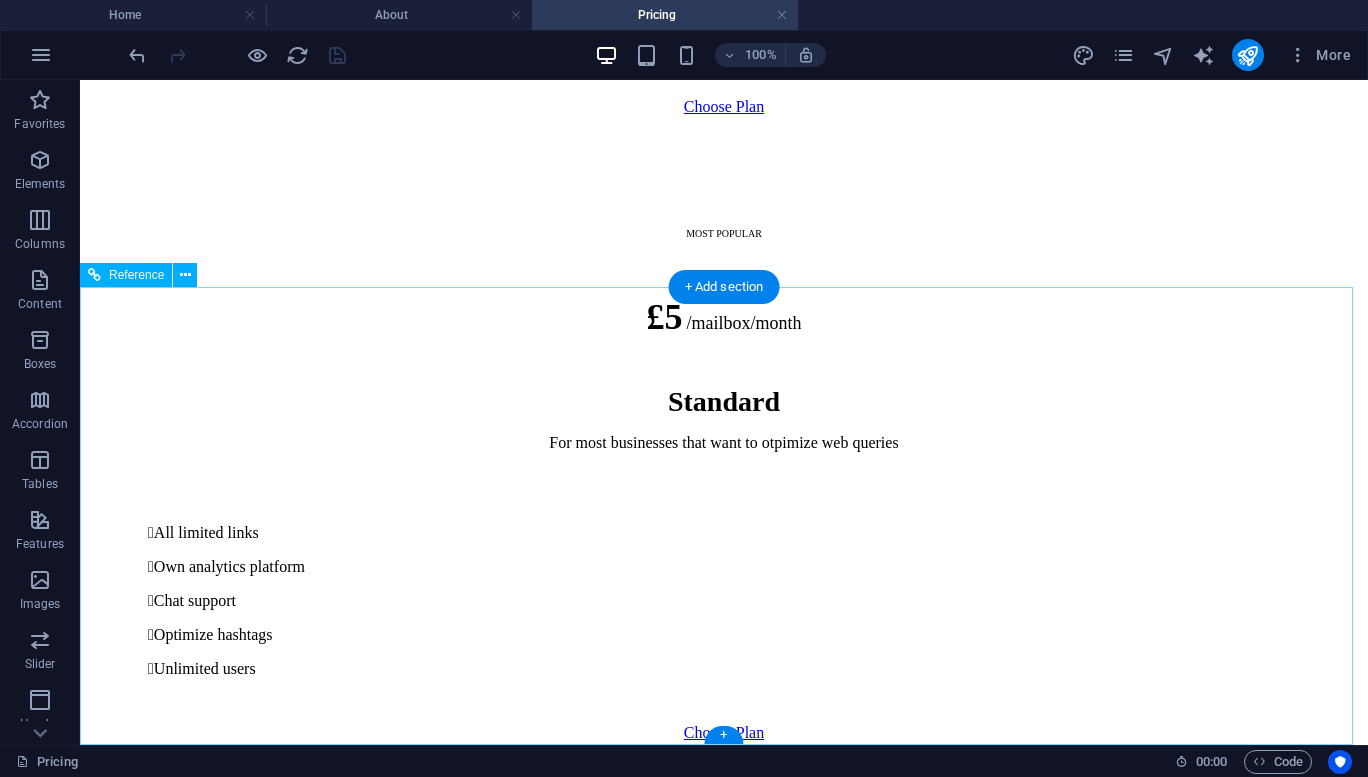 click at bounding box center [724, 3567] 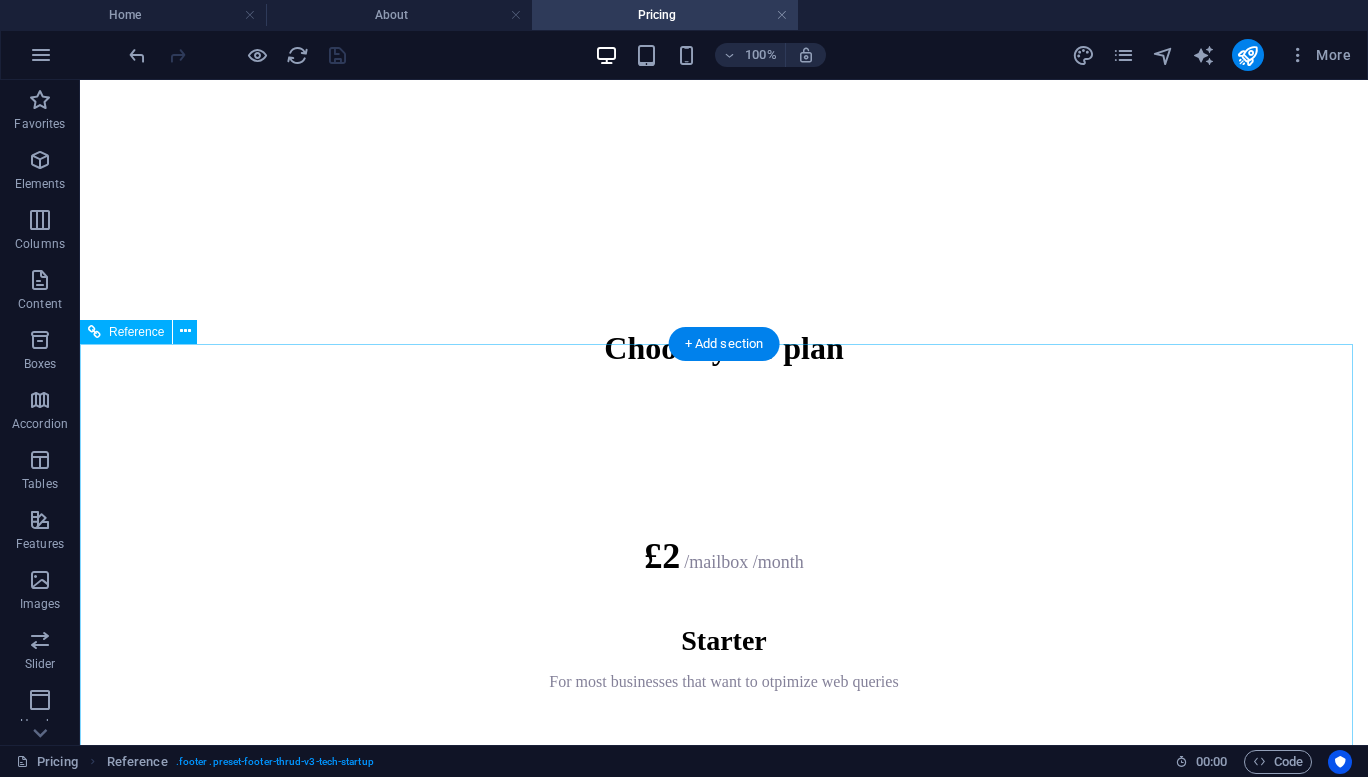 scroll, scrollTop: 0, scrollLeft: 0, axis: both 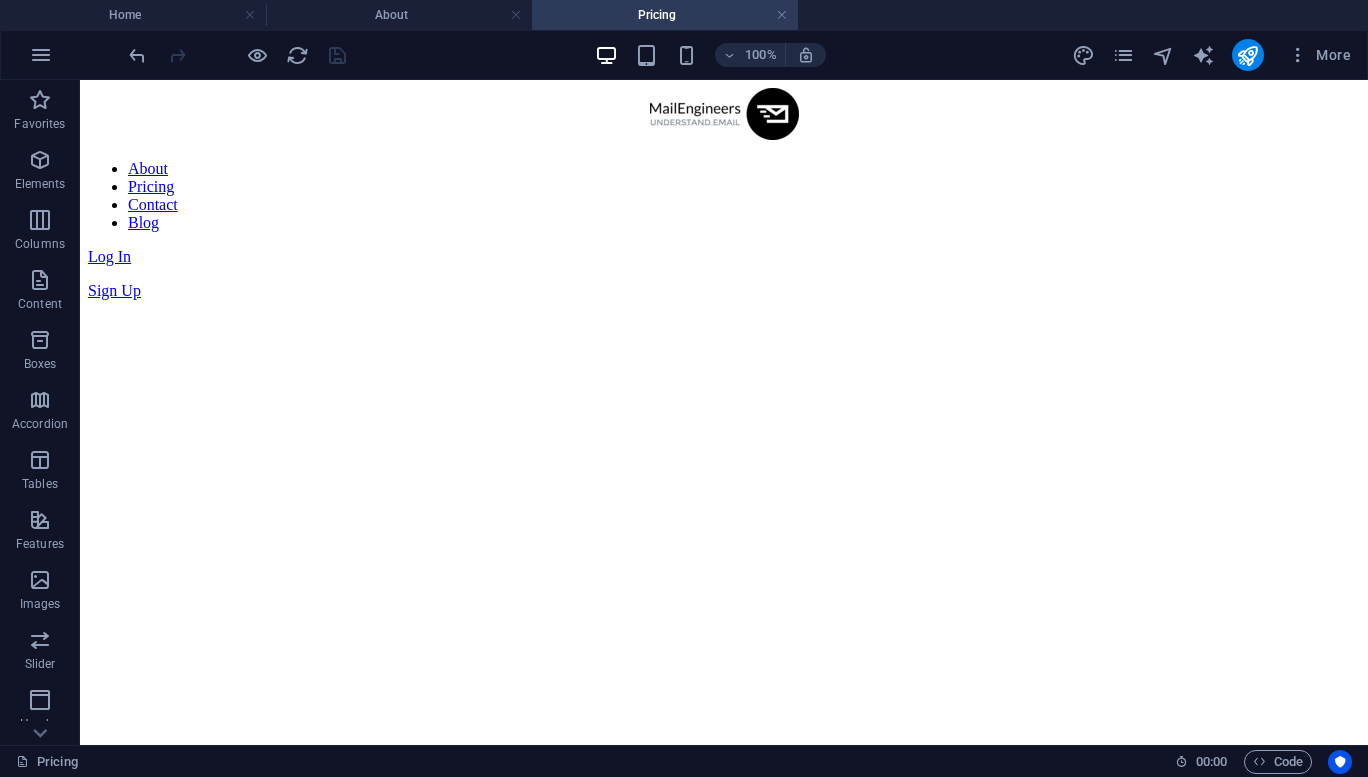click on "More" at bounding box center (1215, 55) 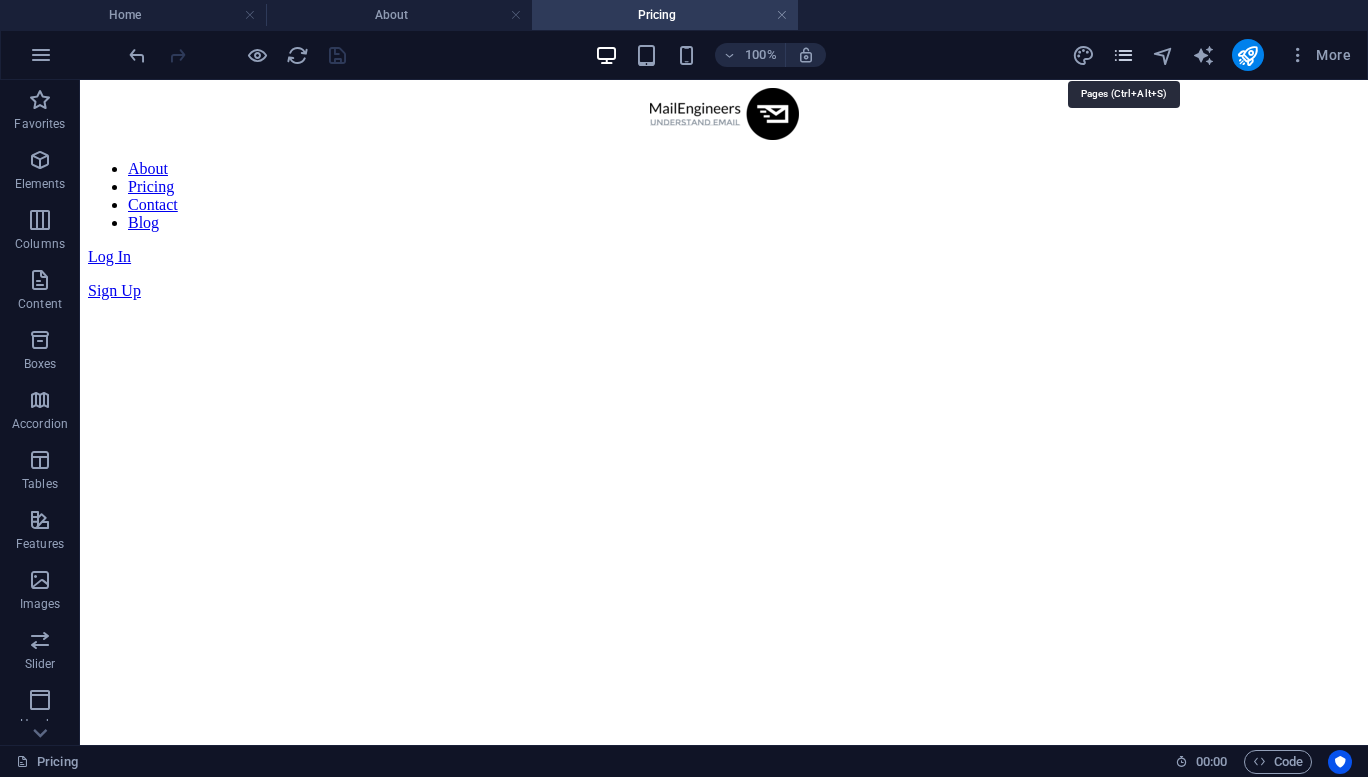 click at bounding box center [1123, 55] 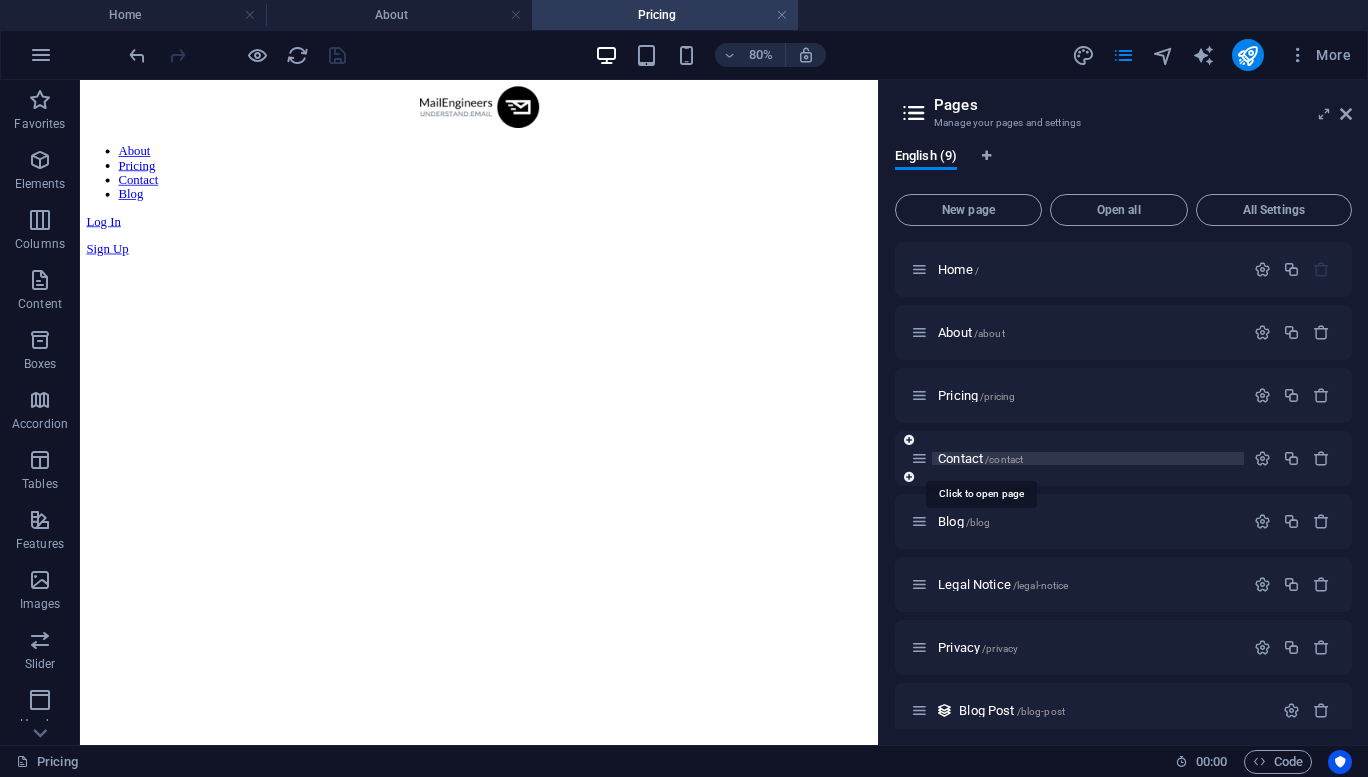 click on "Contact /contact" at bounding box center (980, 458) 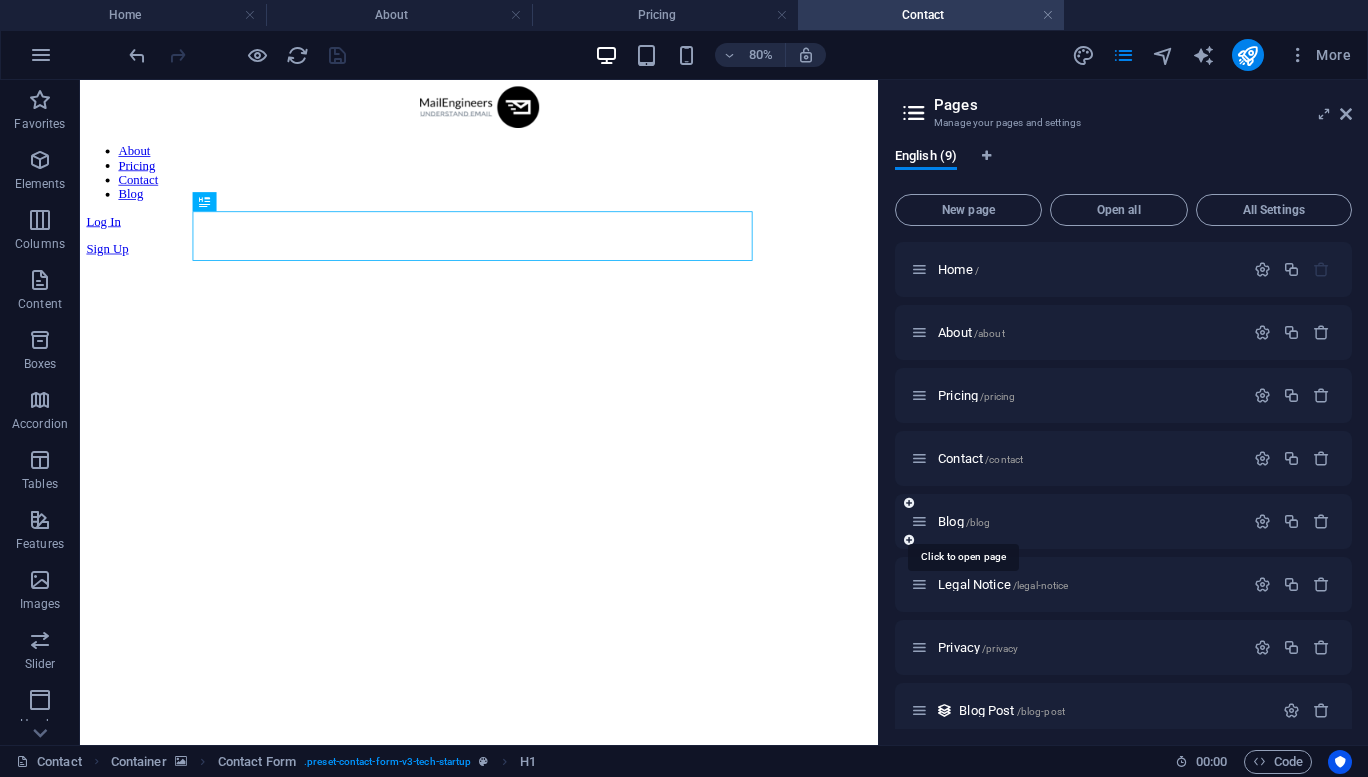 scroll, scrollTop: 0, scrollLeft: 0, axis: both 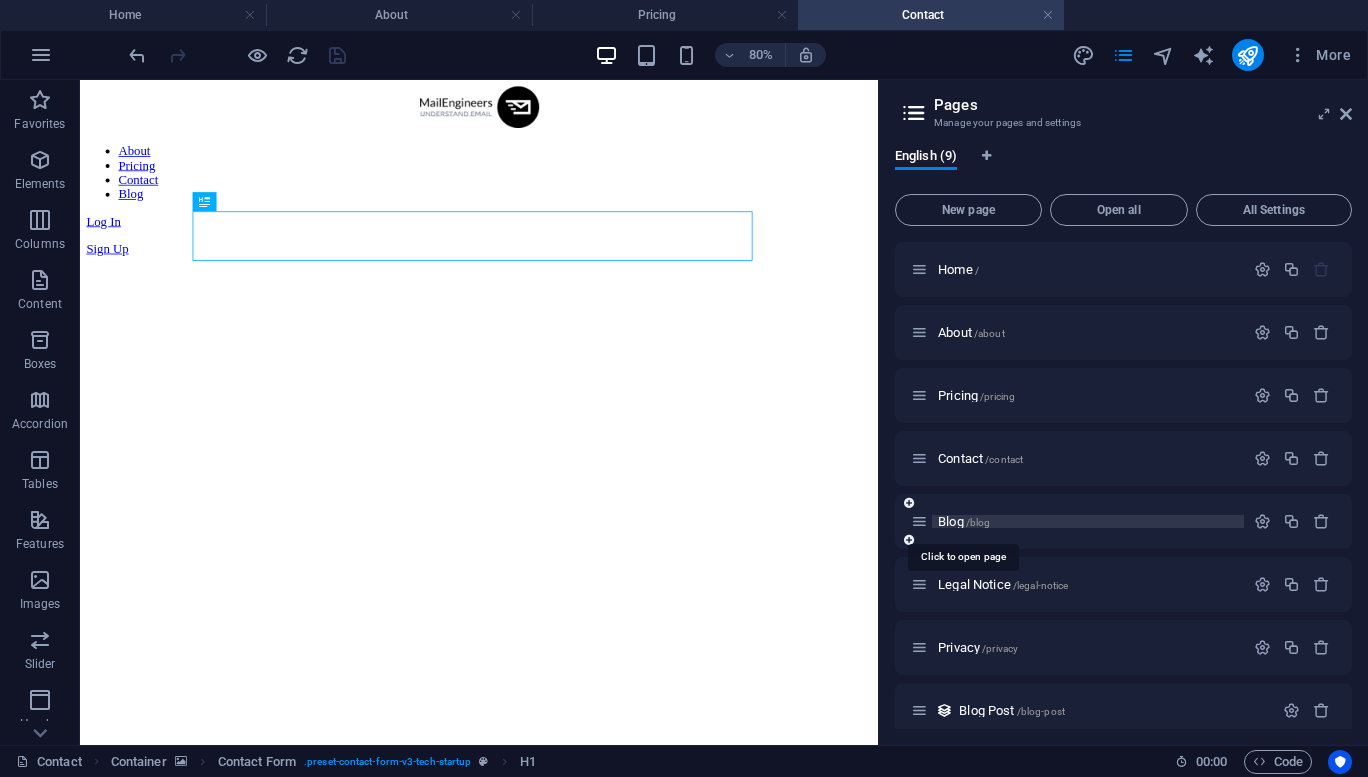 click on "Blog /blog" at bounding box center [964, 521] 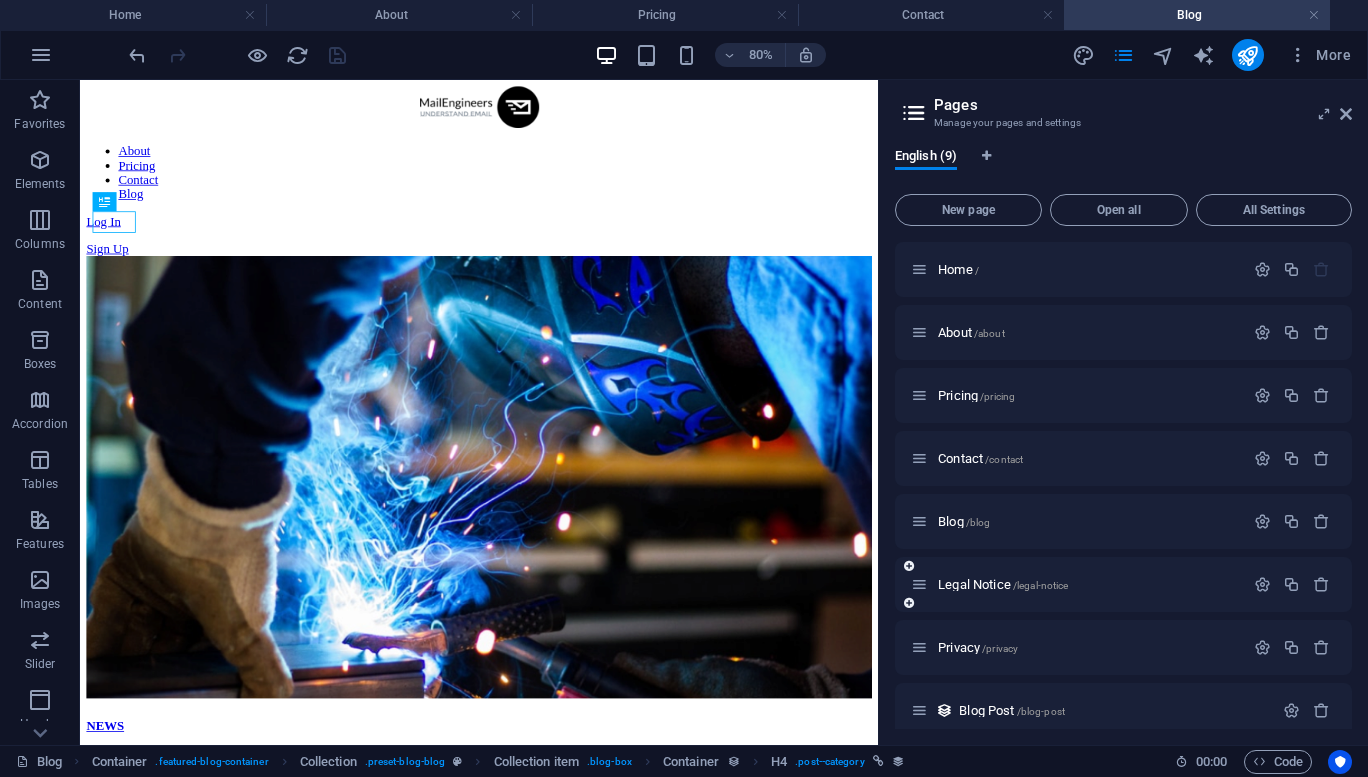 scroll, scrollTop: 0, scrollLeft: 0, axis: both 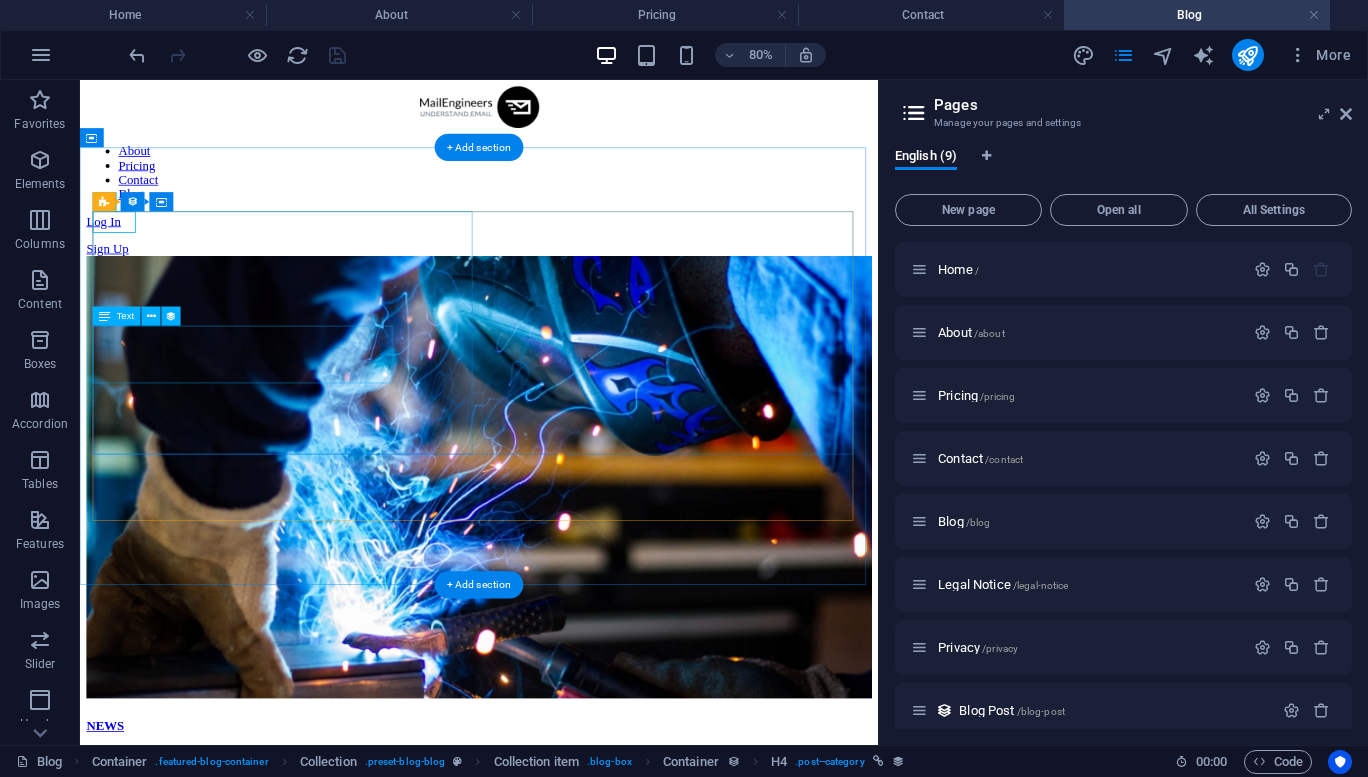 click on "Corrupti consequatur deserunt laboriosam est perspiciatis ut quis. Et repellendus rerum veritatis dolorem. Quia est ut dolorem eaque." at bounding box center (529, 1075) 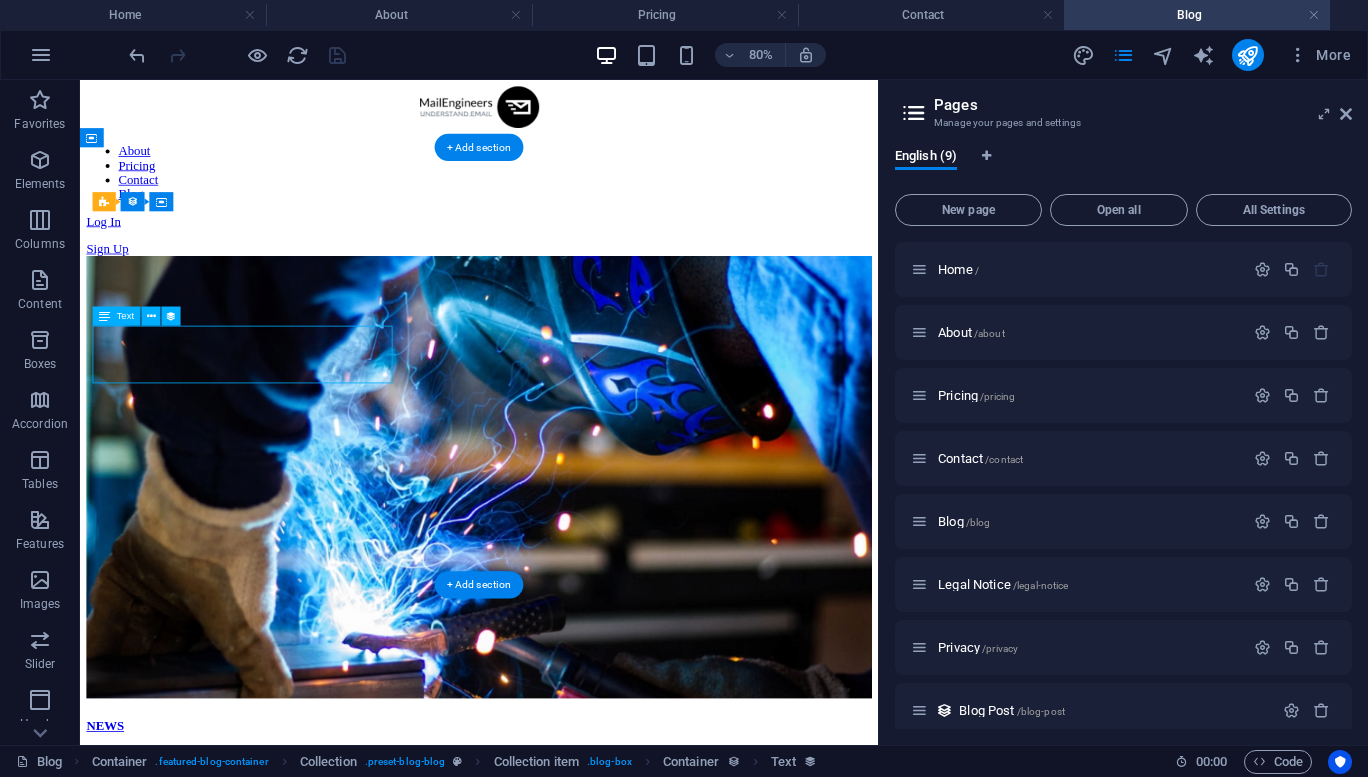 click on "Corrupti consequatur deserunt laboriosam est perspiciatis ut quis. Et repellendus rerum veritatis dolorem. Quia est ut dolorem eaque." at bounding box center [529, 1075] 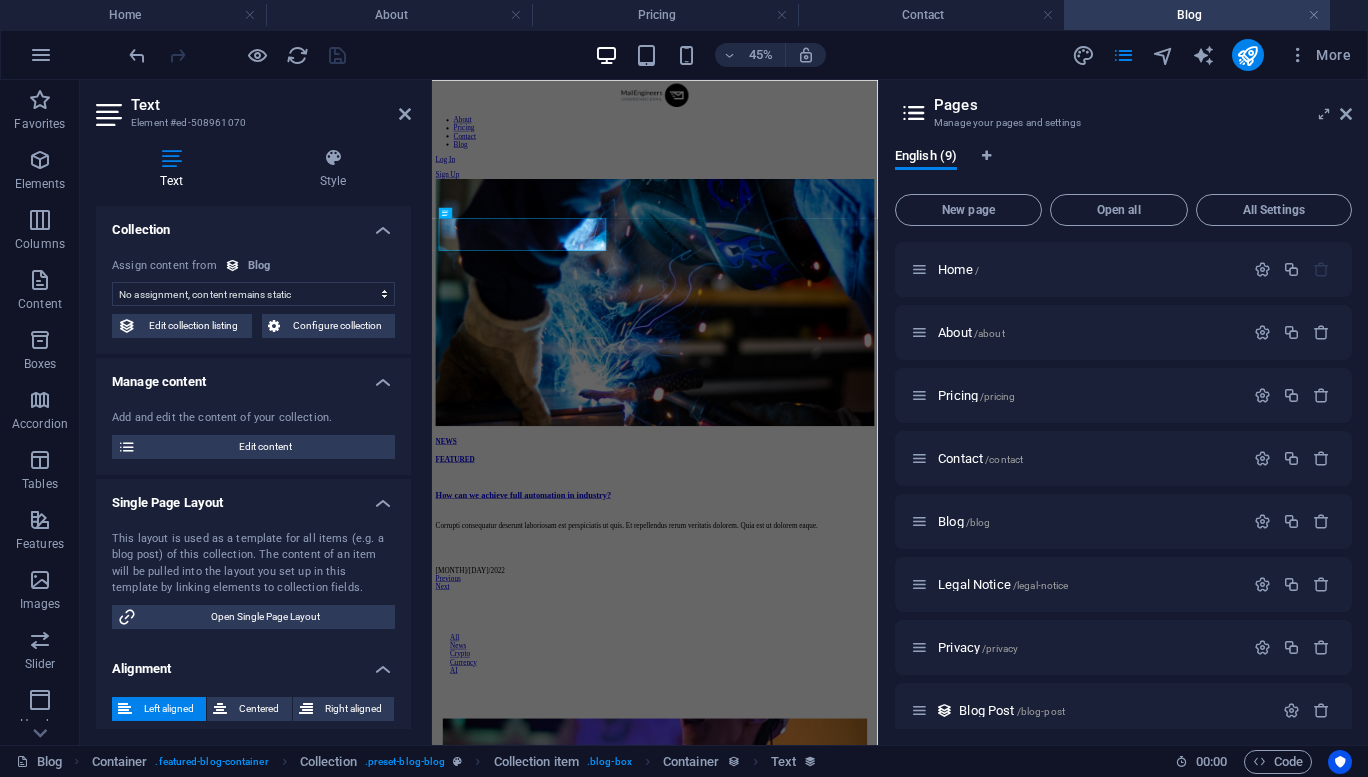 select on "description" 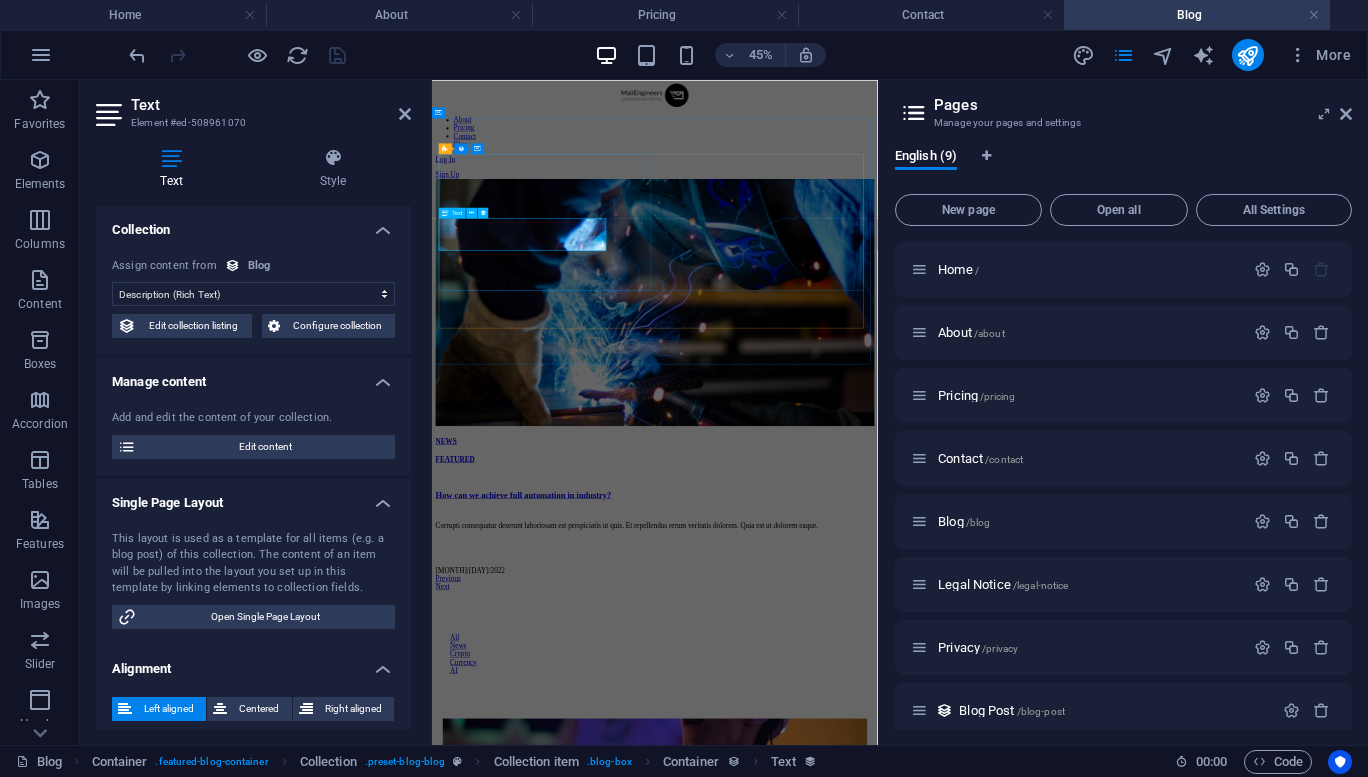 click on "Corrupti consequatur deserunt laboriosam est perspiciatis ut quis. Et repellendus rerum veritatis dolorem. Quia est ut dolorem eaque." at bounding box center [877, 1071] 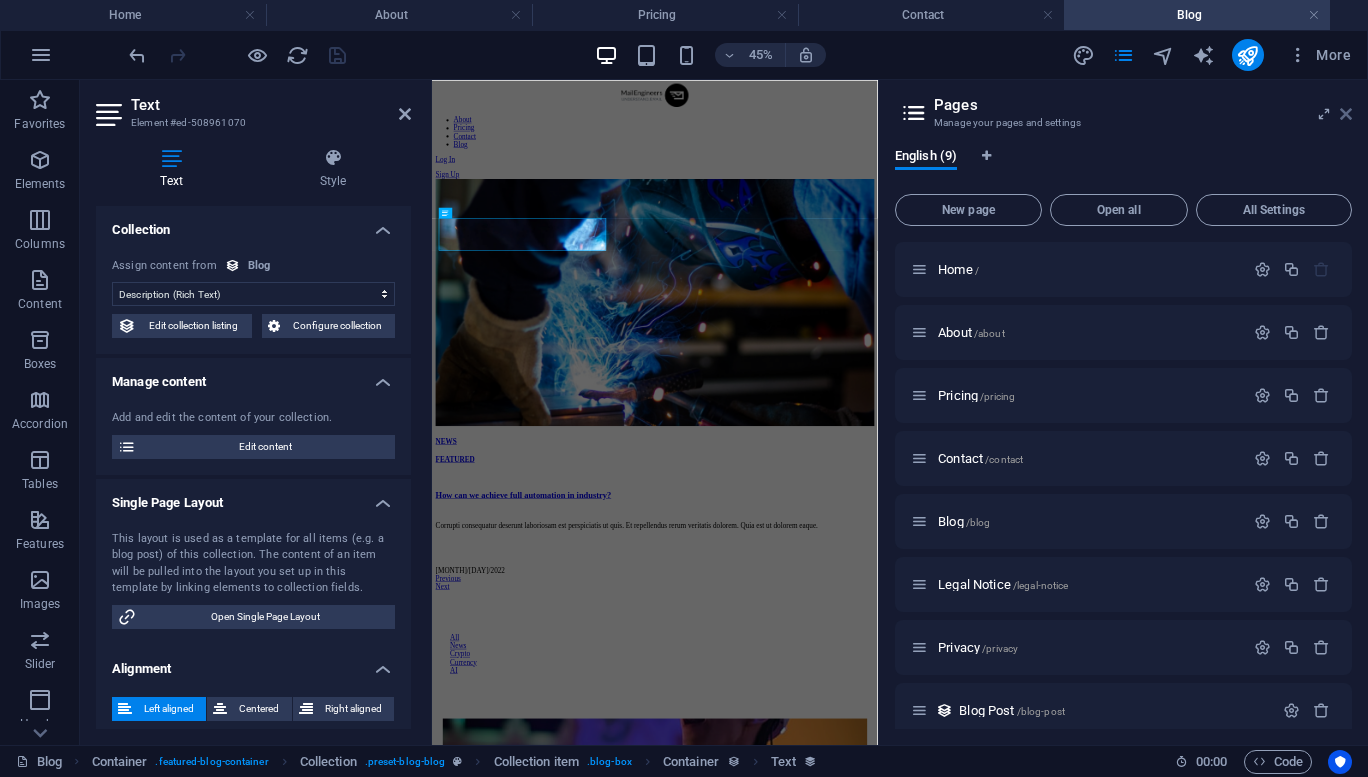 click at bounding box center (1346, 114) 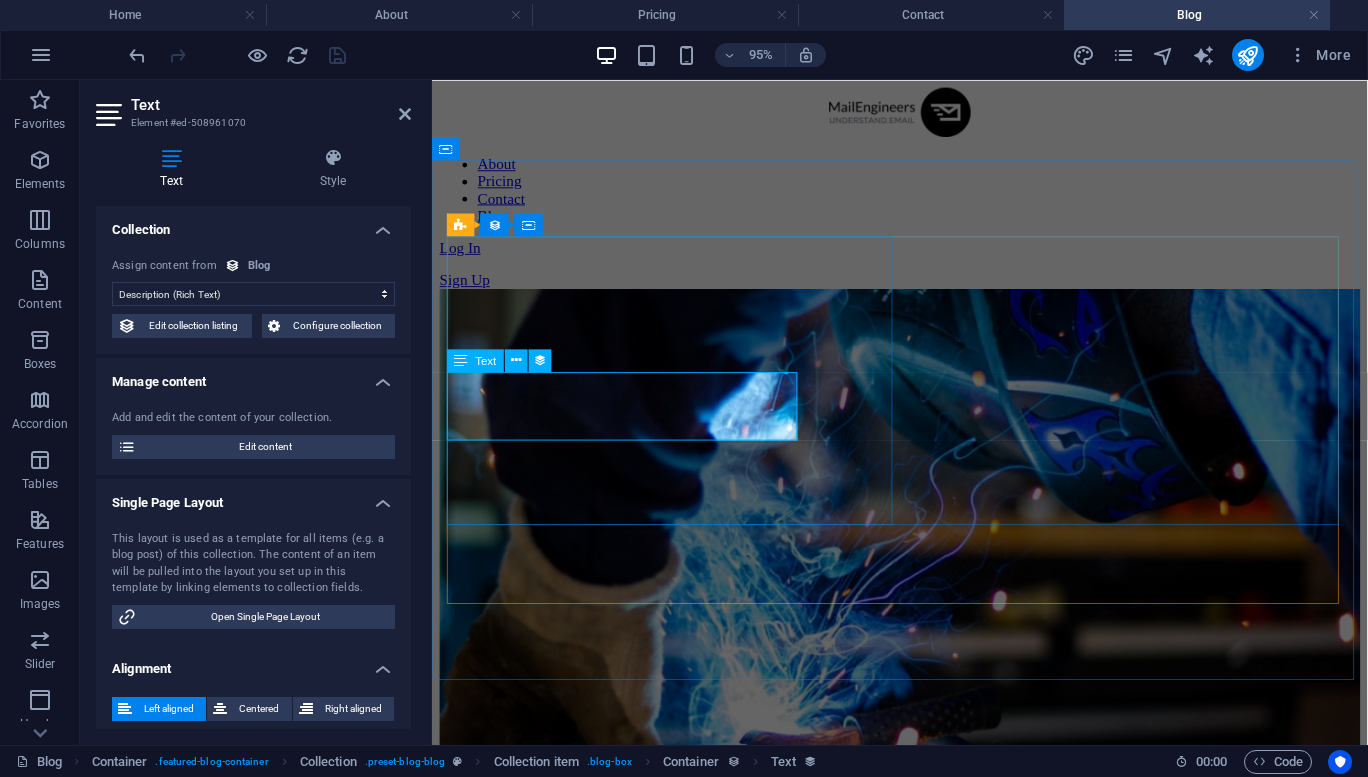 click on "Corrupti consequatur deserunt laboriosam est perspiciatis ut quis. Et repellendus rerum veritatis dolorem. Quia est ut dolorem eaque." at bounding box center (874, 1067) 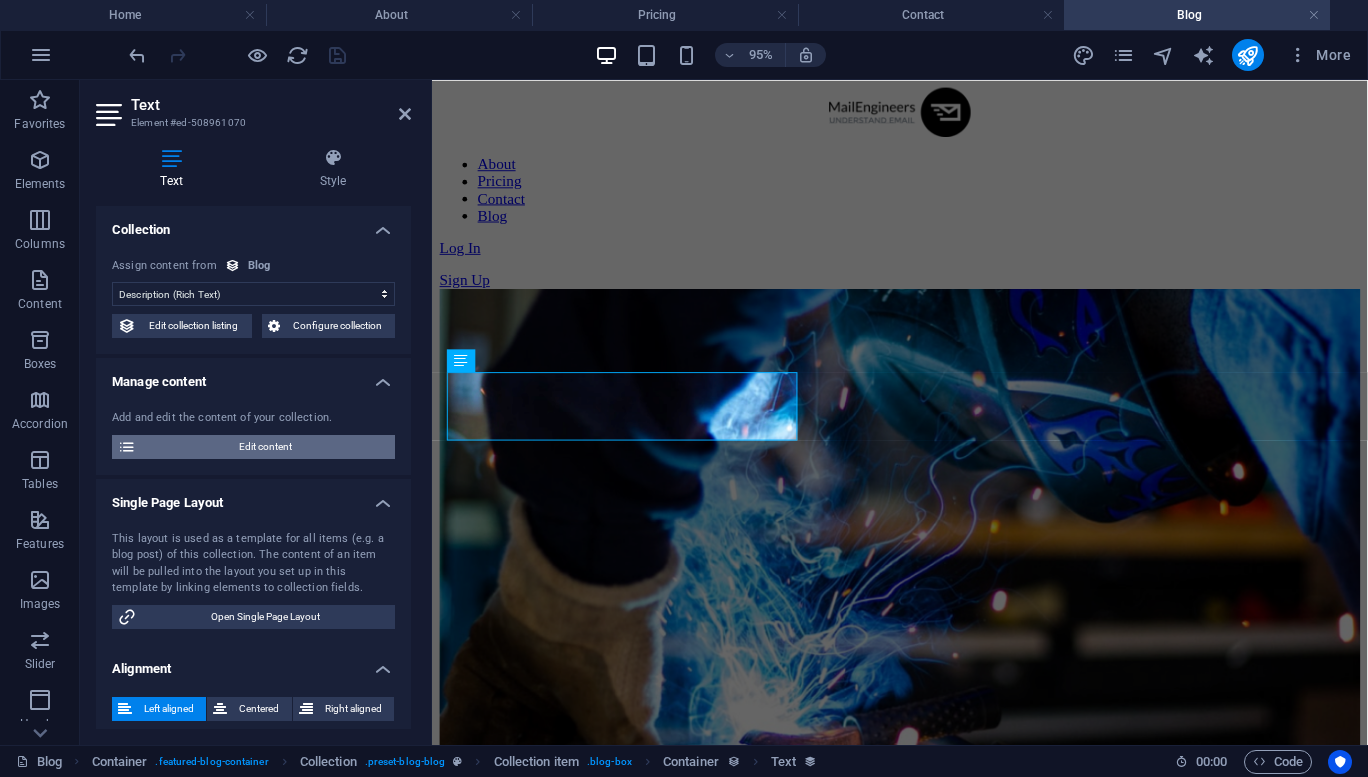 click on "Edit content" at bounding box center [265, 447] 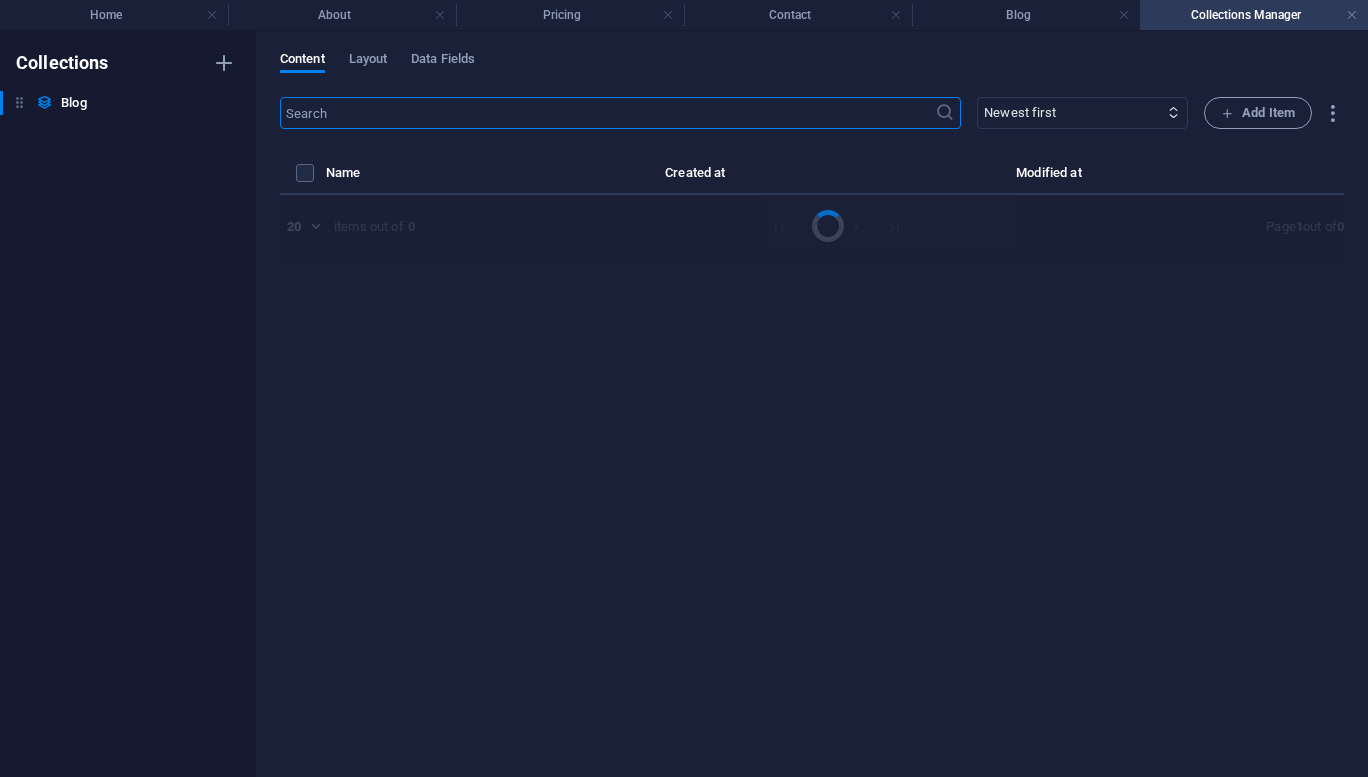 select on "NEWS" 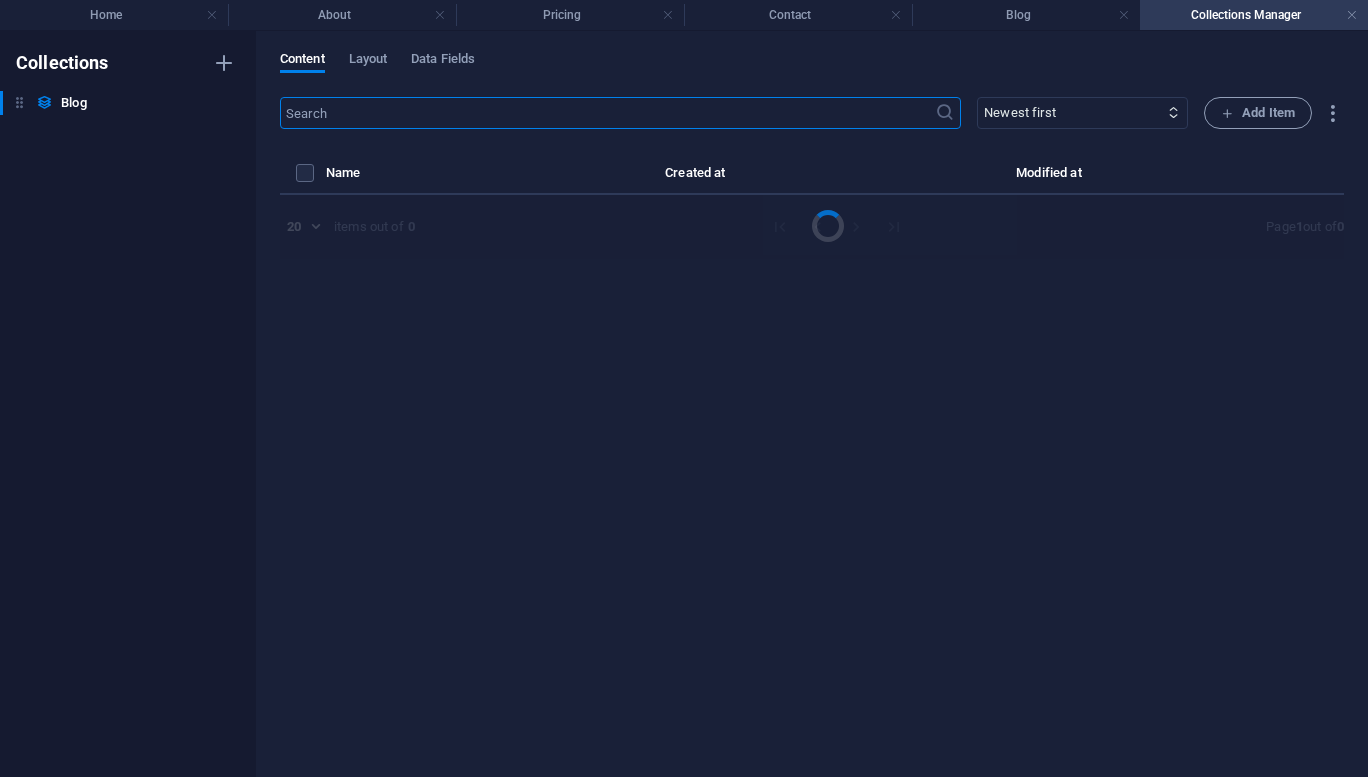 select on "FEATURED" 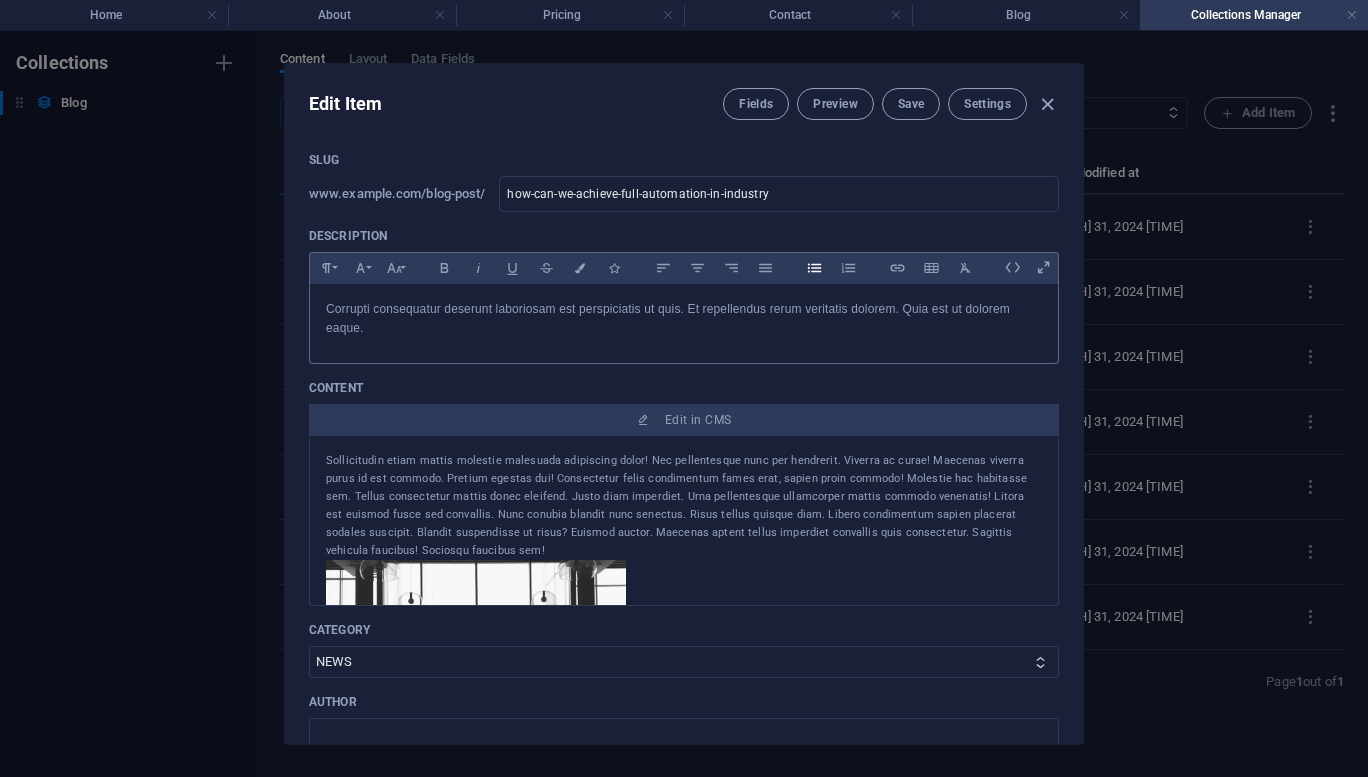 scroll, scrollTop: 78, scrollLeft: 0, axis: vertical 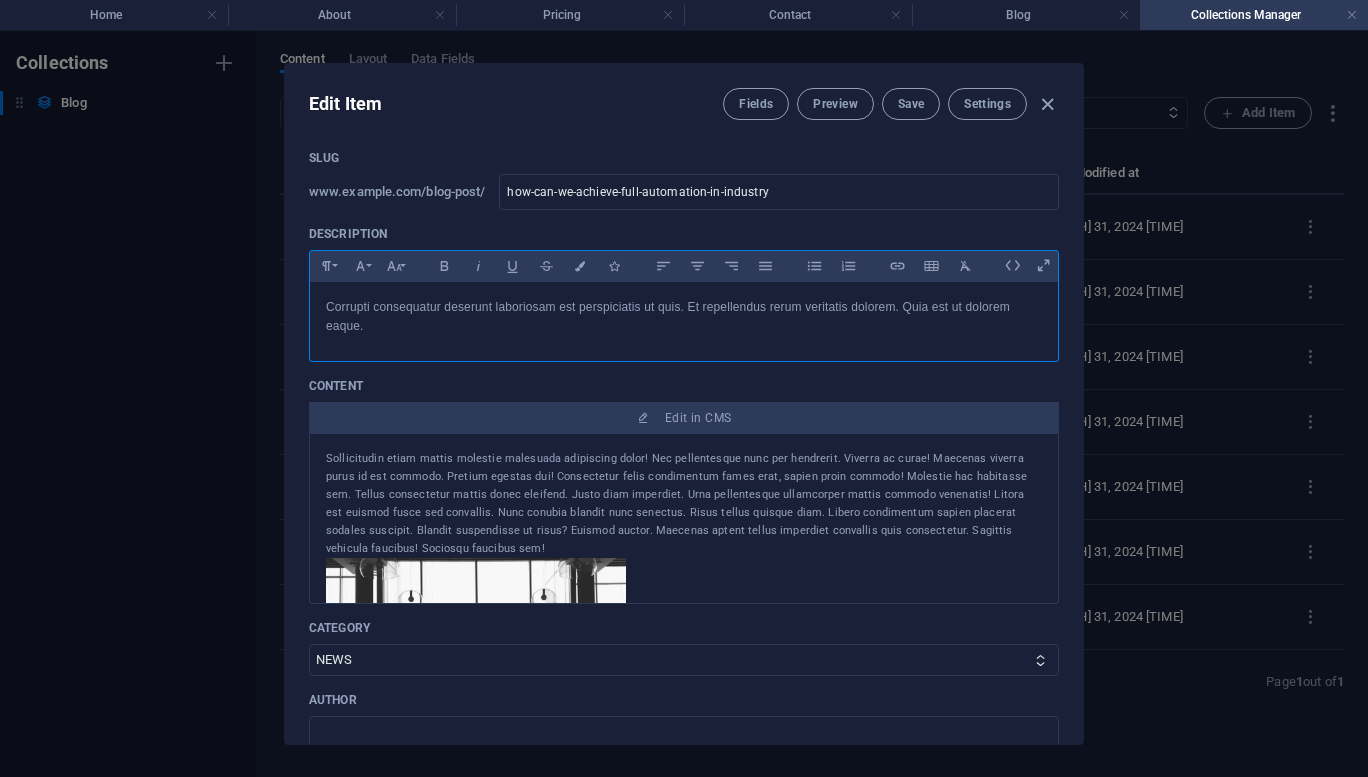 click on "Corrupti consequatur deserunt laboriosam est perspiciatis ut quis. Et repellendus rerum veritatis dolorem. Quia est ut dolorem eaque." at bounding box center (684, 317) 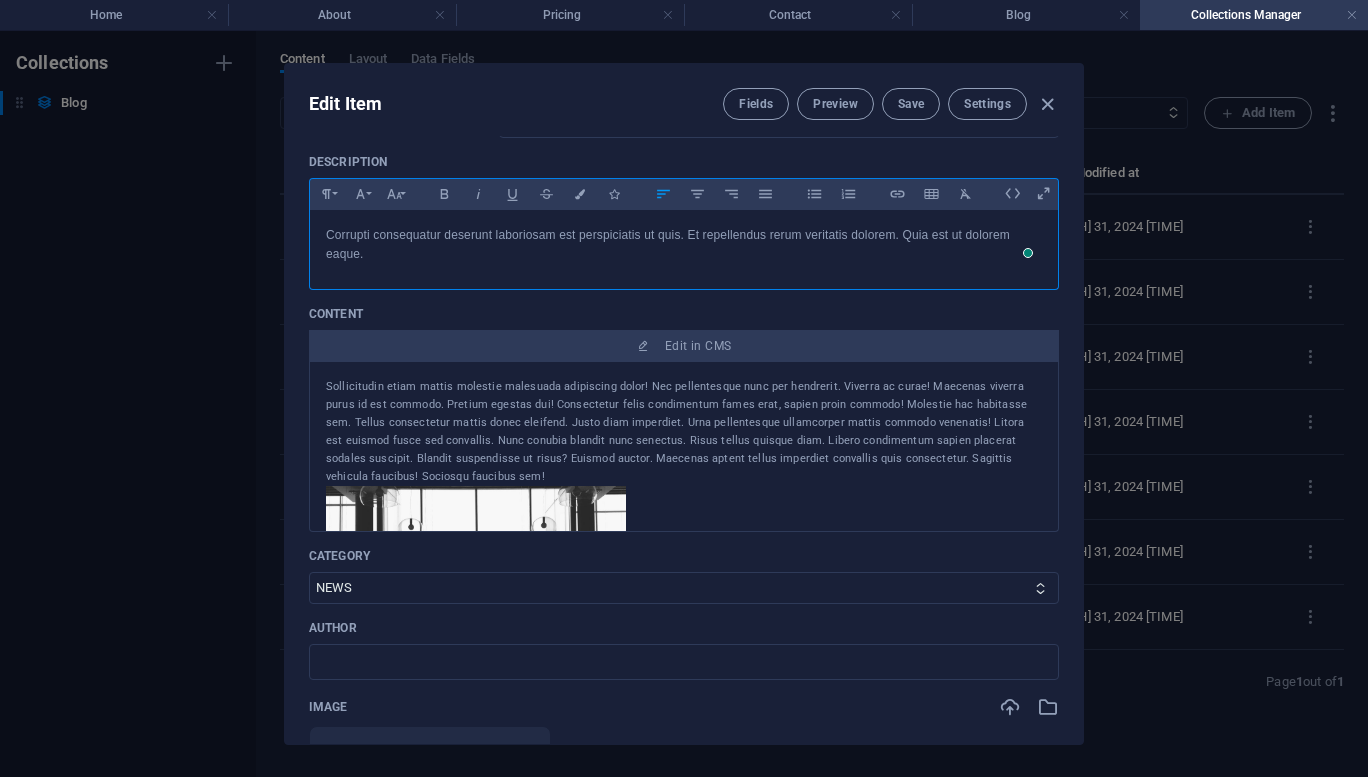 scroll, scrollTop: 285, scrollLeft: 0, axis: vertical 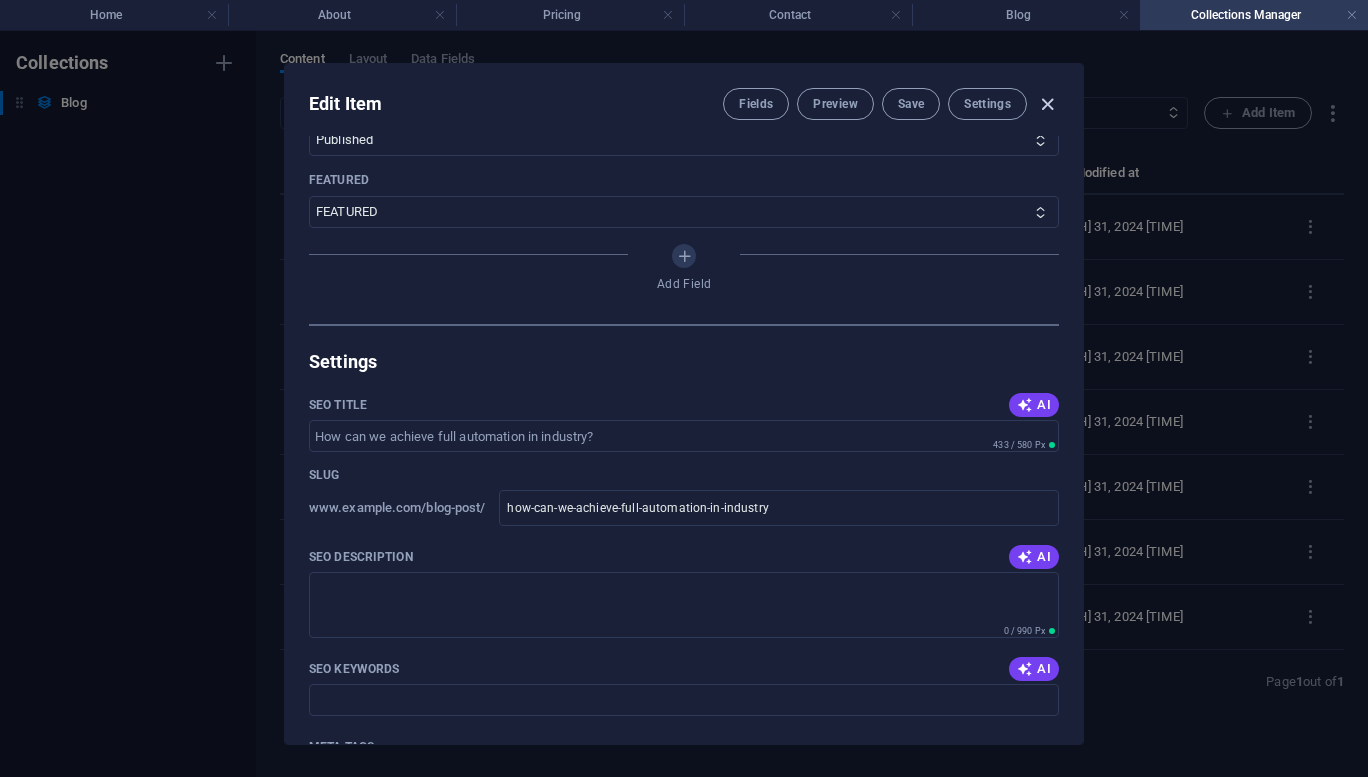 click at bounding box center [1047, 104] 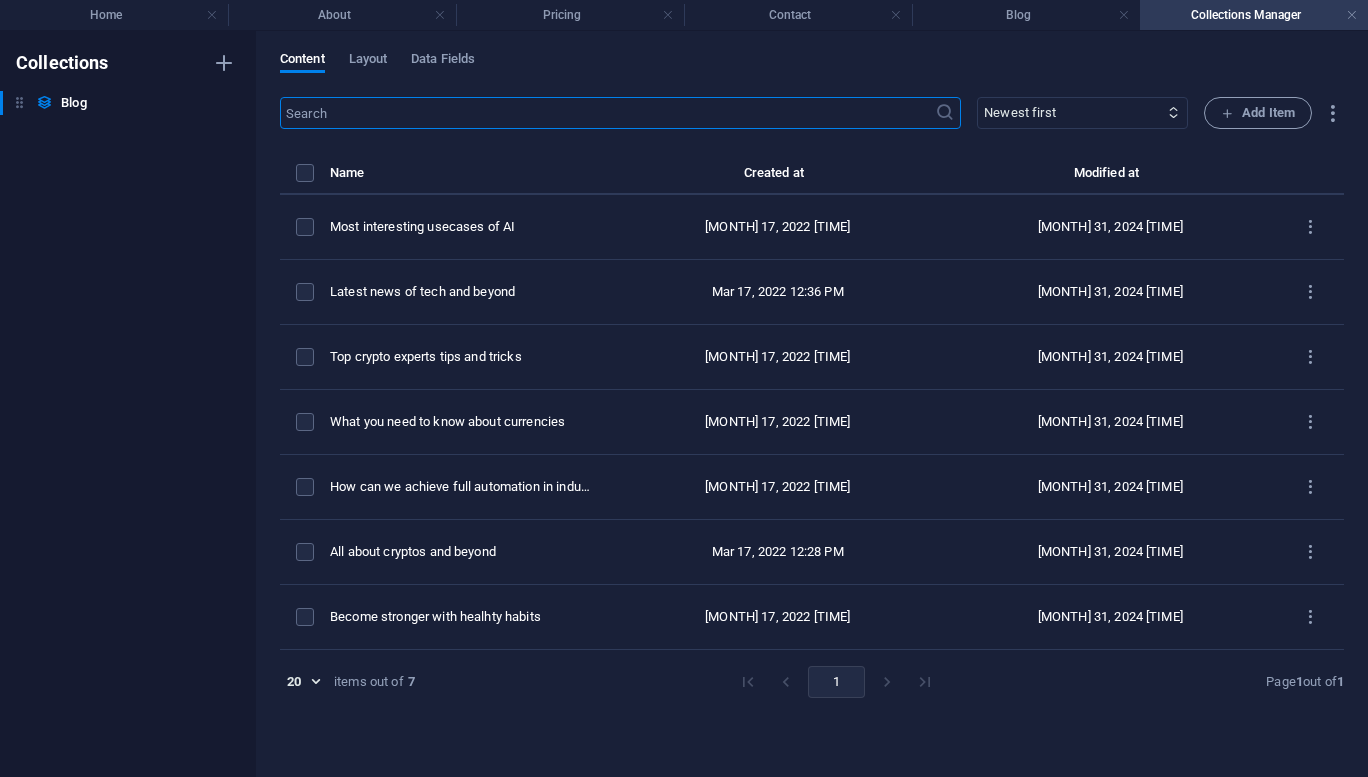 click on "​ Newest first Oldest first Last modified Name (ascending) Name (descending) Slug (ascending) Slug (descending) Category (ascending) Category (descending) Author (ascending) Author (descending) Publishing Date (ascending) Publishing Date (descending) Status (ascending) Status (descending) Featured (ascending) Featured (descending) Add Item Name Created at Modified at Most interesting usecases of AI Mar 17, 2022 1:00 PM Dec 31, 2024 3:28 PM Latest news of tech and beyond Mar 17, 2022 12:36 PM Dec 31, 2024 3:28 PM Top crypto experts tips and tricks Mar 17, 2022 12:35 PM Dec 31, 2024 3:28 PM What you need to know about currencies Mar 17, 2022 12:34 PM Dec 31, 2024 3:28 PM How can we achieve full automation in industry? Mar 17, 2022 12:31 PM Dec 31, 2024 3:28 PM All about cryptos and beyond Mar 17, 2022 12:28 PM Dec 31, 2024 3:28 PM Become stronger with healhty habits Mar 17, 2022 12:19 PM Dec 31, 2024 3:28 PM 20 20 items out of 7 1 Page  1  out of  1" at bounding box center (812, 427) 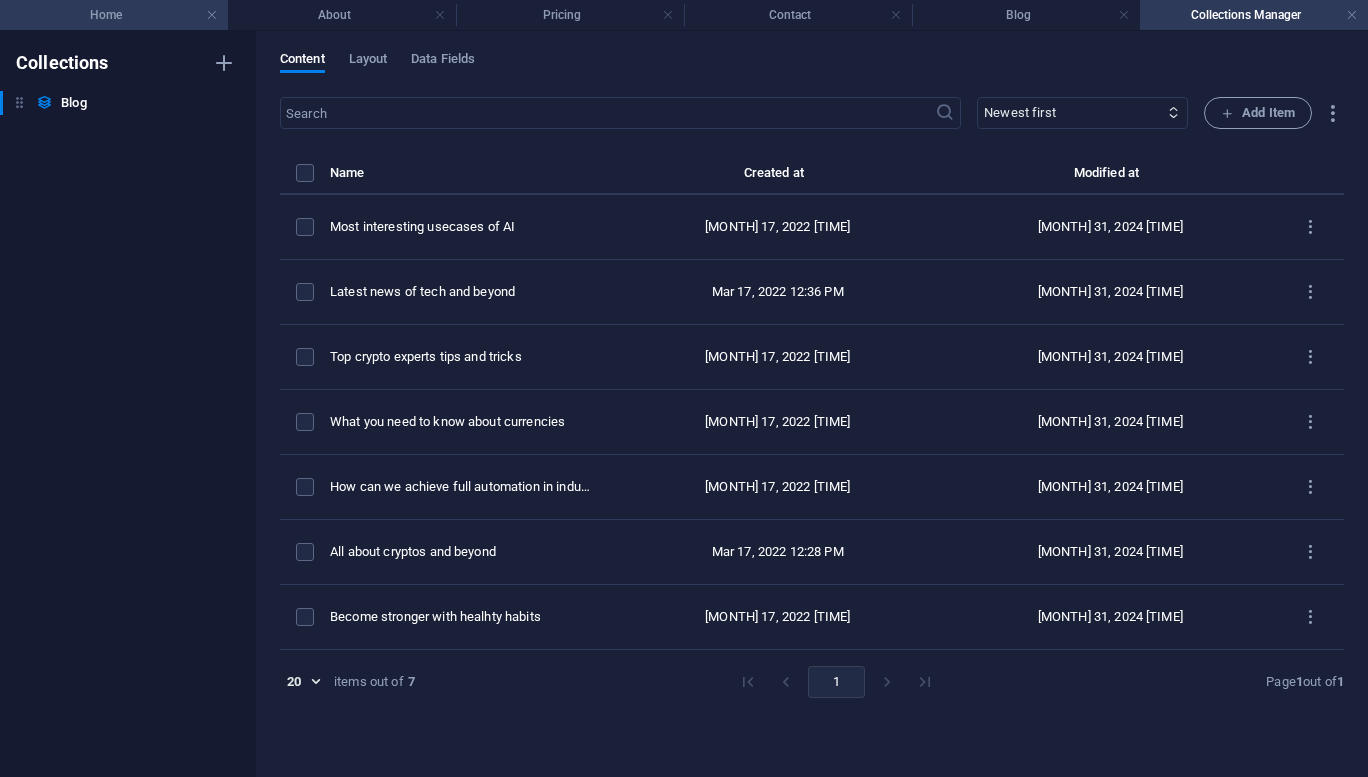 click on "Home" at bounding box center (114, 15) 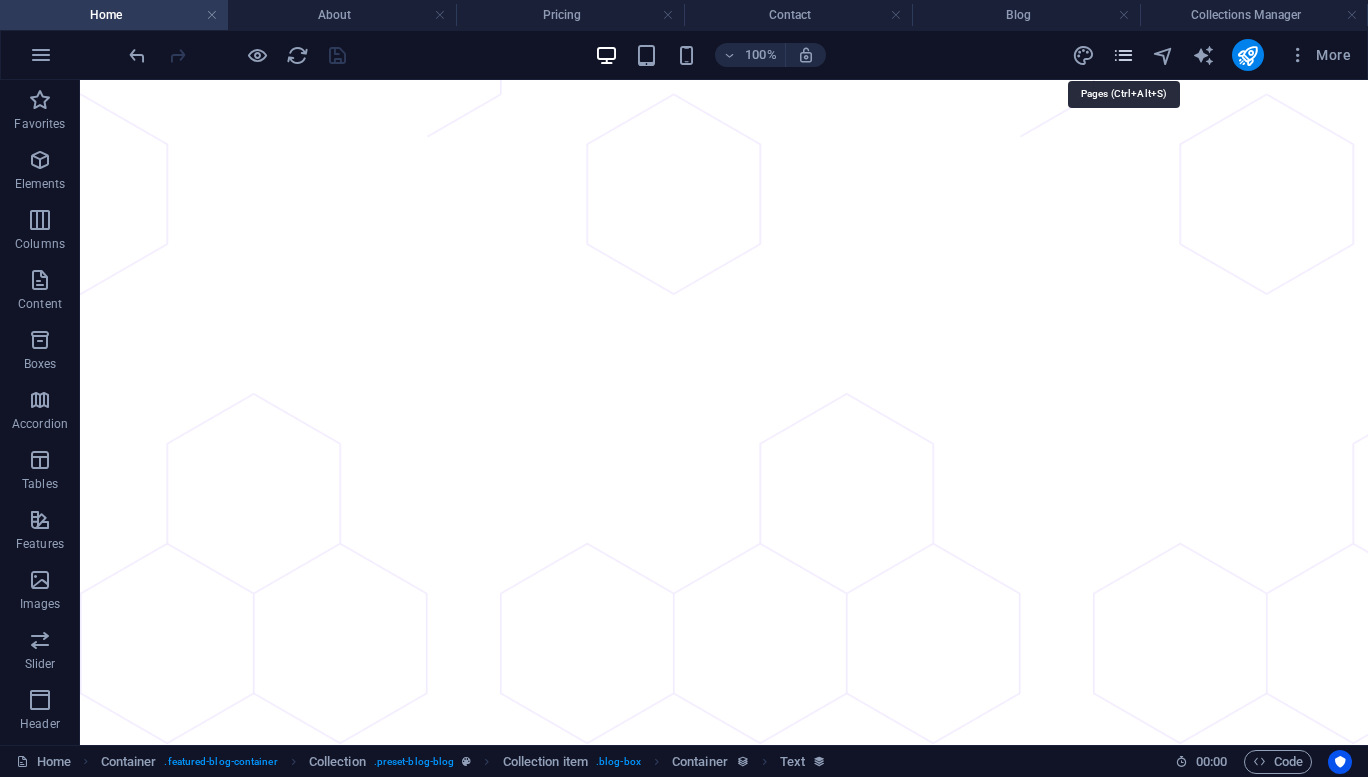 click at bounding box center (1123, 55) 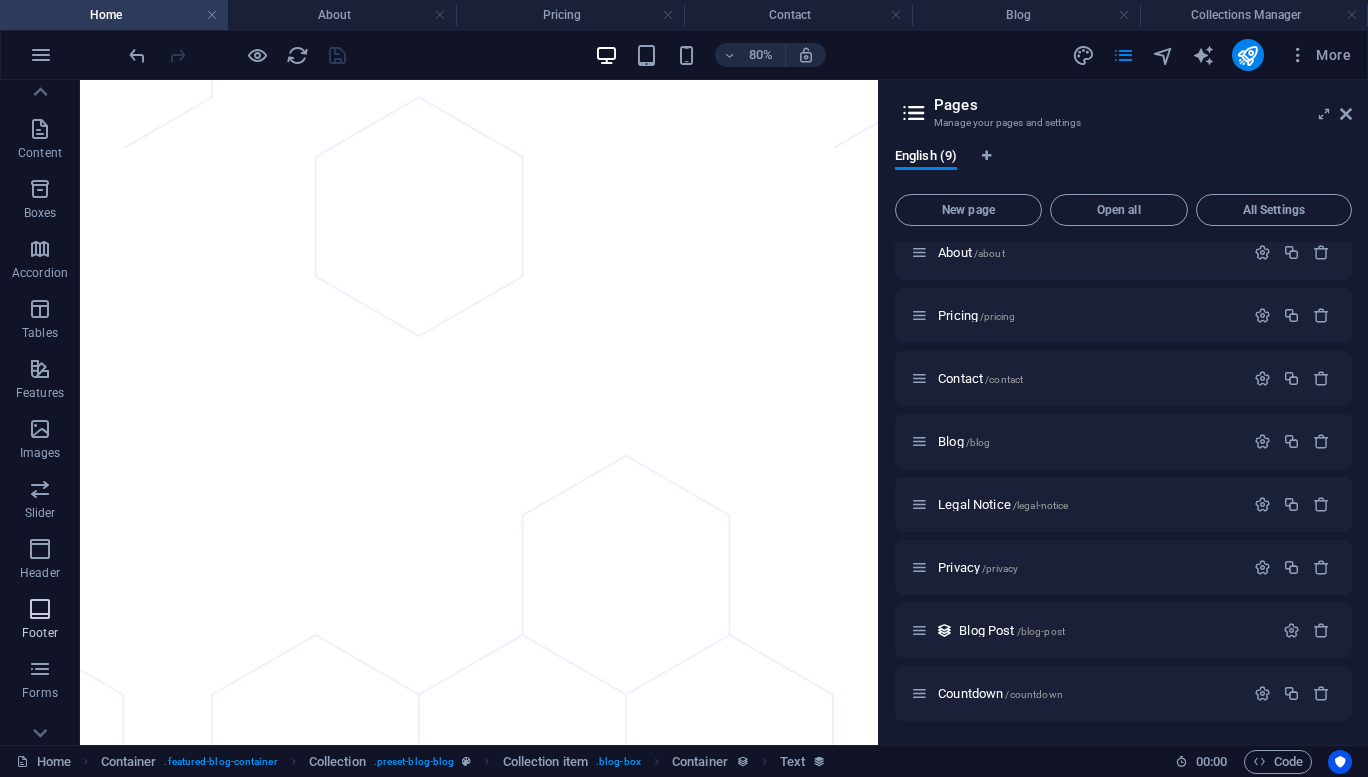 click on "Footer" at bounding box center [40, 633] 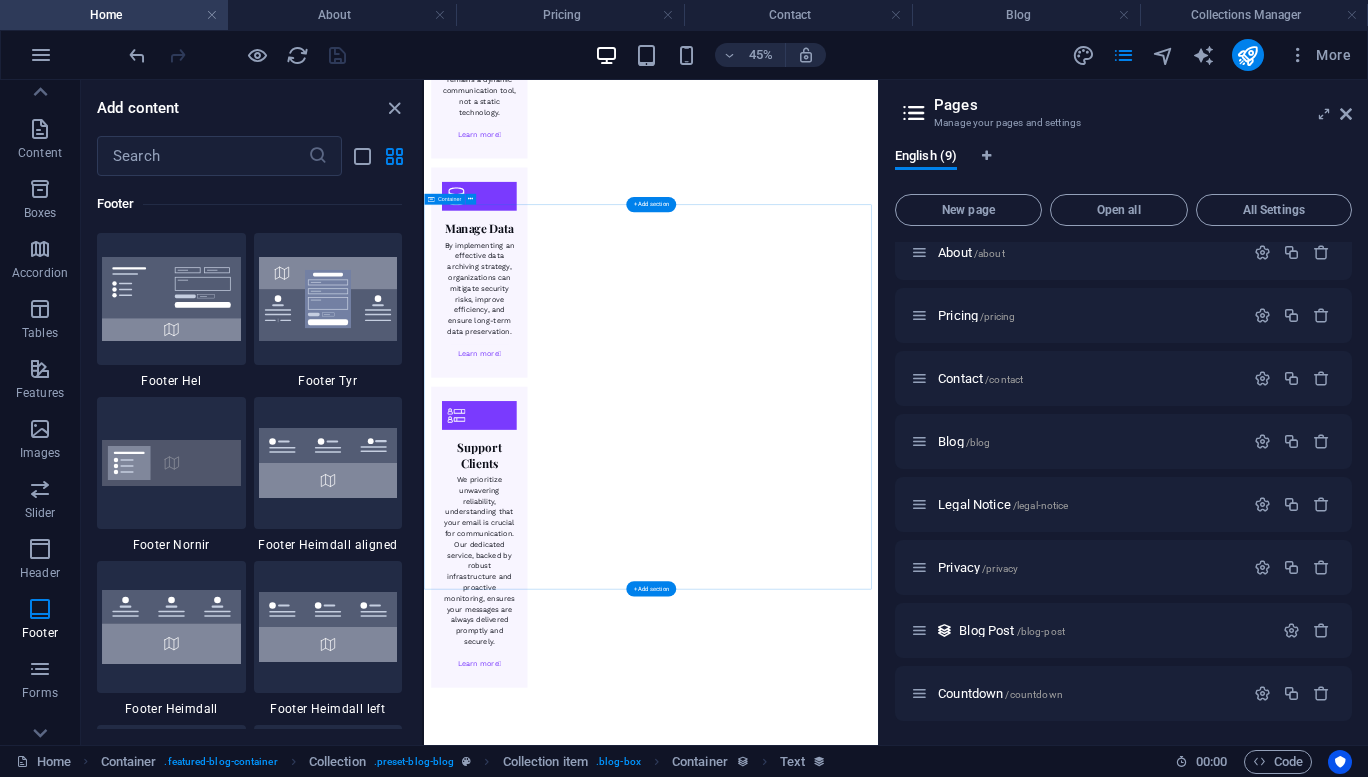 scroll, scrollTop: 5320, scrollLeft: 0, axis: vertical 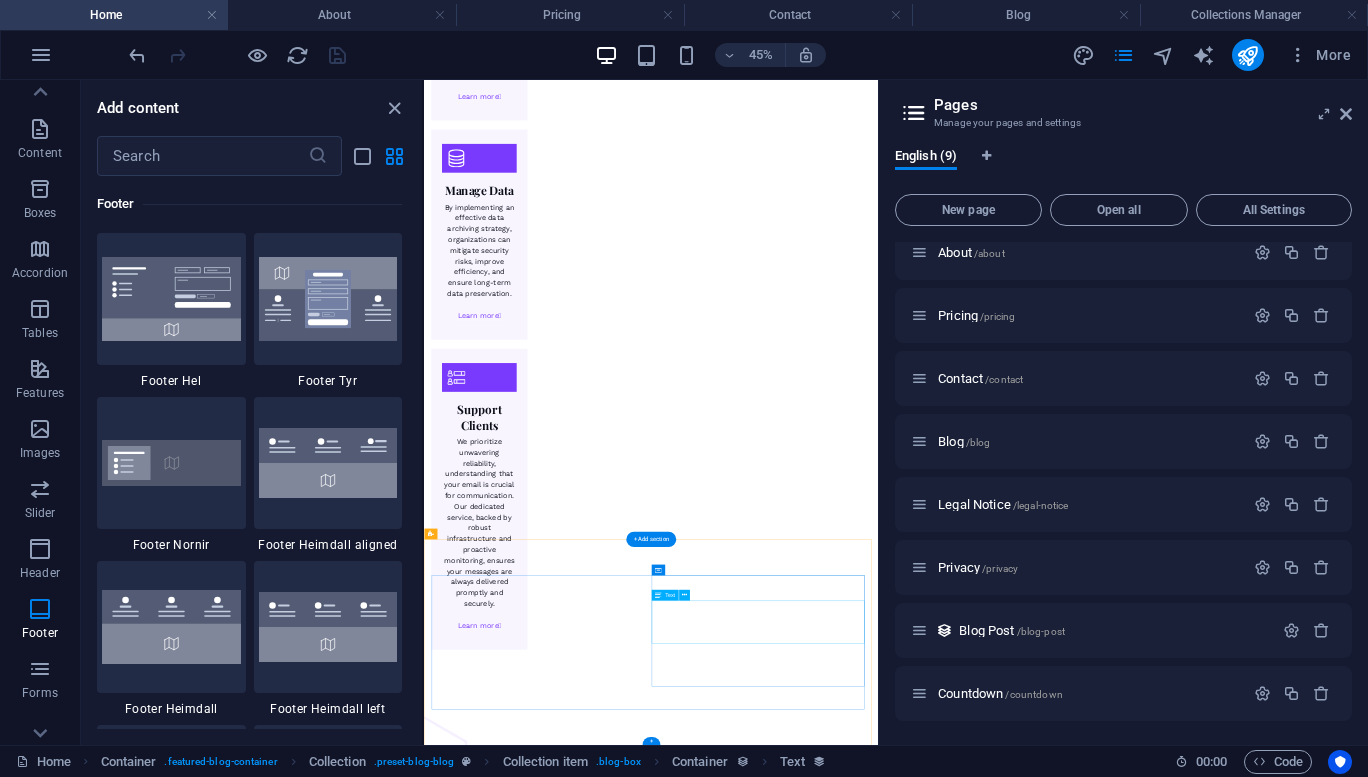 click on "+44 [PHONE]" at bounding box center (551, 8358) 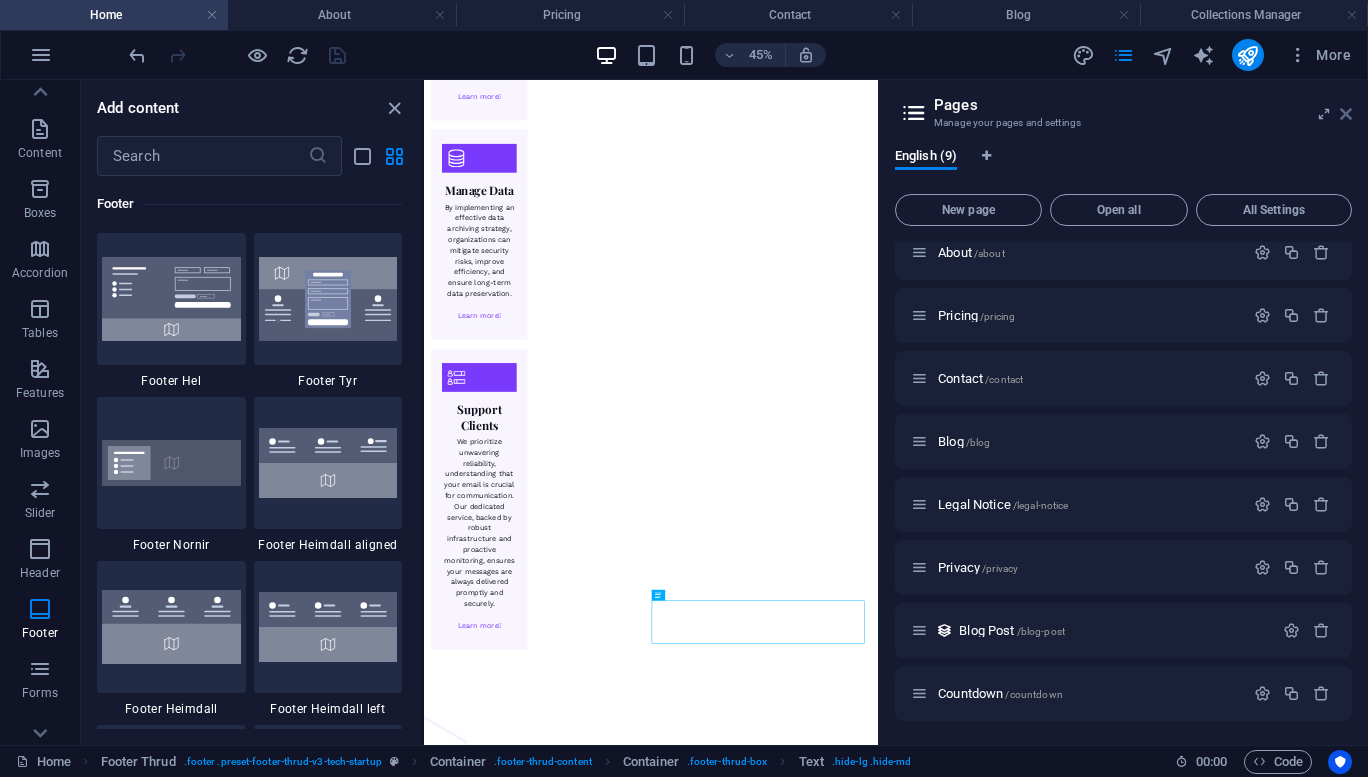 click at bounding box center (1346, 114) 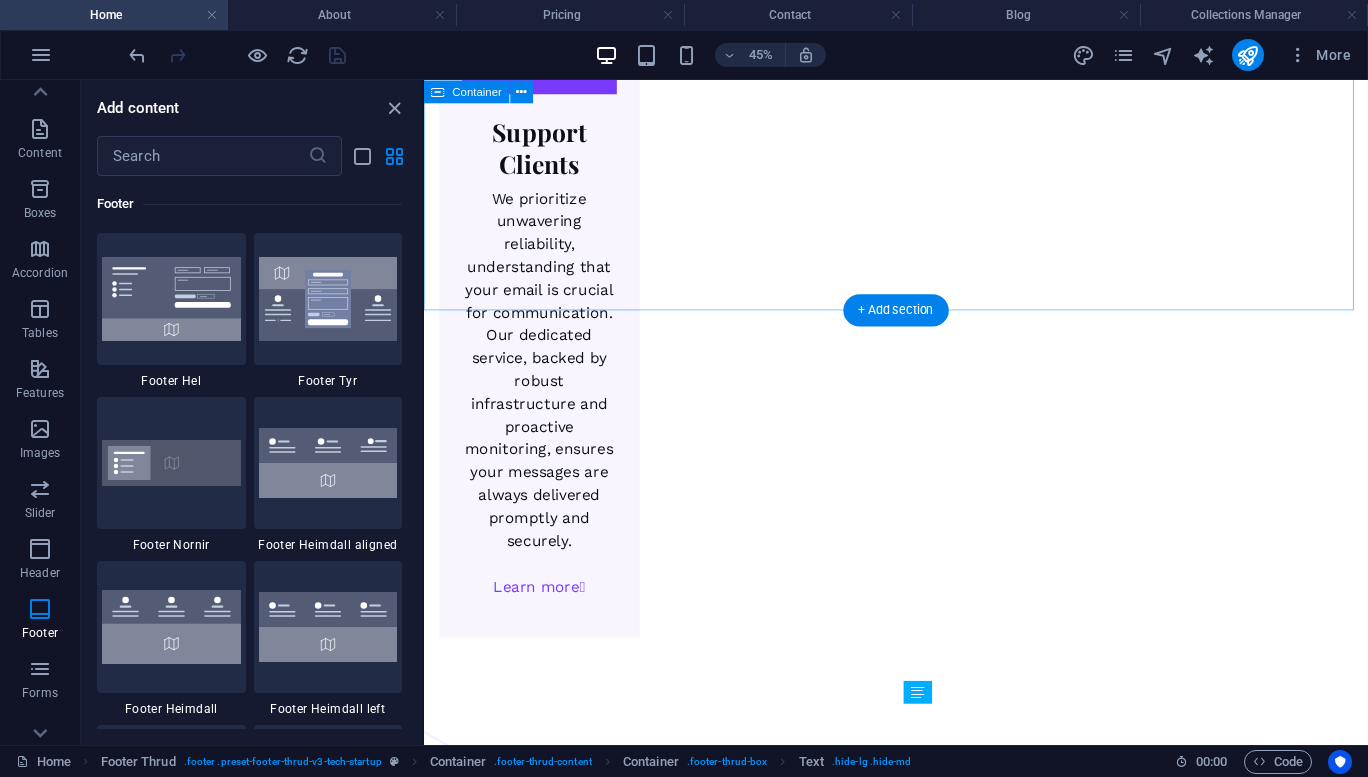 scroll, scrollTop: 5764, scrollLeft: 0, axis: vertical 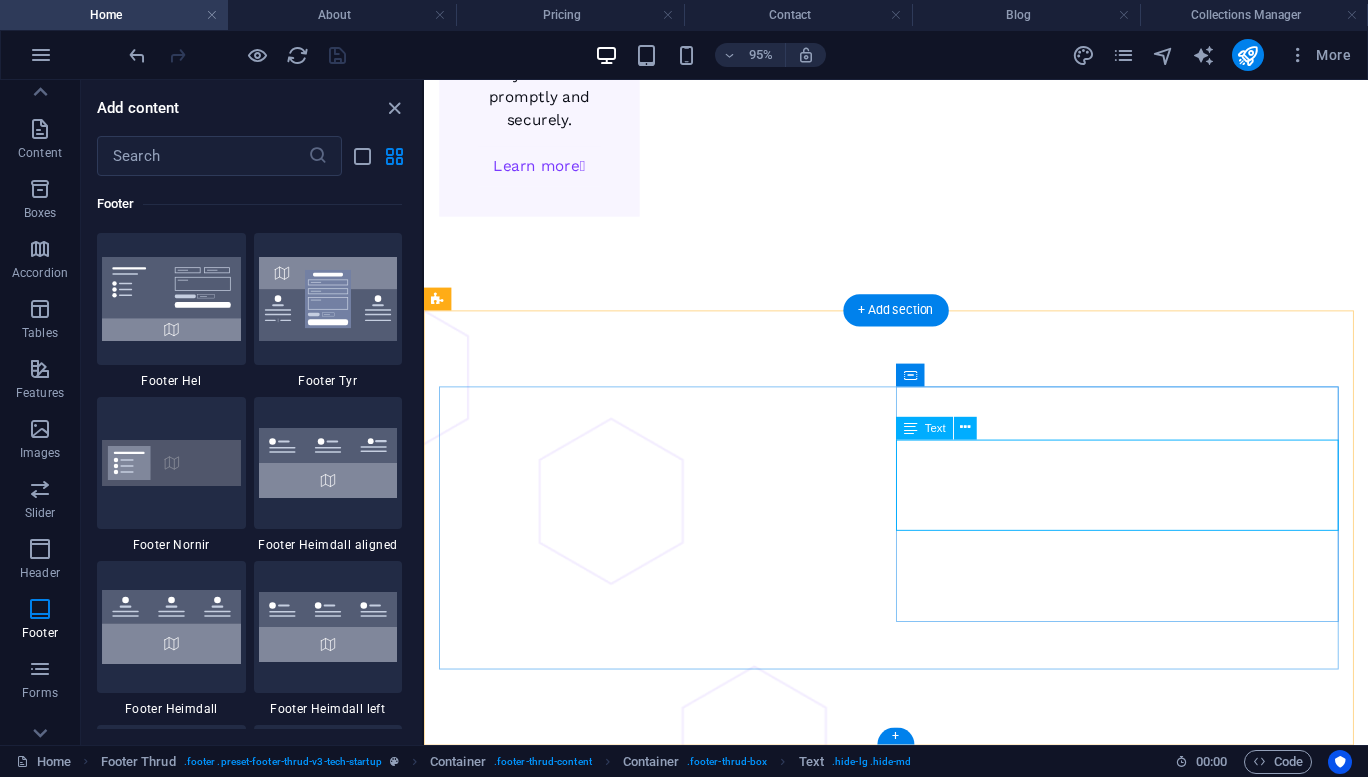 click on "Farington Street Dundee   90210 +44 1382 413342" at bounding box center (676, 7229) 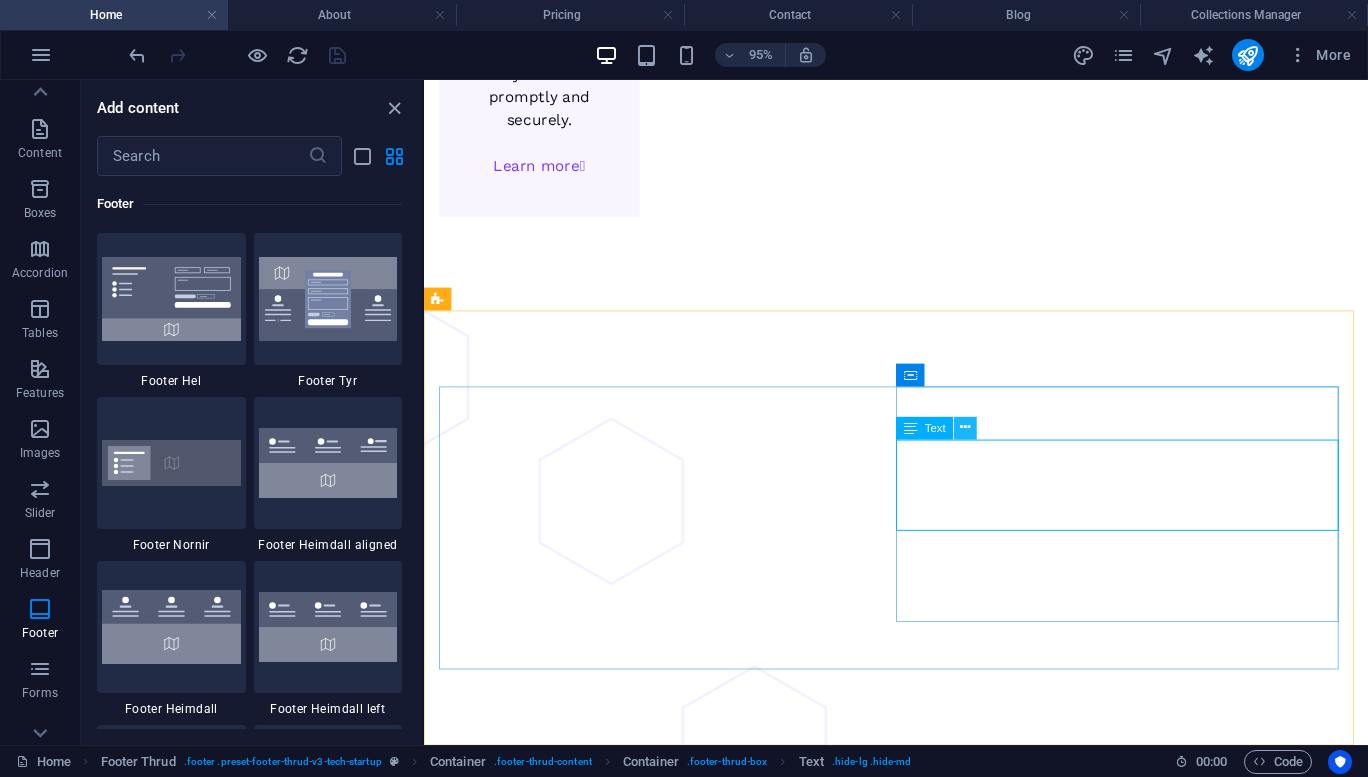 click at bounding box center [966, 428] 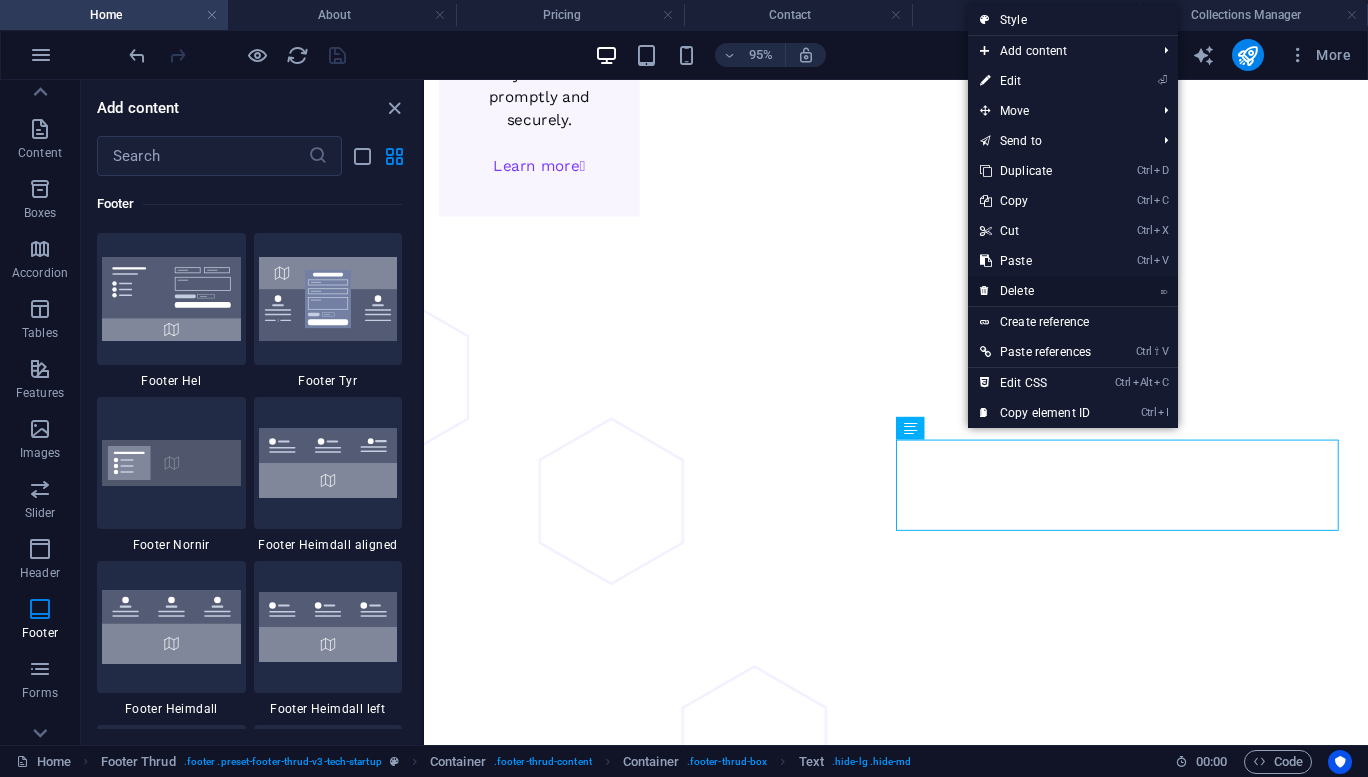 click on "⌦  Delete" at bounding box center [1035, 291] 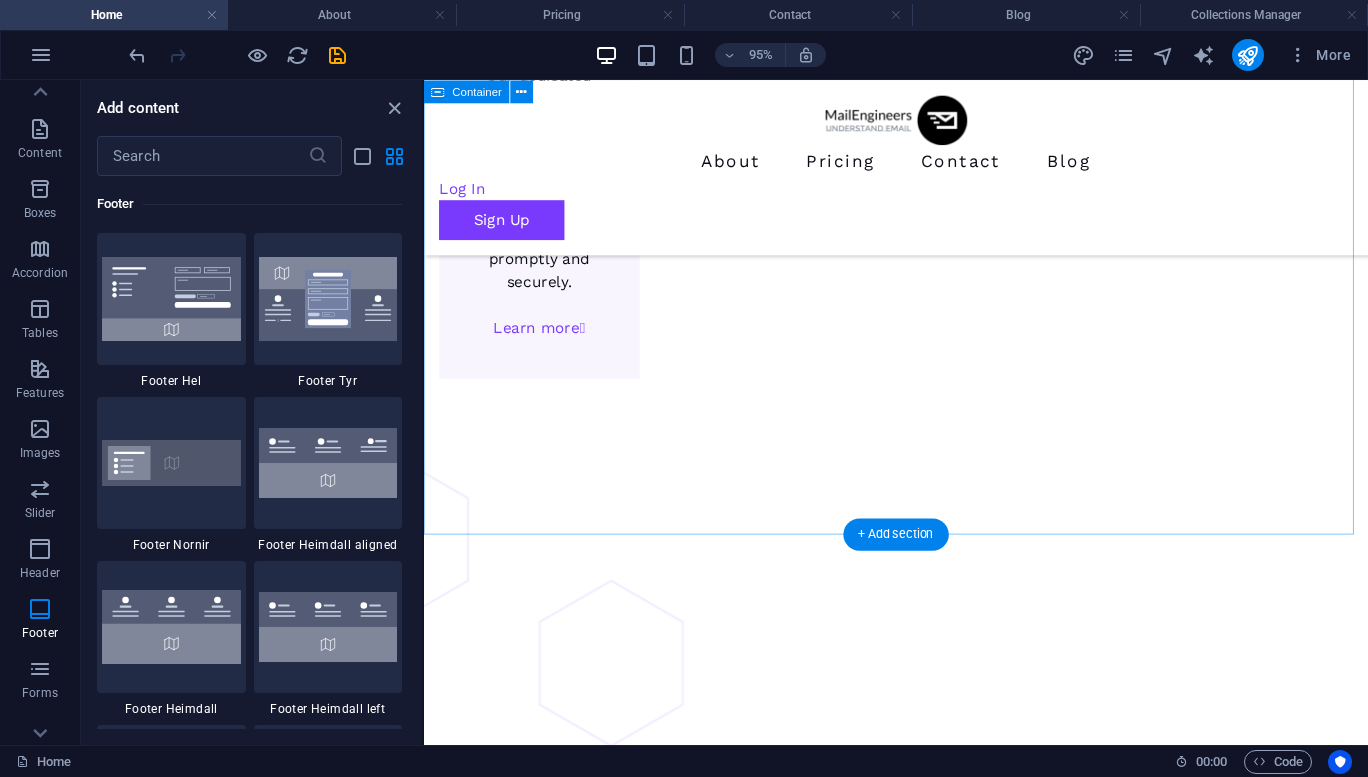 scroll, scrollTop: 5477, scrollLeft: 0, axis: vertical 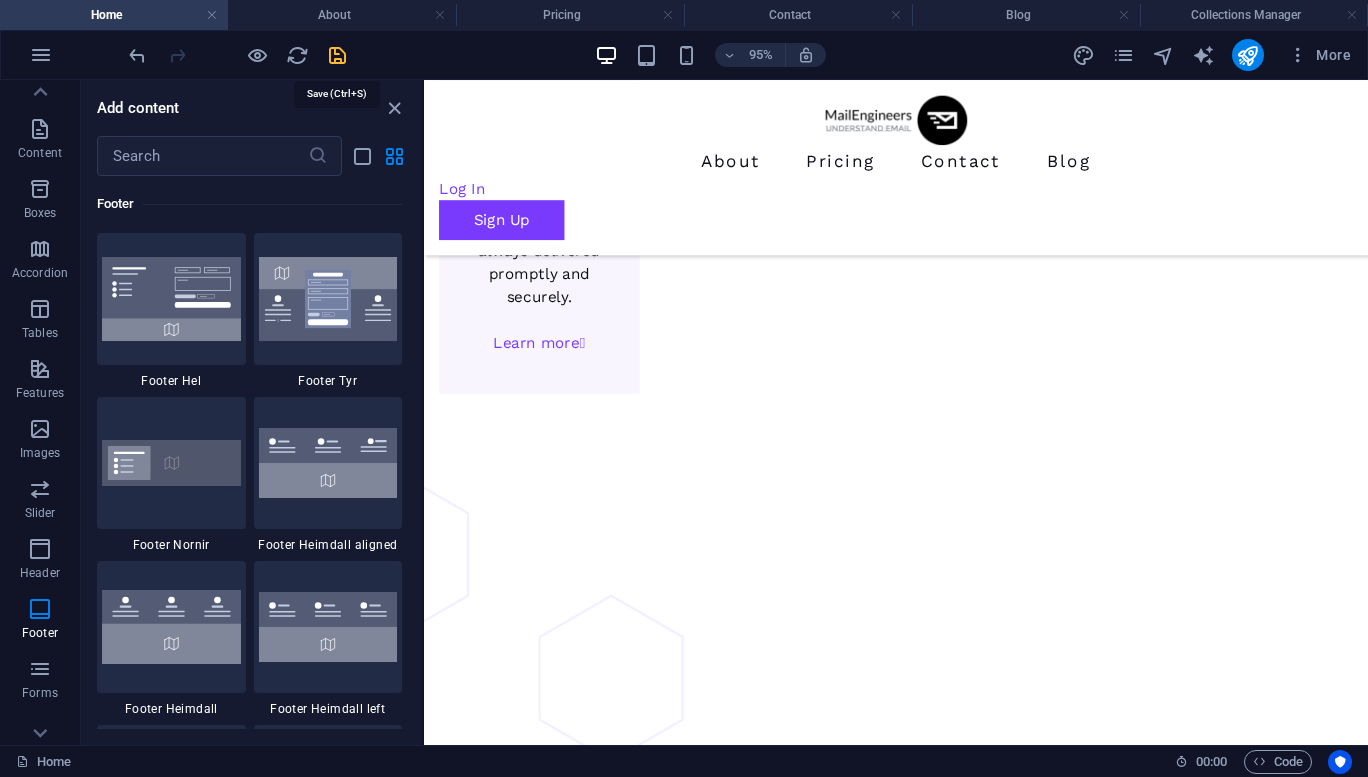 drag, startPoint x: 334, startPoint y: 60, endPoint x: 52, endPoint y: 105, distance: 285.56784 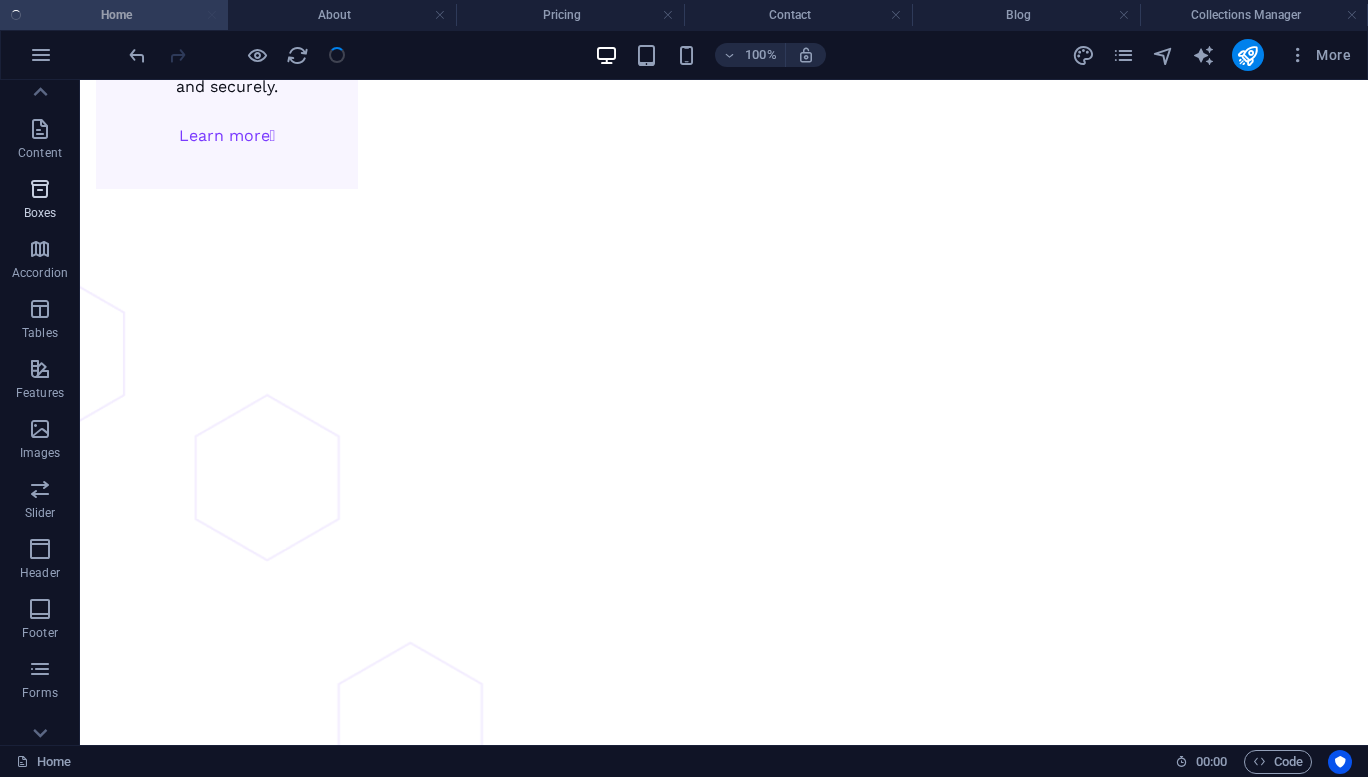 scroll, scrollTop: 5588, scrollLeft: 0, axis: vertical 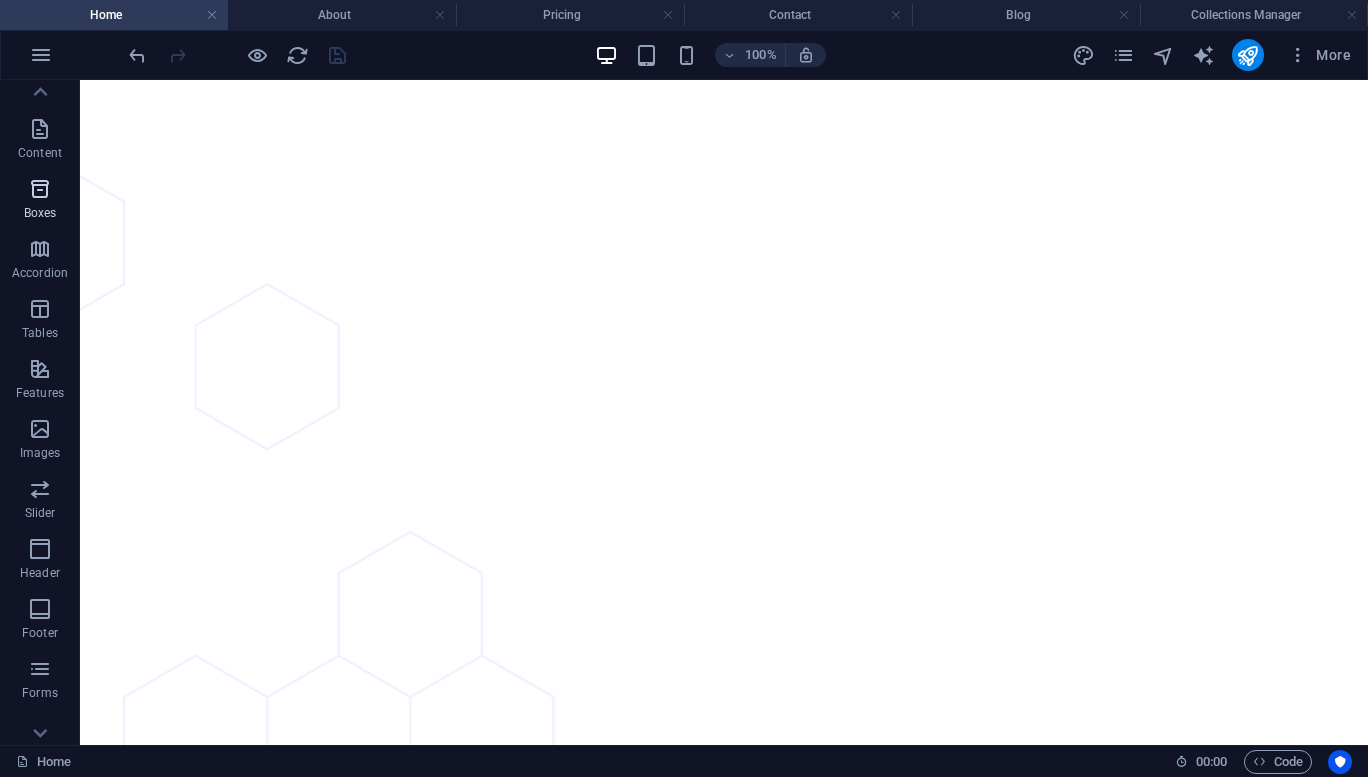 click on "Boxes" at bounding box center [40, 213] 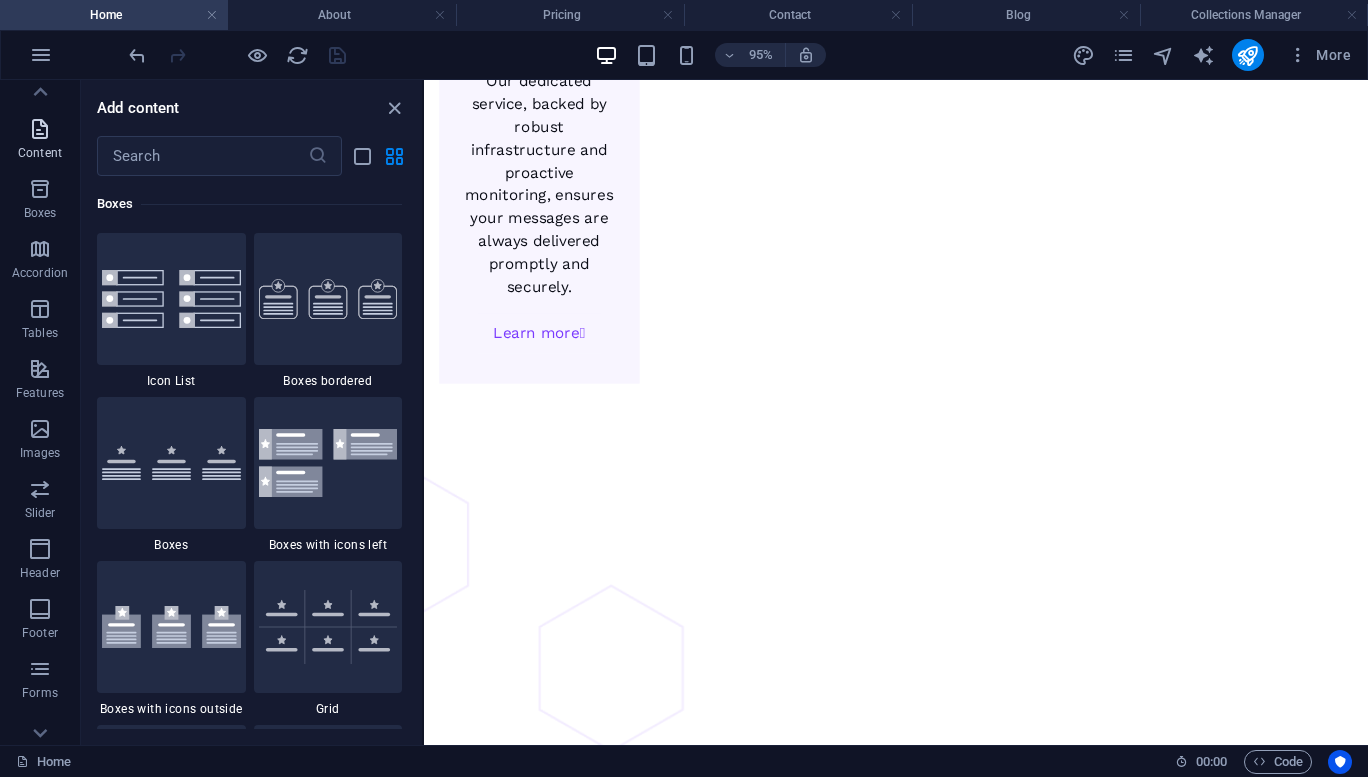 click at bounding box center (40, 129) 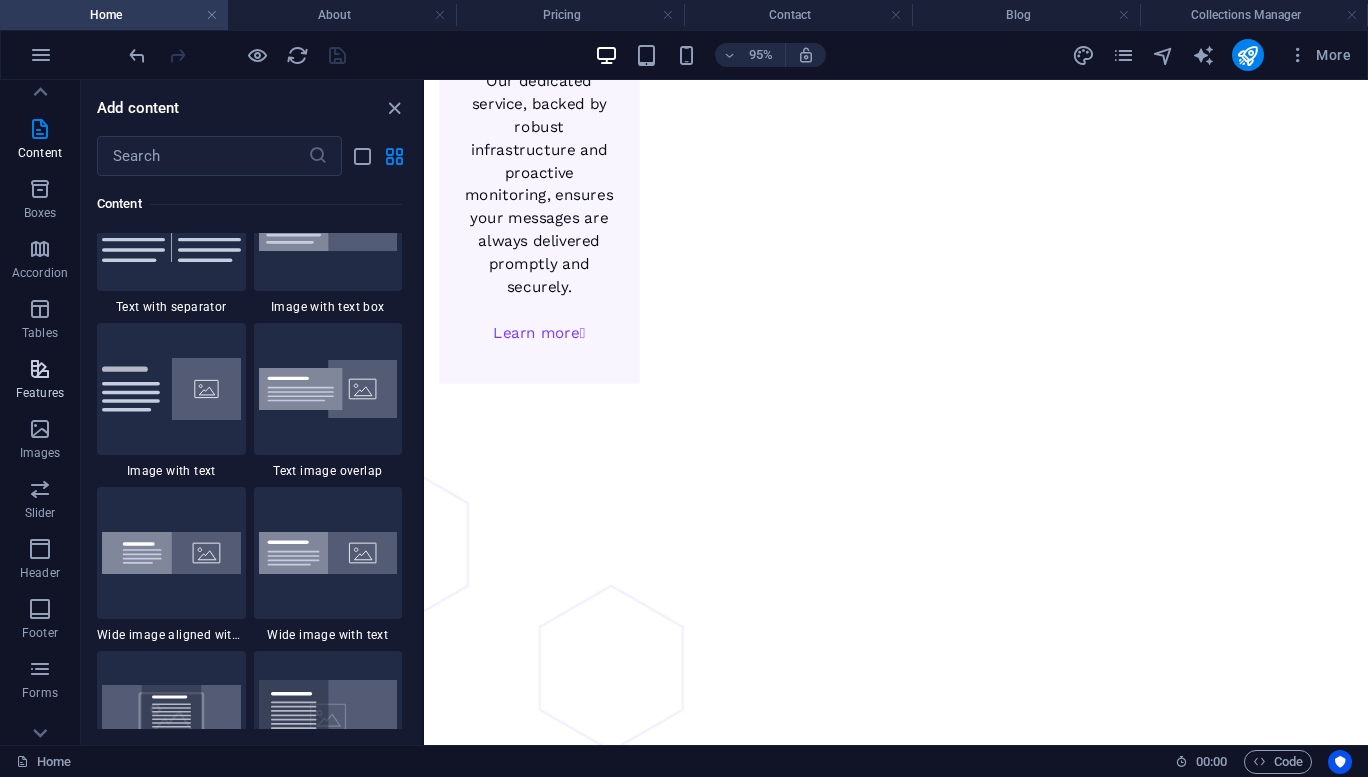 scroll, scrollTop: 3738, scrollLeft: 0, axis: vertical 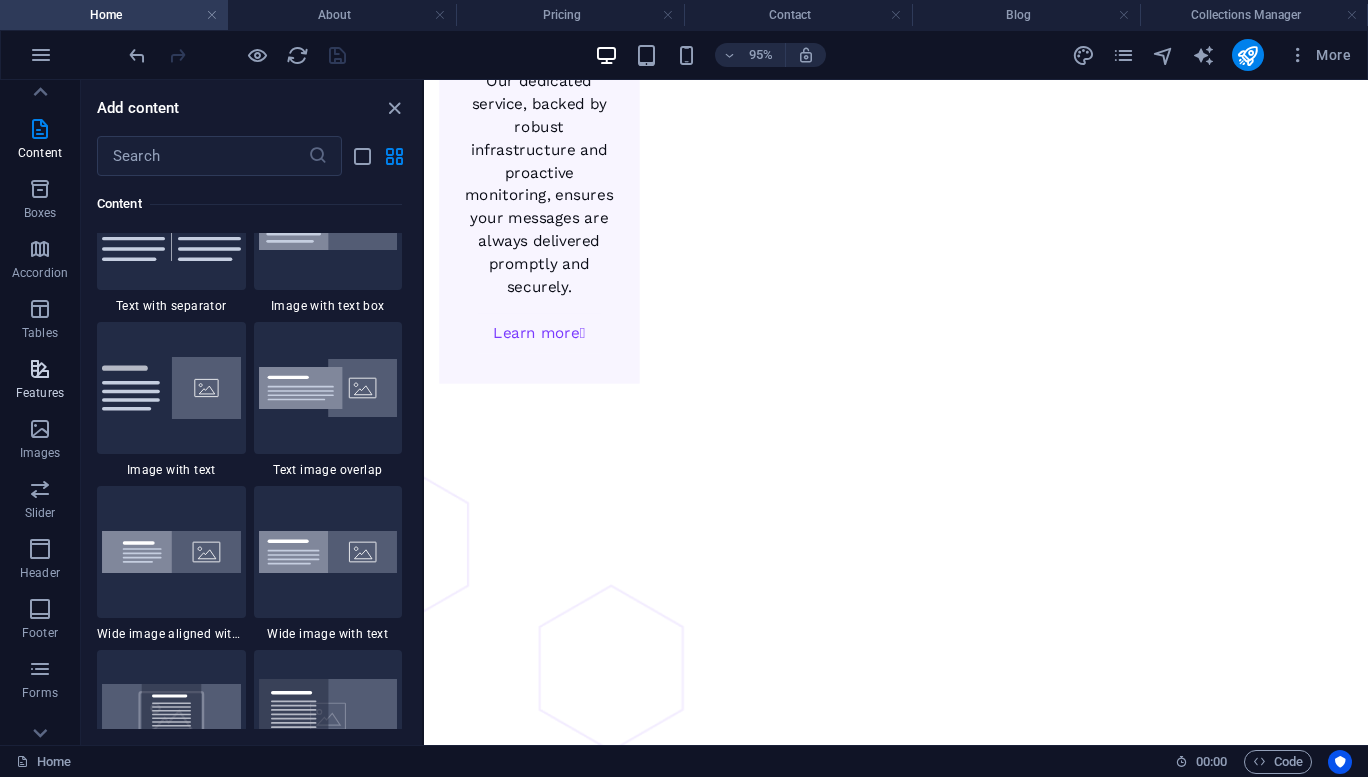 click at bounding box center (40, 369) 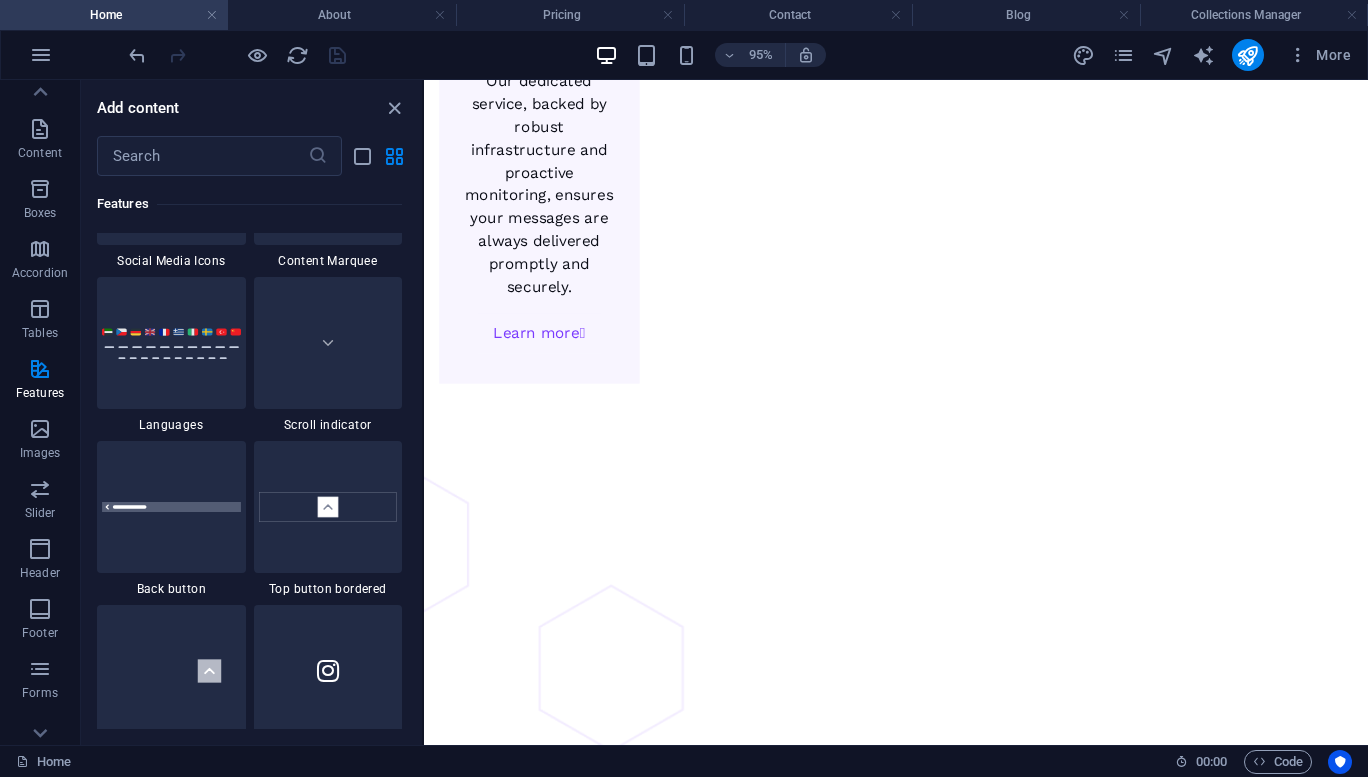 scroll, scrollTop: 9228, scrollLeft: 0, axis: vertical 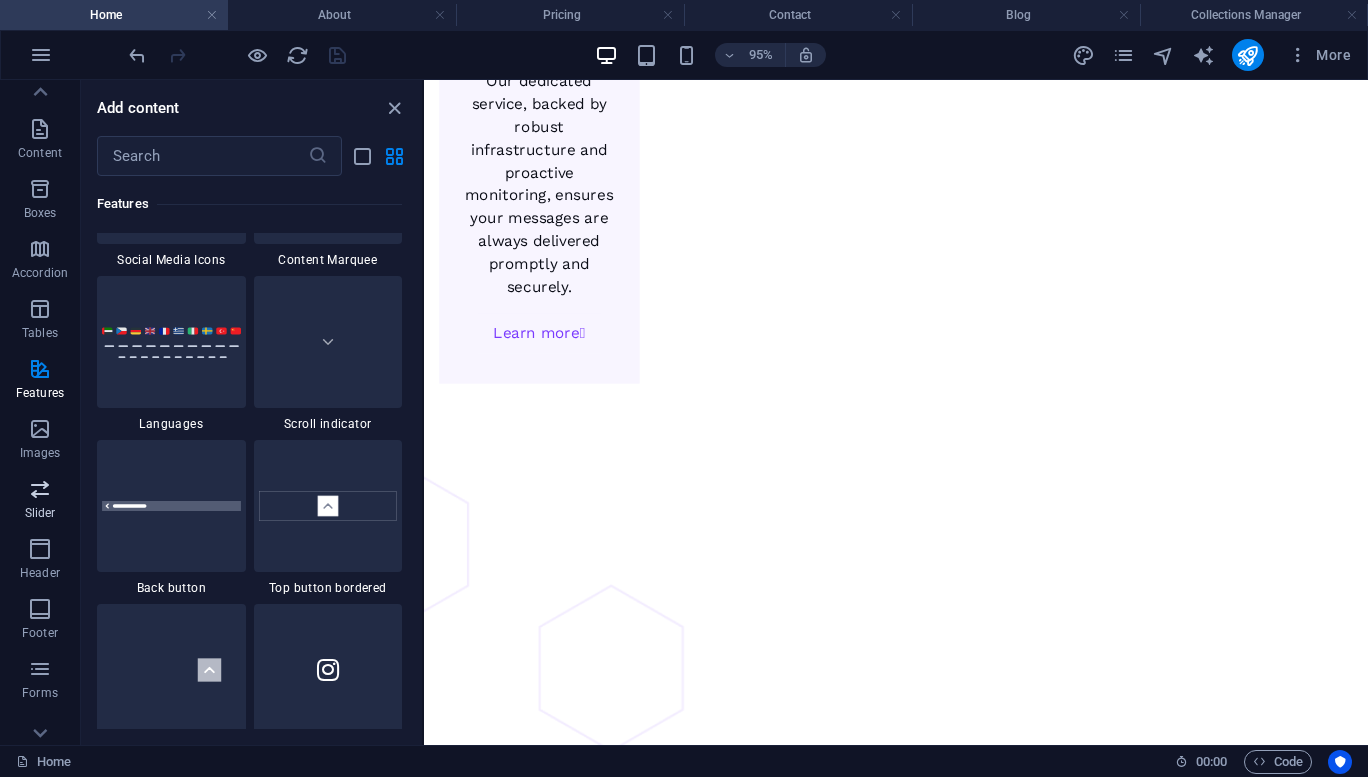 click at bounding box center (40, 489) 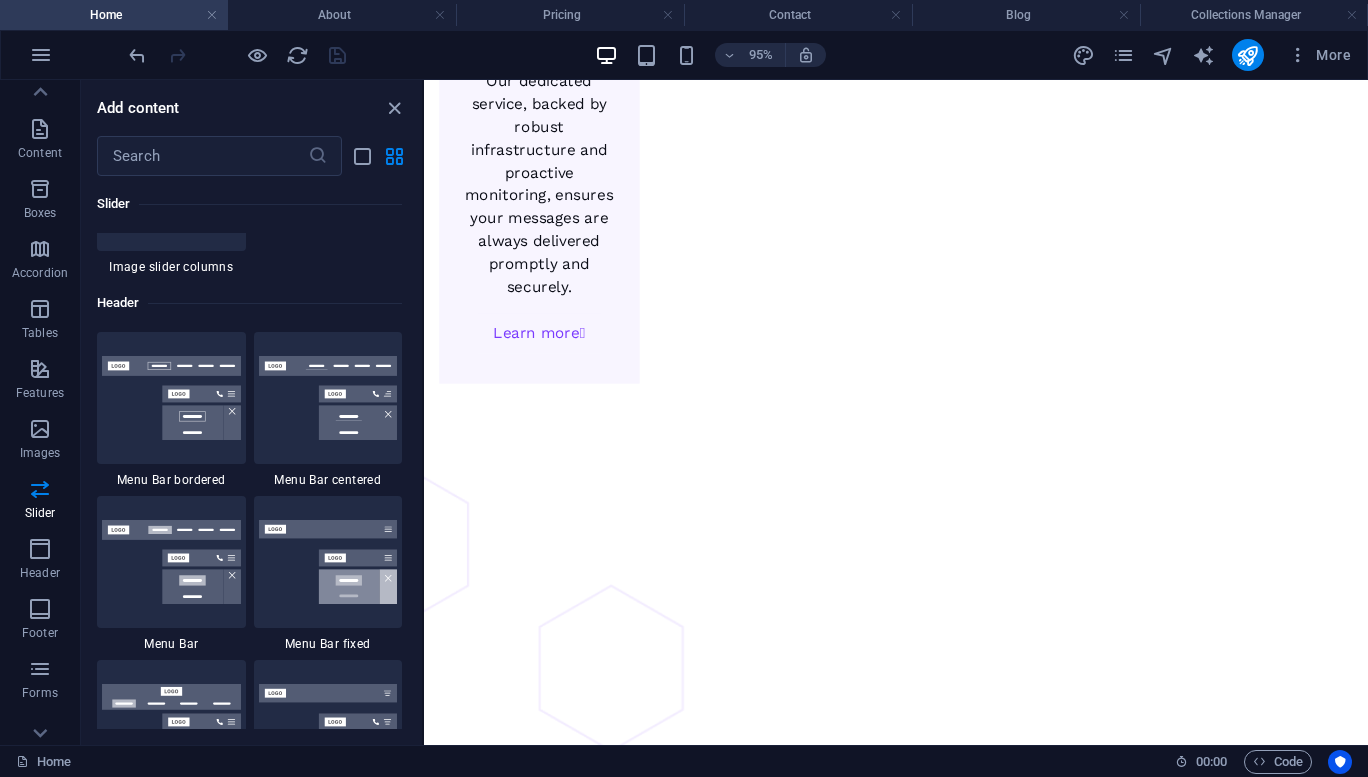 scroll, scrollTop: 11944, scrollLeft: 0, axis: vertical 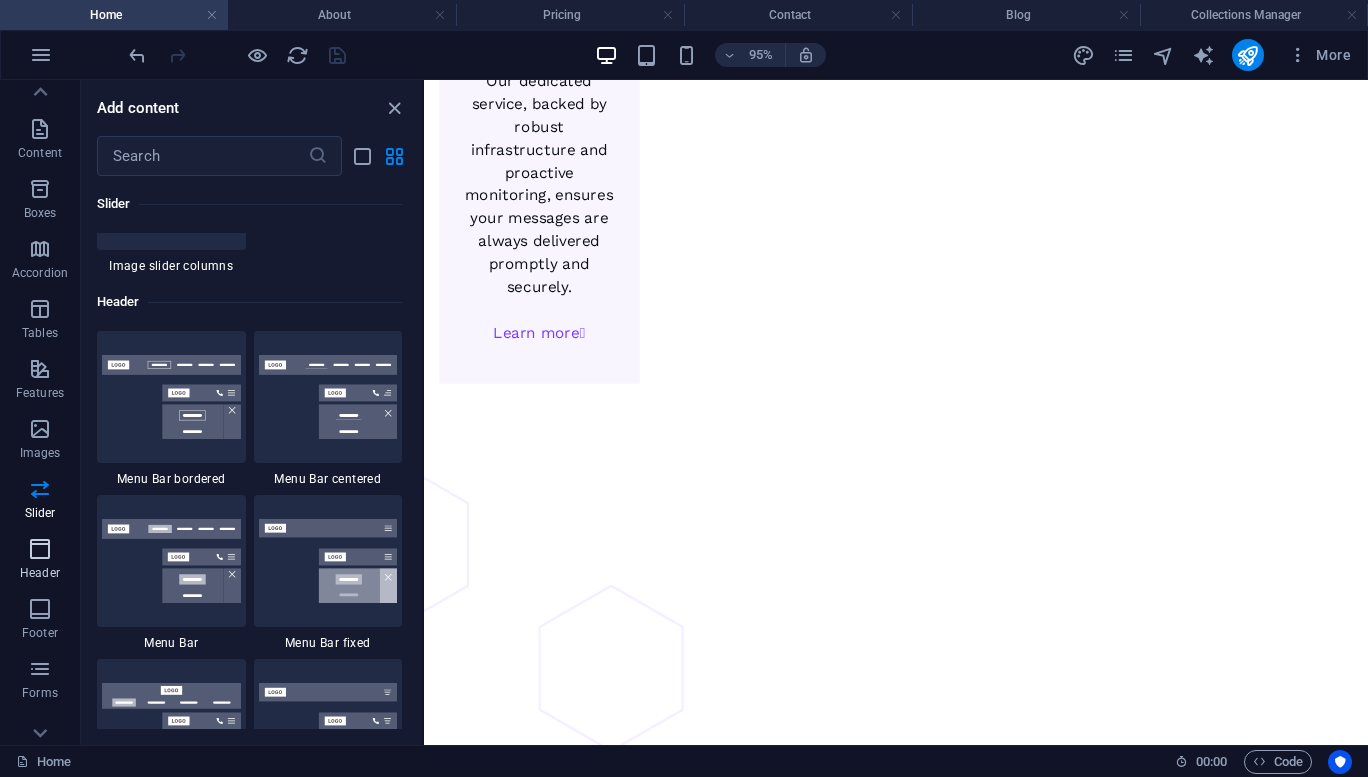 click at bounding box center [40, 549] 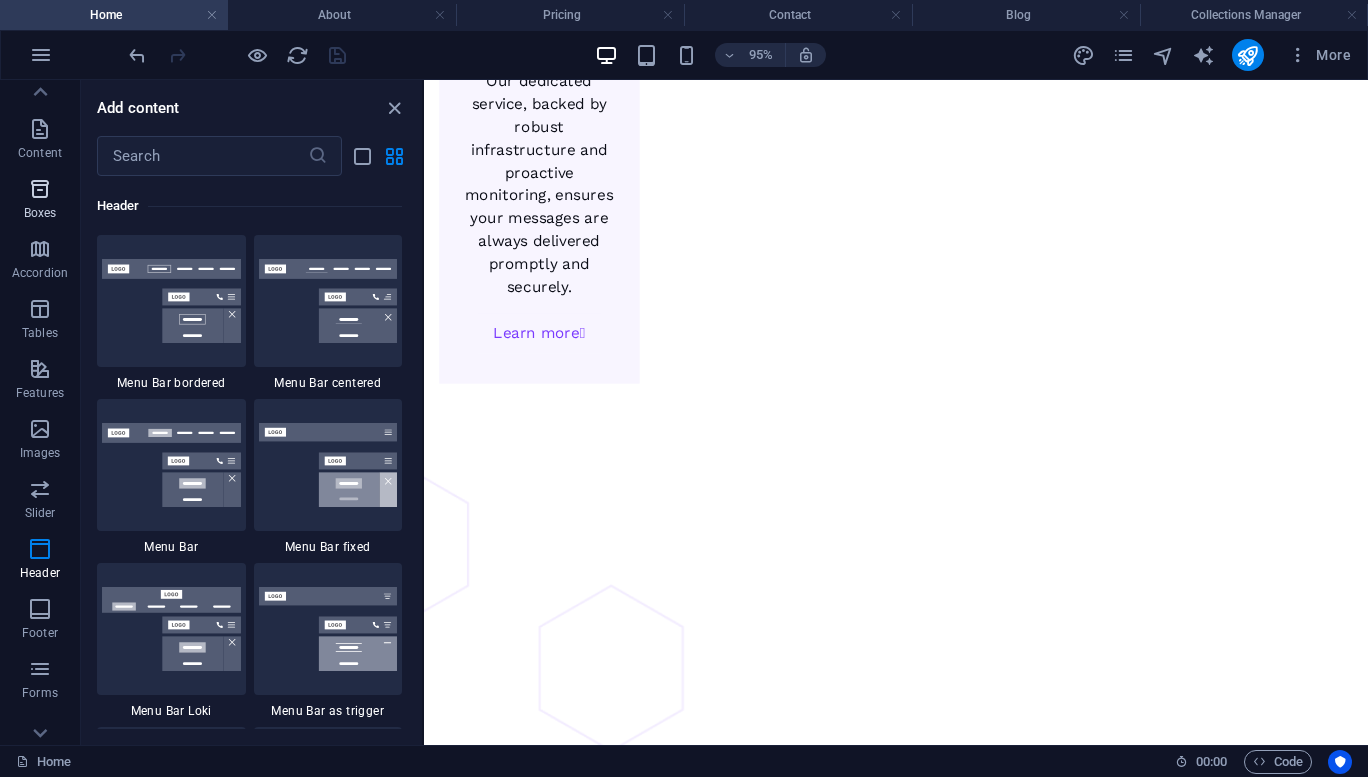 scroll, scrollTop: 12042, scrollLeft: 0, axis: vertical 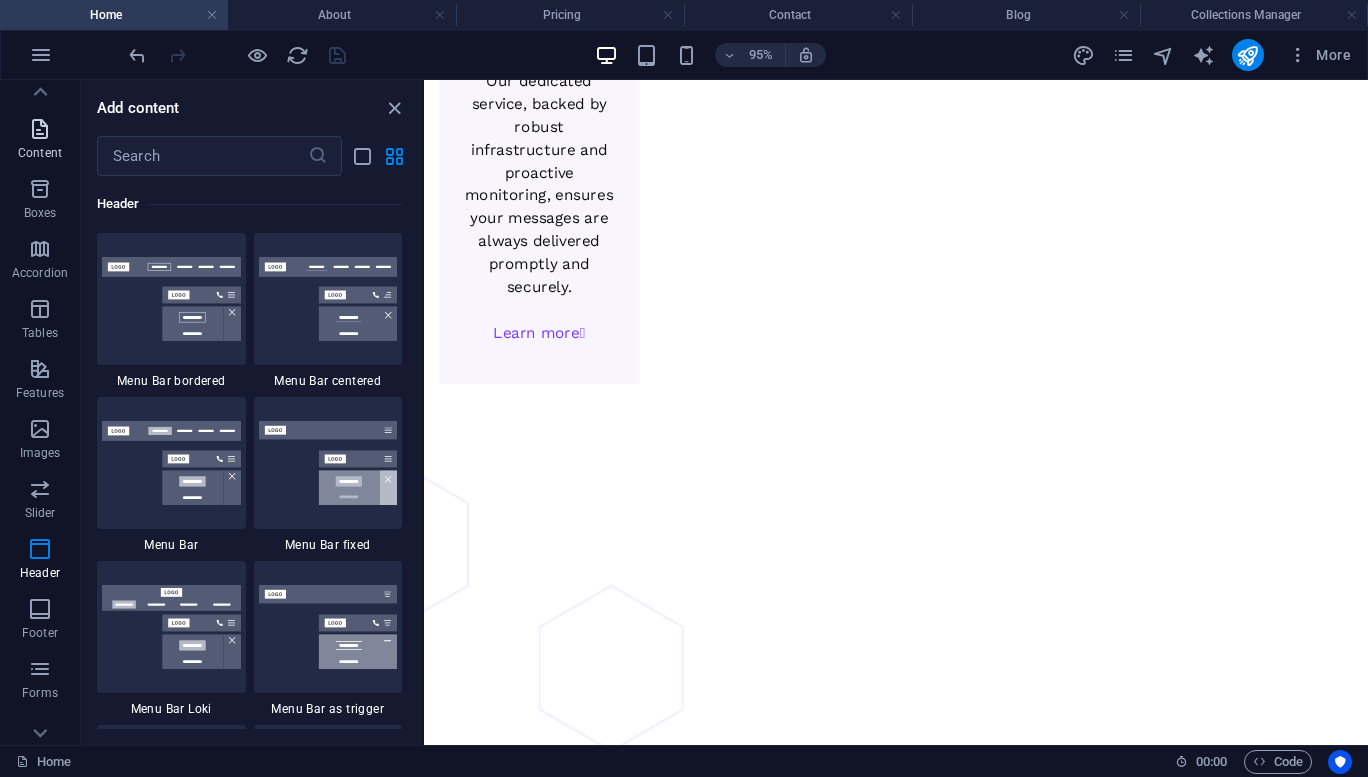 click on "Content" at bounding box center [40, 141] 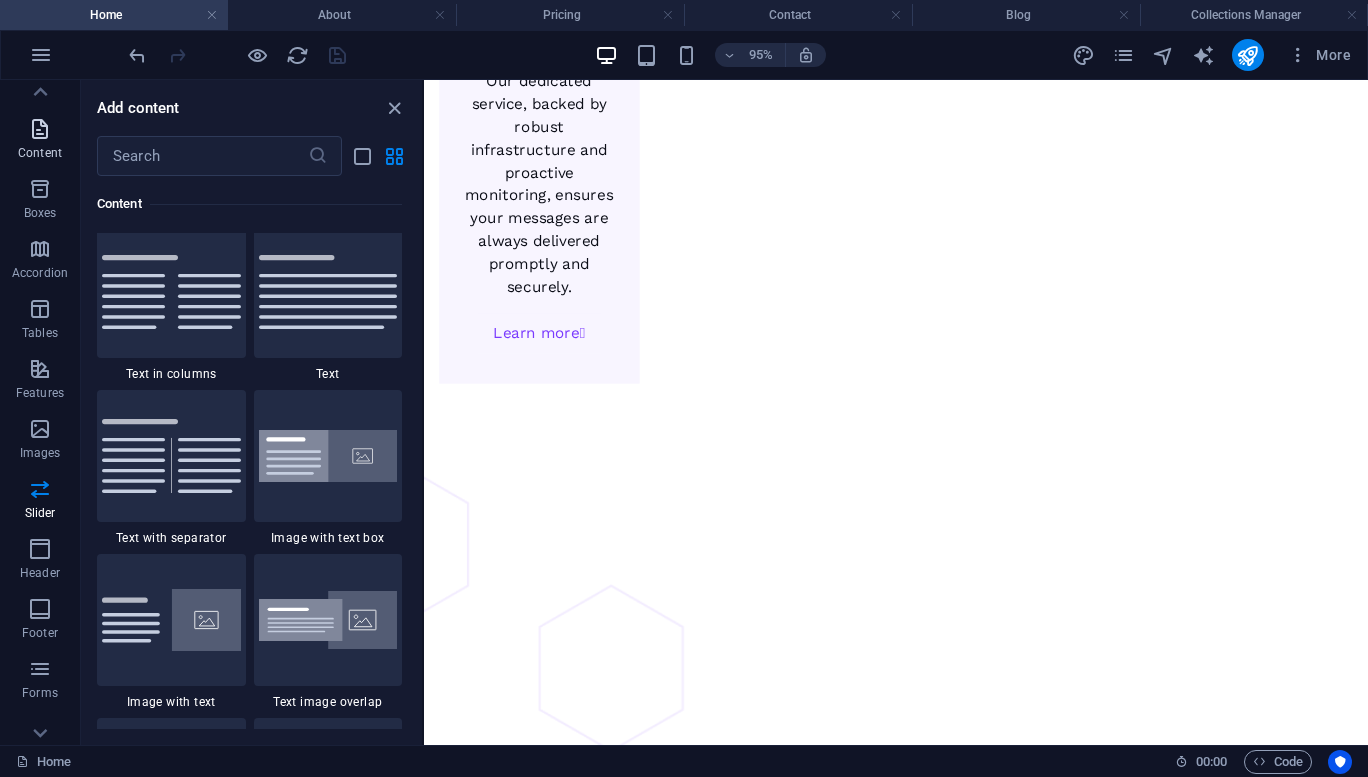 scroll, scrollTop: 3499, scrollLeft: 0, axis: vertical 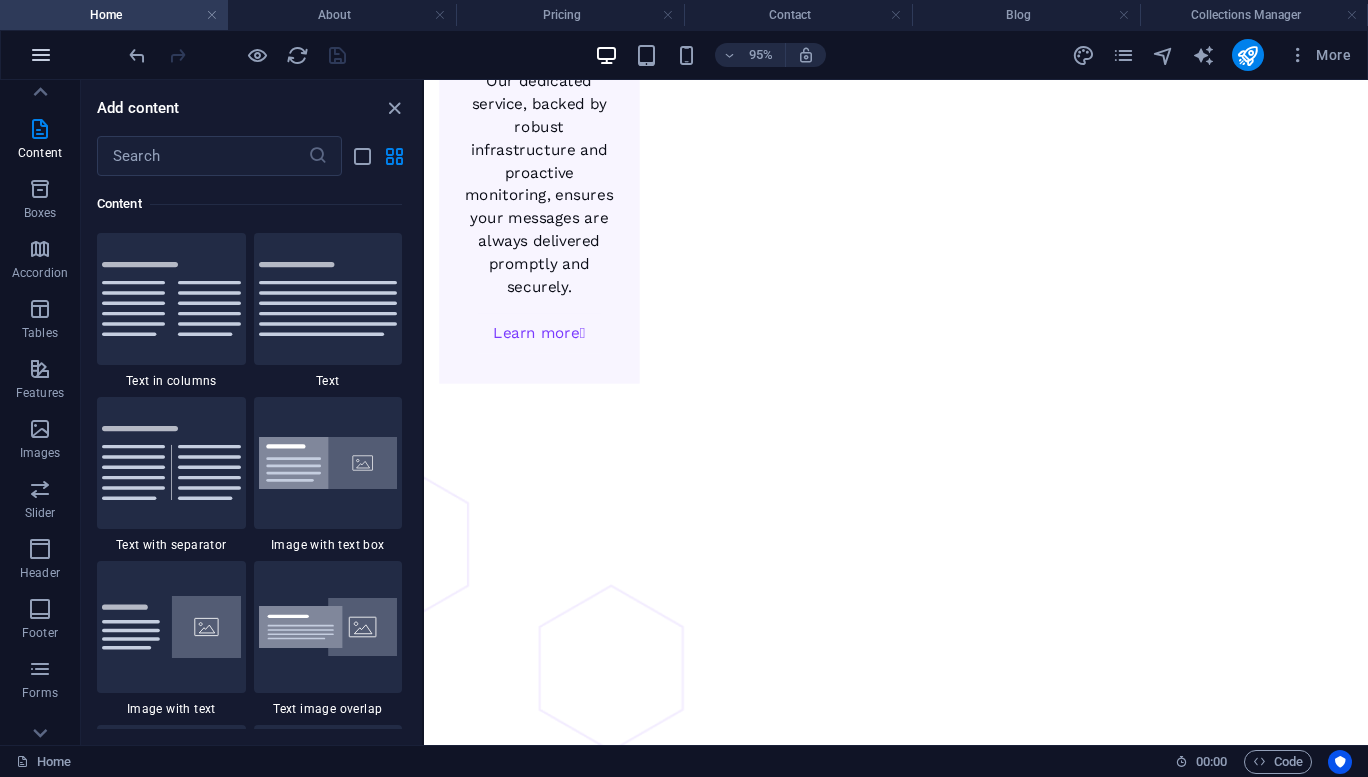 click at bounding box center (41, 55) 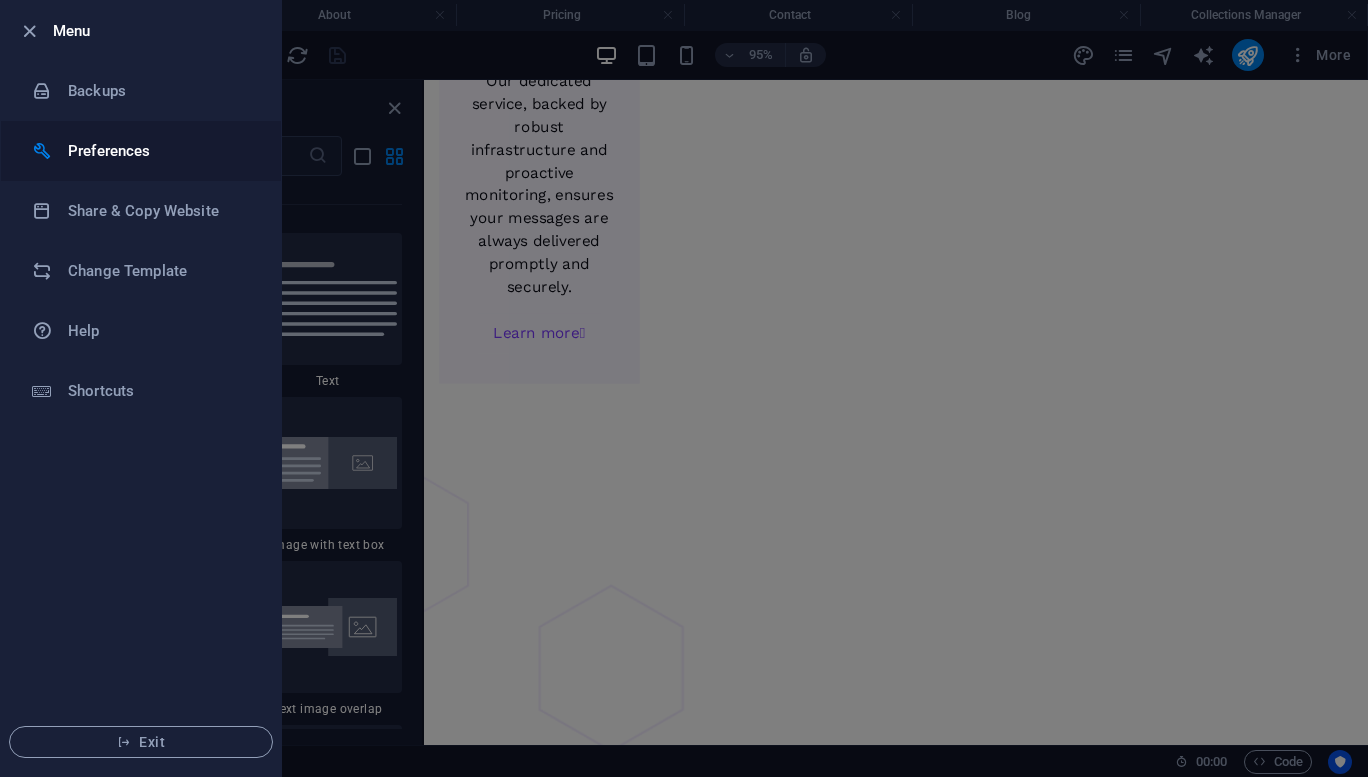 click on "Preferences" at bounding box center (160, 151) 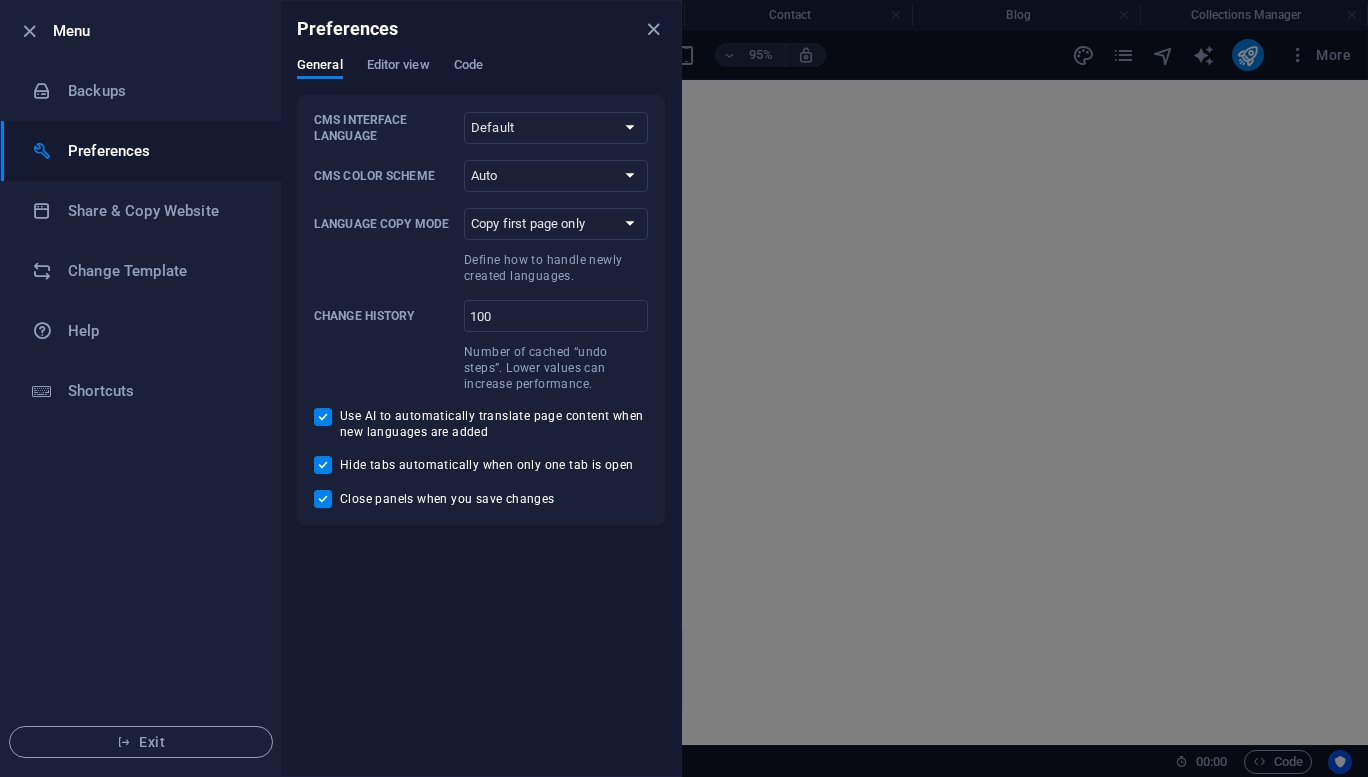 click on "Preferences" at bounding box center (160, 151) 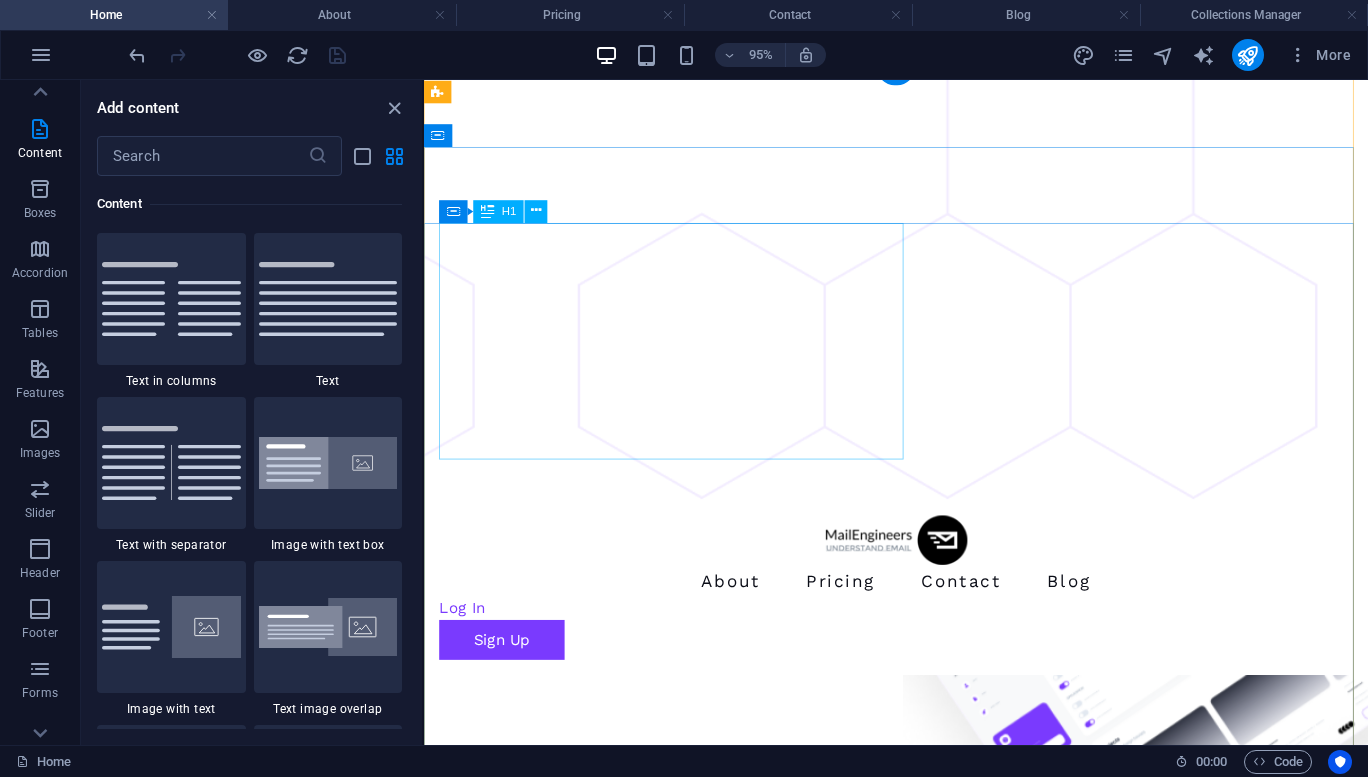 scroll, scrollTop: 0, scrollLeft: 0, axis: both 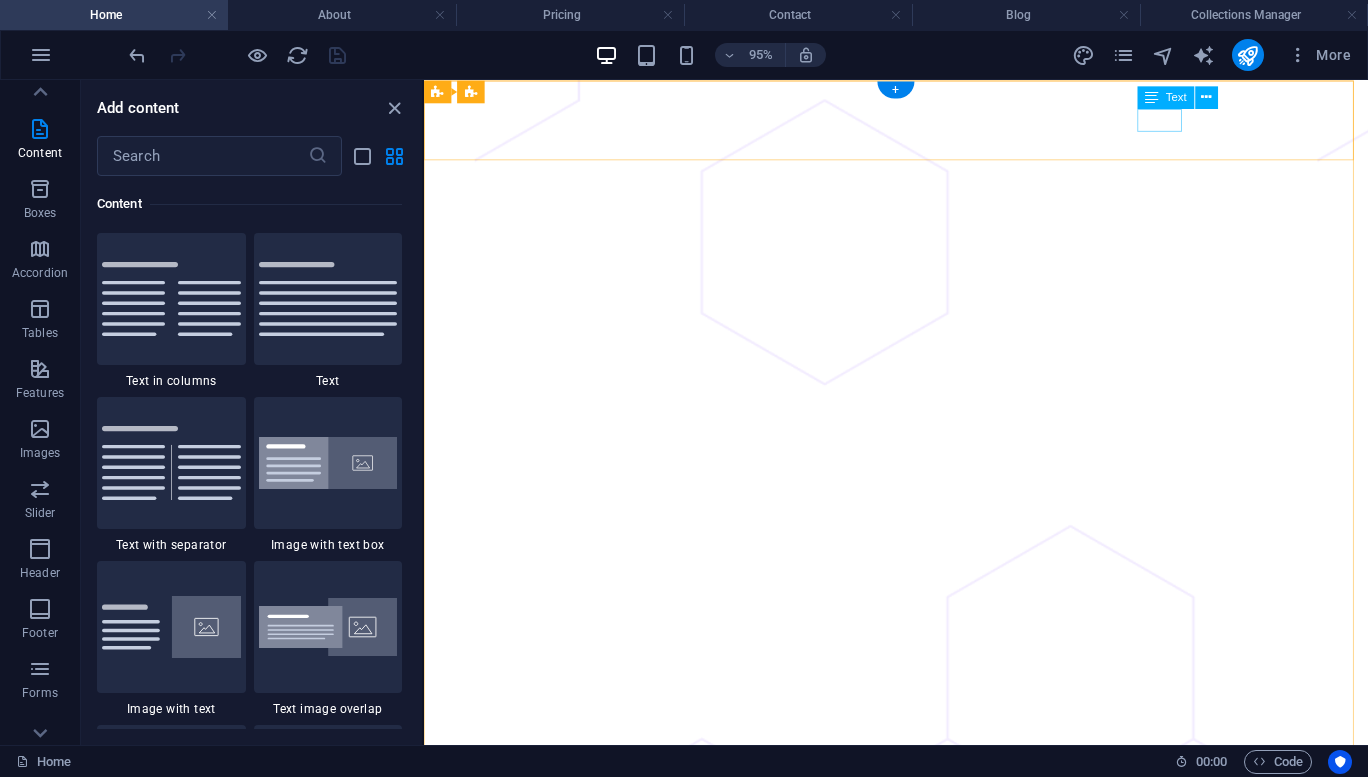 click on "Log In" at bounding box center [905, 1189] 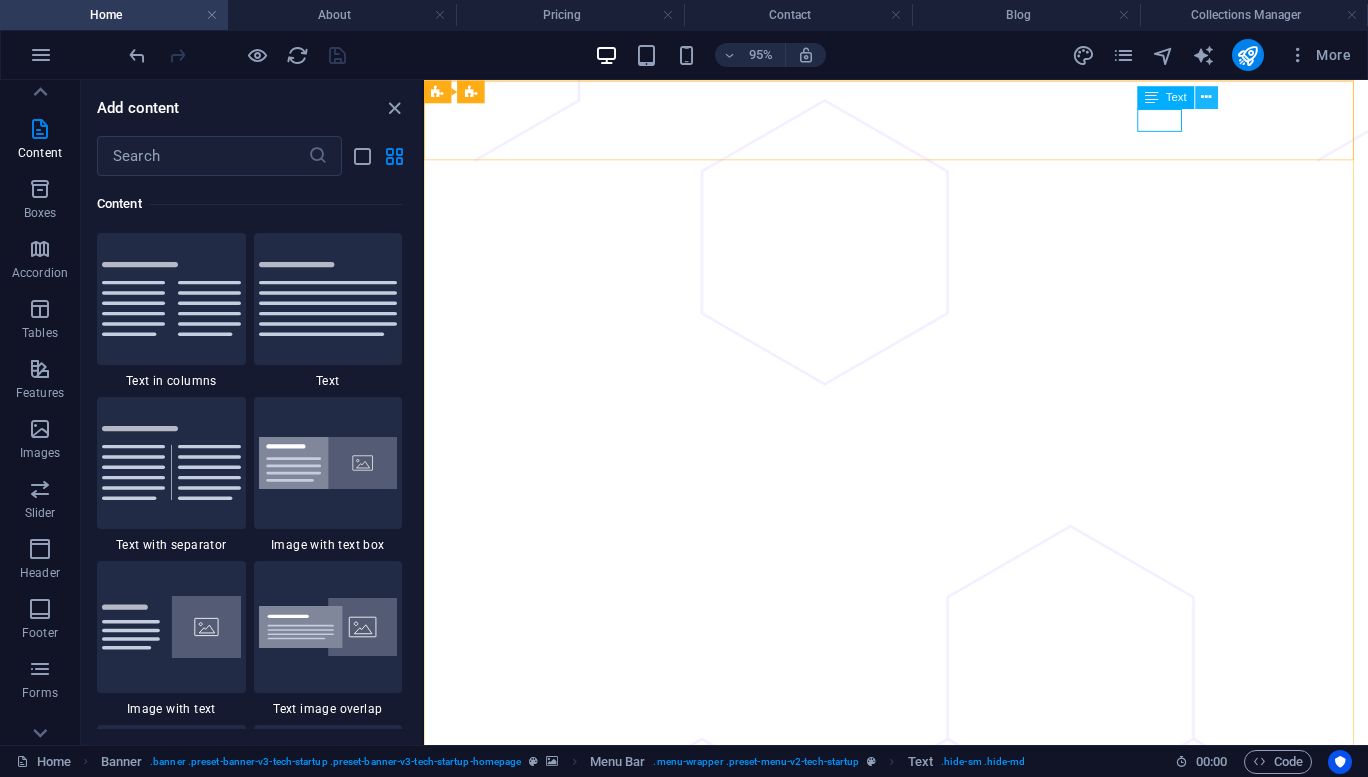 click at bounding box center (1207, 97) 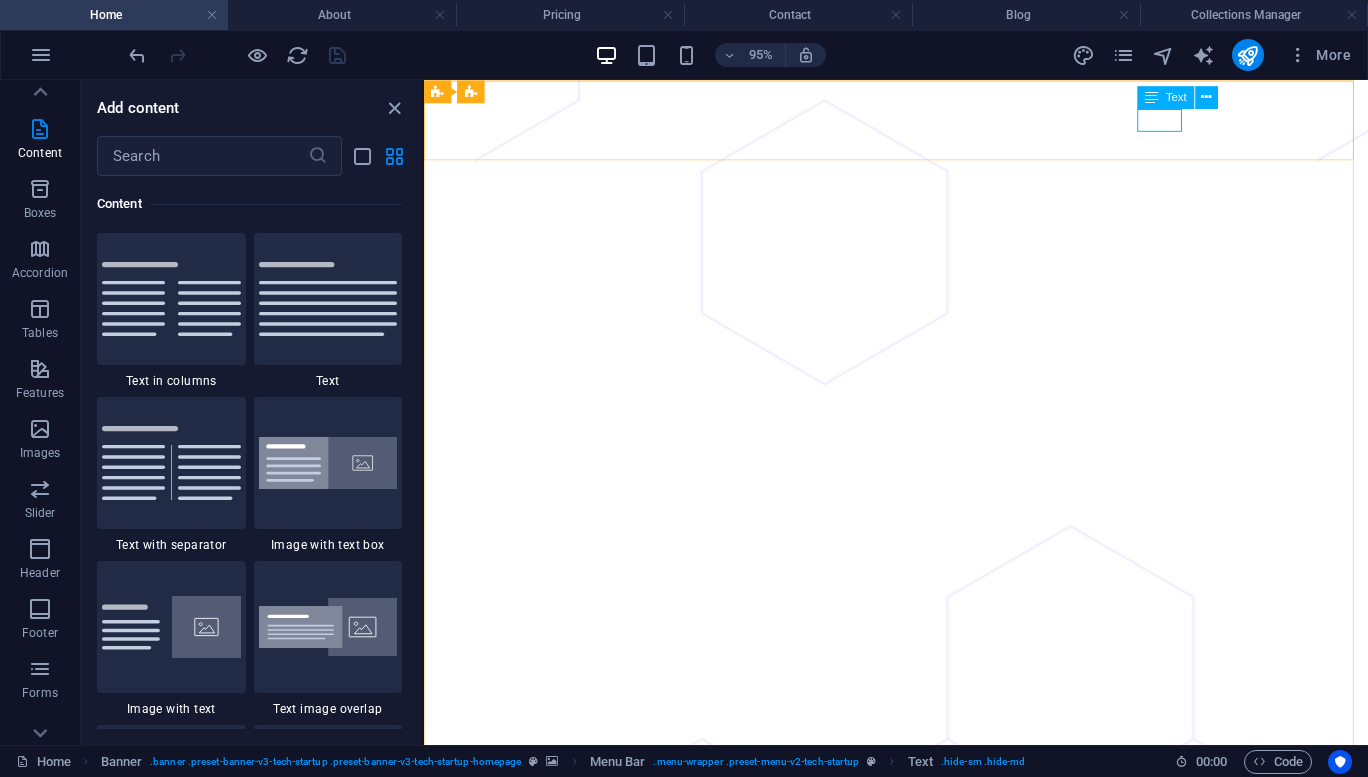 click on "Text" at bounding box center (1183, 98) 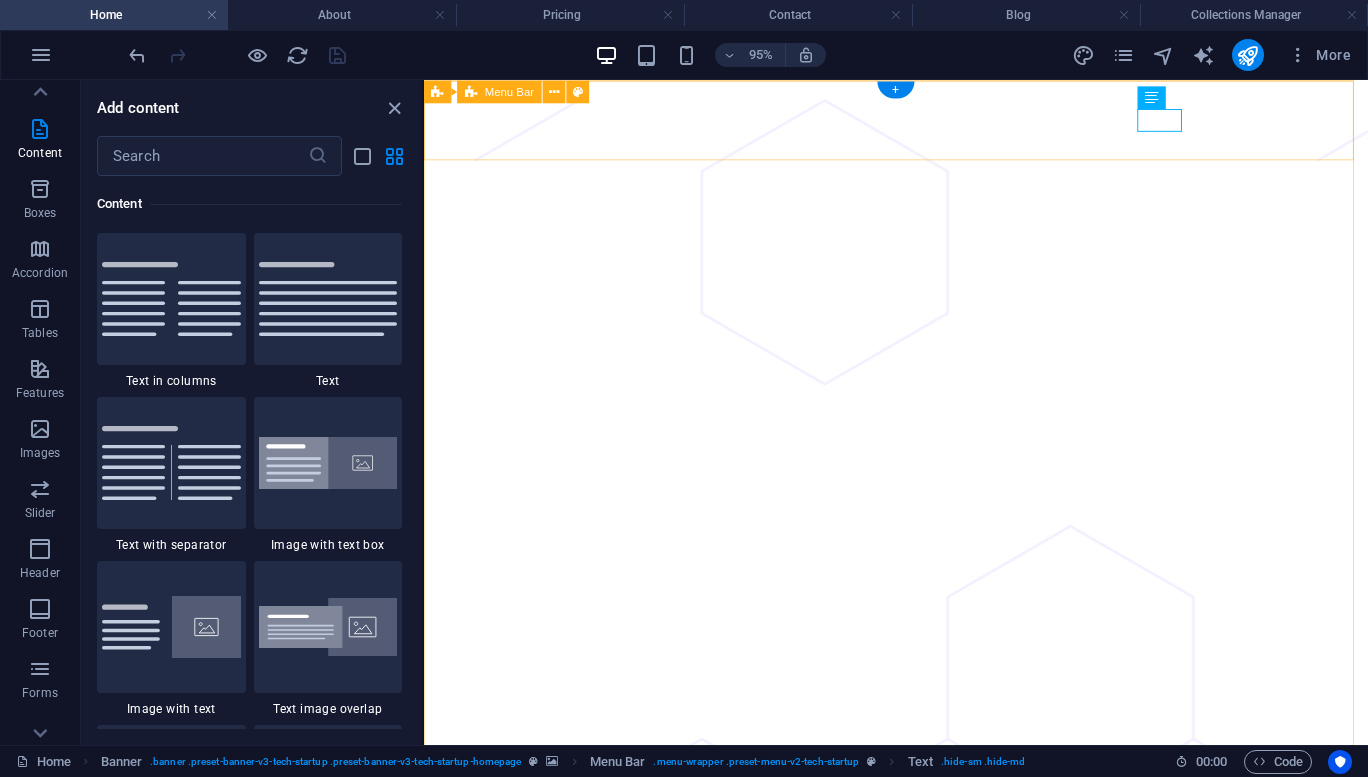 click on "About Pricing Contact Blog Log In Sign Up" at bounding box center [921, 1167] 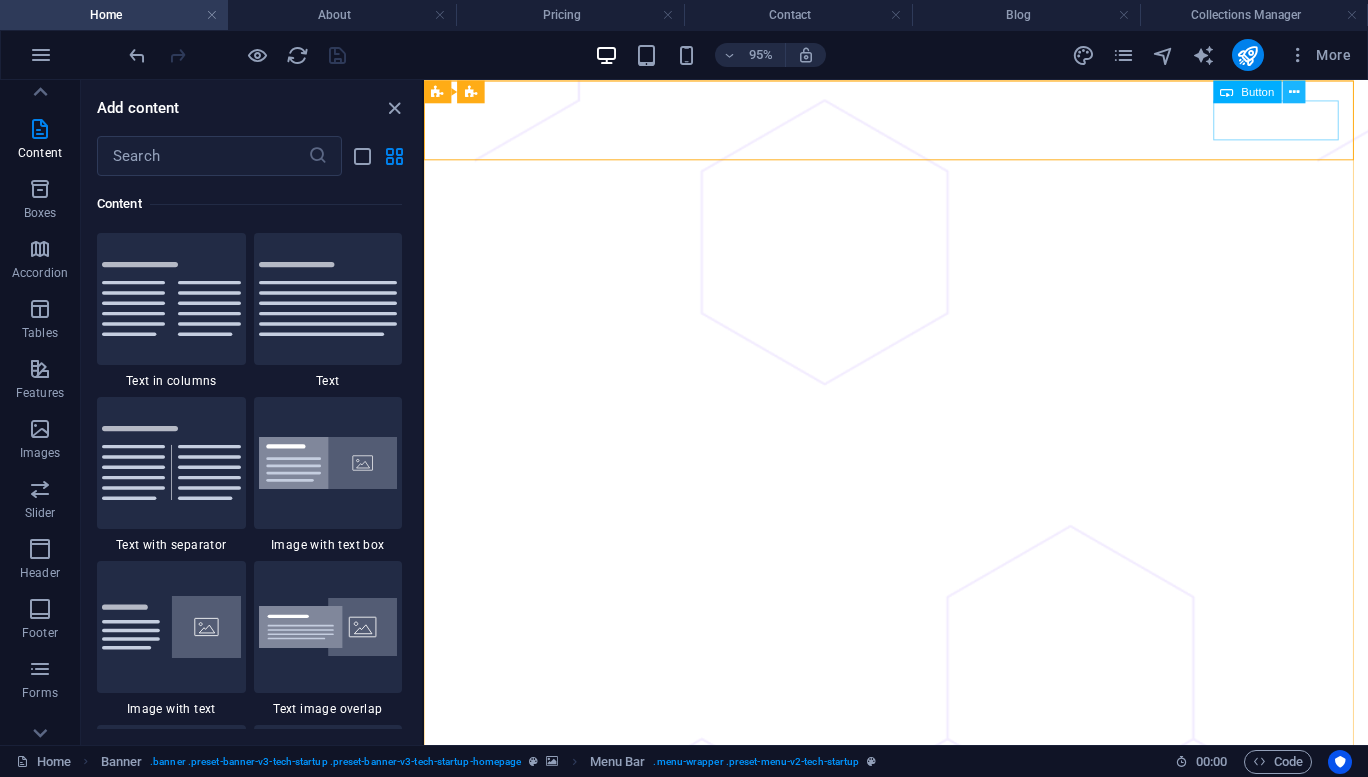 click at bounding box center [1294, 91] 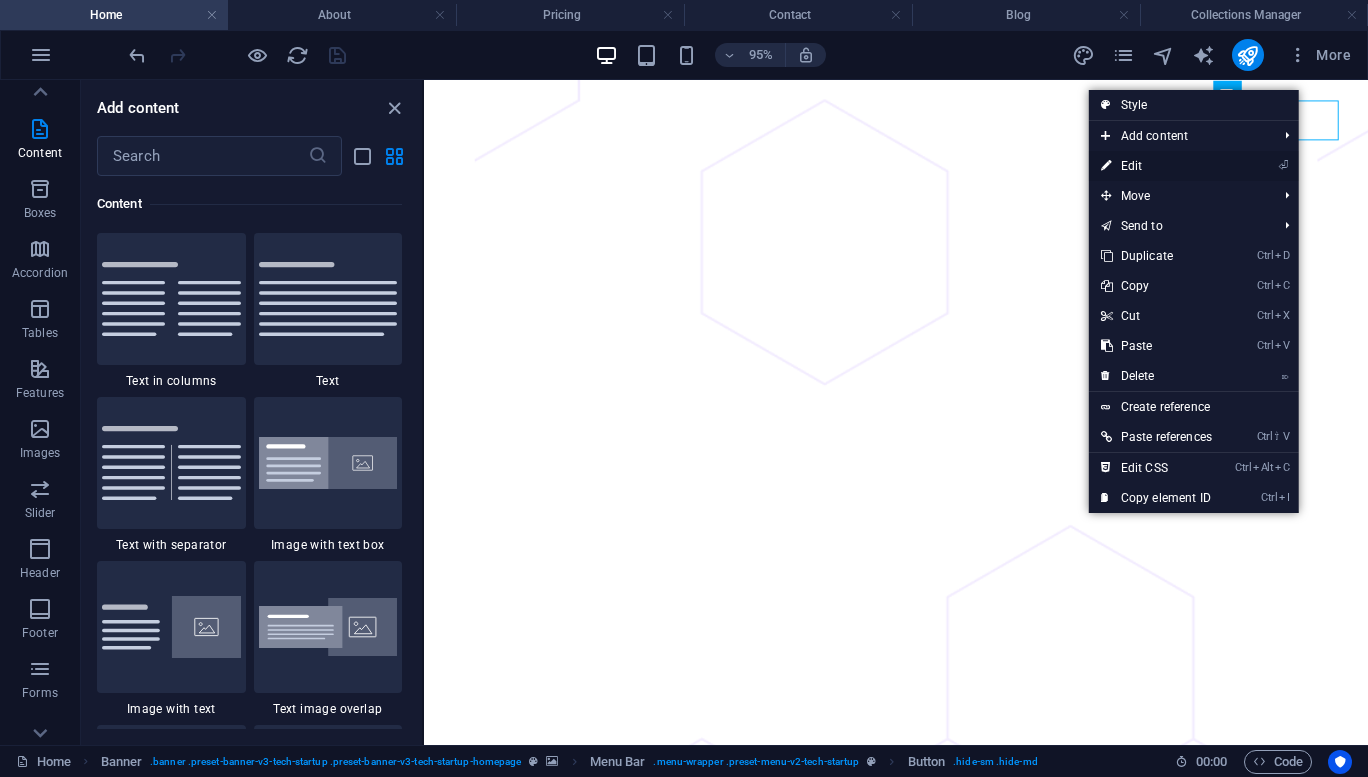 click on "⏎  Edit" at bounding box center [1194, 166] 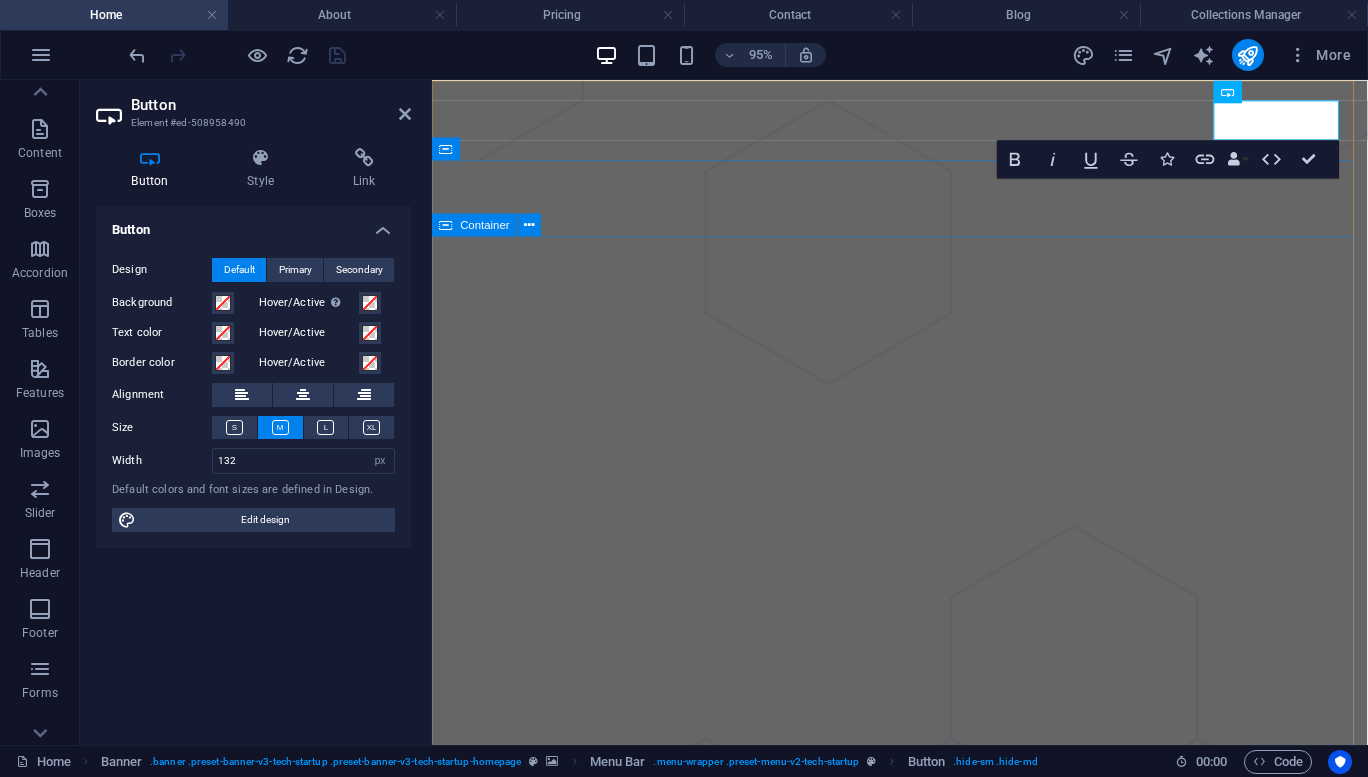 click on "Over  90%  of threats are distributed via email.  Be secure  with MailEngineers Our philosophy is simple: when we’re fulfilling our role, our presence will be undetected. We view email as more than just a tool; it is foundational to modern communication. Email is the cornerstone of contemporary society. That’s why we are committed to: Reliability: Providing a stable and trustworthy platform that you can always count on.   Security: Ensuring that good messages are delivered while blocking harmful ones.   User Experience: Creating an intuitive and efficient email experience for every user.   Innovation: Continuously evolving our services to adapt to the changing needs of our users. Get Started Now" at bounding box center (924, 2495) 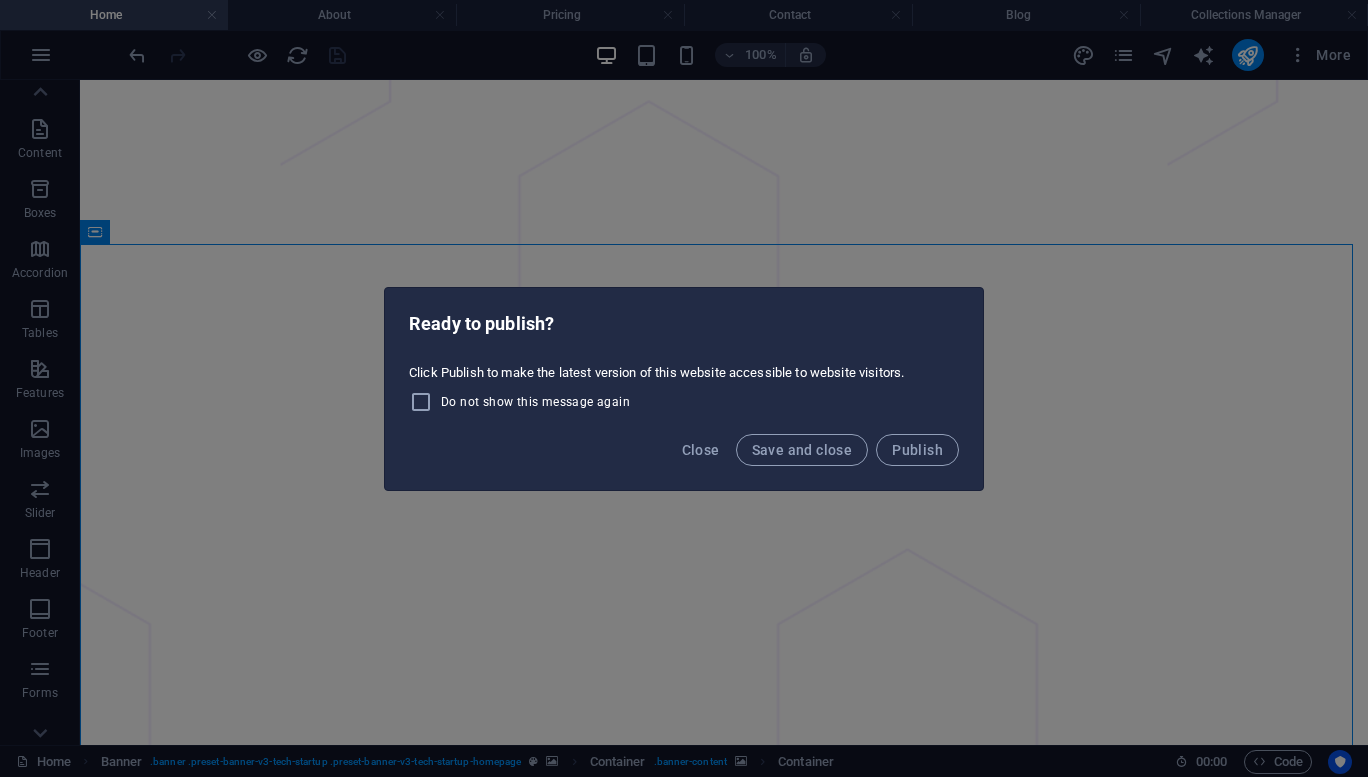 click on "Publish" at bounding box center (917, 450) 